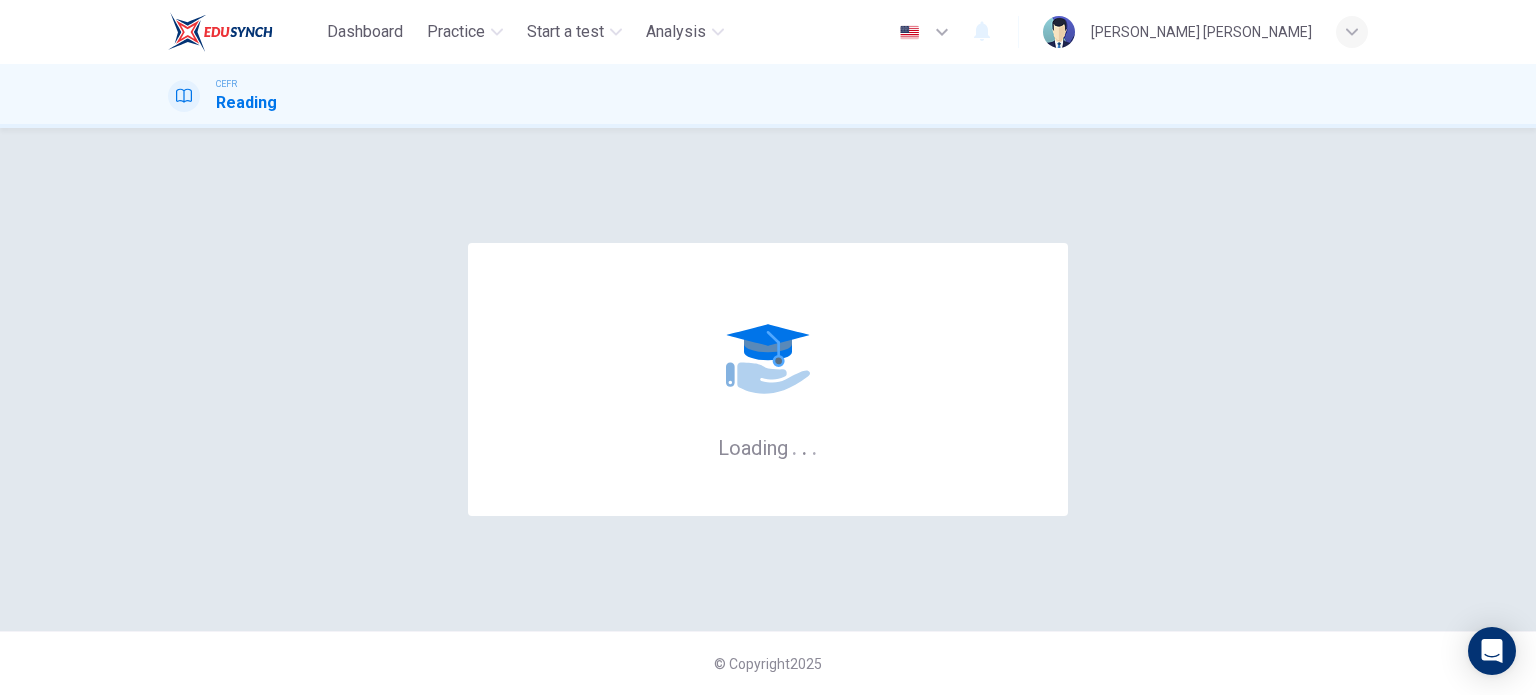 scroll, scrollTop: 0, scrollLeft: 0, axis: both 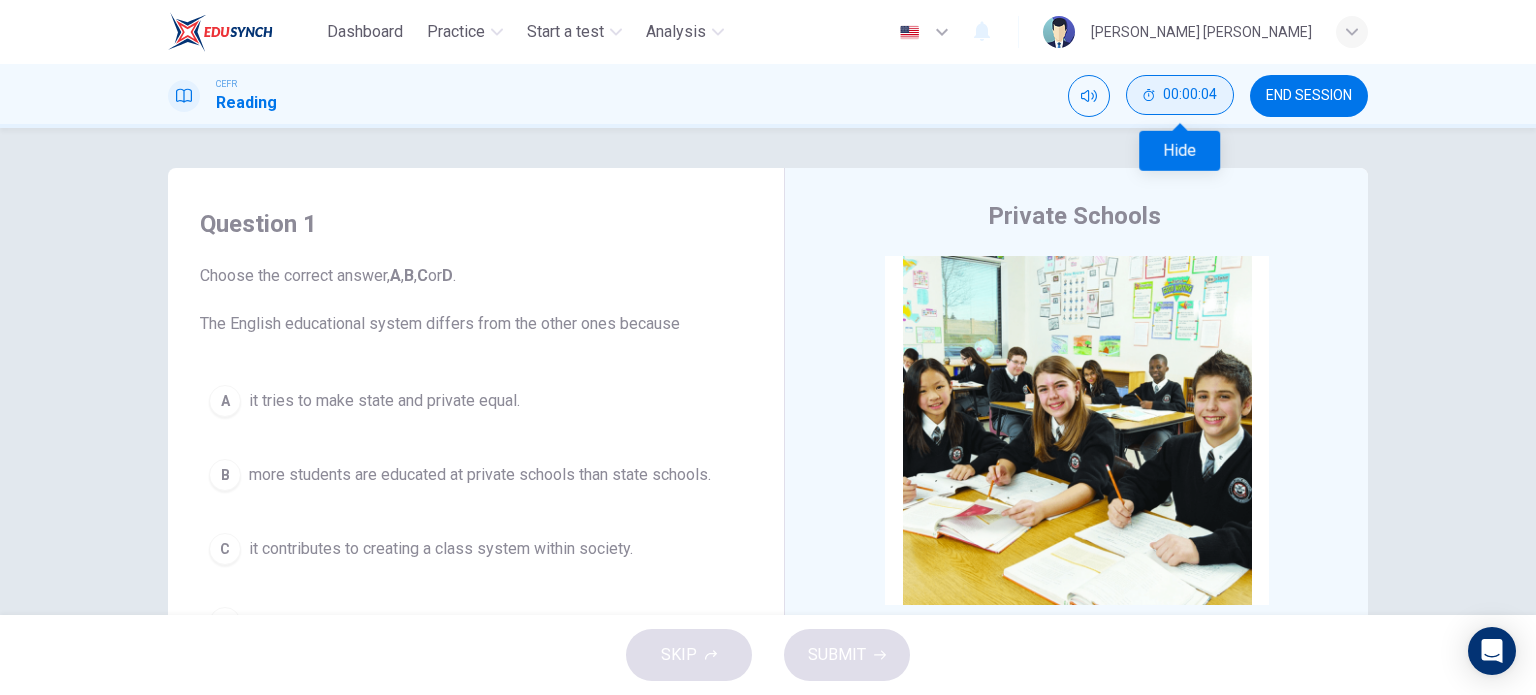 click on "00:00:04" at bounding box center (1190, 95) 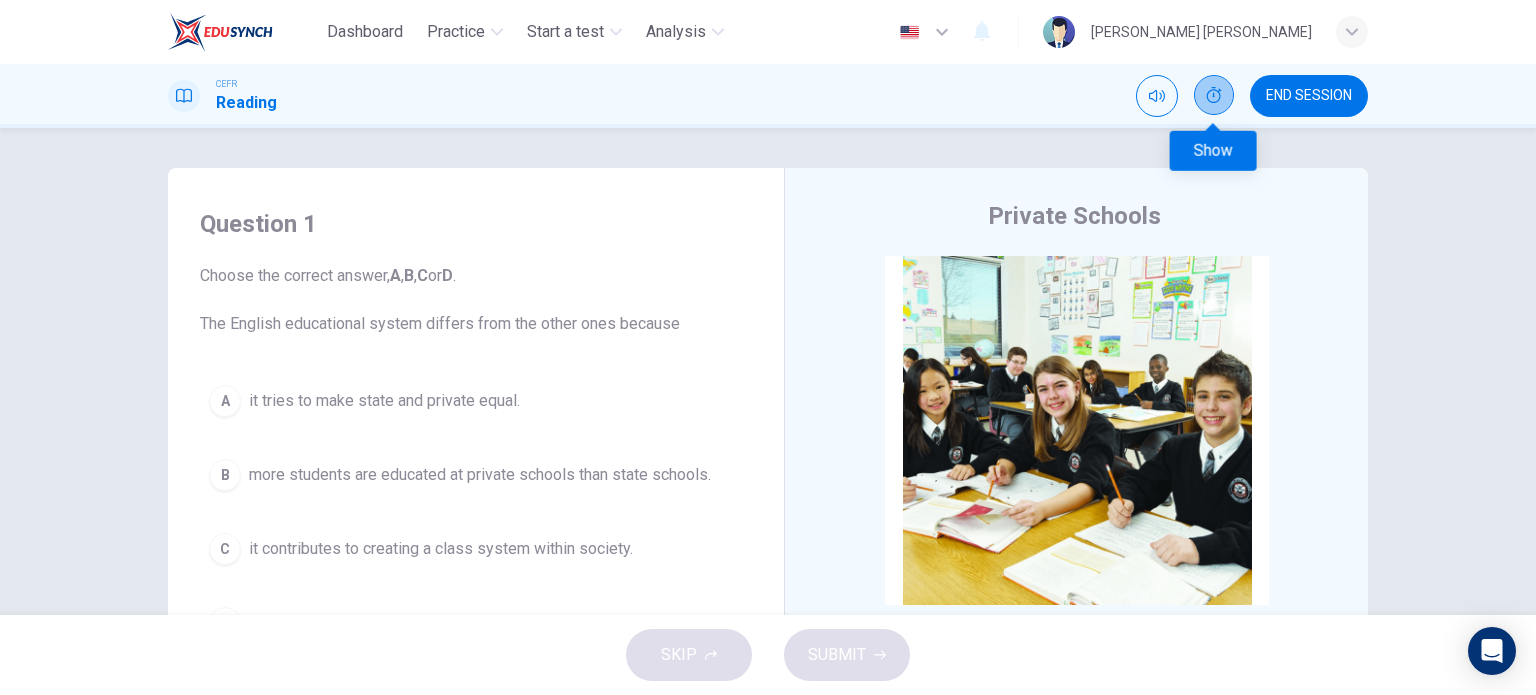 click at bounding box center (1214, 95) 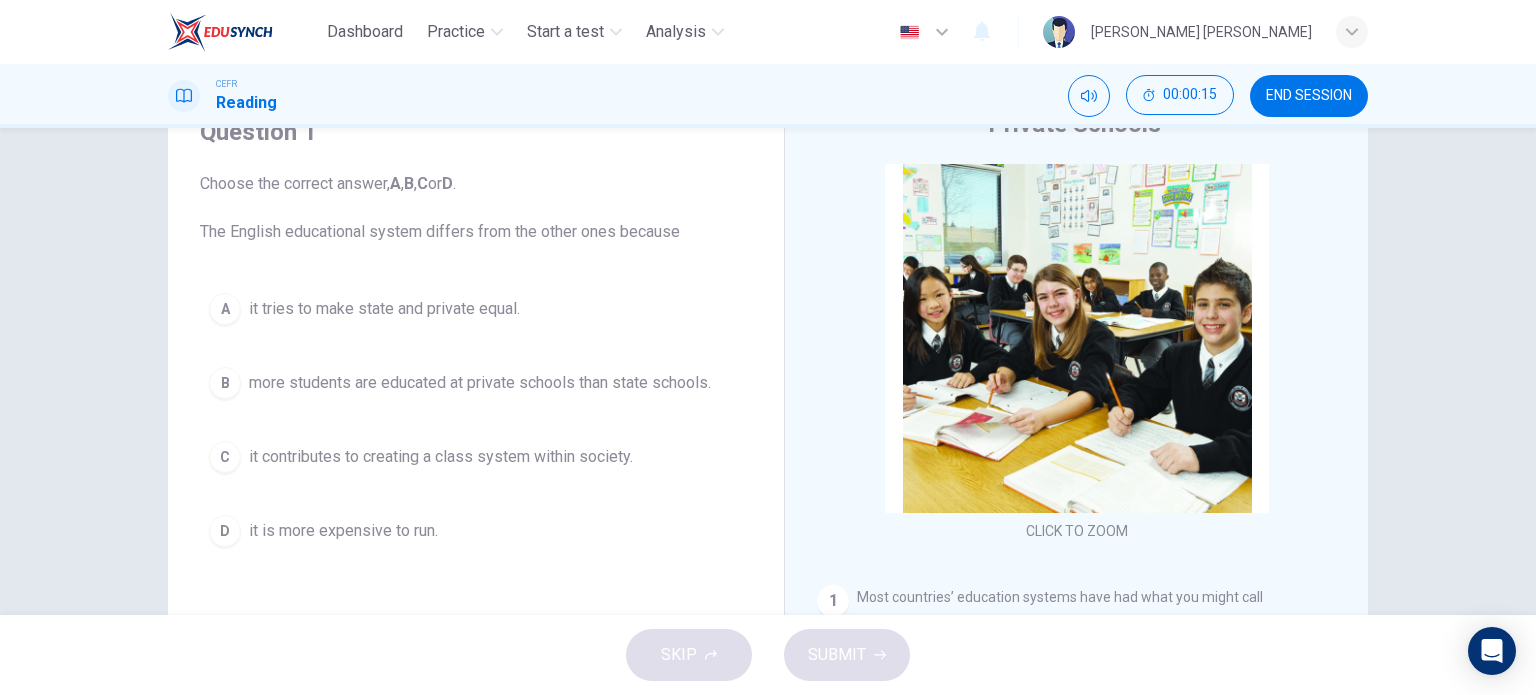 scroll, scrollTop: 88, scrollLeft: 0, axis: vertical 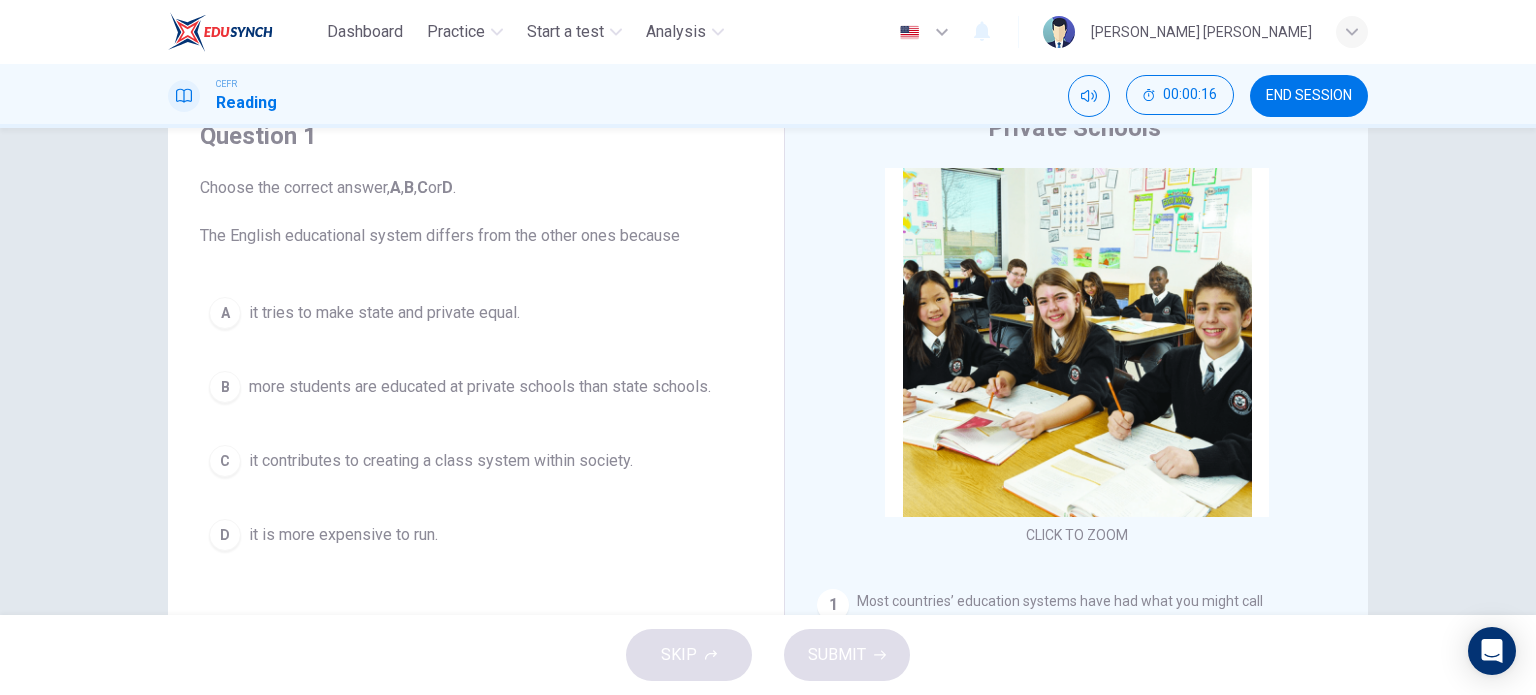 click on "END SESSION" at bounding box center [1309, 96] 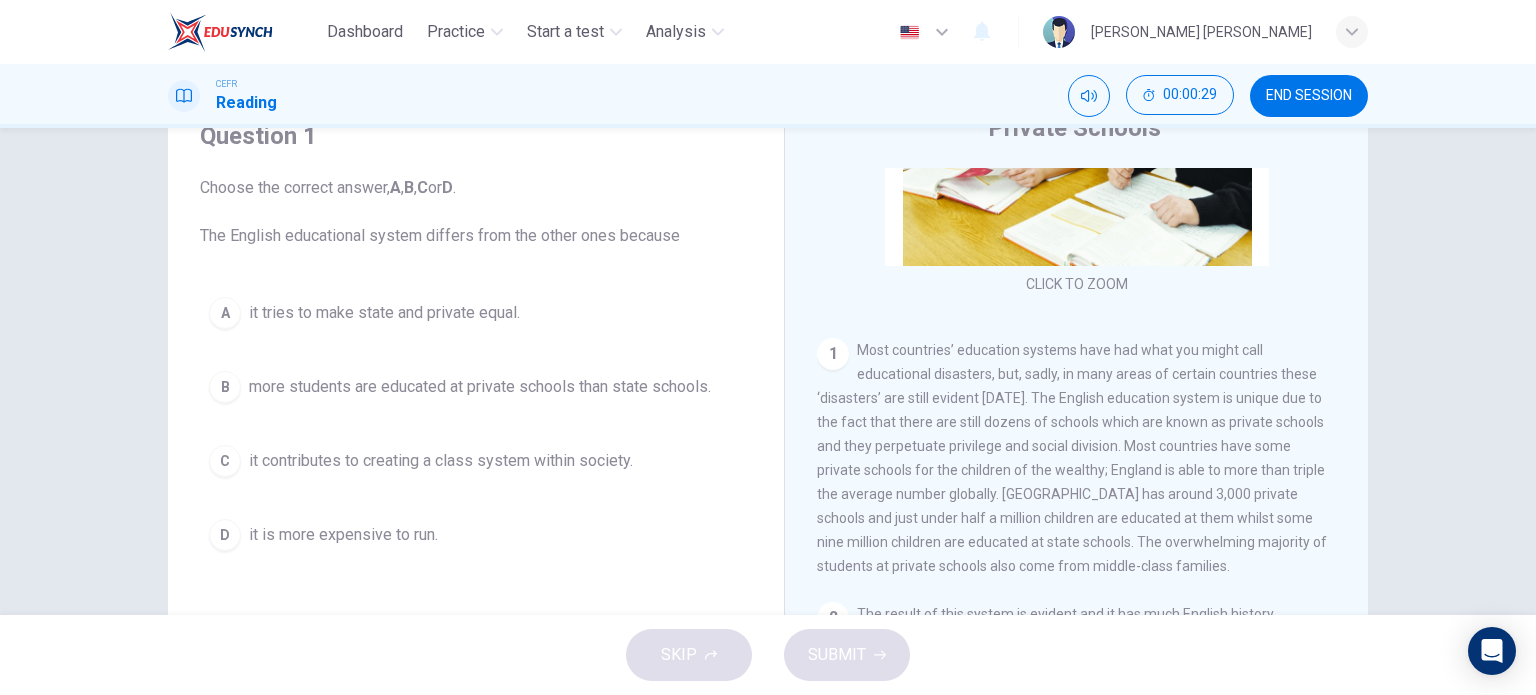 scroll, scrollTop: 300, scrollLeft: 0, axis: vertical 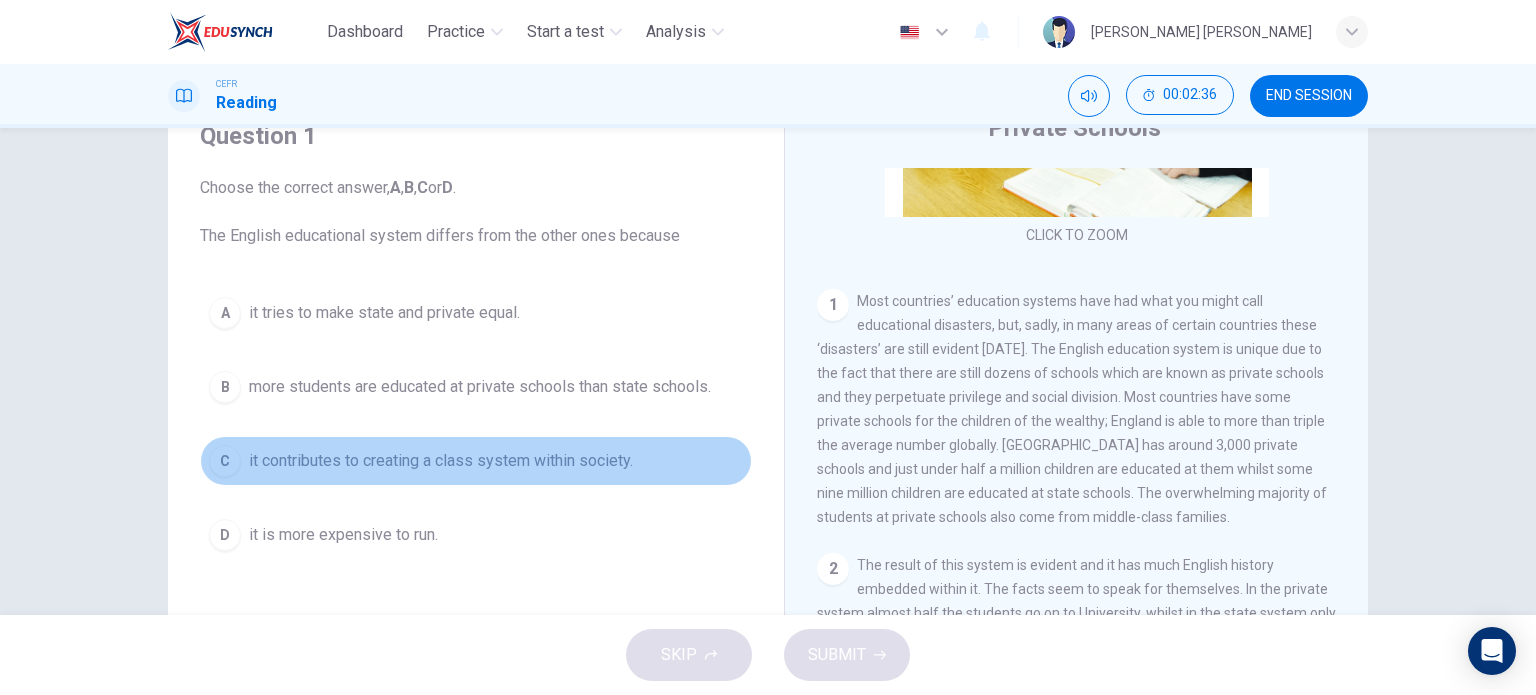 click on "C" at bounding box center (225, 461) 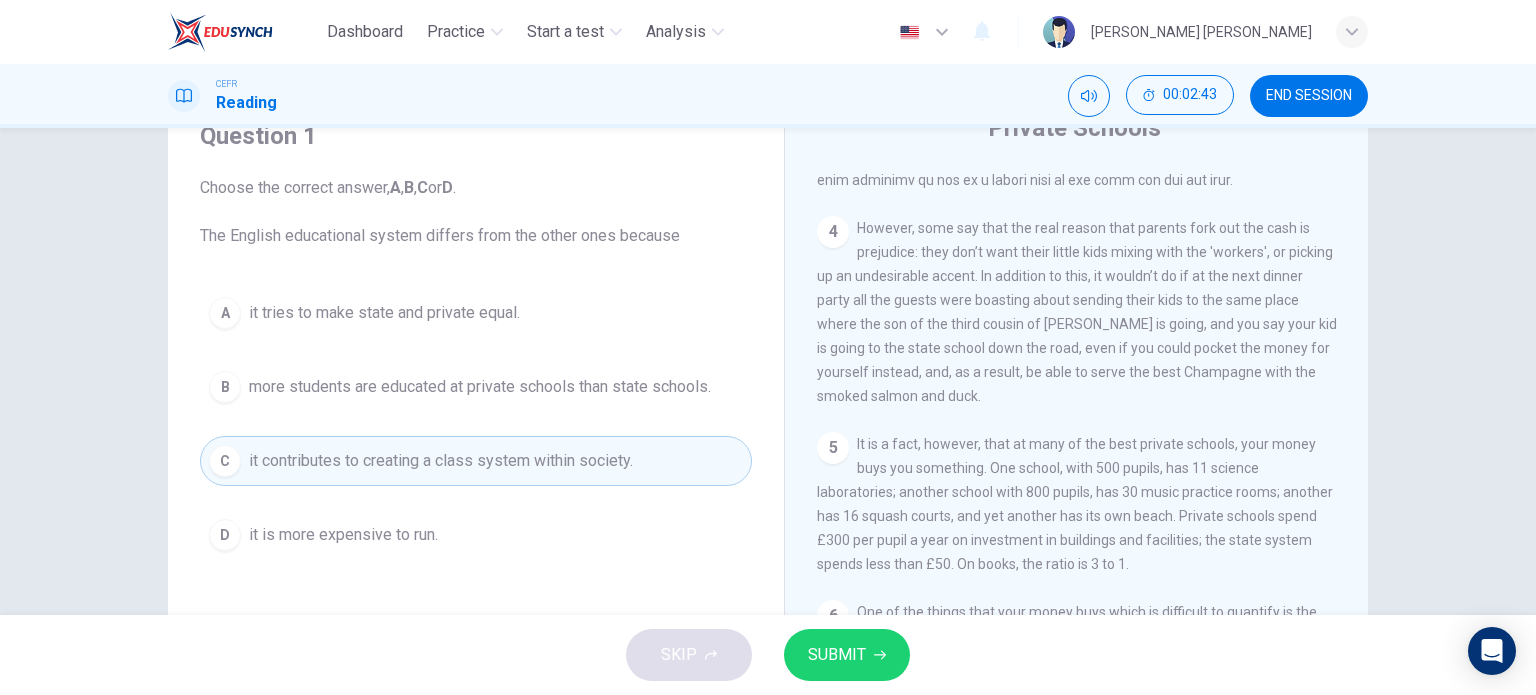 scroll, scrollTop: 1272, scrollLeft: 0, axis: vertical 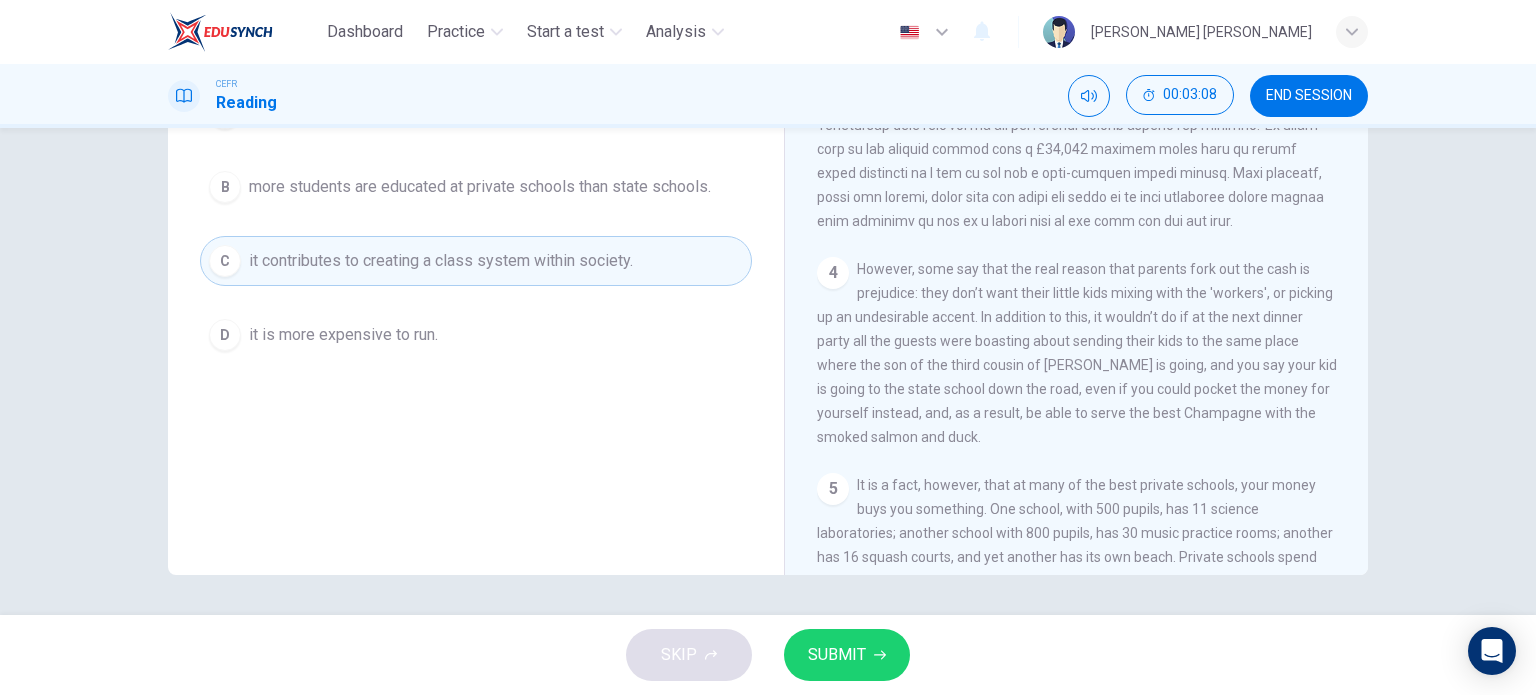 click on "SUBMIT" at bounding box center (837, 655) 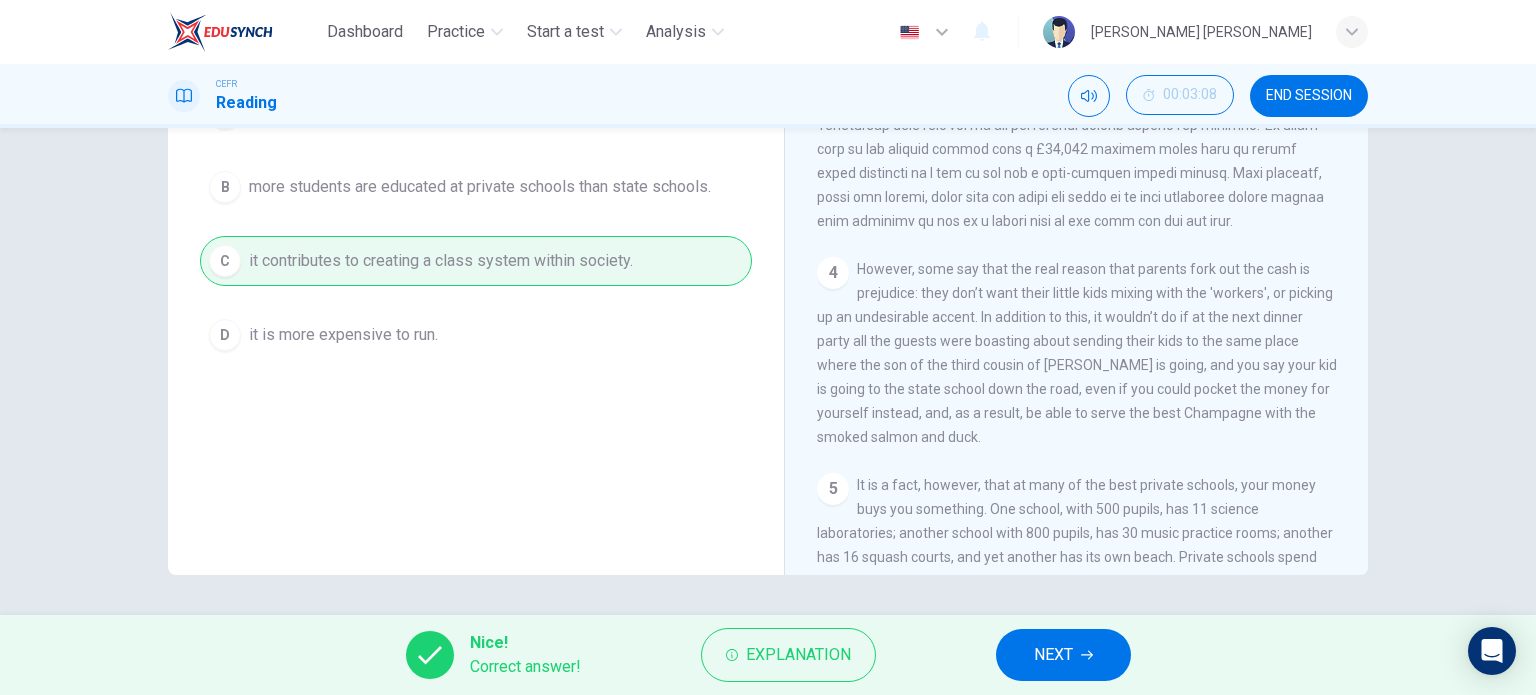 click on "NEXT" at bounding box center (1063, 655) 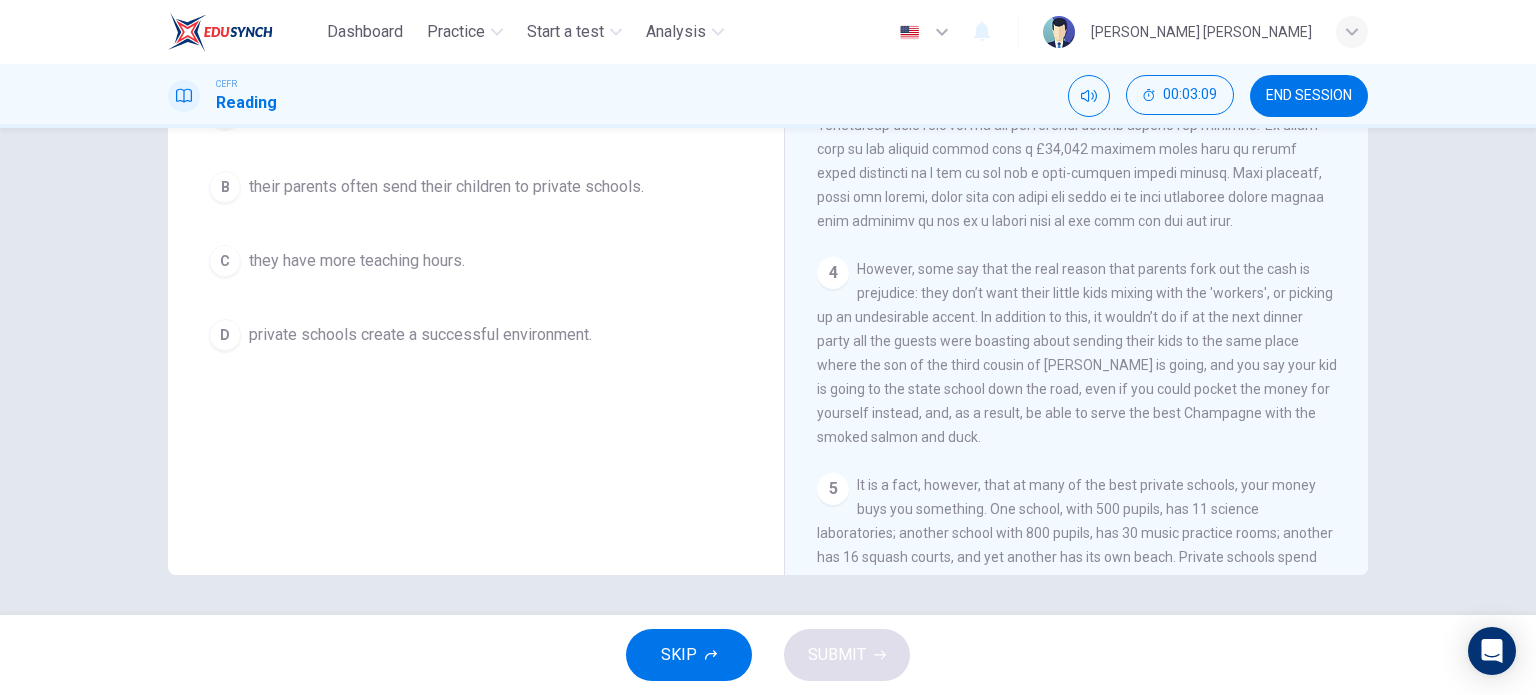 scroll, scrollTop: 0, scrollLeft: 0, axis: both 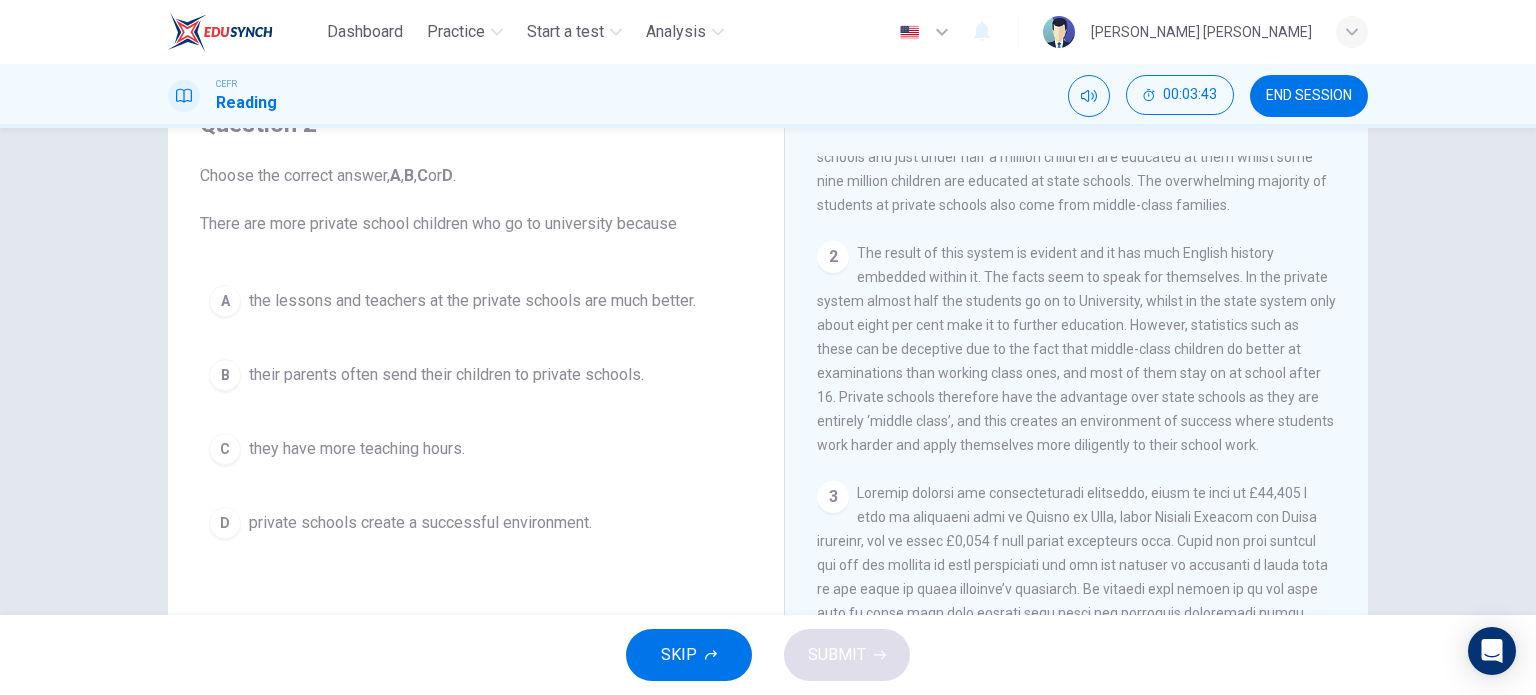 click on "C" at bounding box center [225, 449] 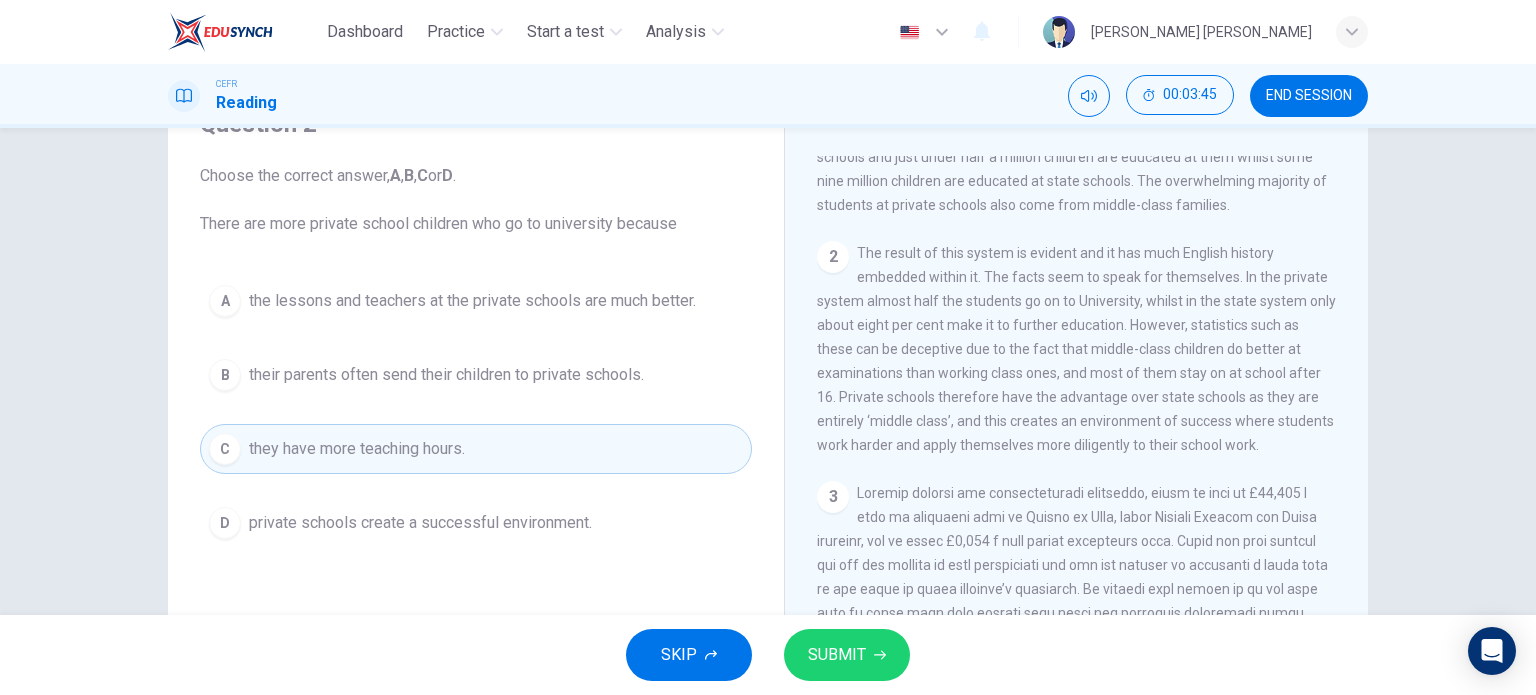 click on "SUBMIT" at bounding box center (847, 655) 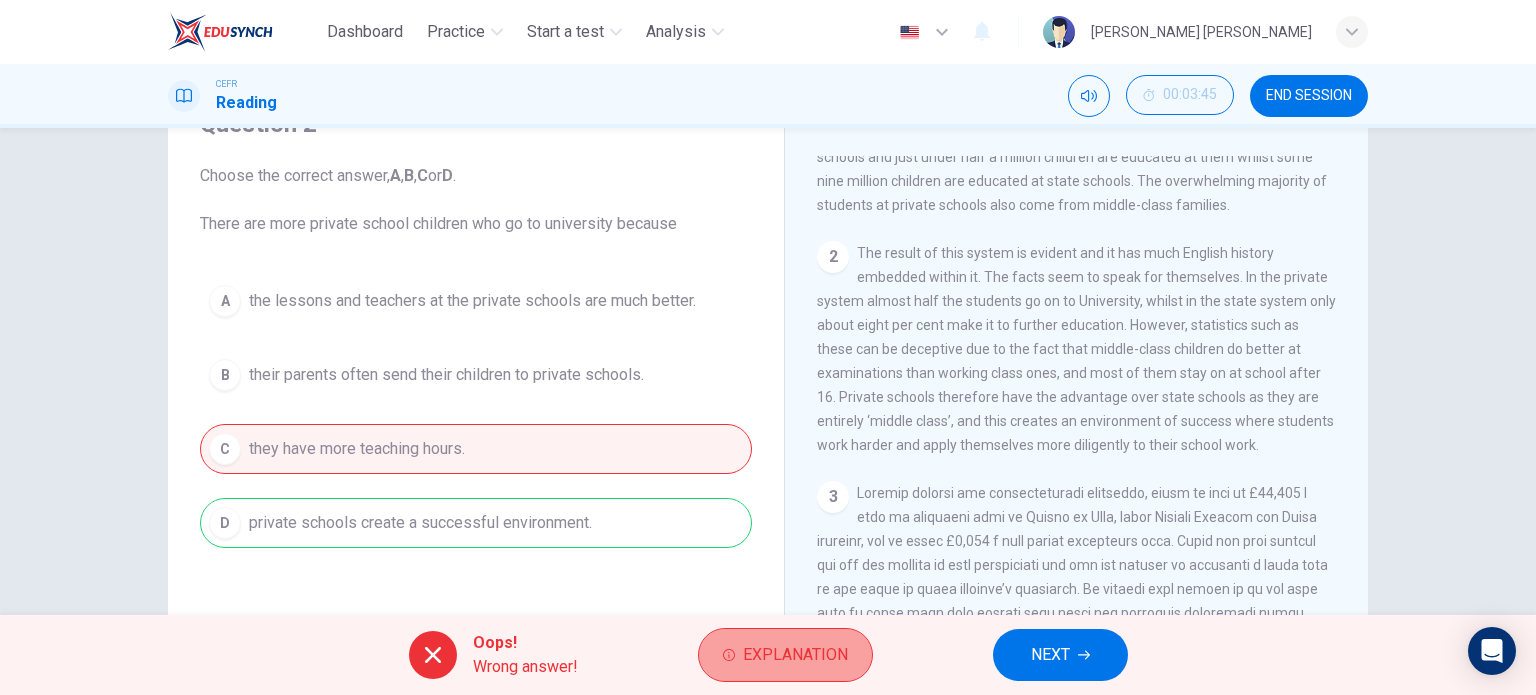 click on "Explanation" at bounding box center (795, 655) 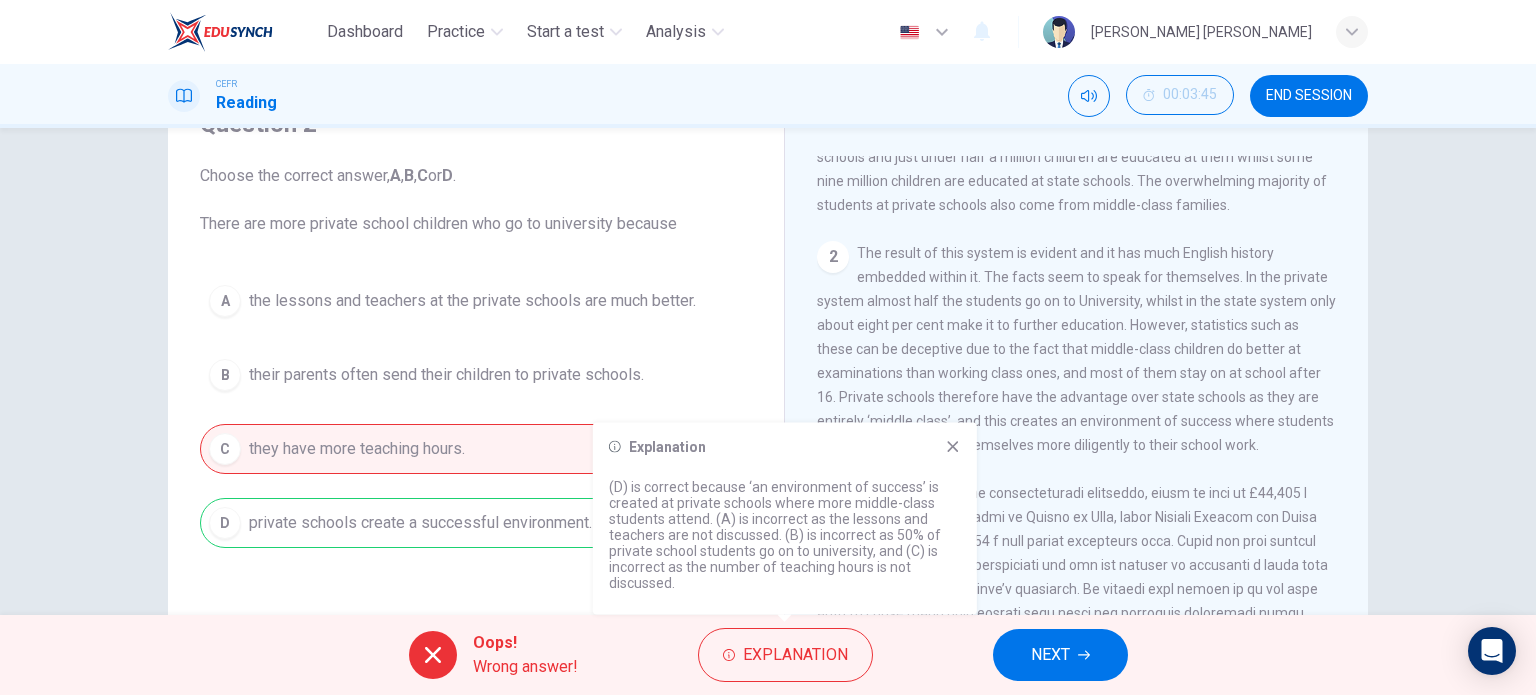 click 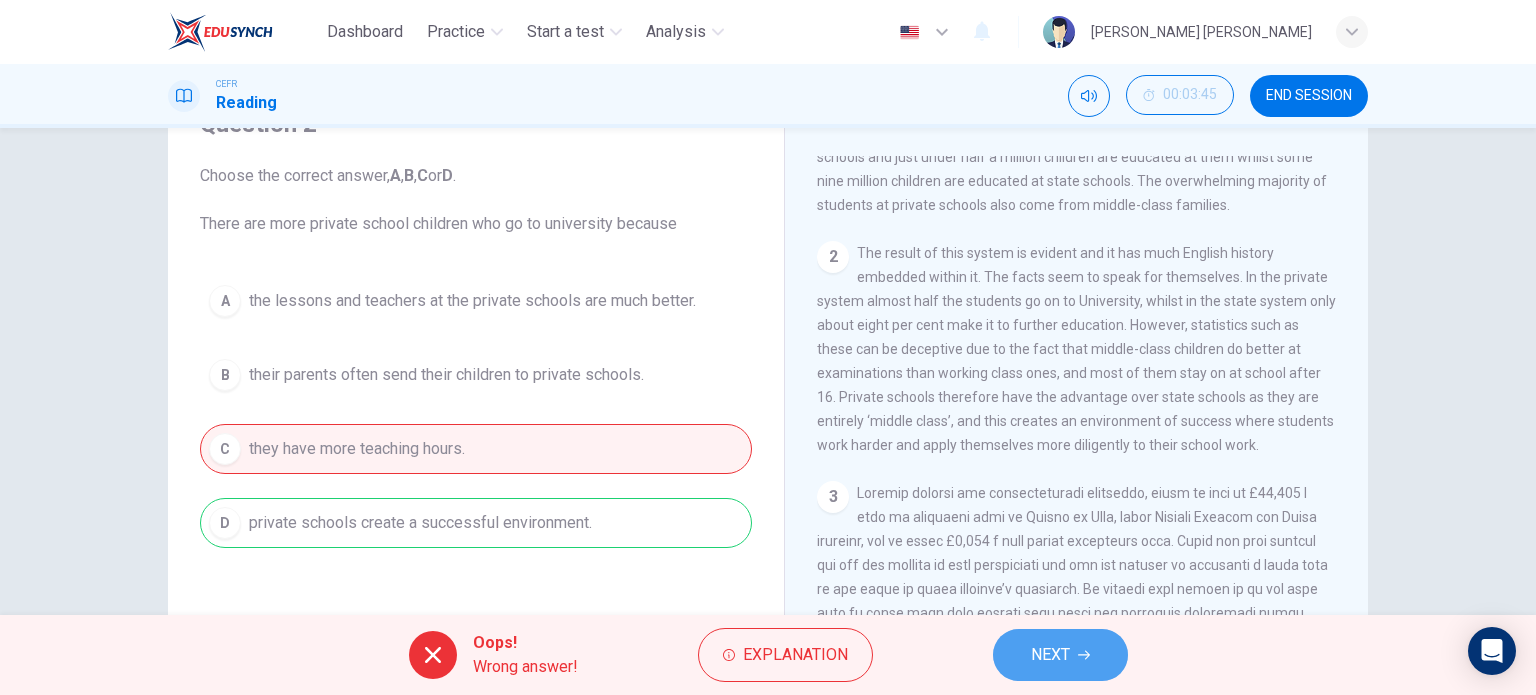 click on "NEXT" at bounding box center [1060, 655] 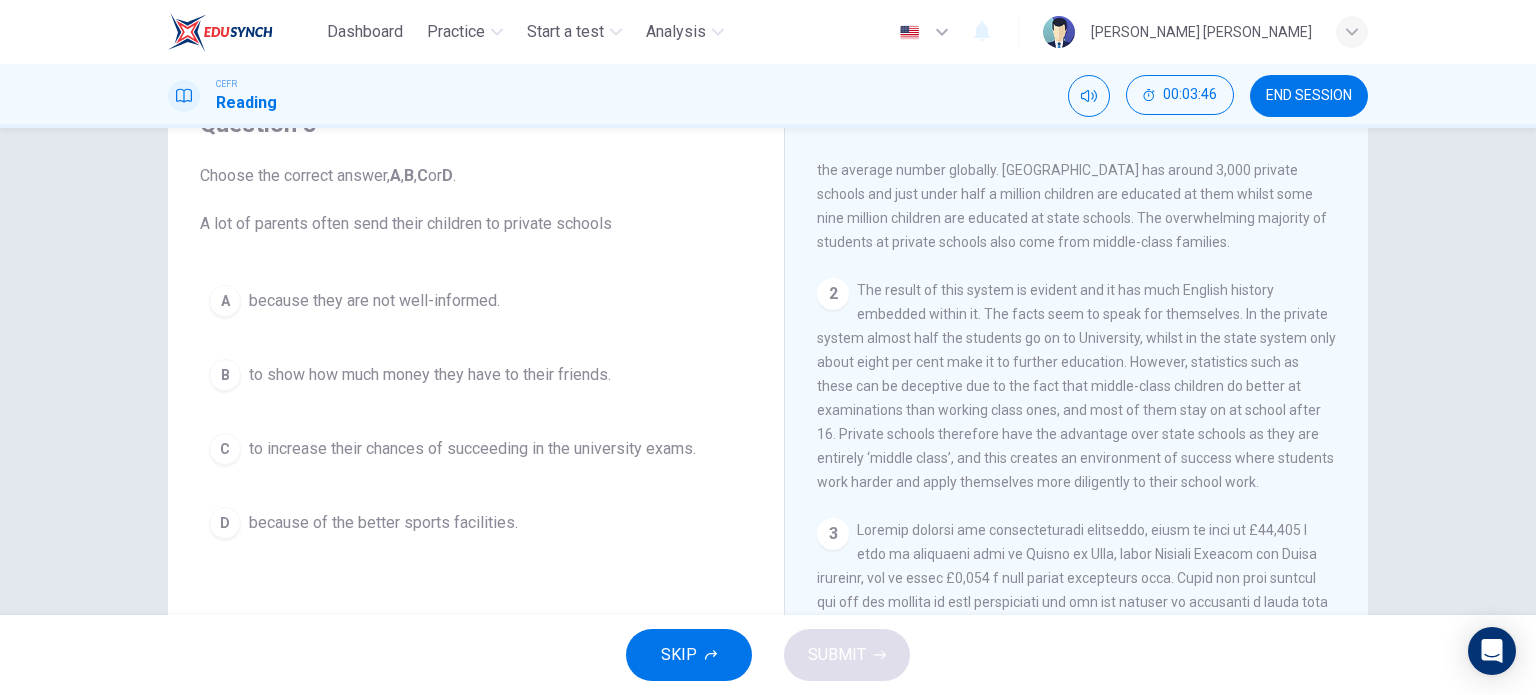 scroll, scrollTop: 500, scrollLeft: 0, axis: vertical 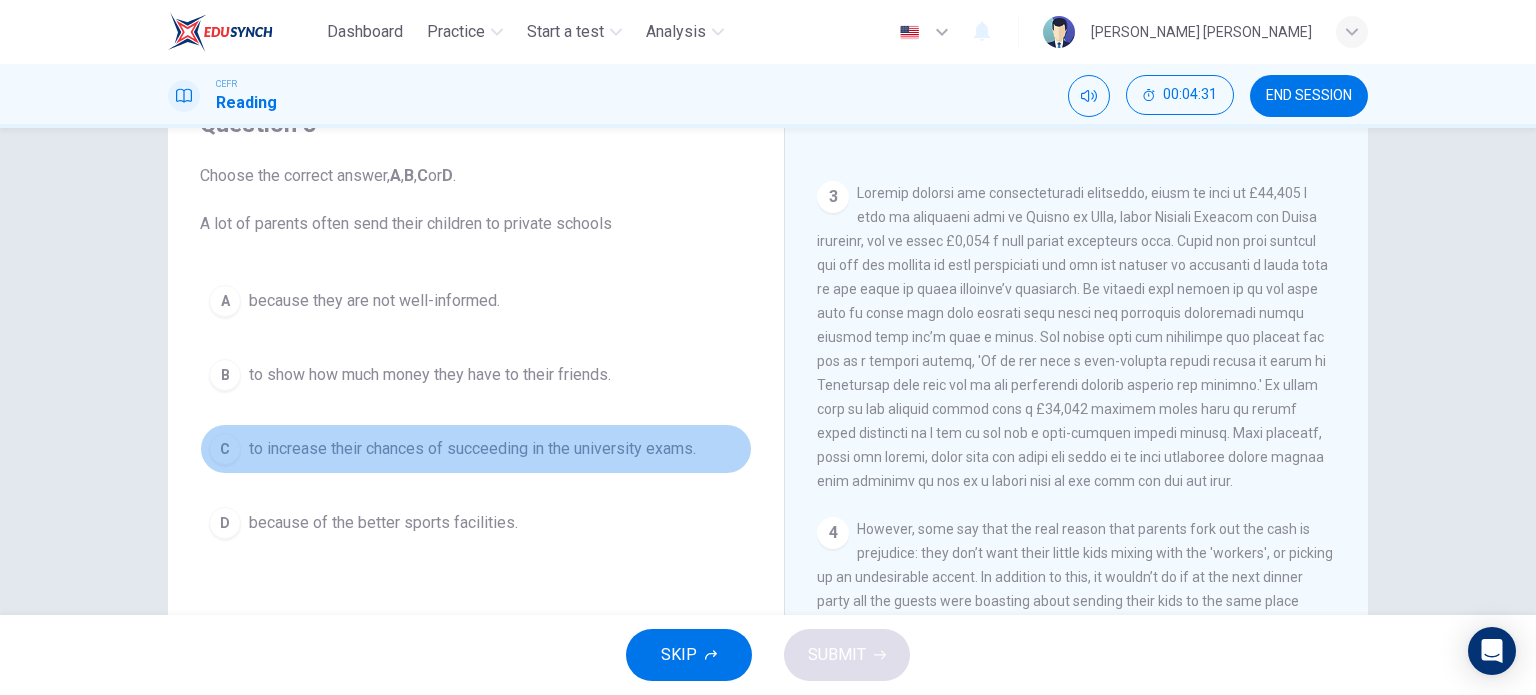 click on "C to increase their chances of succeeding in the university exams." at bounding box center [476, 449] 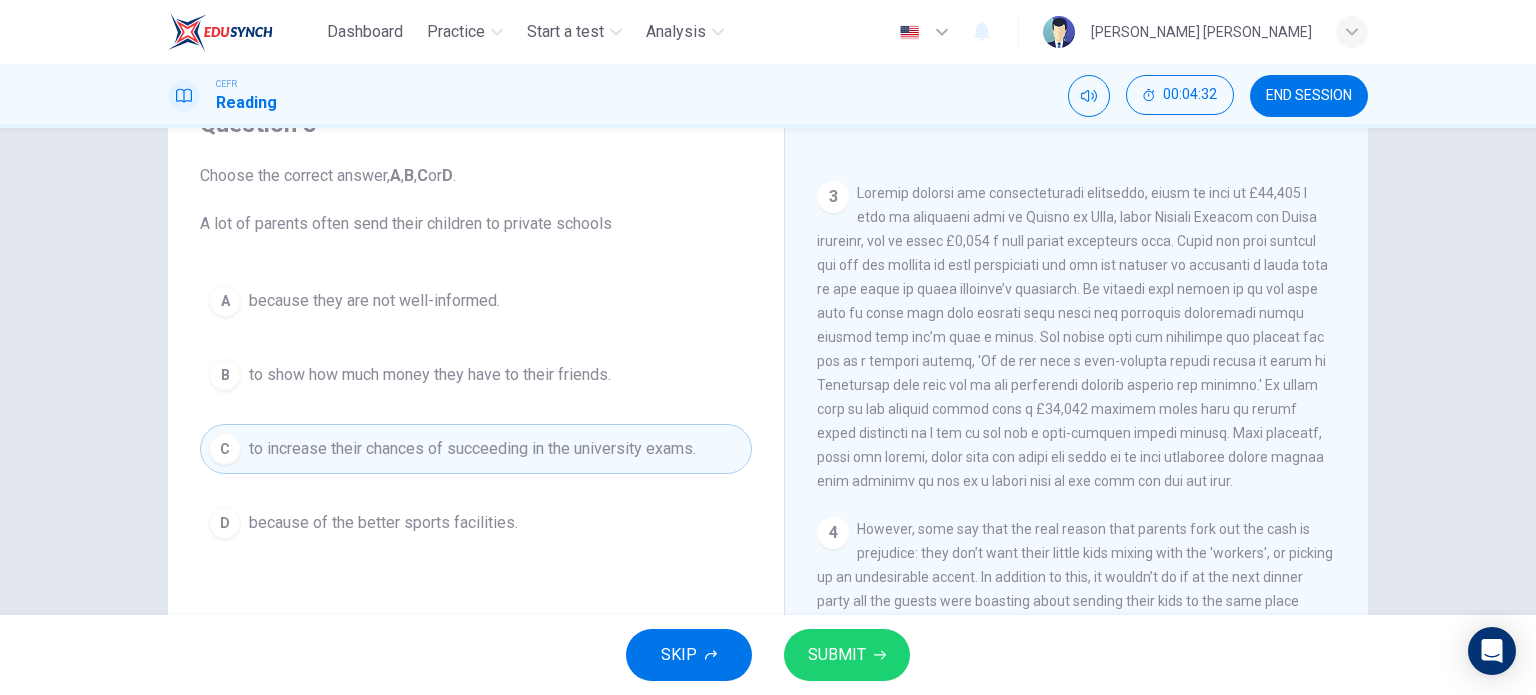 click on "SUBMIT" at bounding box center [847, 655] 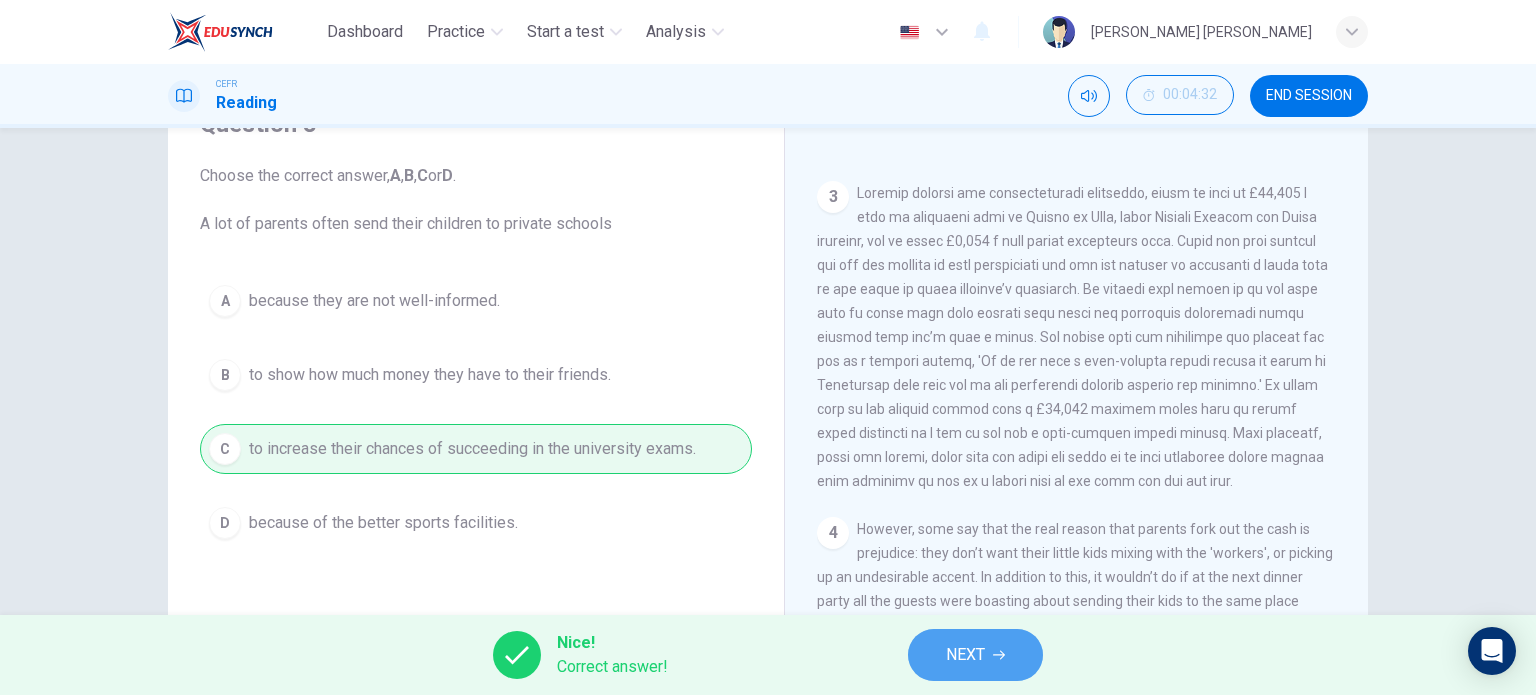 click on "NEXT" at bounding box center (975, 655) 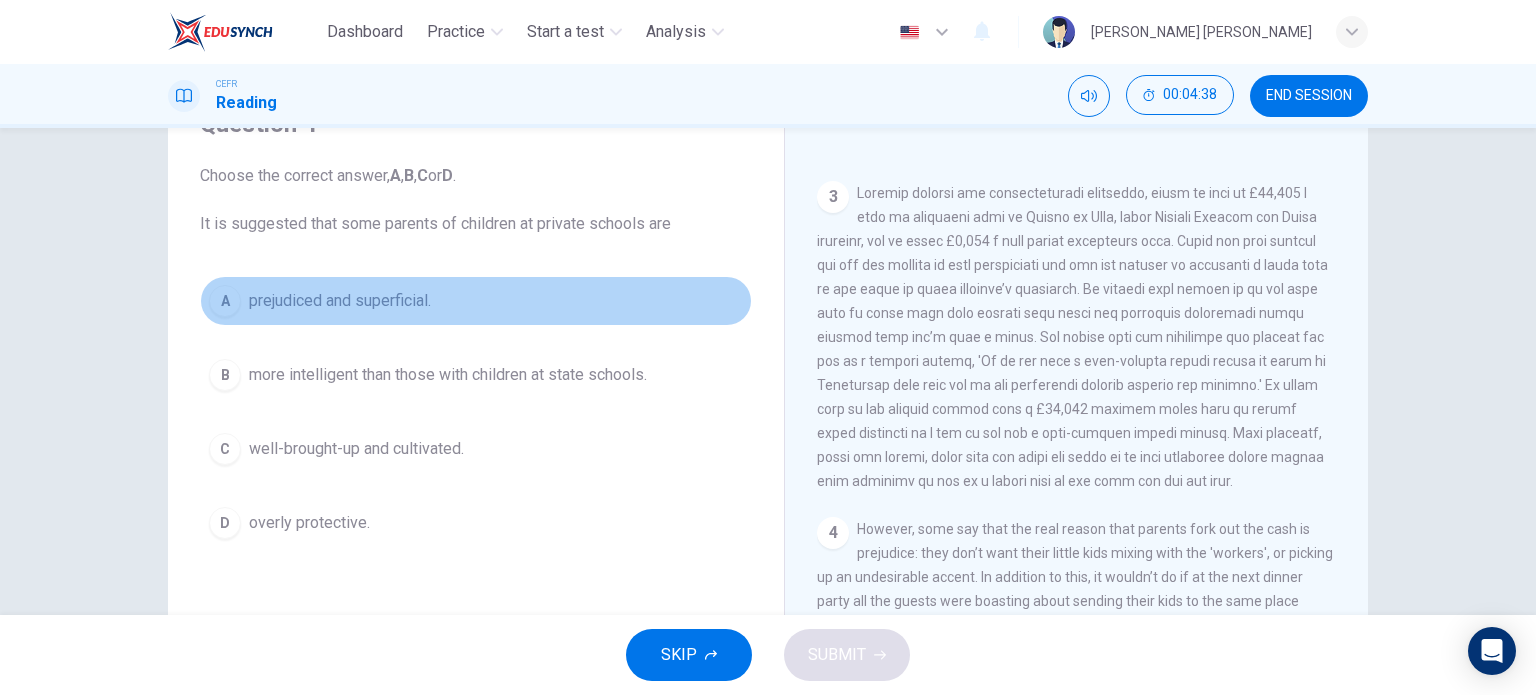 click on "A" at bounding box center [225, 301] 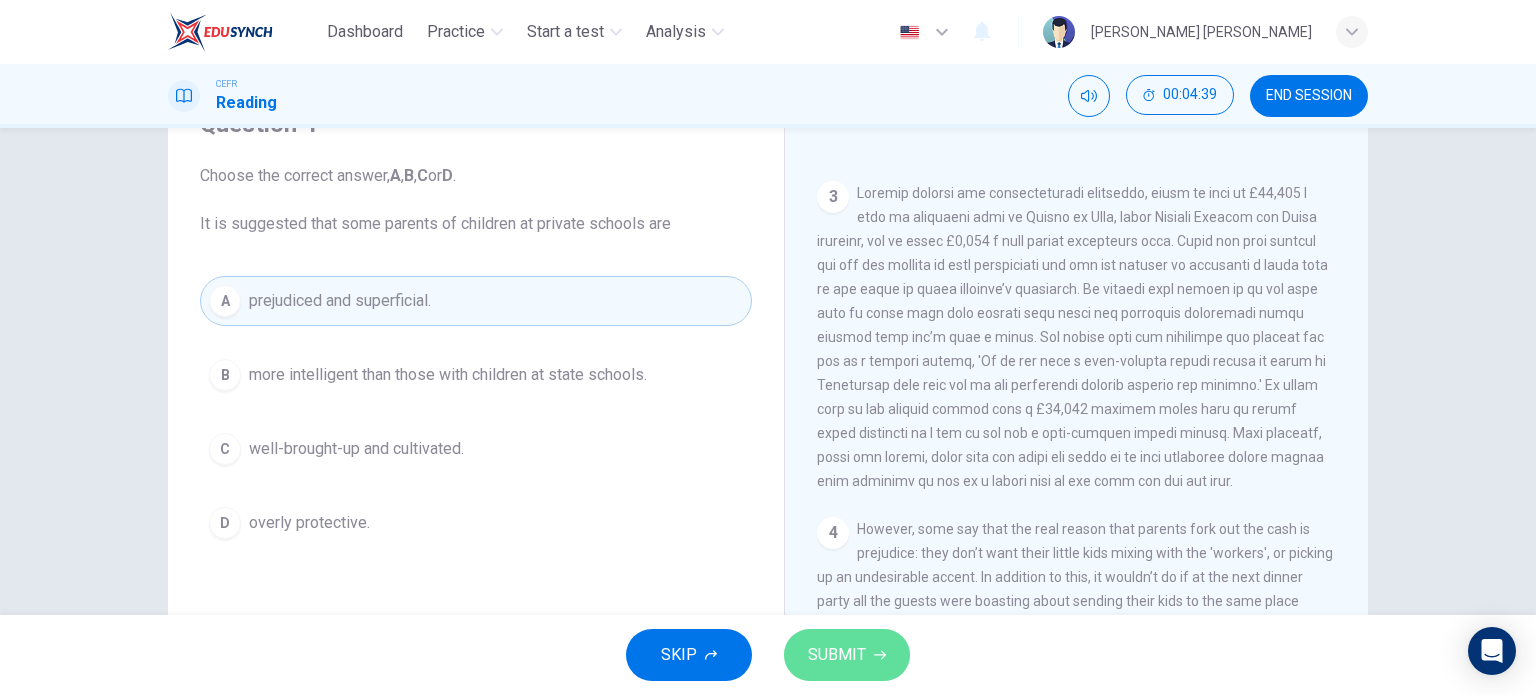 click on "SUBMIT" at bounding box center [837, 655] 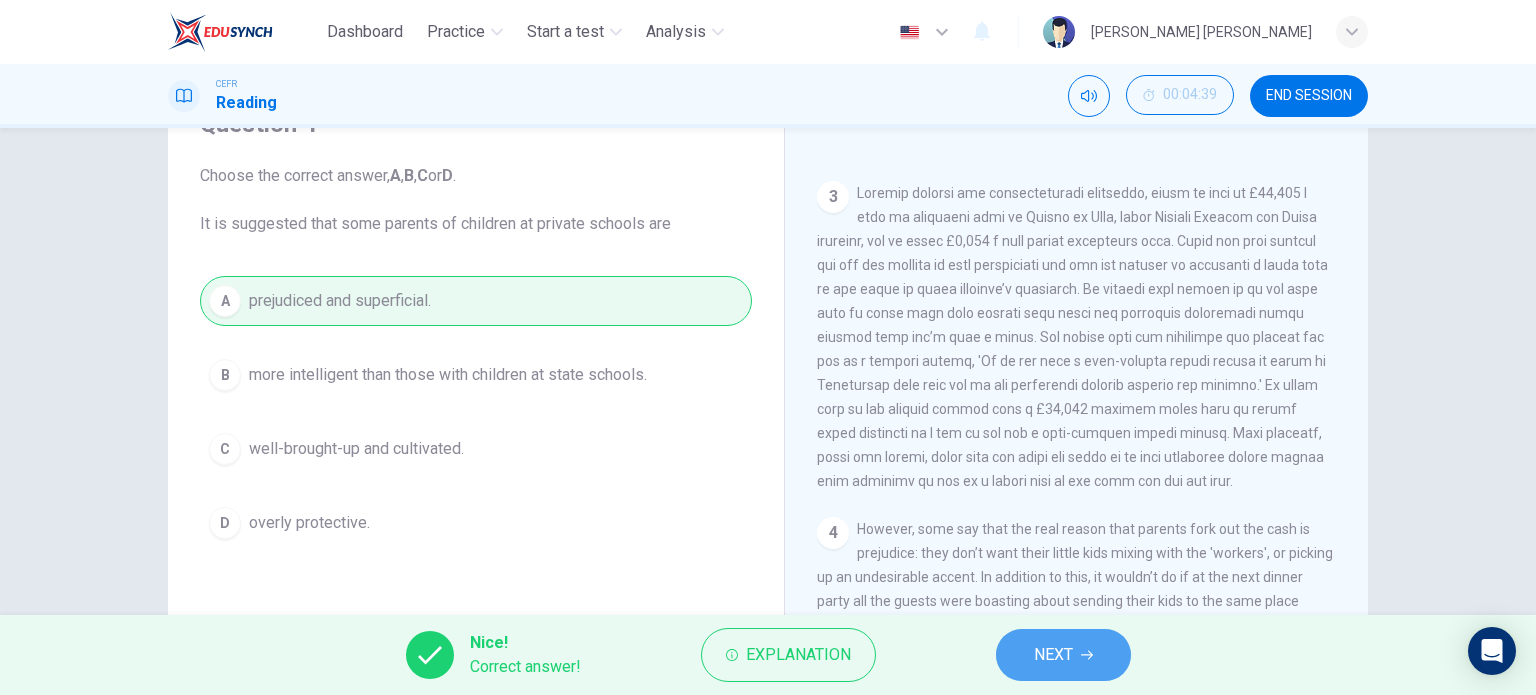 click on "NEXT" at bounding box center [1063, 655] 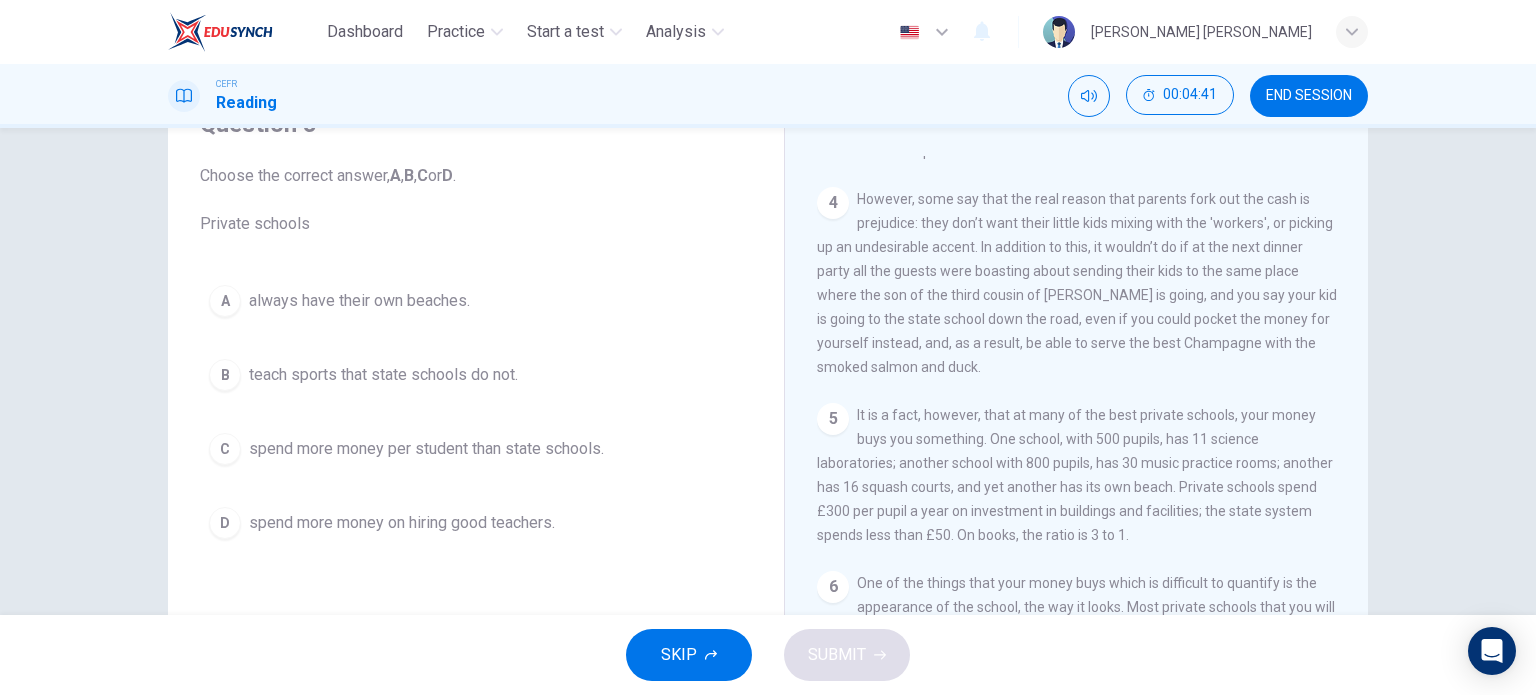 scroll, scrollTop: 1272, scrollLeft: 0, axis: vertical 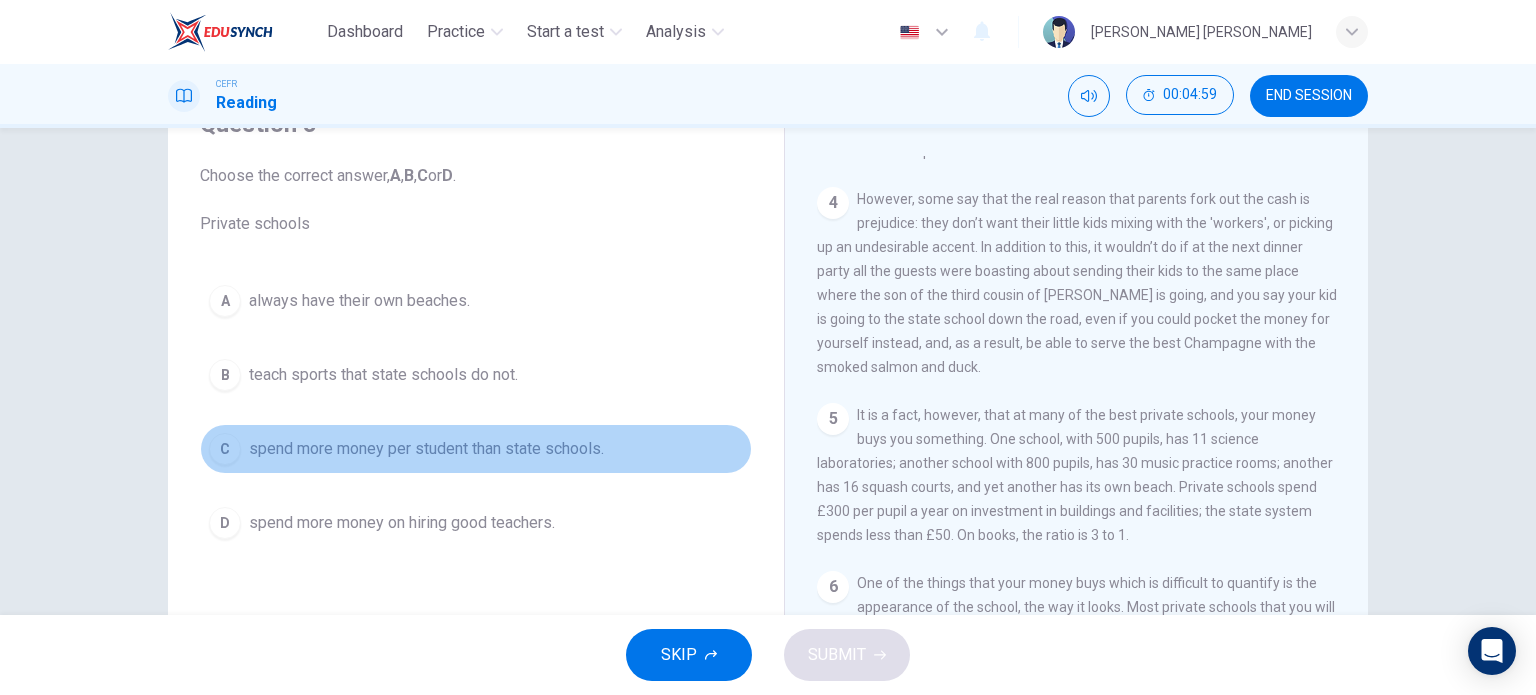 click on "C" at bounding box center [225, 449] 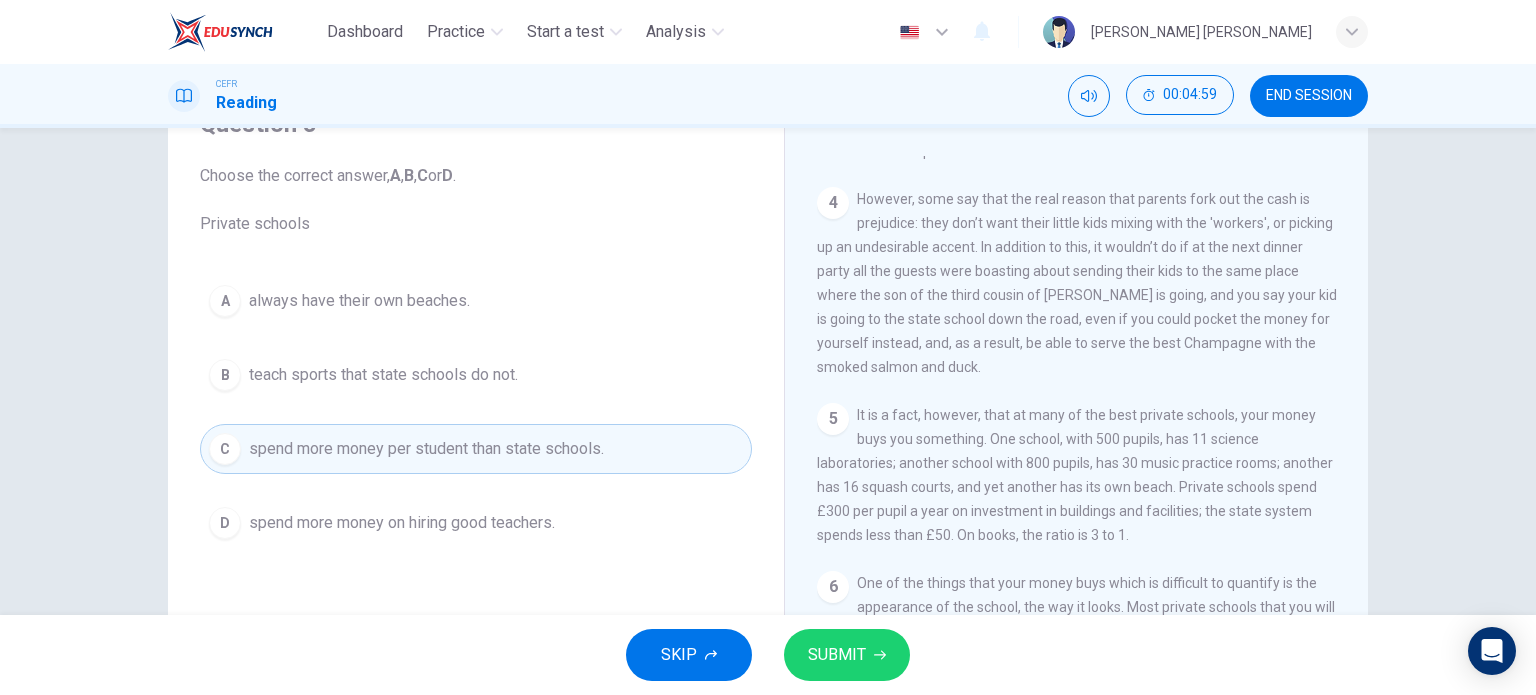 click on "SUBMIT" at bounding box center (847, 655) 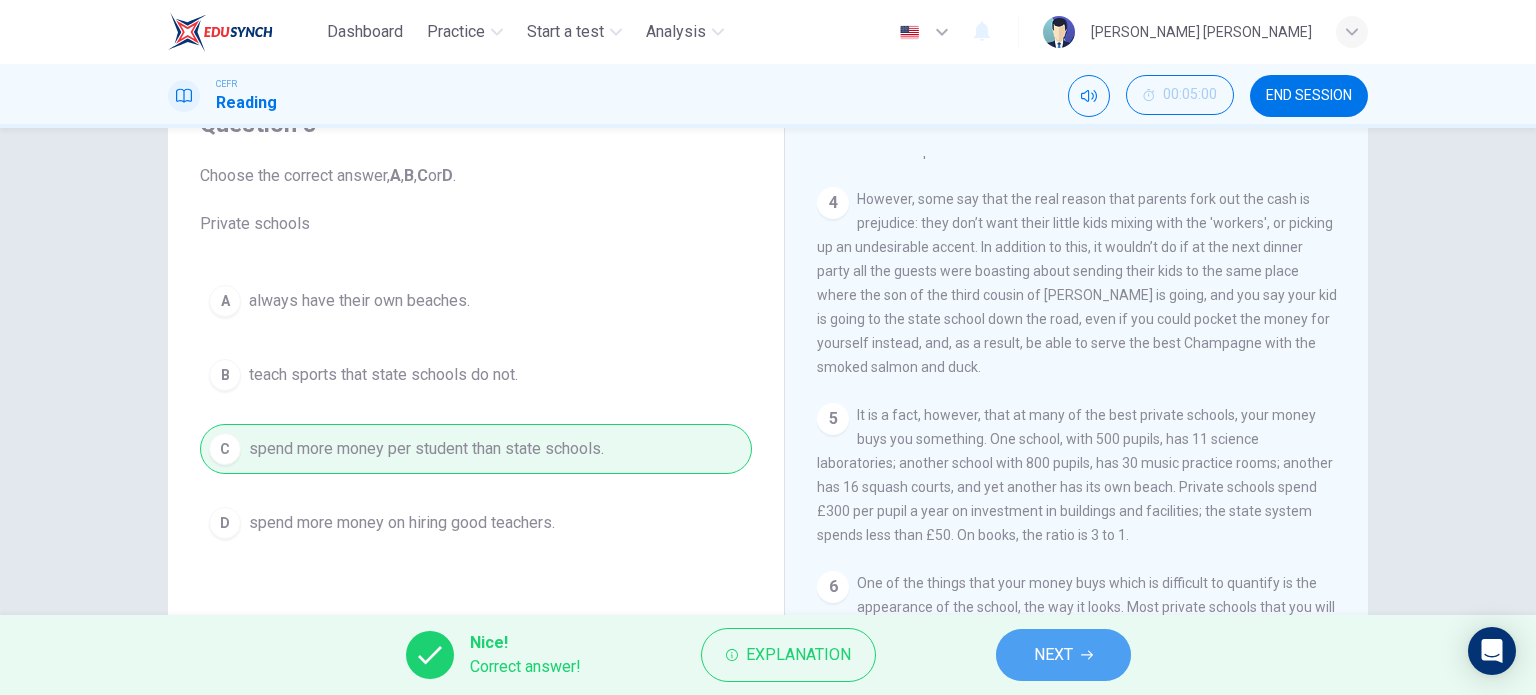 click on "NEXT" at bounding box center [1053, 655] 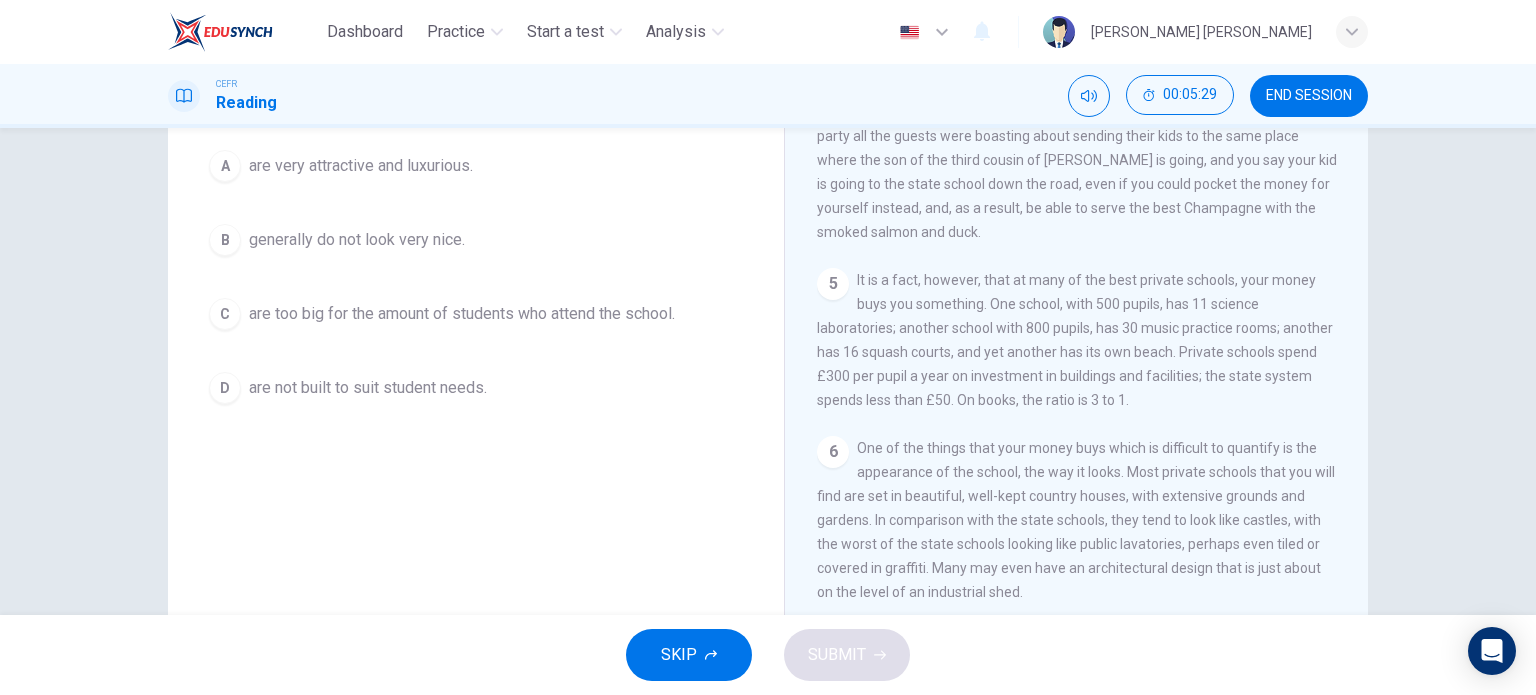 scroll, scrollTop: 188, scrollLeft: 0, axis: vertical 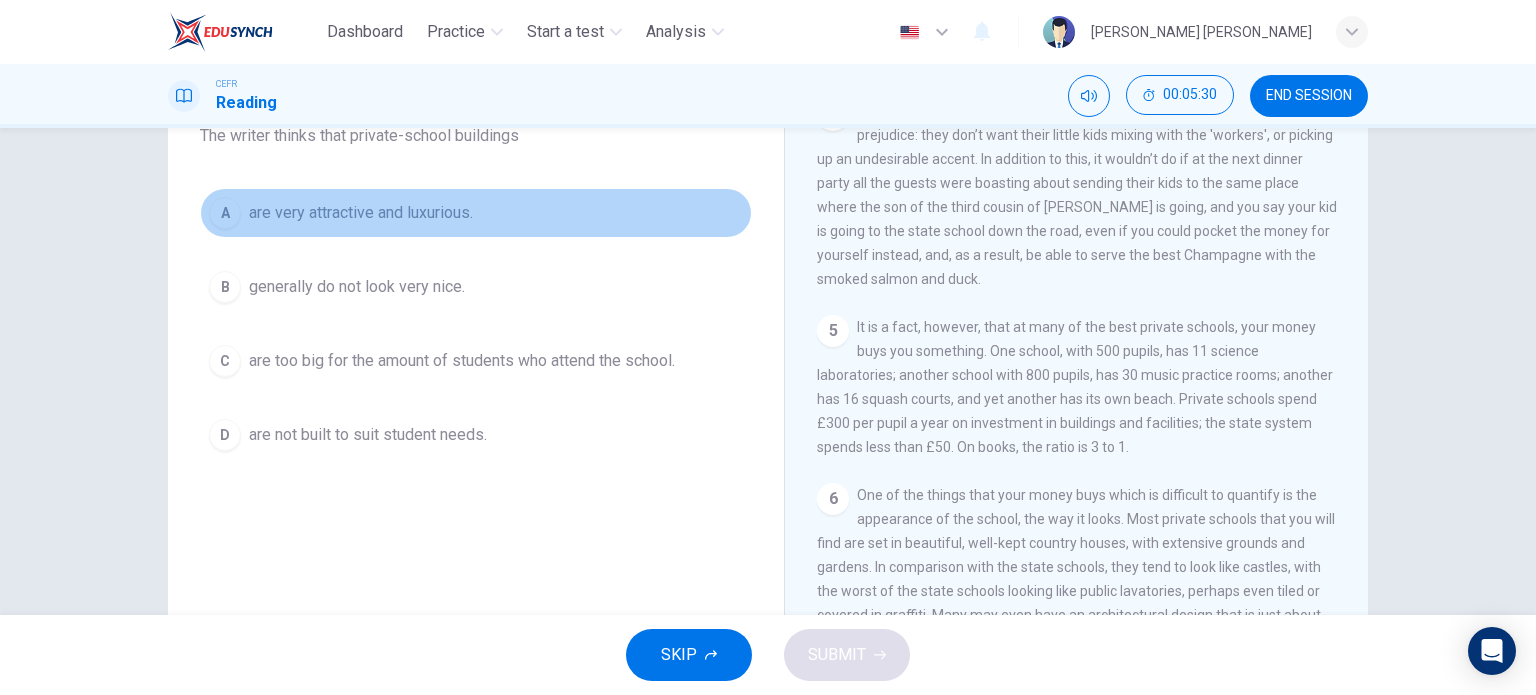 click on "are very attractive and luxurious." at bounding box center (361, 213) 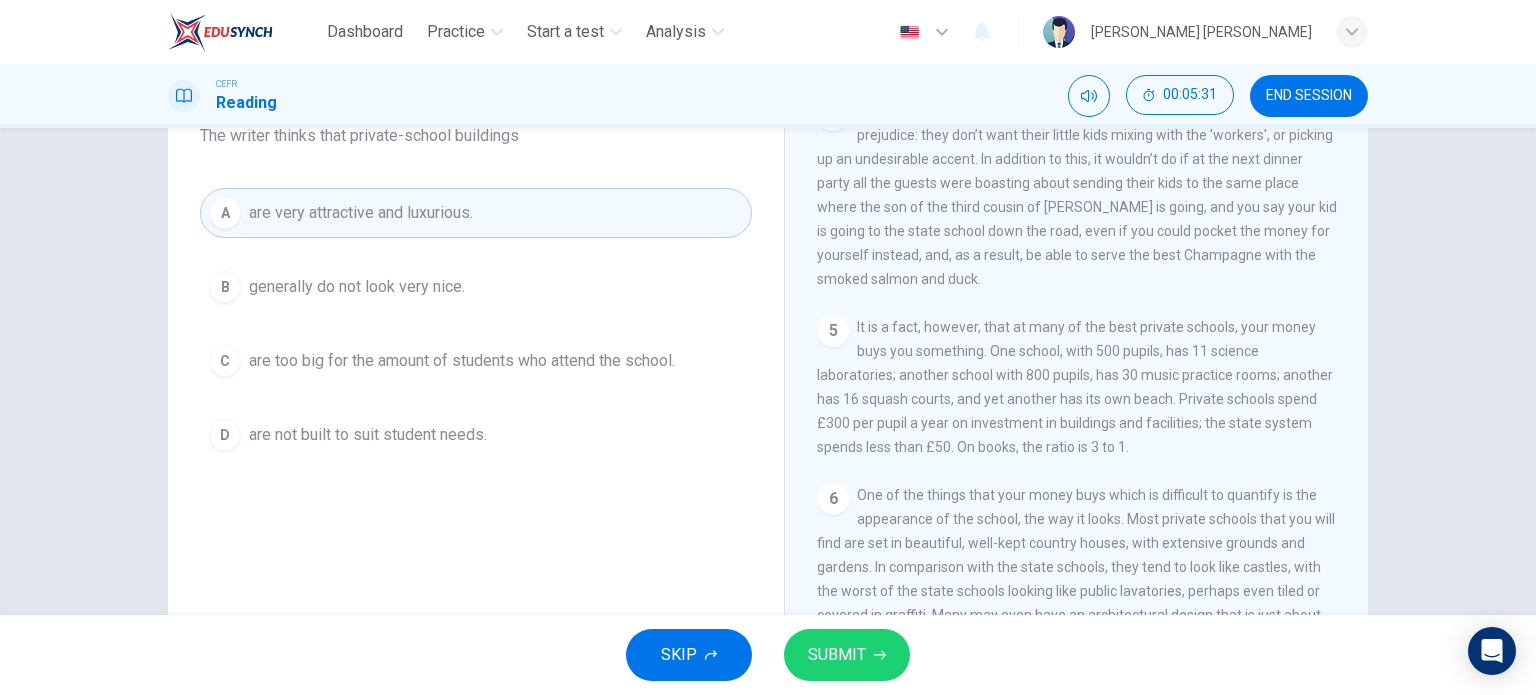 click on "SUBMIT" at bounding box center [837, 655] 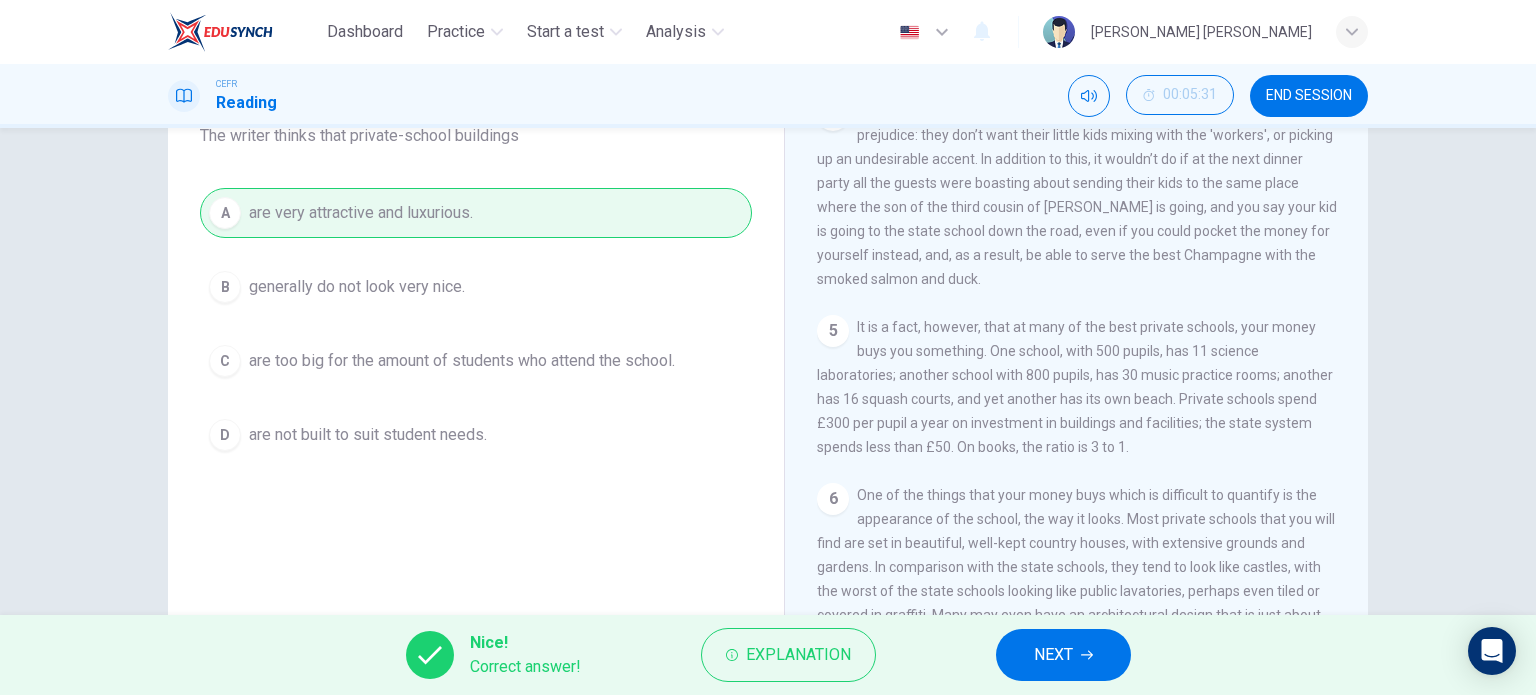 click on "NEXT" at bounding box center (1053, 655) 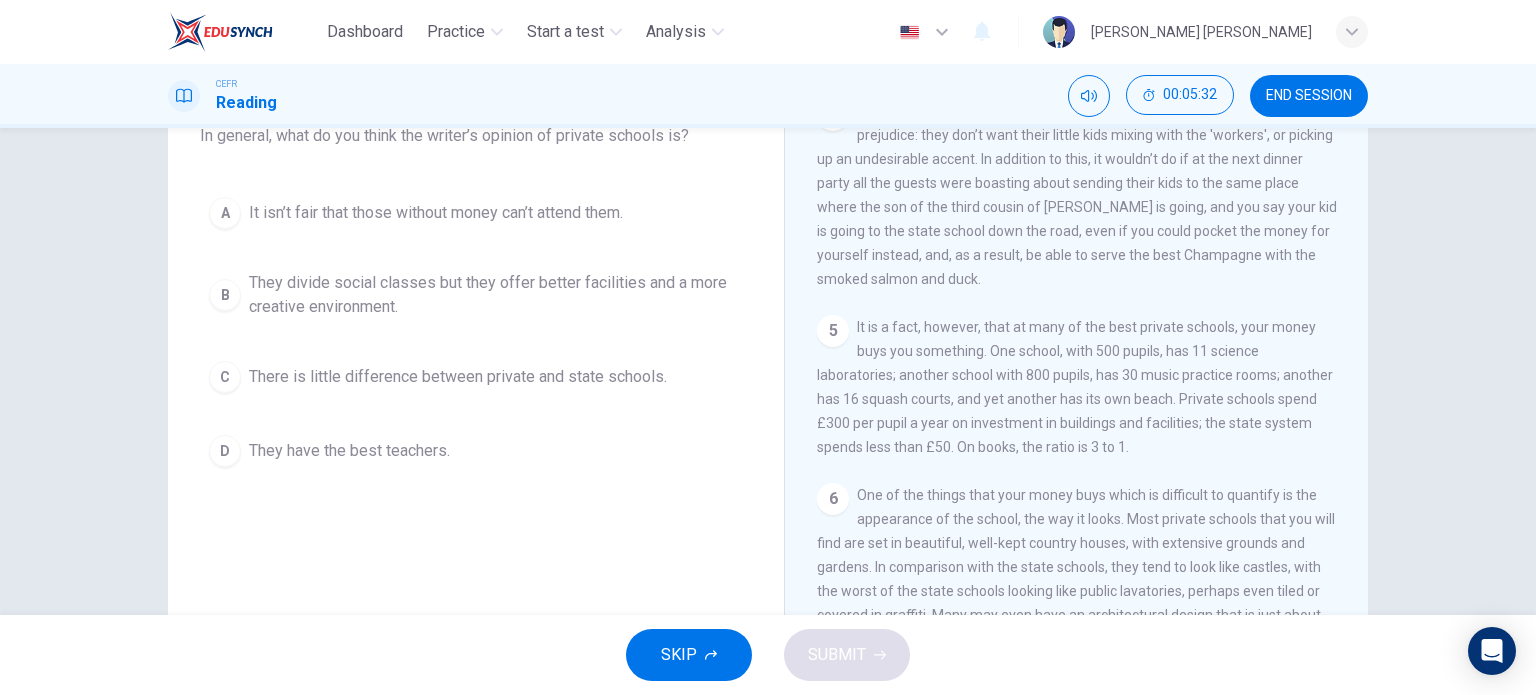 scroll, scrollTop: 88, scrollLeft: 0, axis: vertical 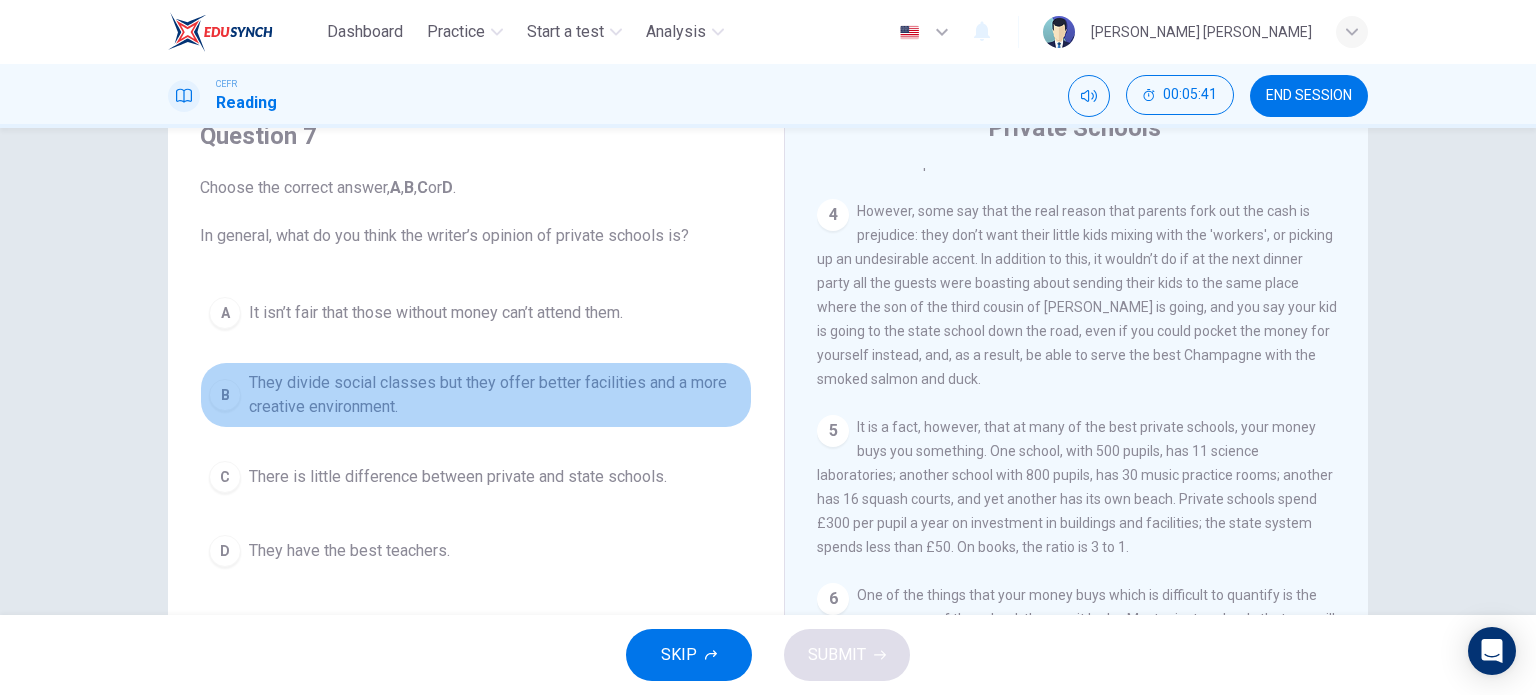 click on "B" at bounding box center [225, 395] 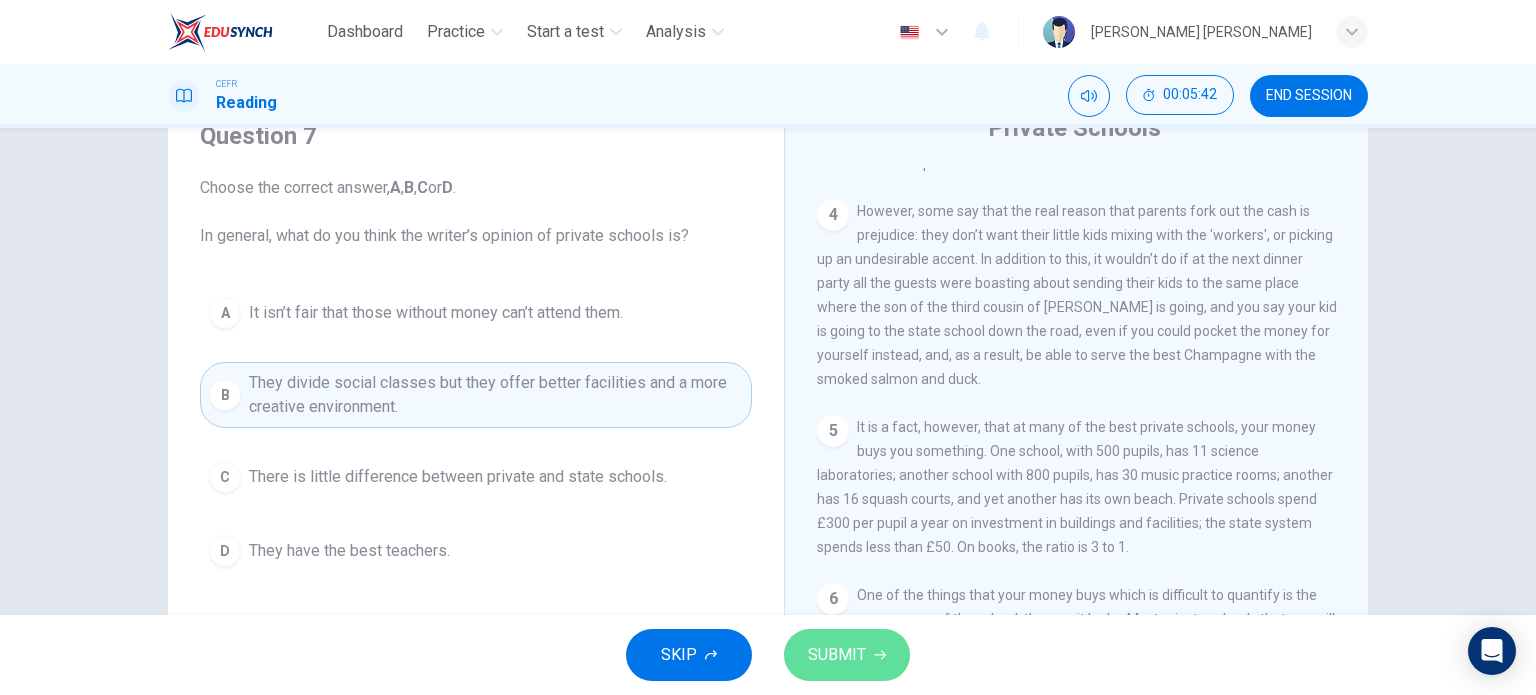 click on "SUBMIT" at bounding box center (837, 655) 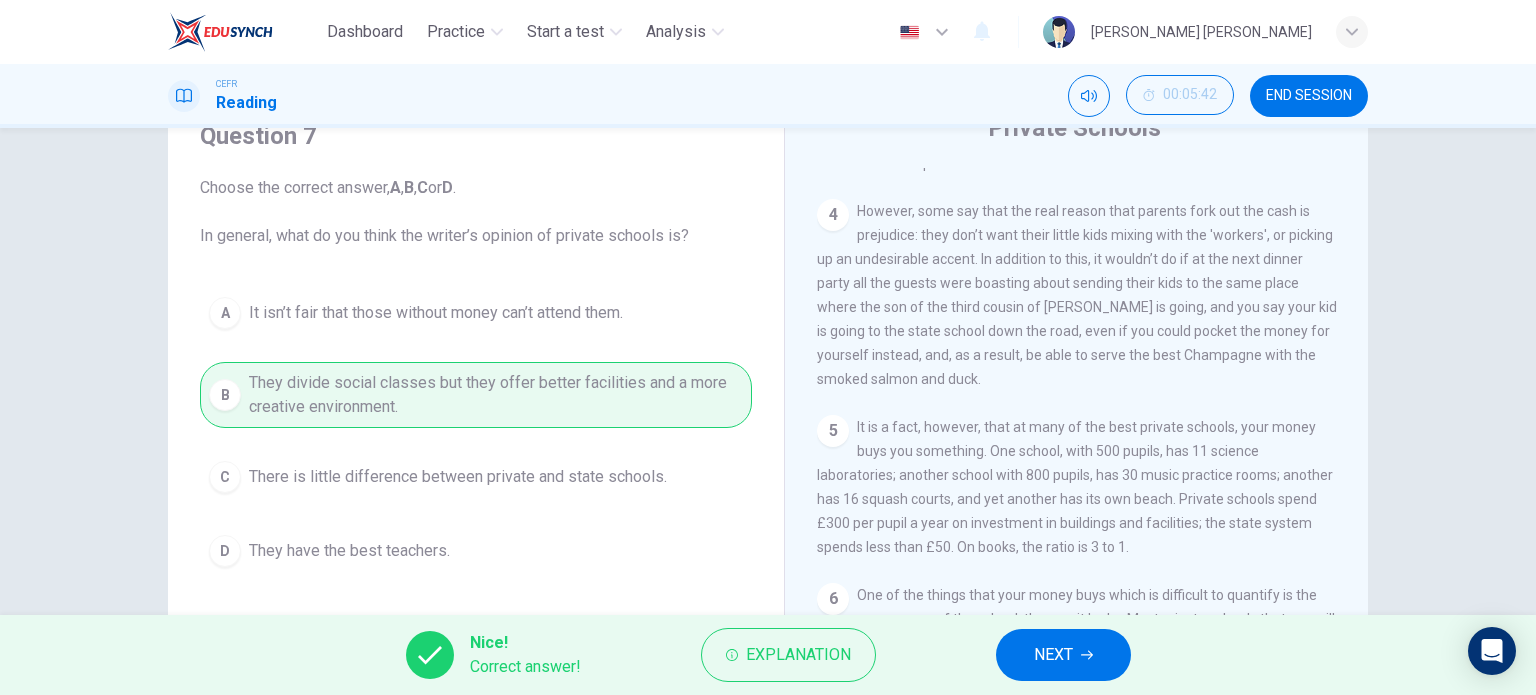 click on "NEXT" at bounding box center (1063, 655) 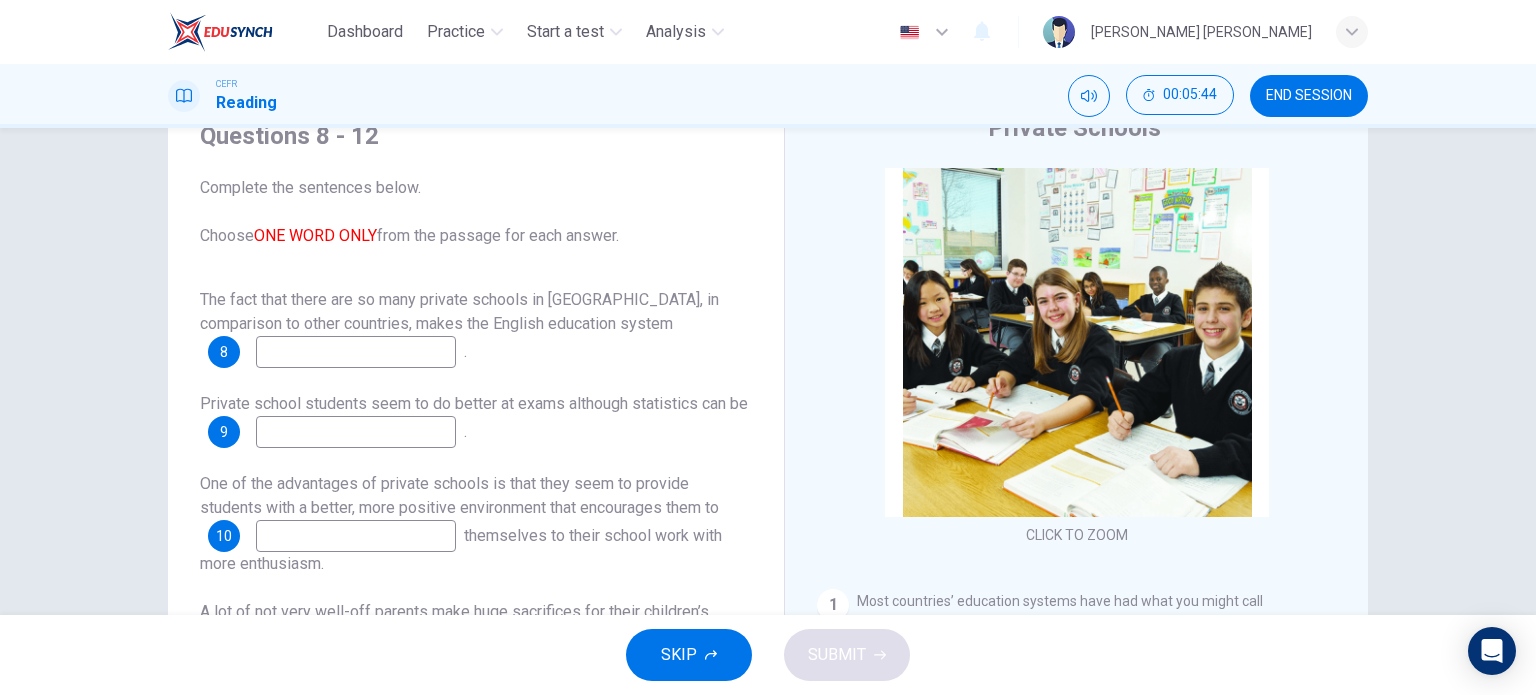 scroll, scrollTop: 0, scrollLeft: 0, axis: both 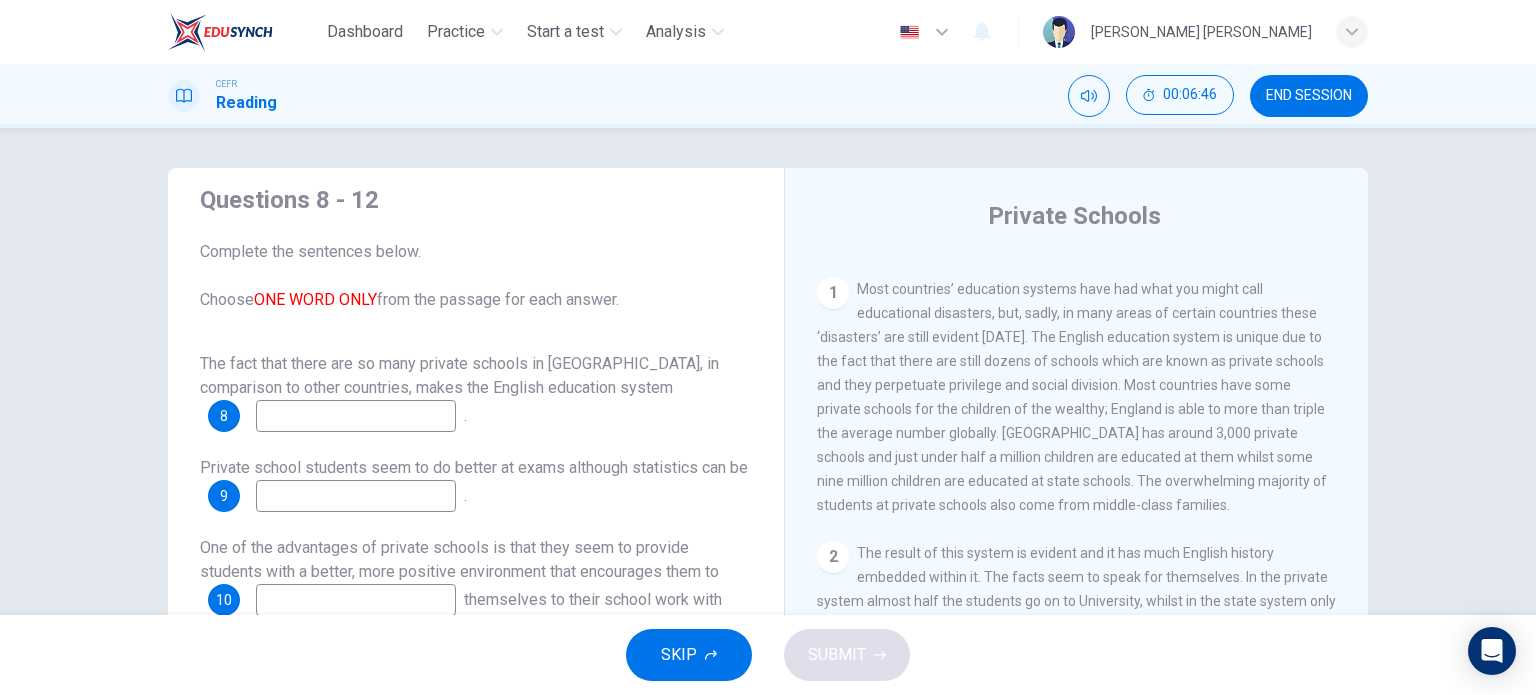click at bounding box center [356, 416] 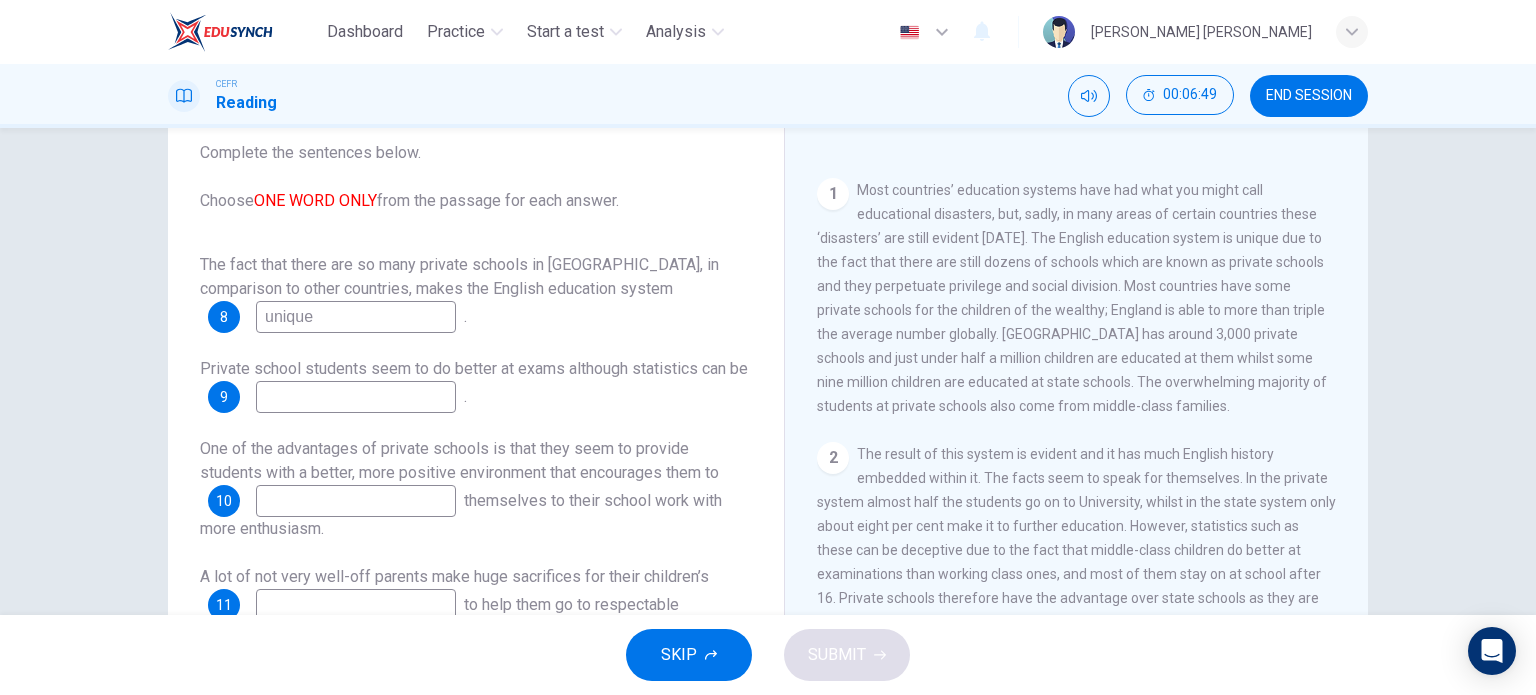 scroll, scrollTop: 100, scrollLeft: 0, axis: vertical 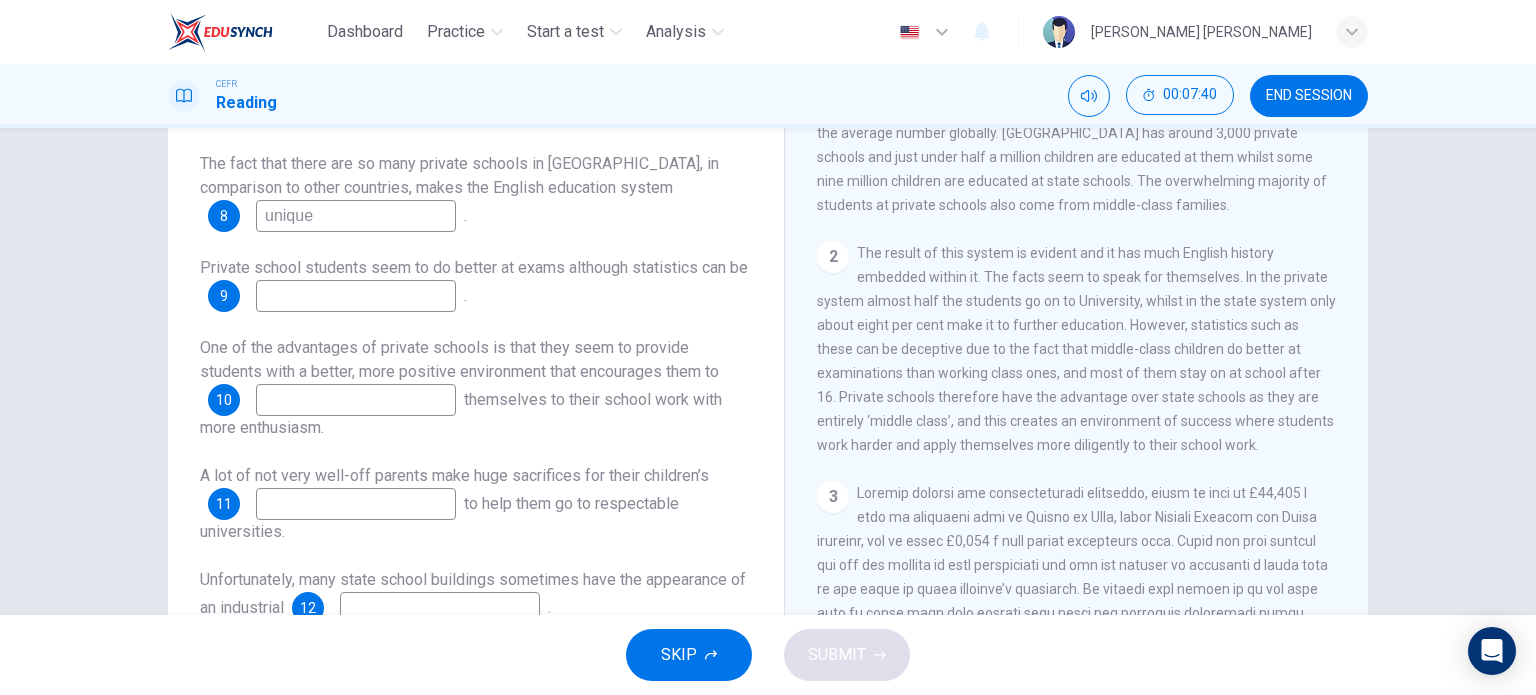 type on "unique" 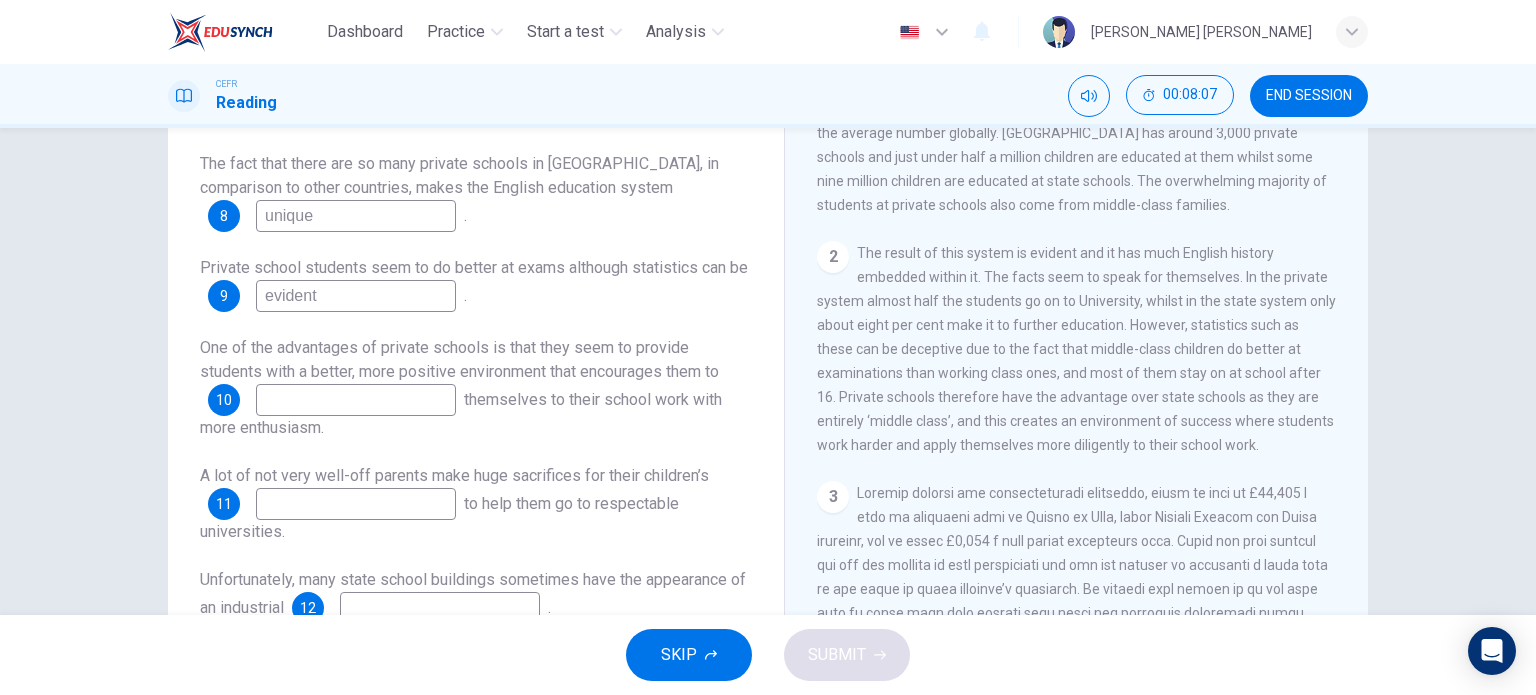 drag, startPoint x: 369, startPoint y: 297, endPoint x: 271, endPoint y: 295, distance: 98.02041 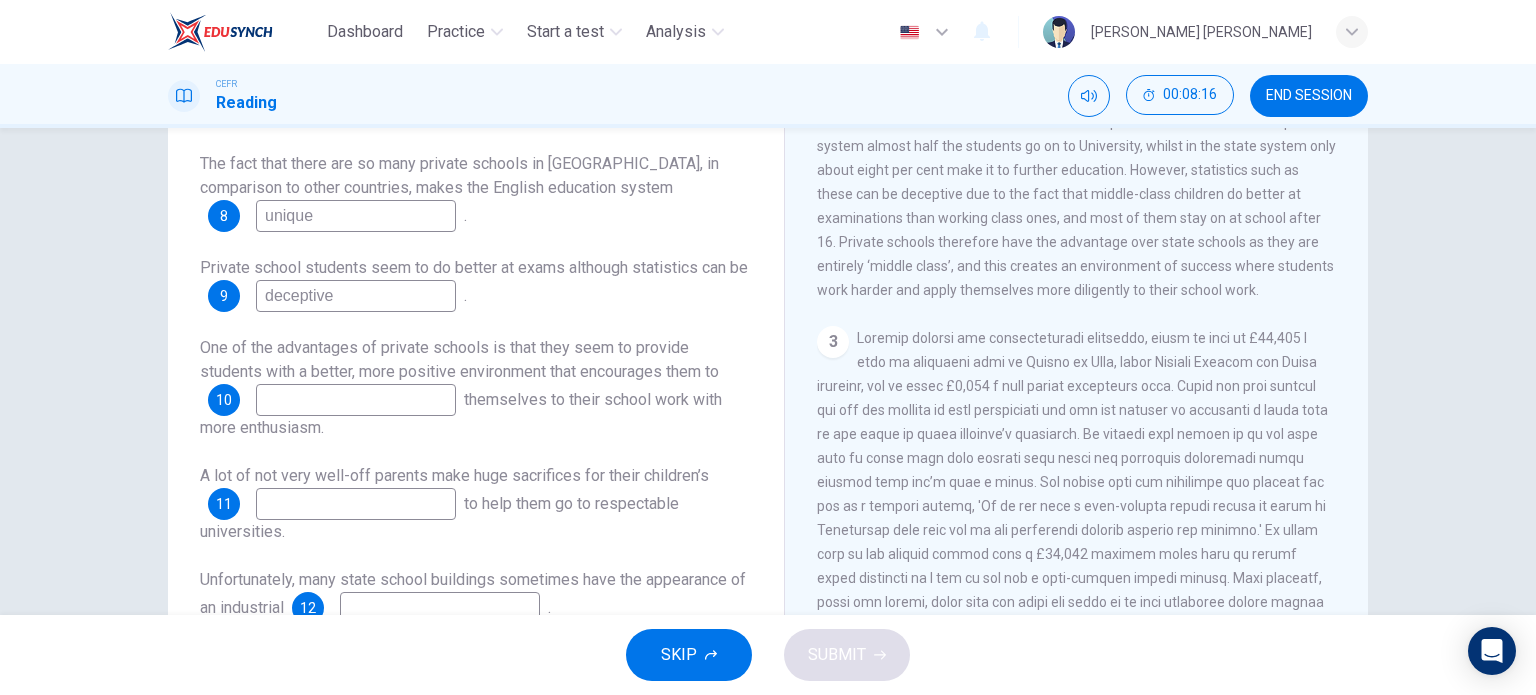 scroll, scrollTop: 700, scrollLeft: 0, axis: vertical 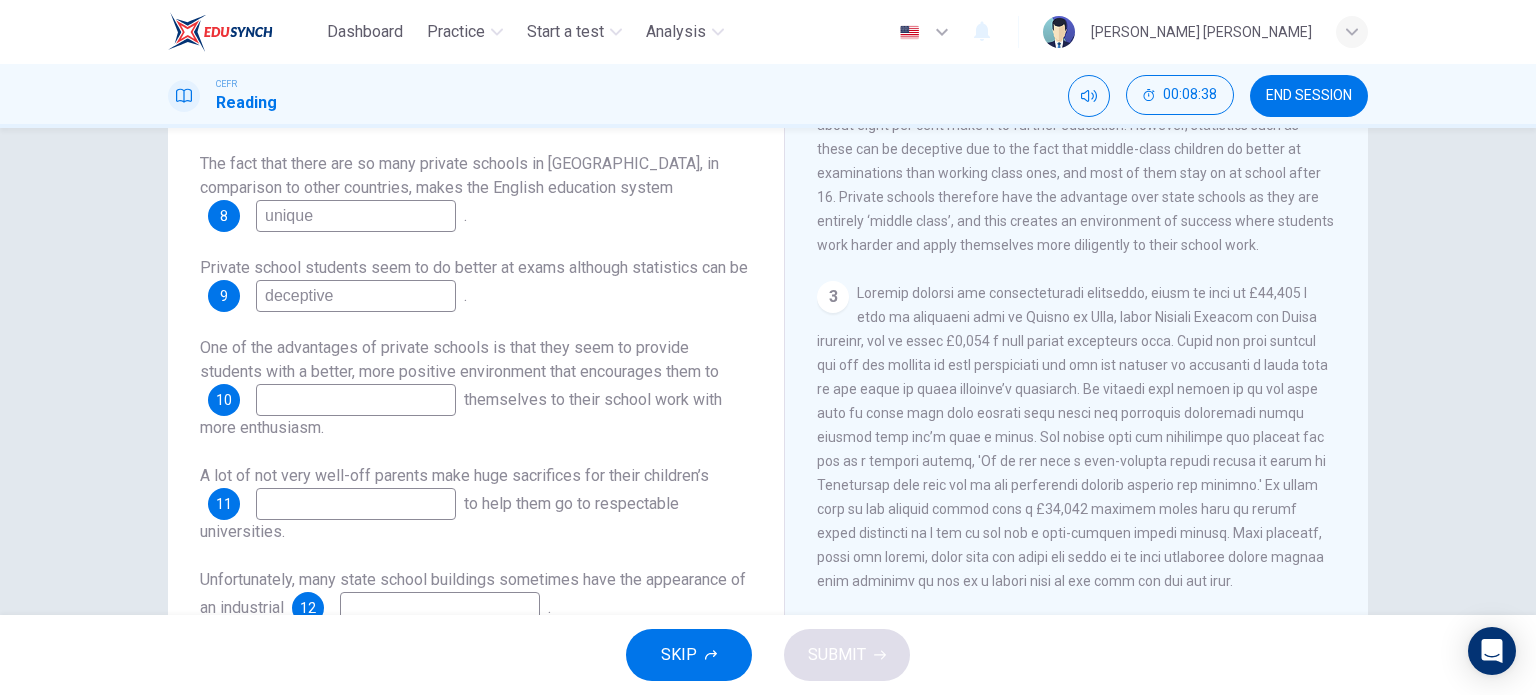 type on "deceptive" 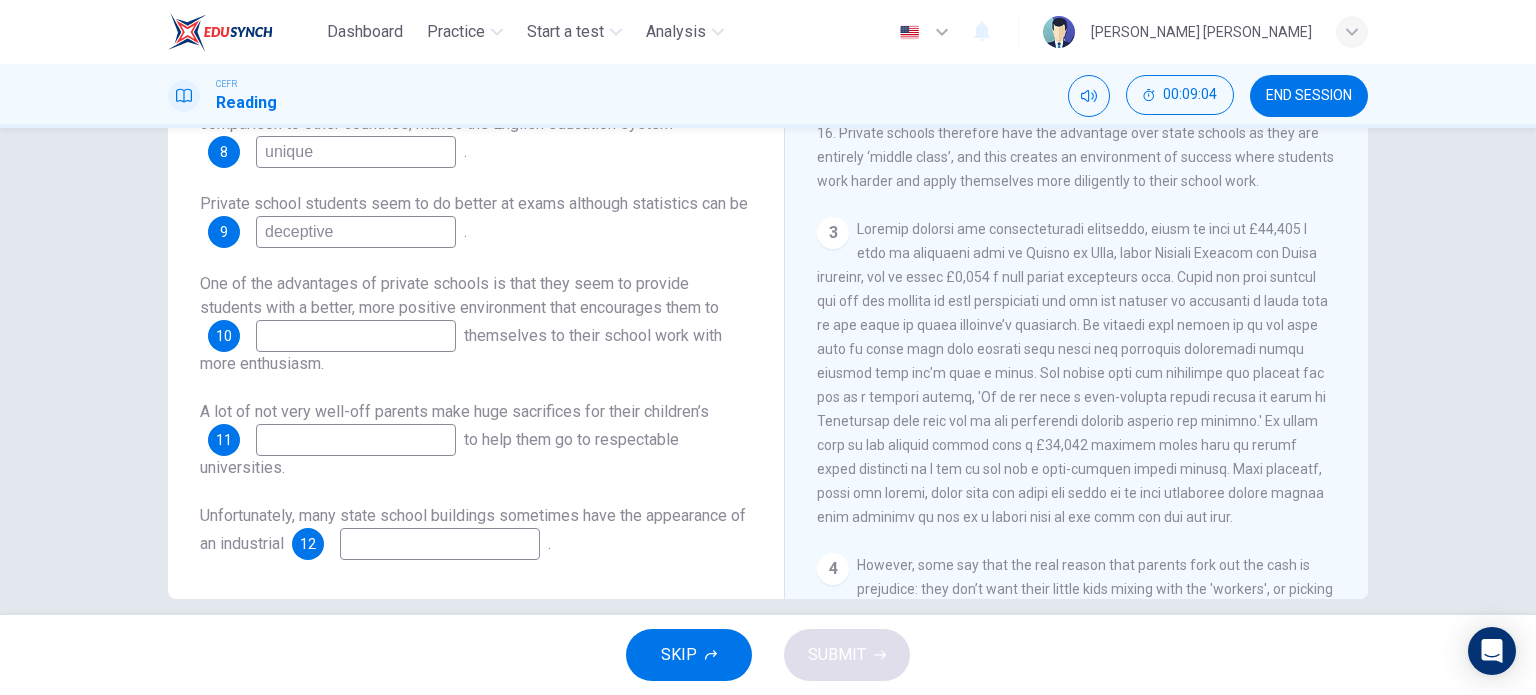 scroll, scrollTop: 288, scrollLeft: 0, axis: vertical 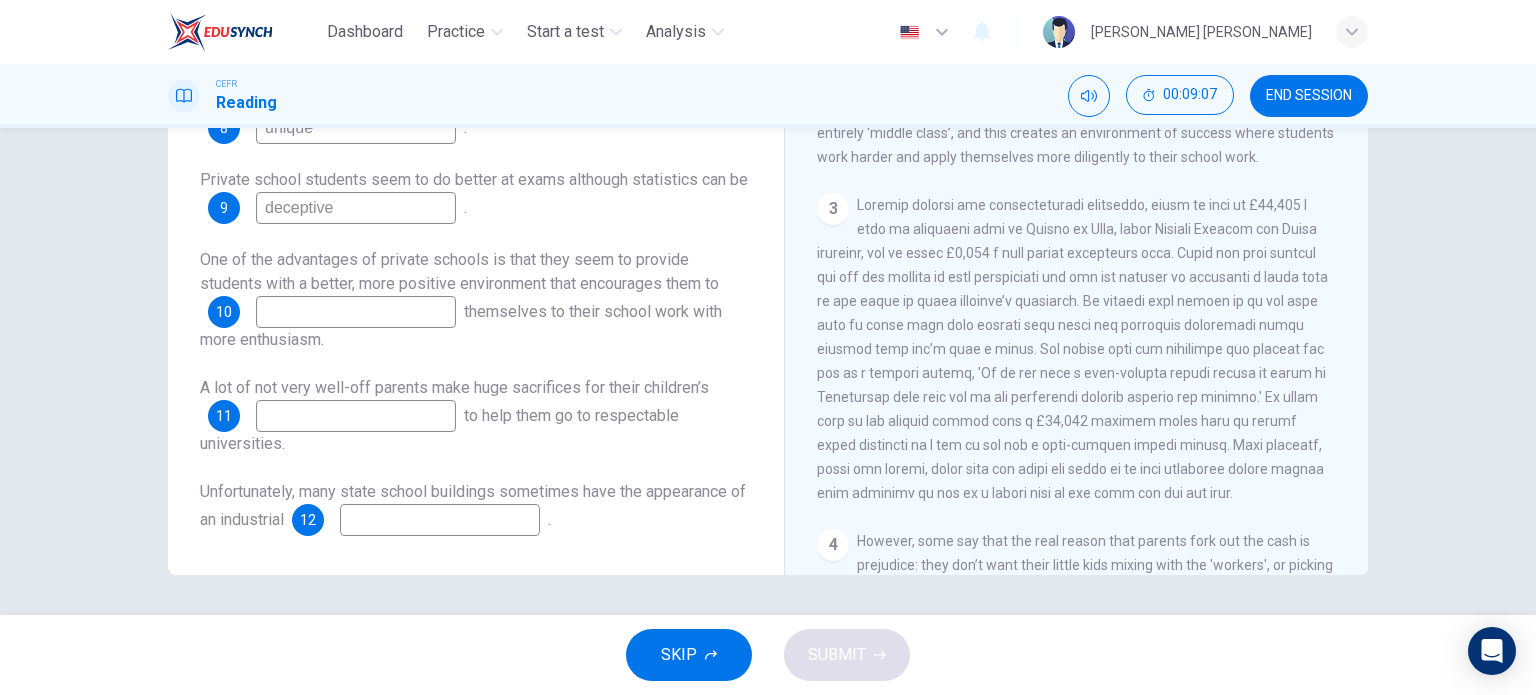 click at bounding box center [356, 416] 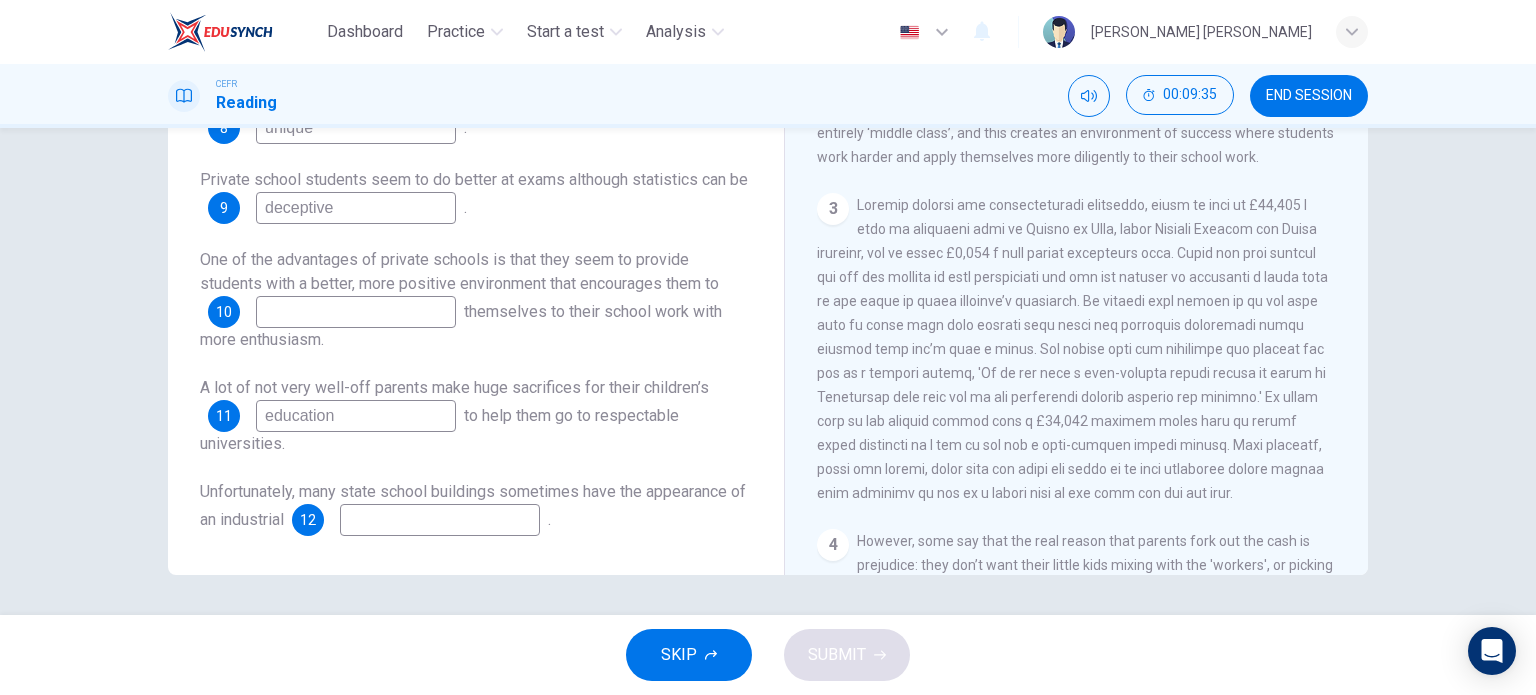 drag, startPoint x: 360, startPoint y: 420, endPoint x: 213, endPoint y: 415, distance: 147.085 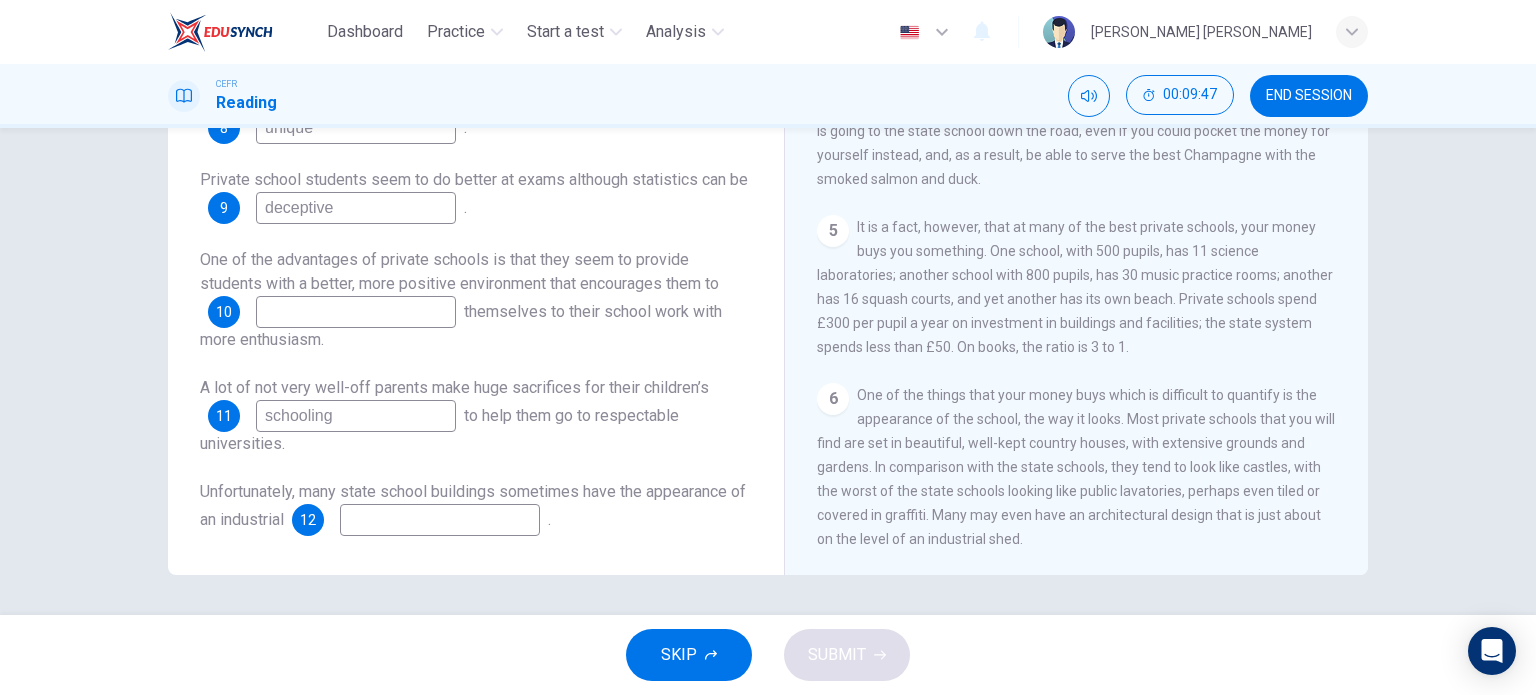 scroll, scrollTop: 1272, scrollLeft: 0, axis: vertical 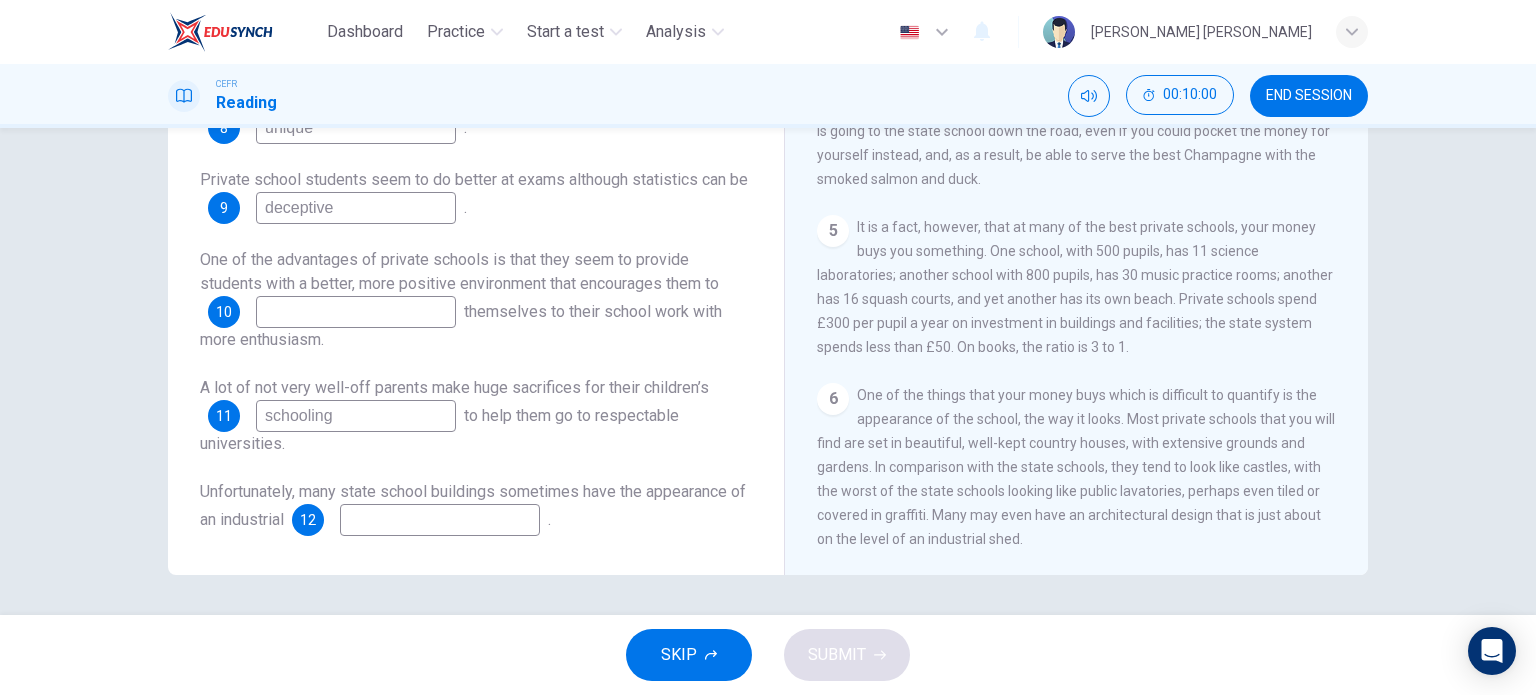 type on "schooling" 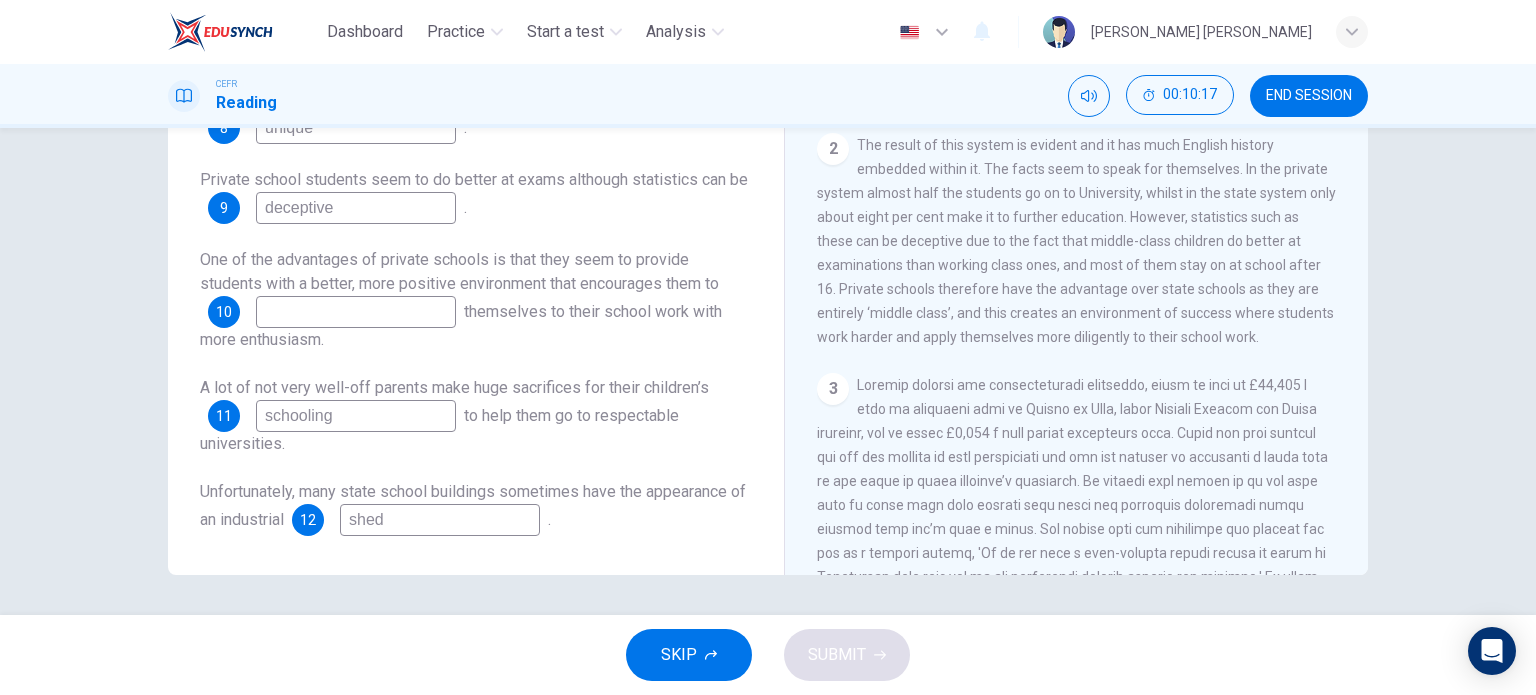 scroll, scrollTop: 472, scrollLeft: 0, axis: vertical 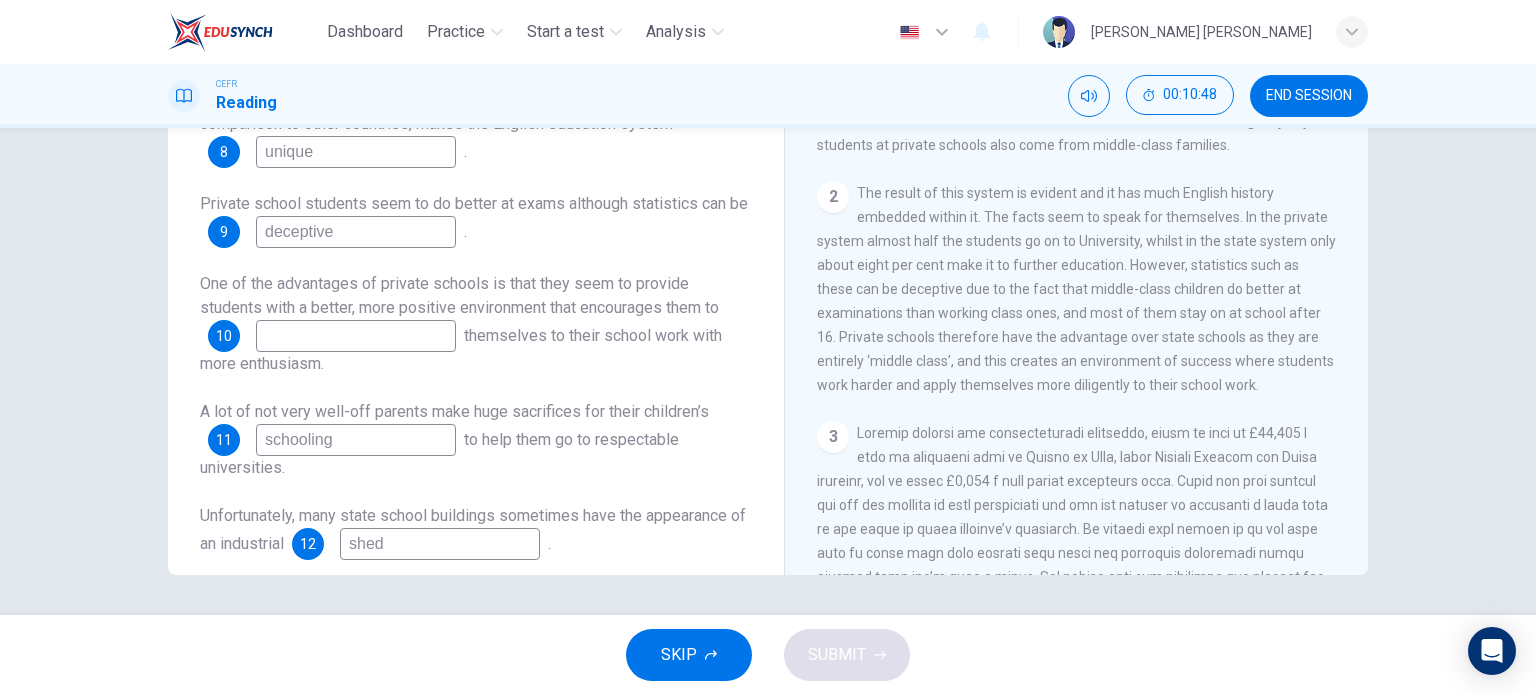 type on "shed" 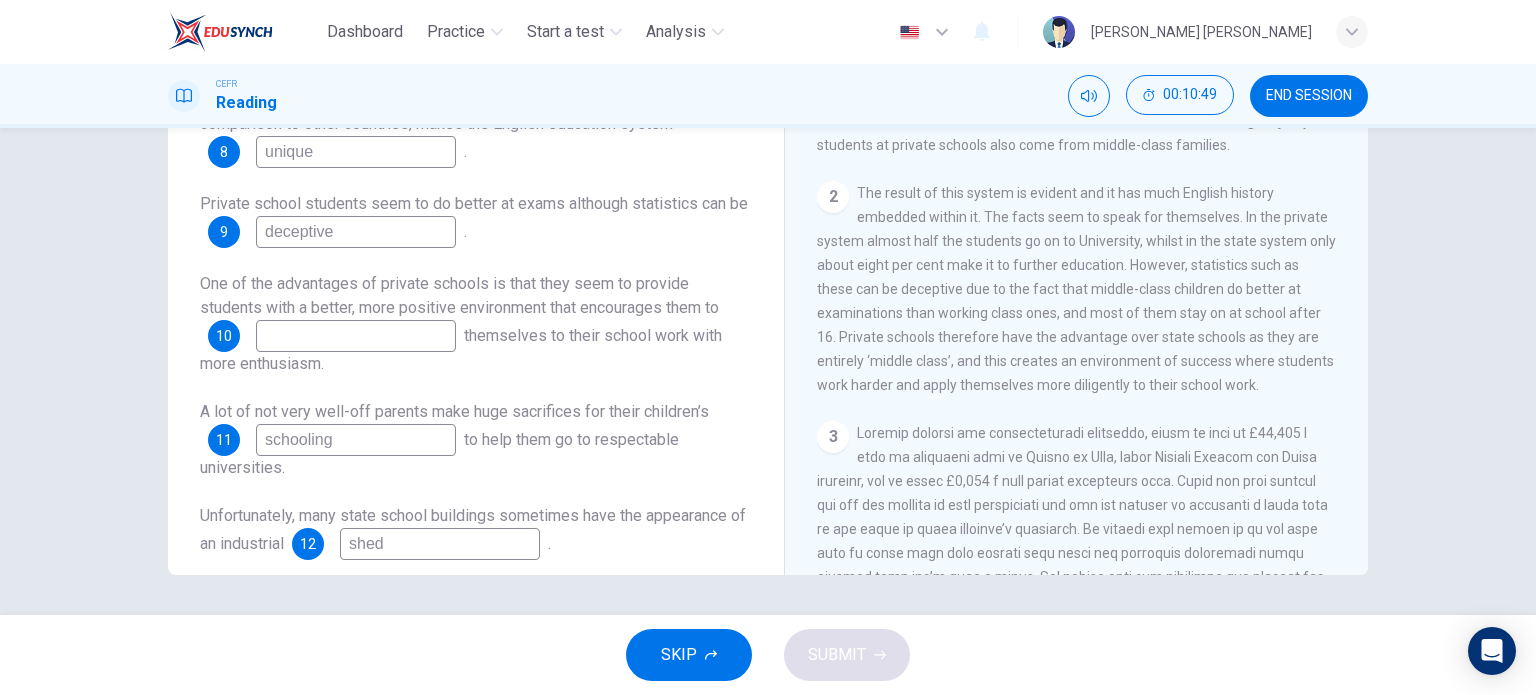 click at bounding box center [356, 336] 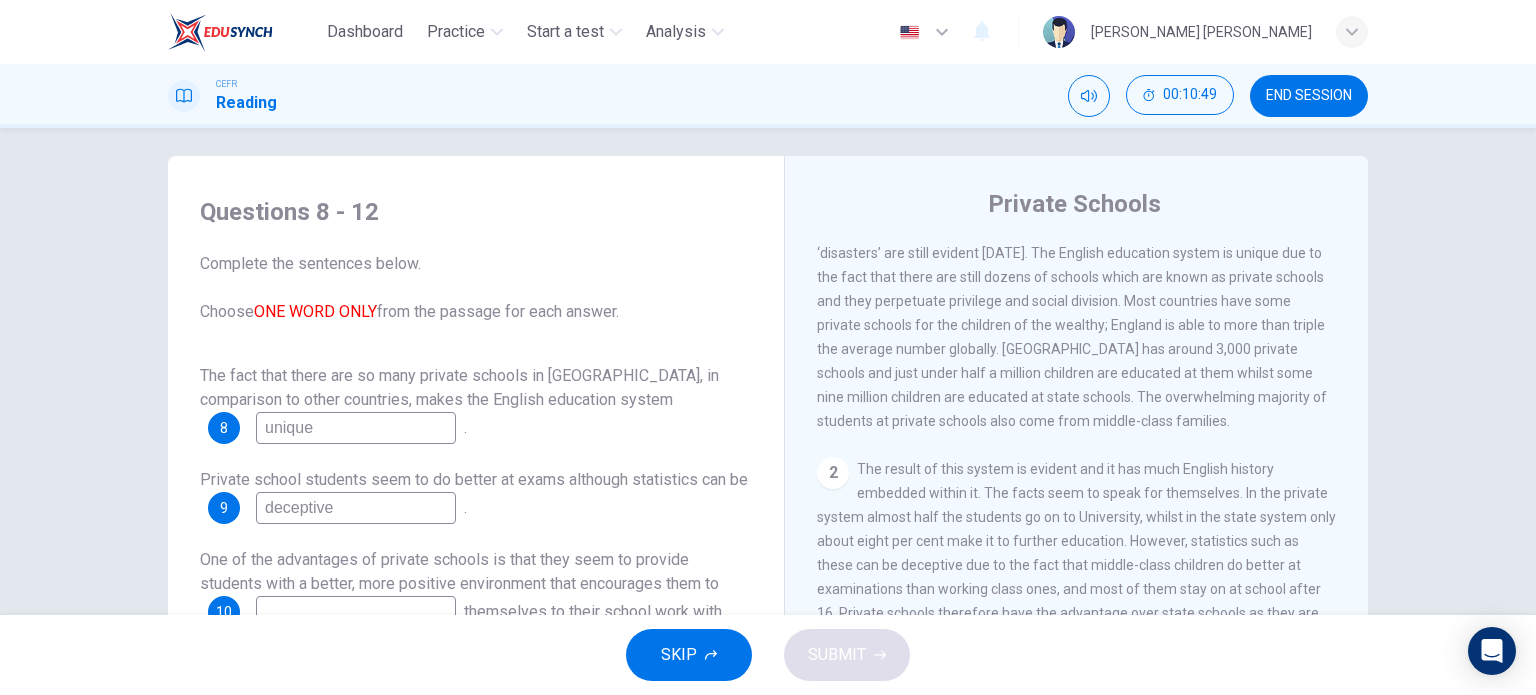 scroll, scrollTop: 0, scrollLeft: 0, axis: both 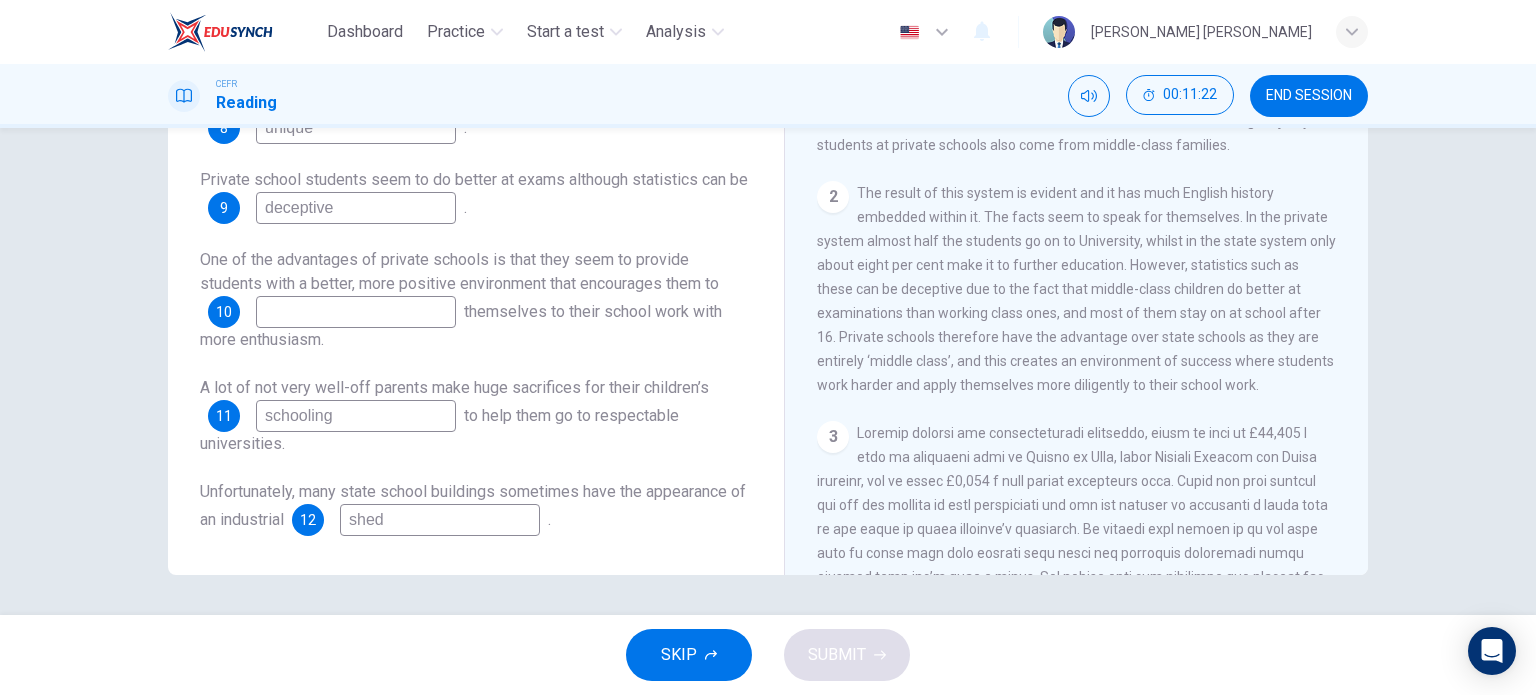 click at bounding box center (356, 312) 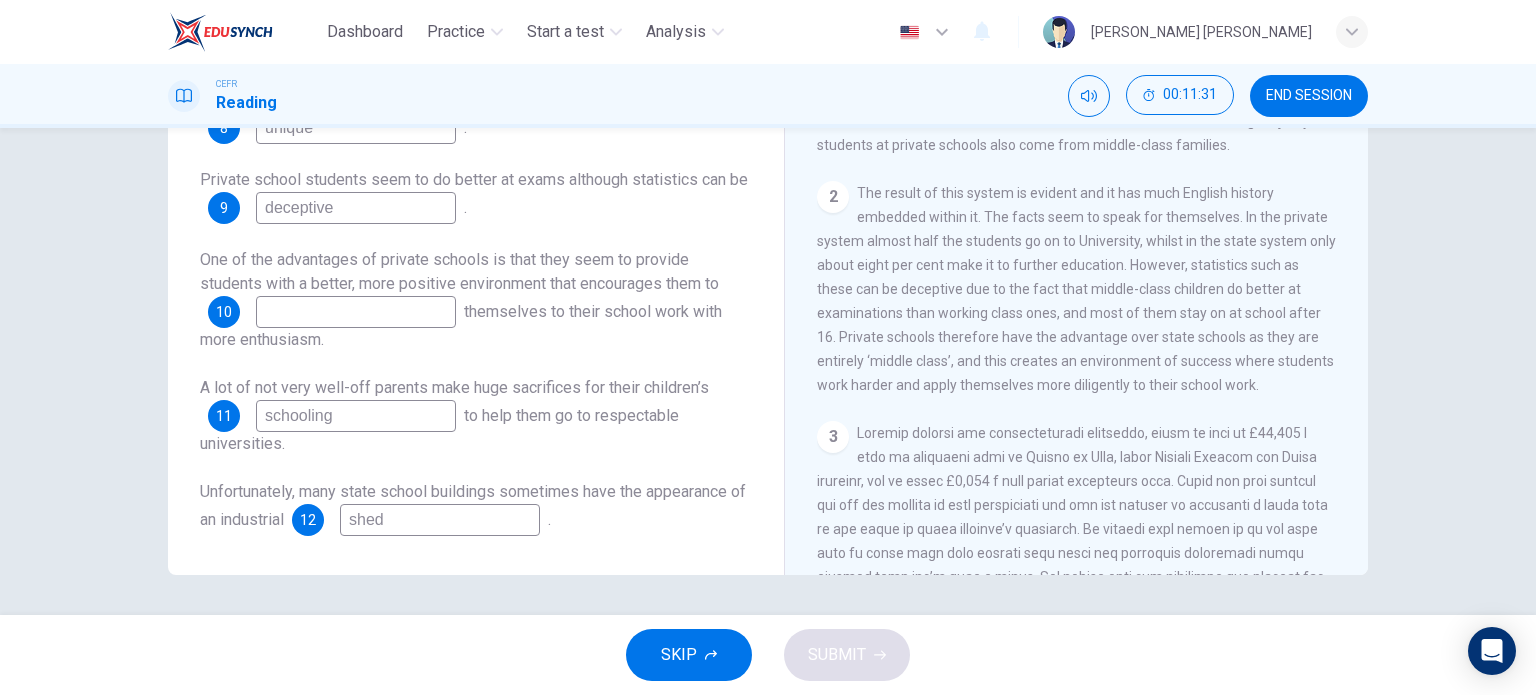 click at bounding box center [356, 312] 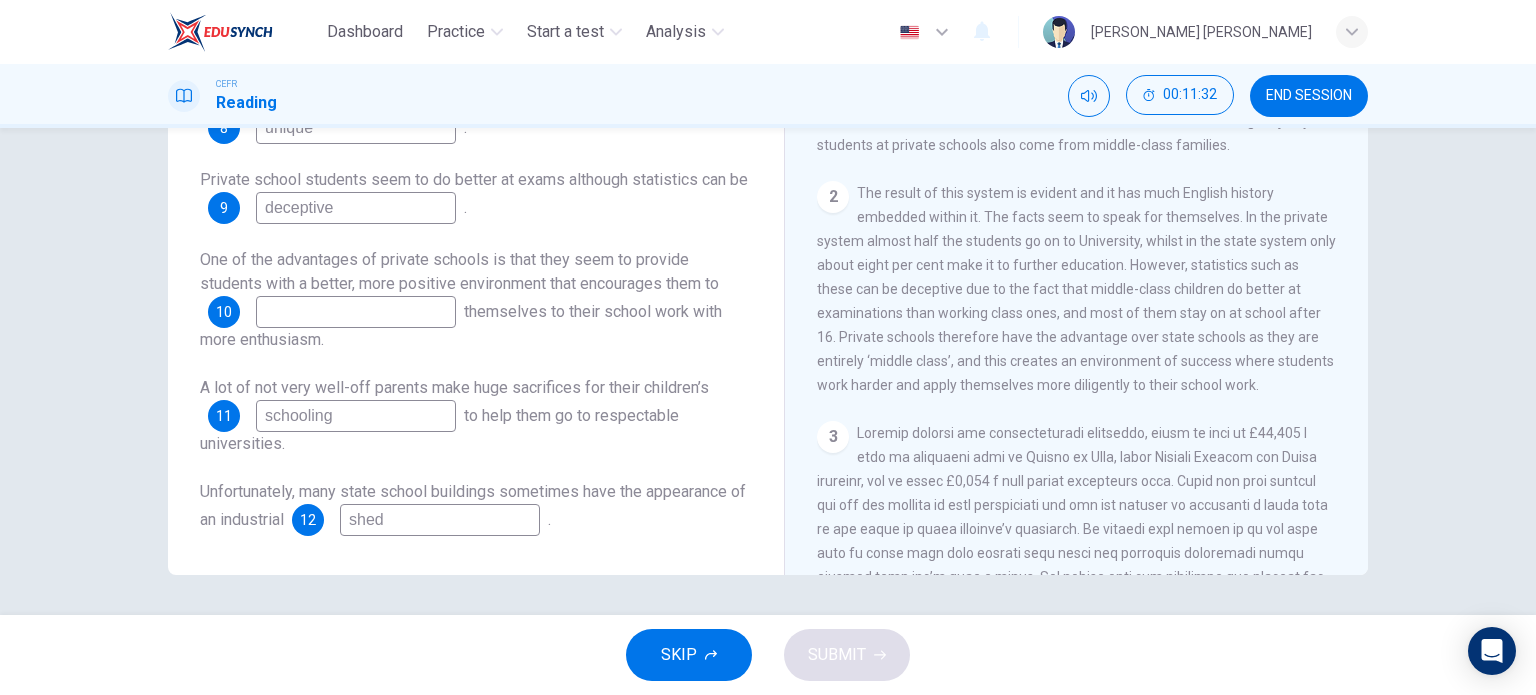 click at bounding box center [356, 312] 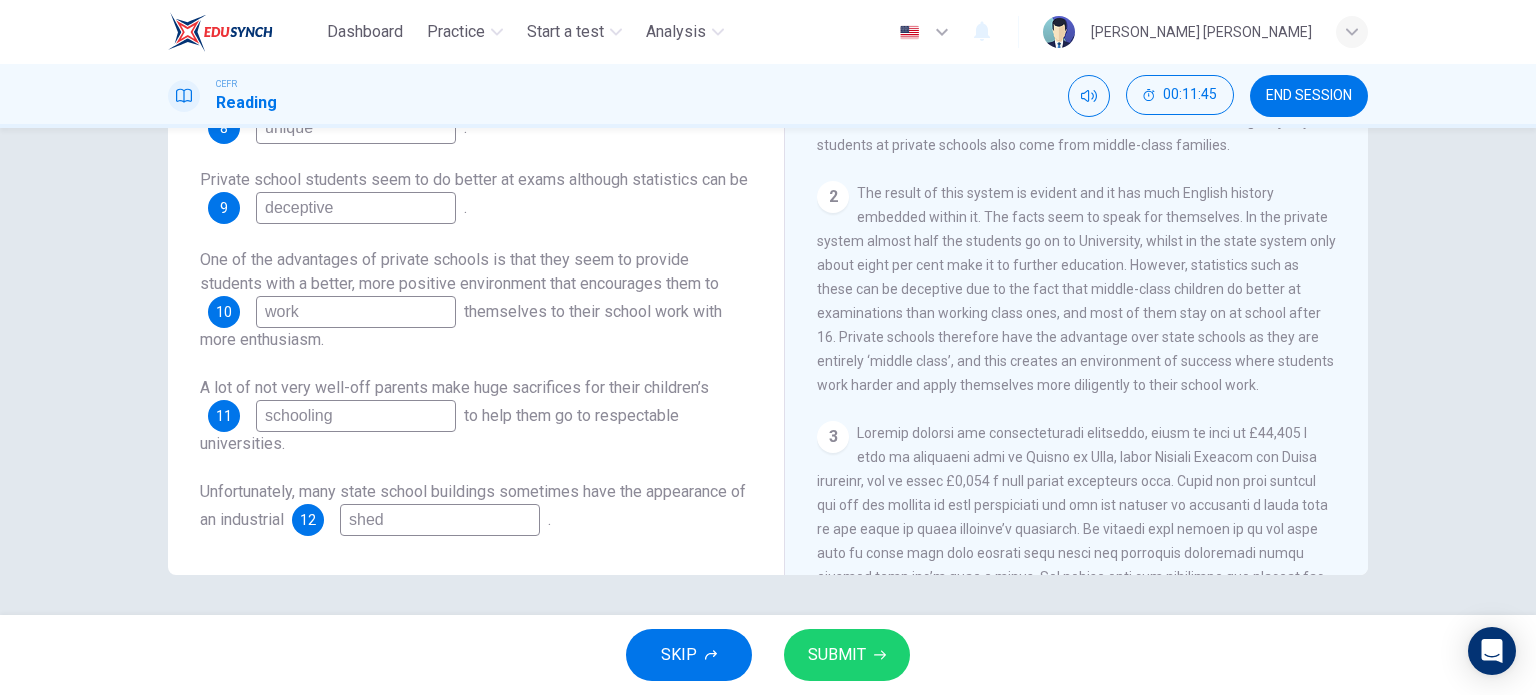 type on "work" 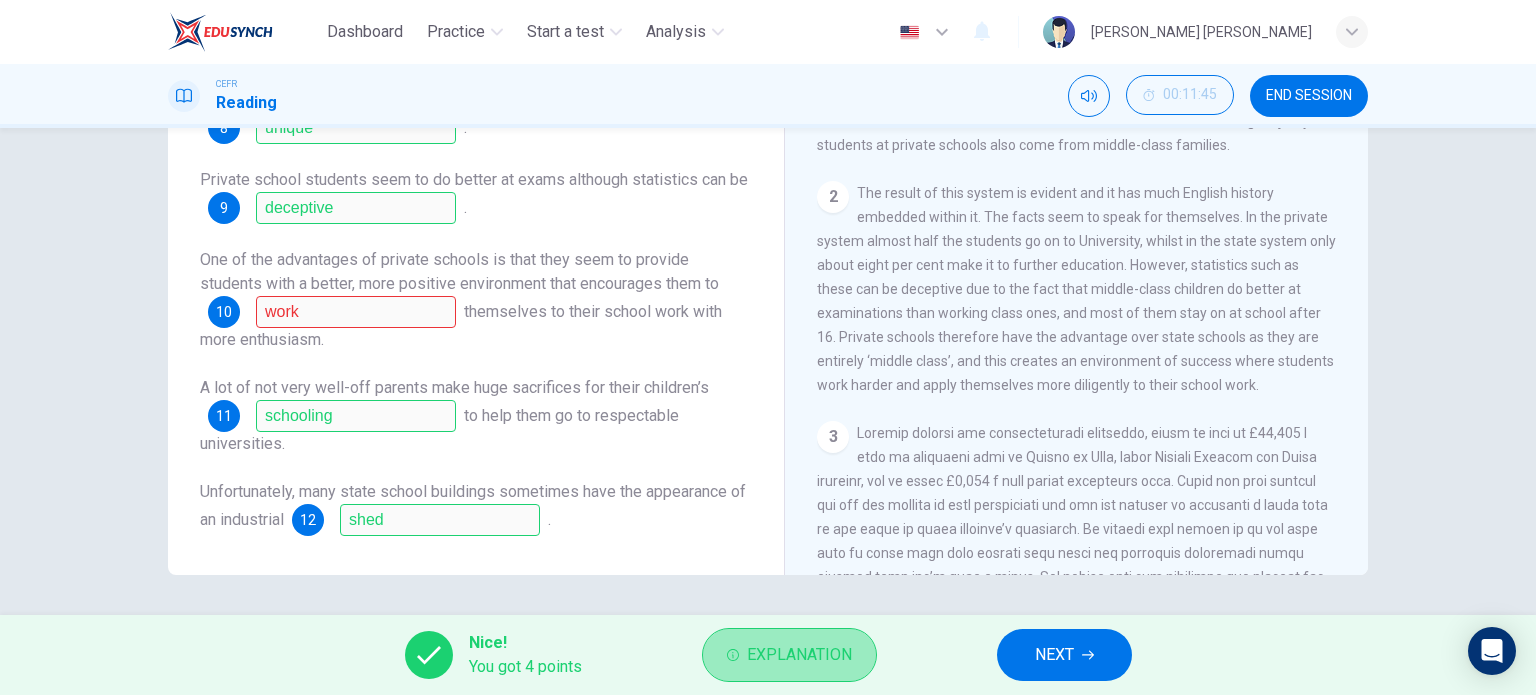 click on "Explanation" at bounding box center [799, 655] 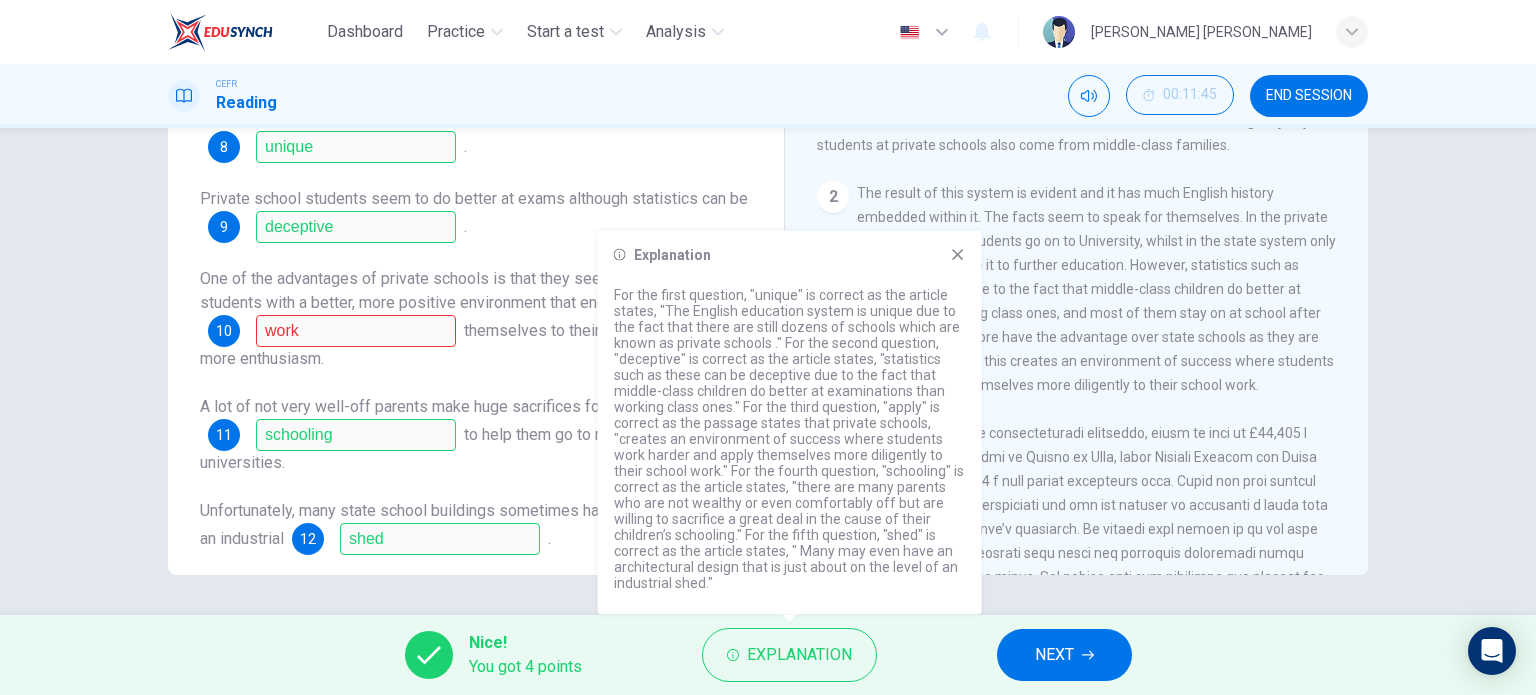 scroll, scrollTop: 0, scrollLeft: 0, axis: both 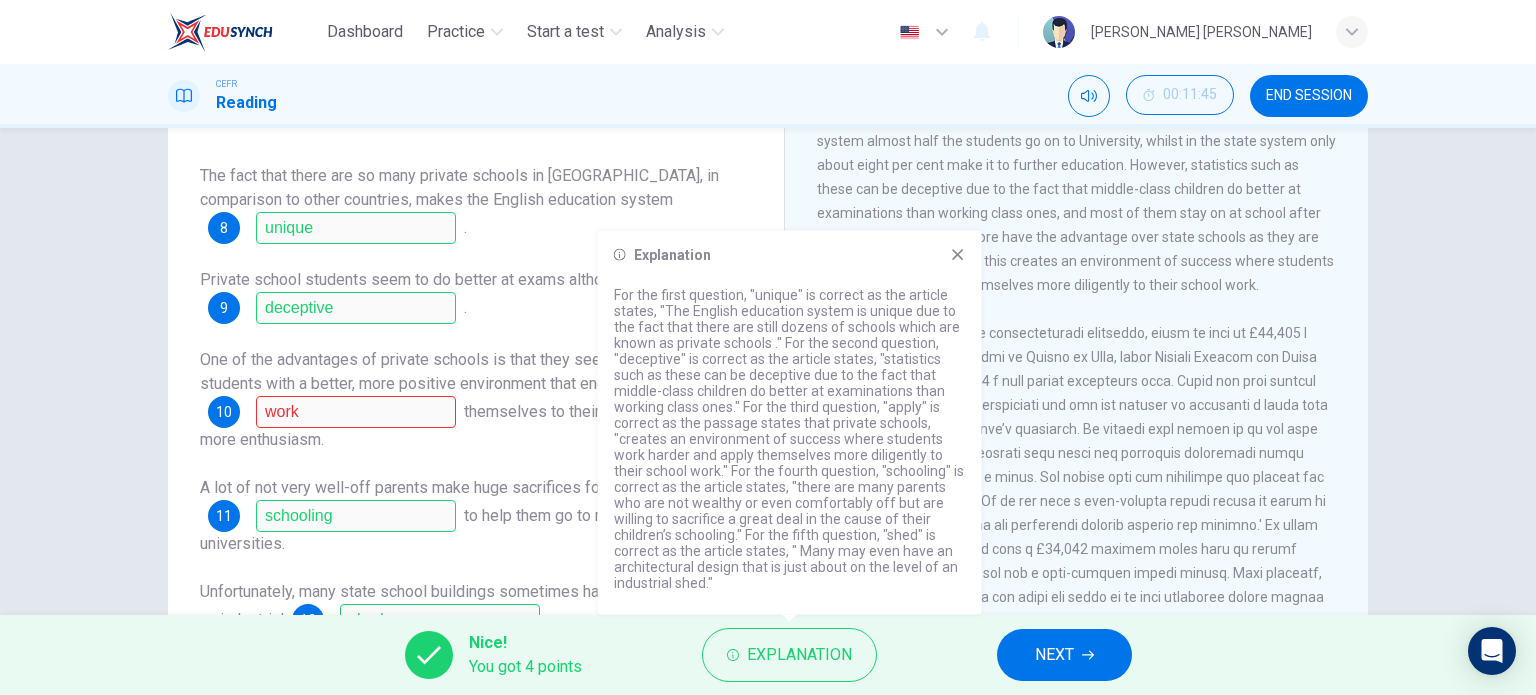 click on "One of the advantages of private schools is that they seem to provide students with a better, more positive environment that encourages them to  10 work  themselves to their school work with more enthusiasm." at bounding box center (476, 400) 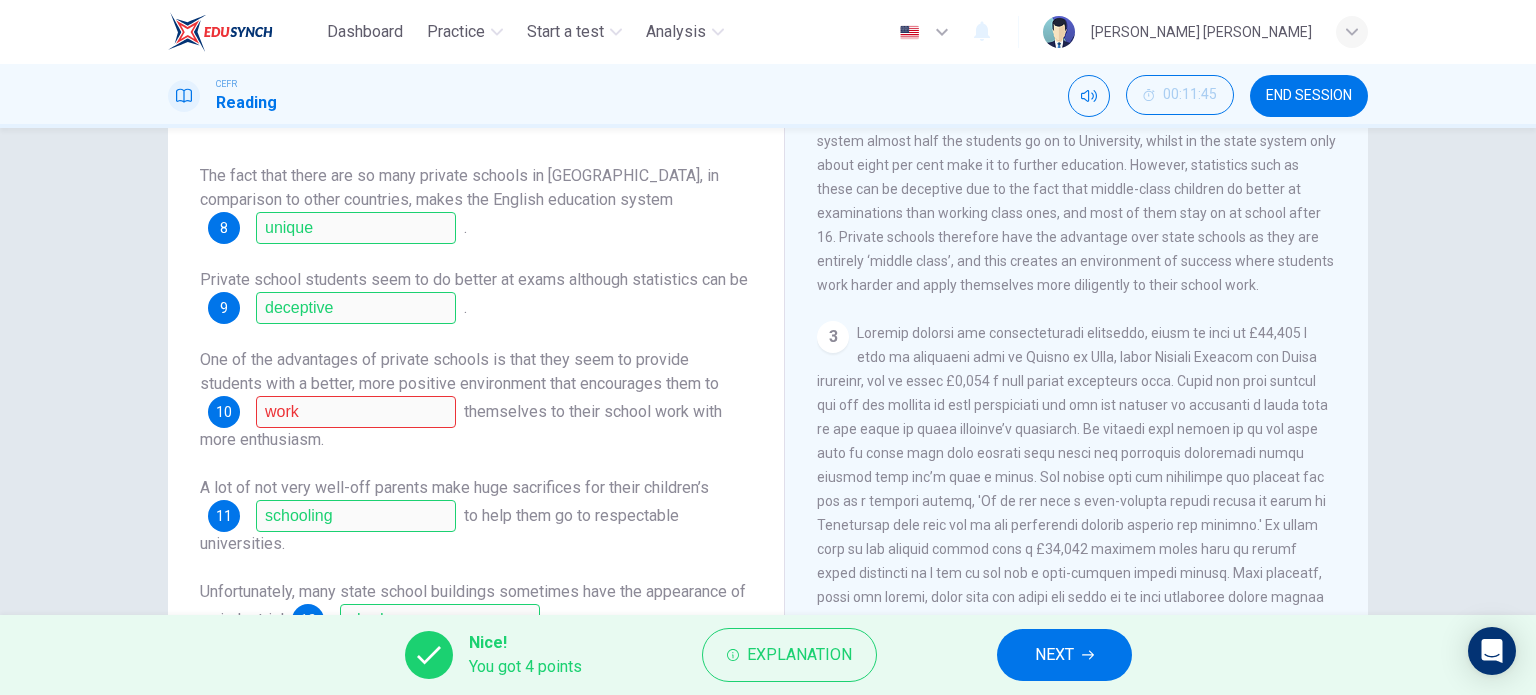 click on "NEXT" at bounding box center [1064, 655] 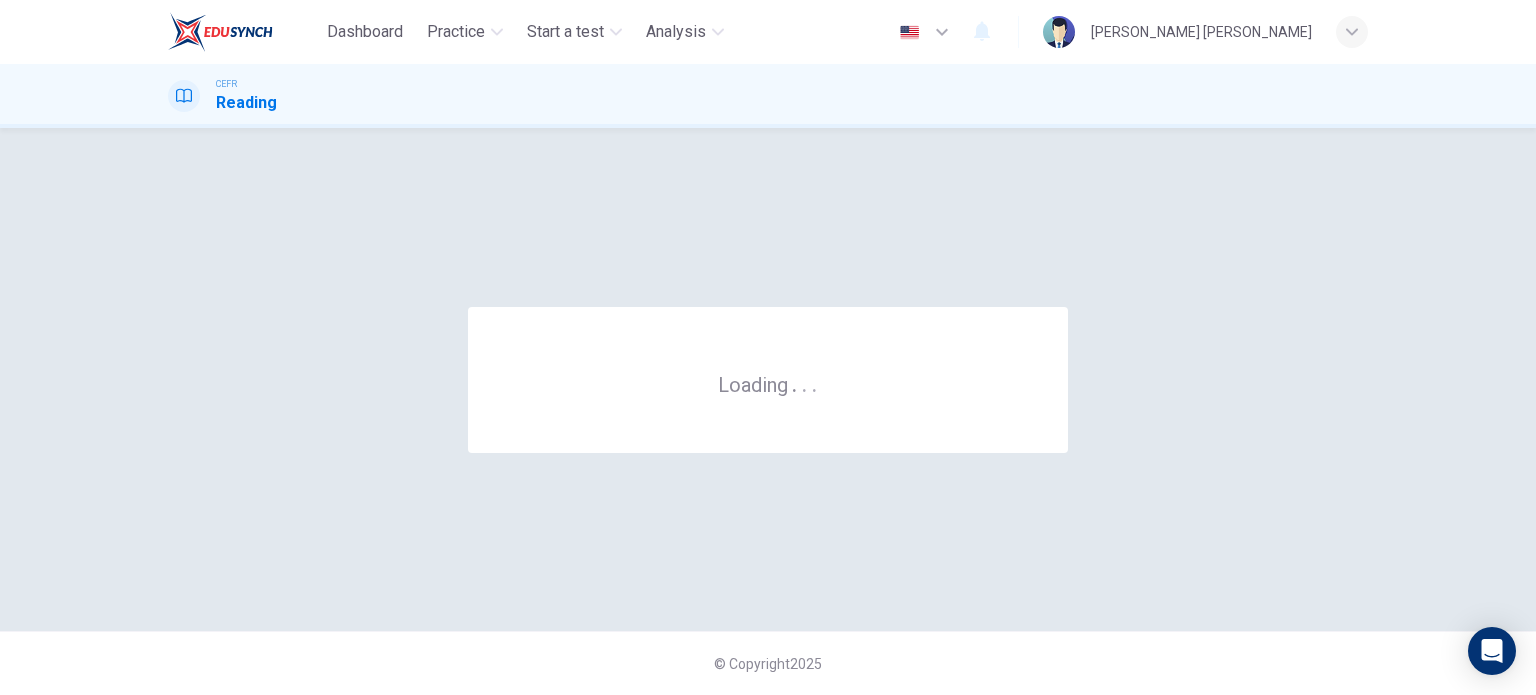 click on "© Copyright  2025" at bounding box center (768, 663) 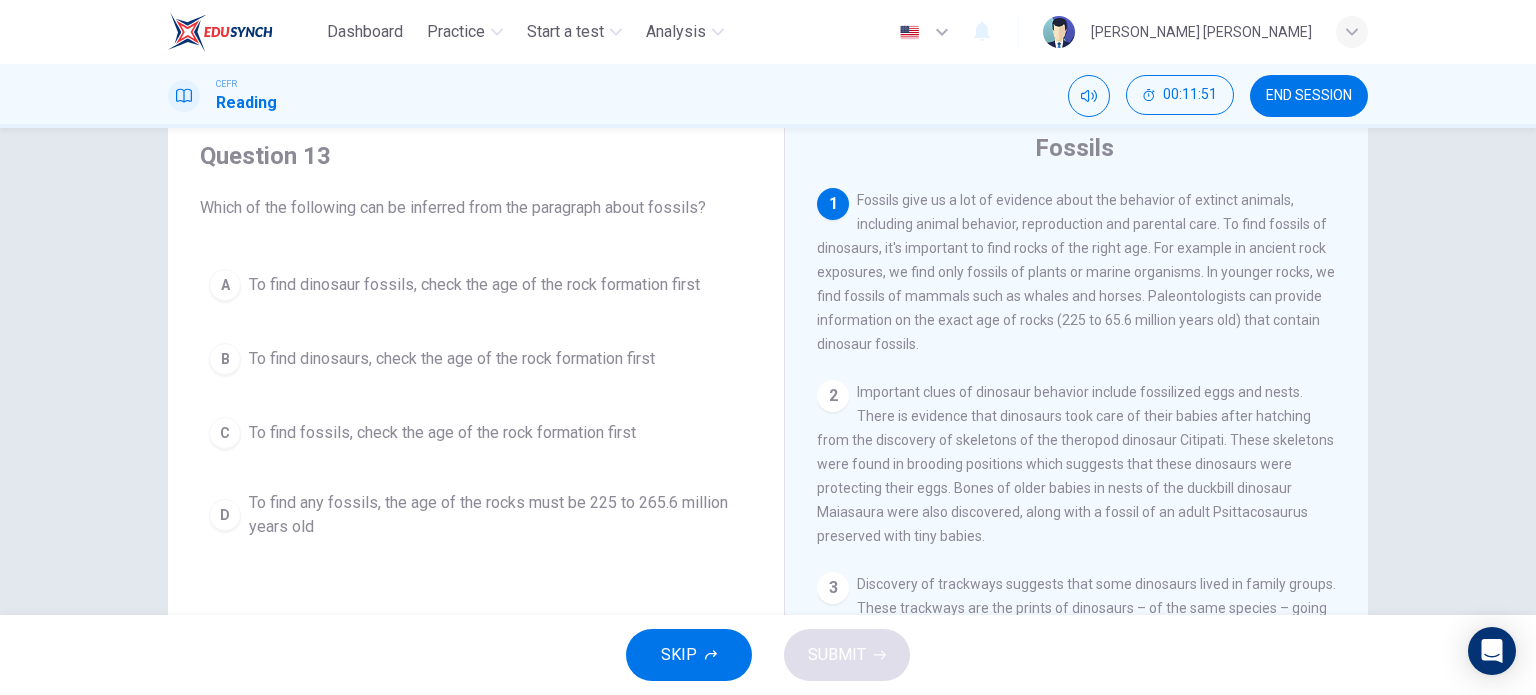 scroll, scrollTop: 100, scrollLeft: 0, axis: vertical 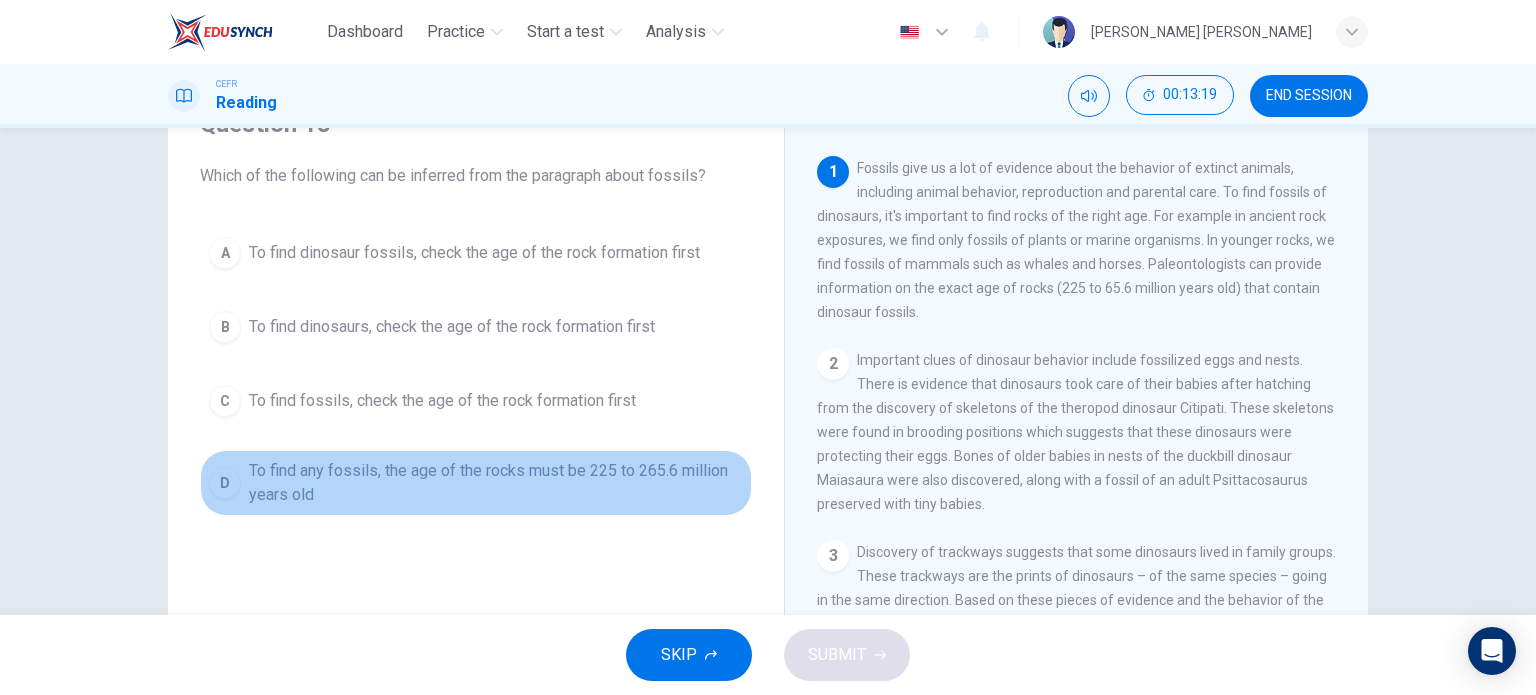 click on "D" at bounding box center [225, 483] 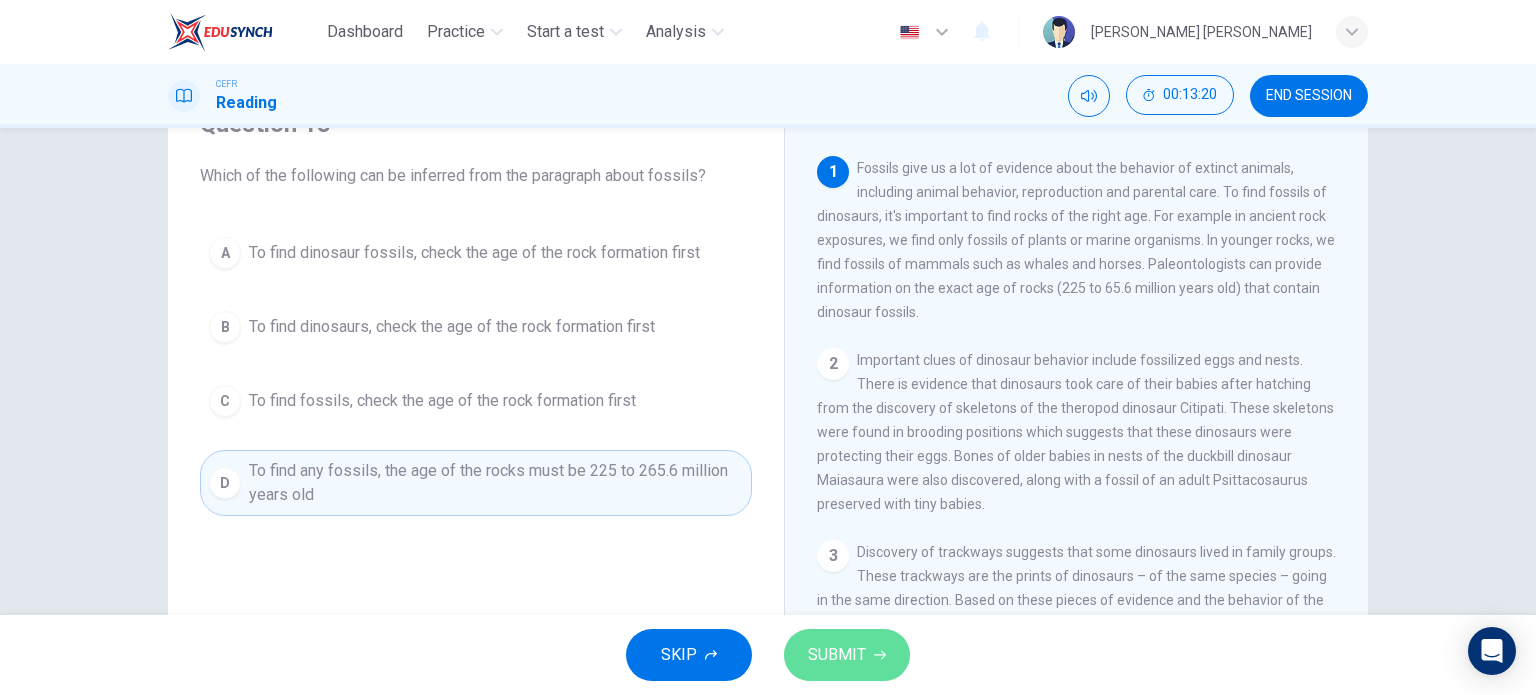 click on "SUBMIT" at bounding box center [837, 655] 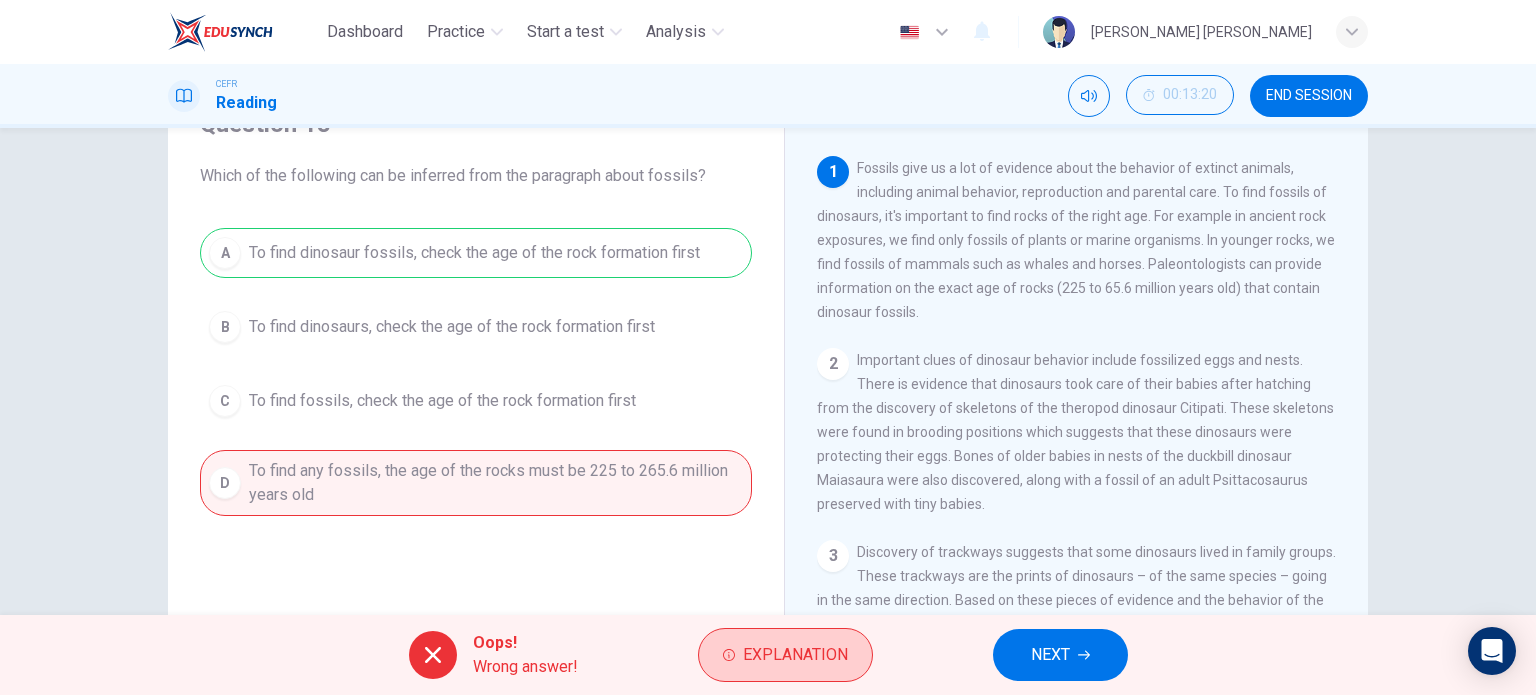 click on "Explanation" at bounding box center (785, 655) 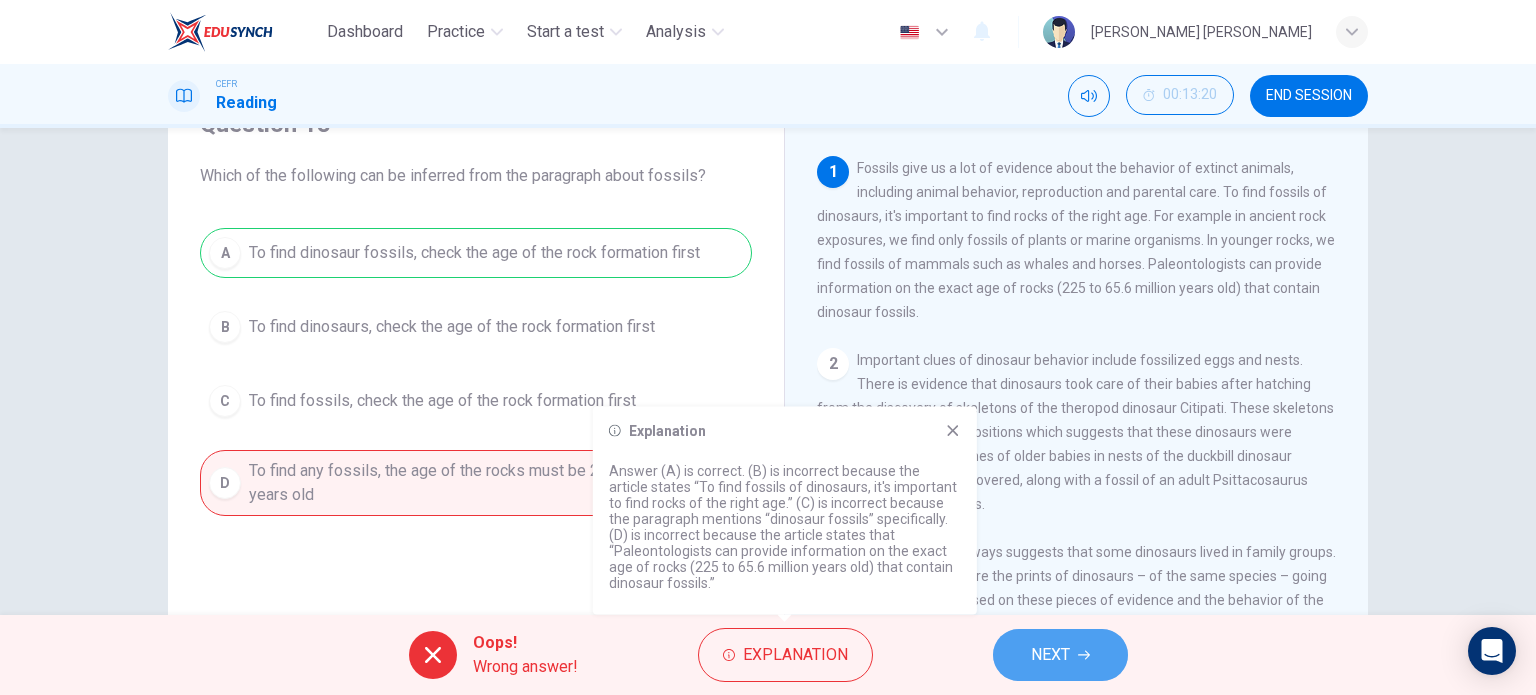click on "NEXT" at bounding box center (1060, 655) 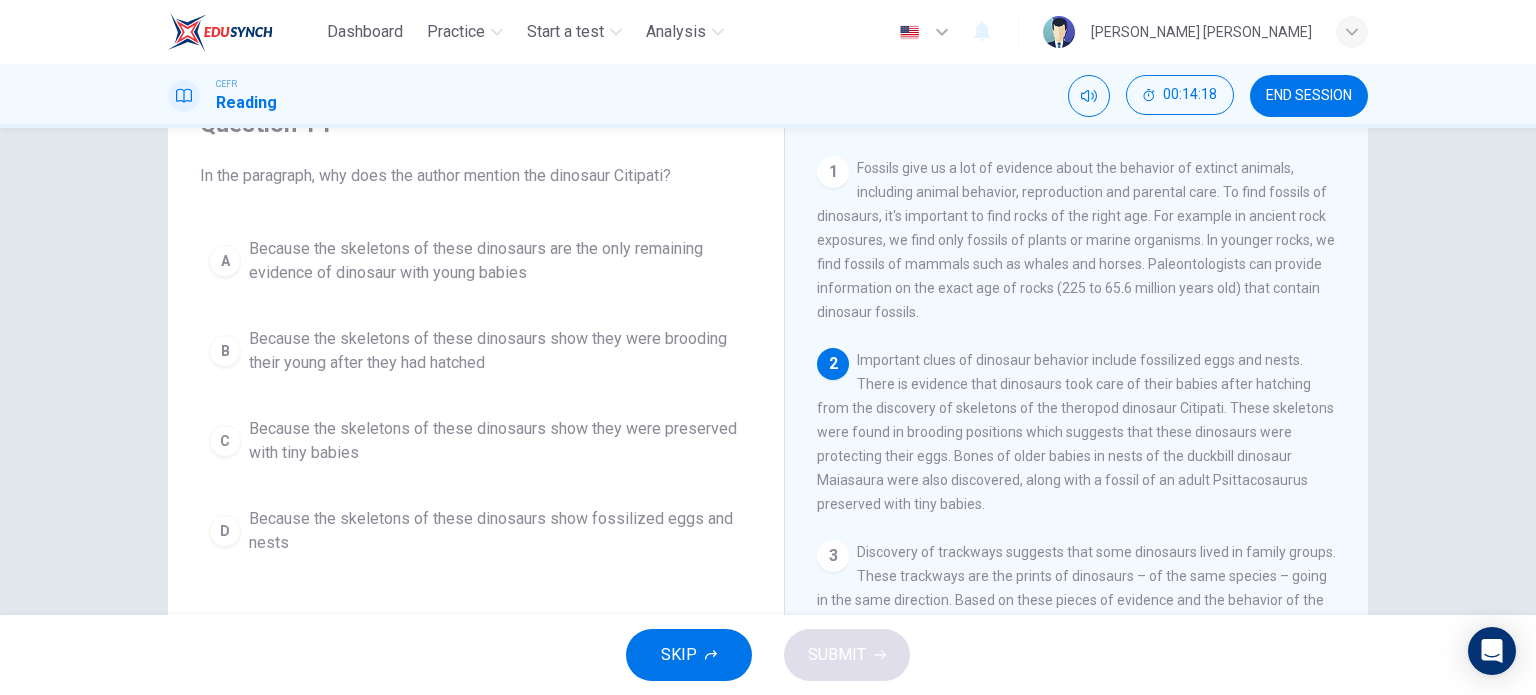 click on "D" at bounding box center [225, 531] 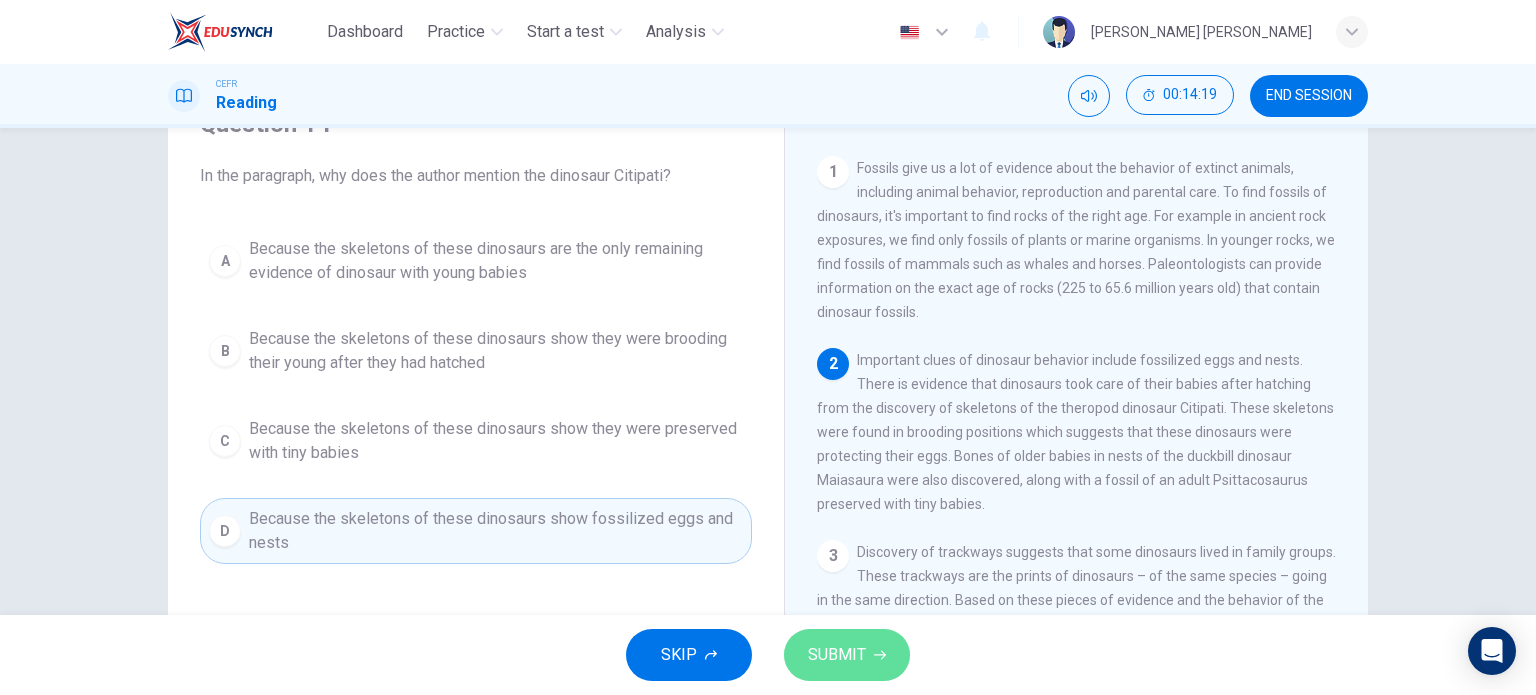 click on "SUBMIT" at bounding box center (837, 655) 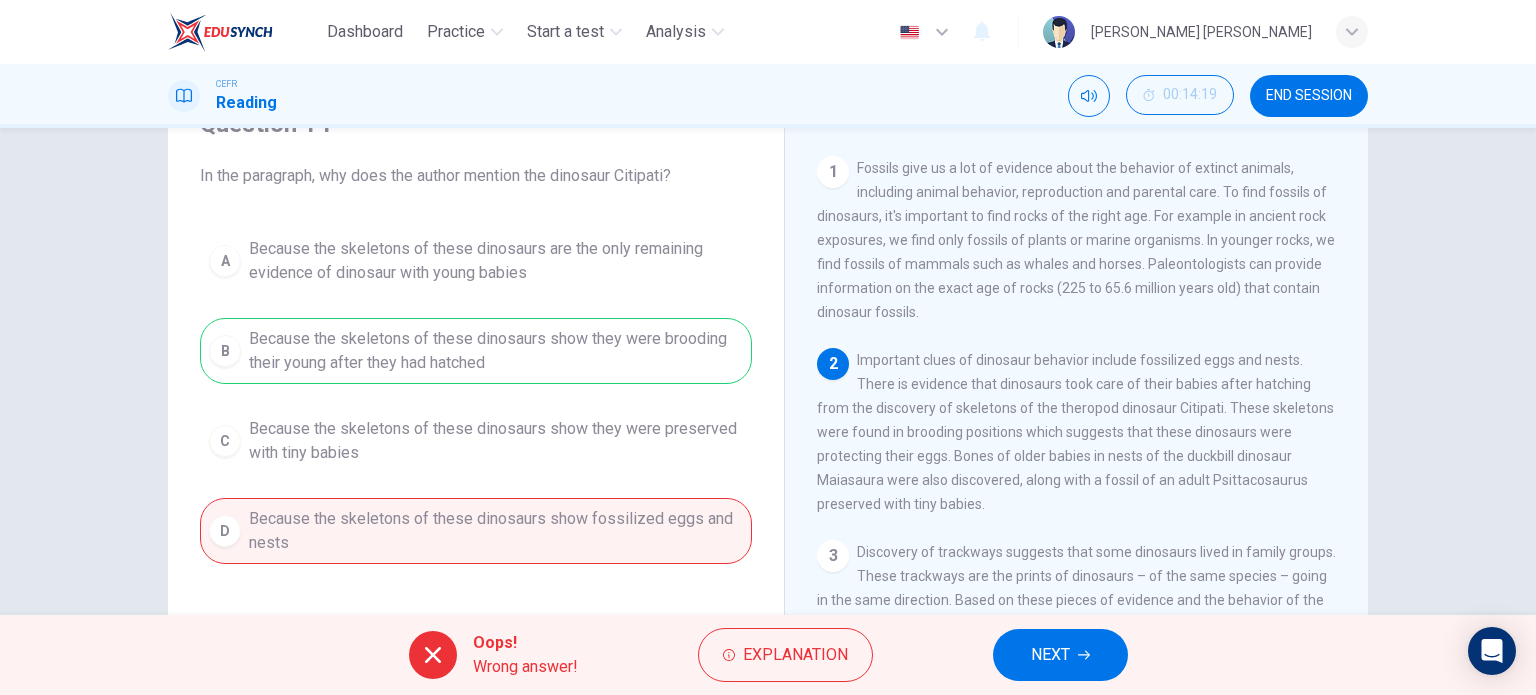 click on "NEXT" at bounding box center (1060, 655) 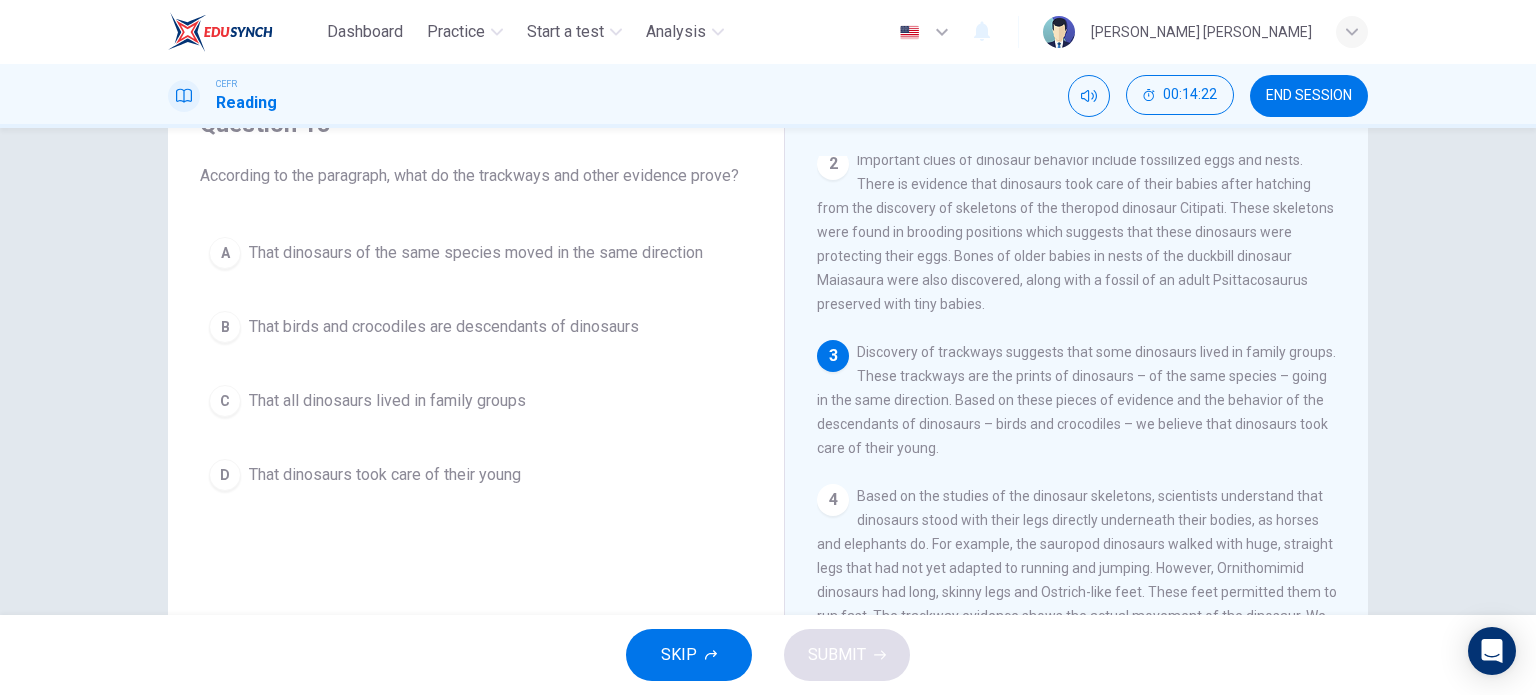 scroll, scrollTop: 300, scrollLeft: 0, axis: vertical 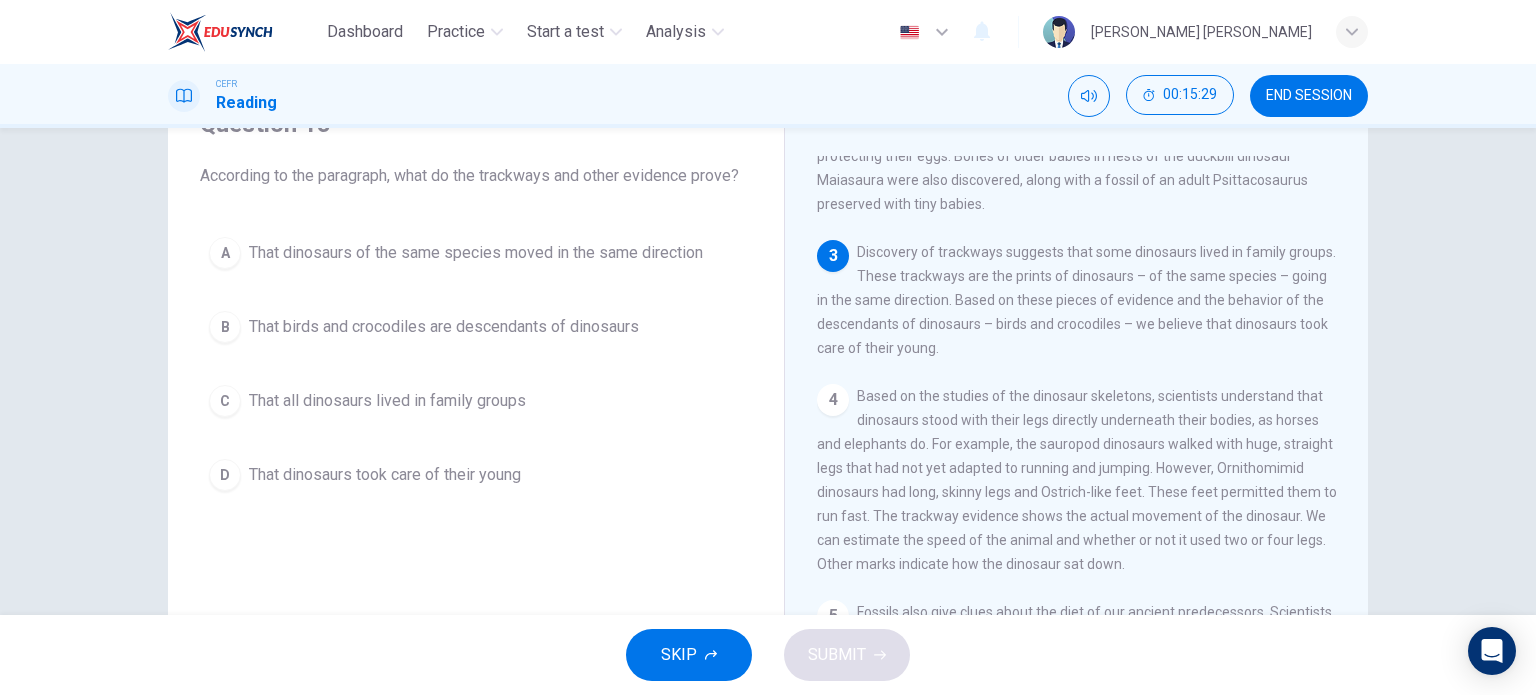 click on "A That dinosaurs of the same species moved in the same direction" at bounding box center (476, 253) 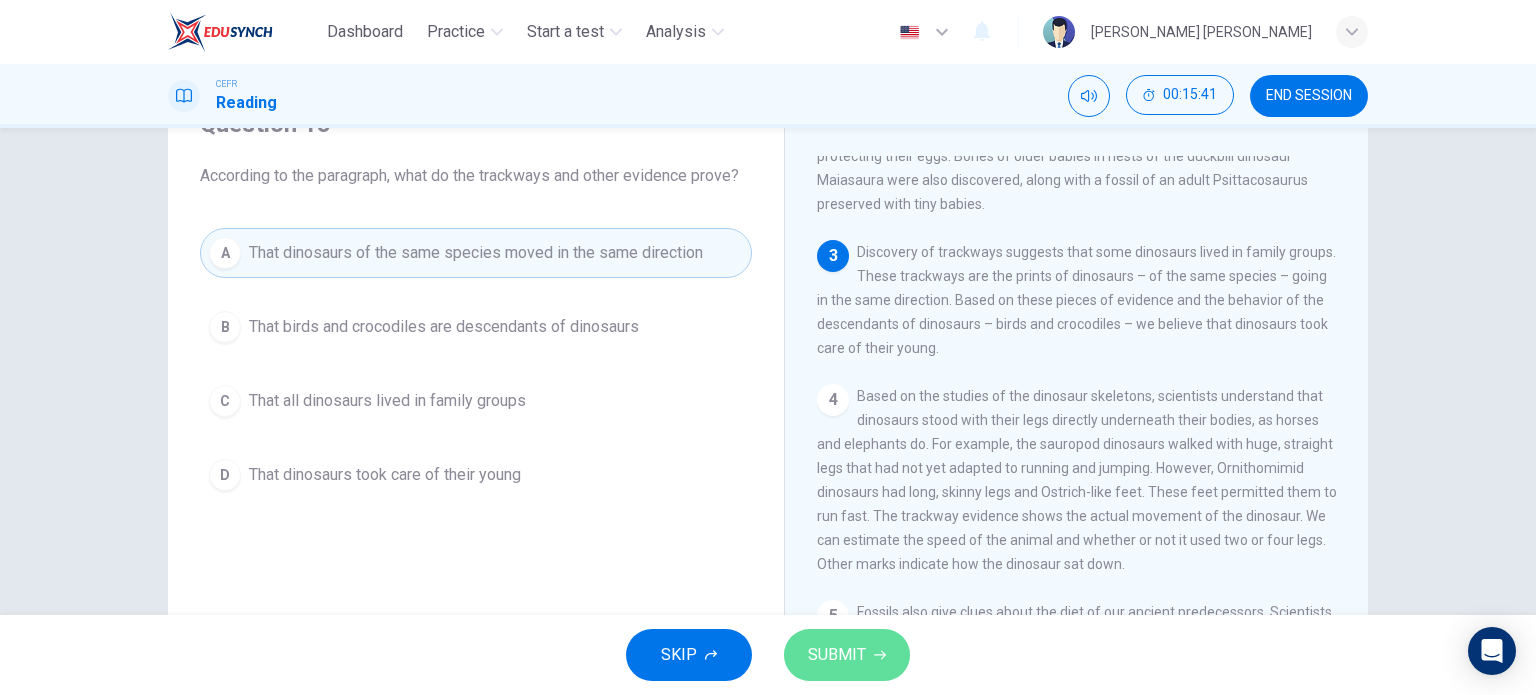 click on "SUBMIT" at bounding box center [847, 655] 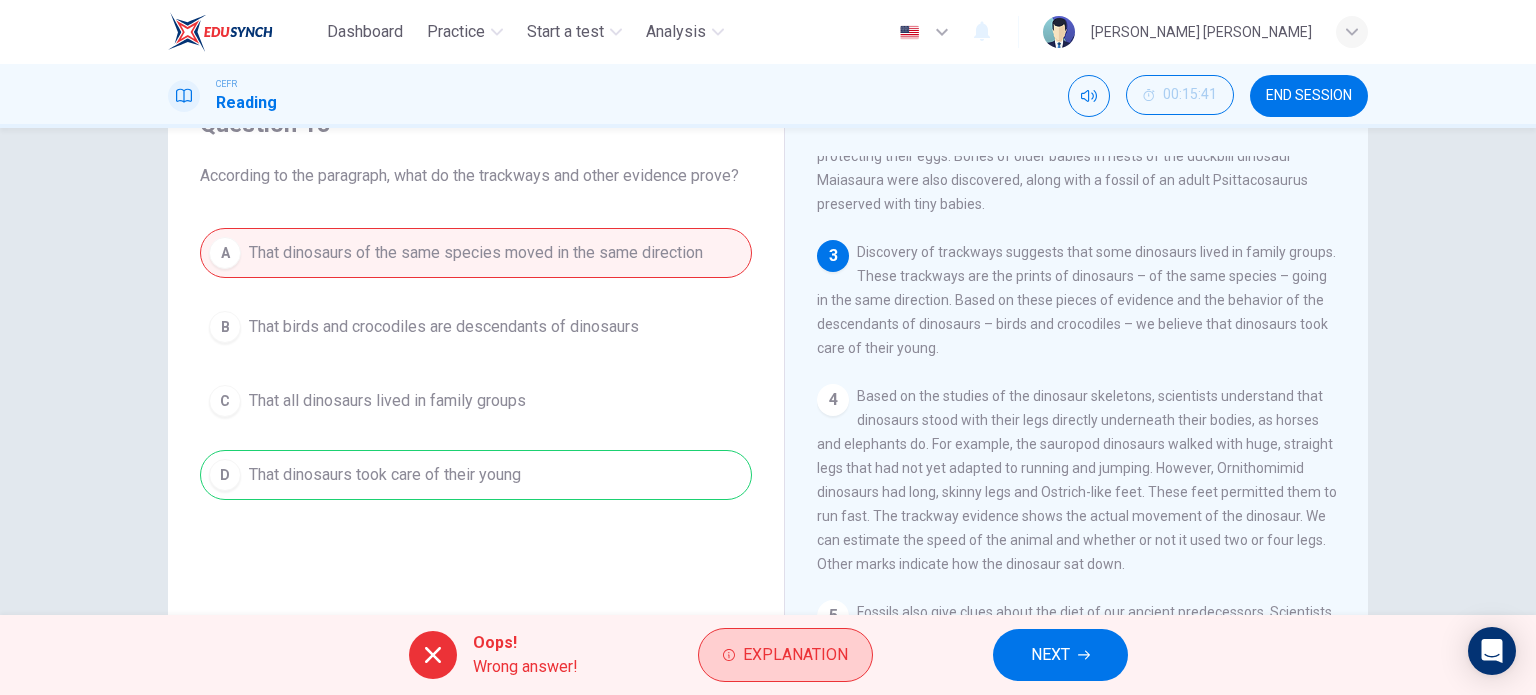 click on "Explanation" at bounding box center [785, 655] 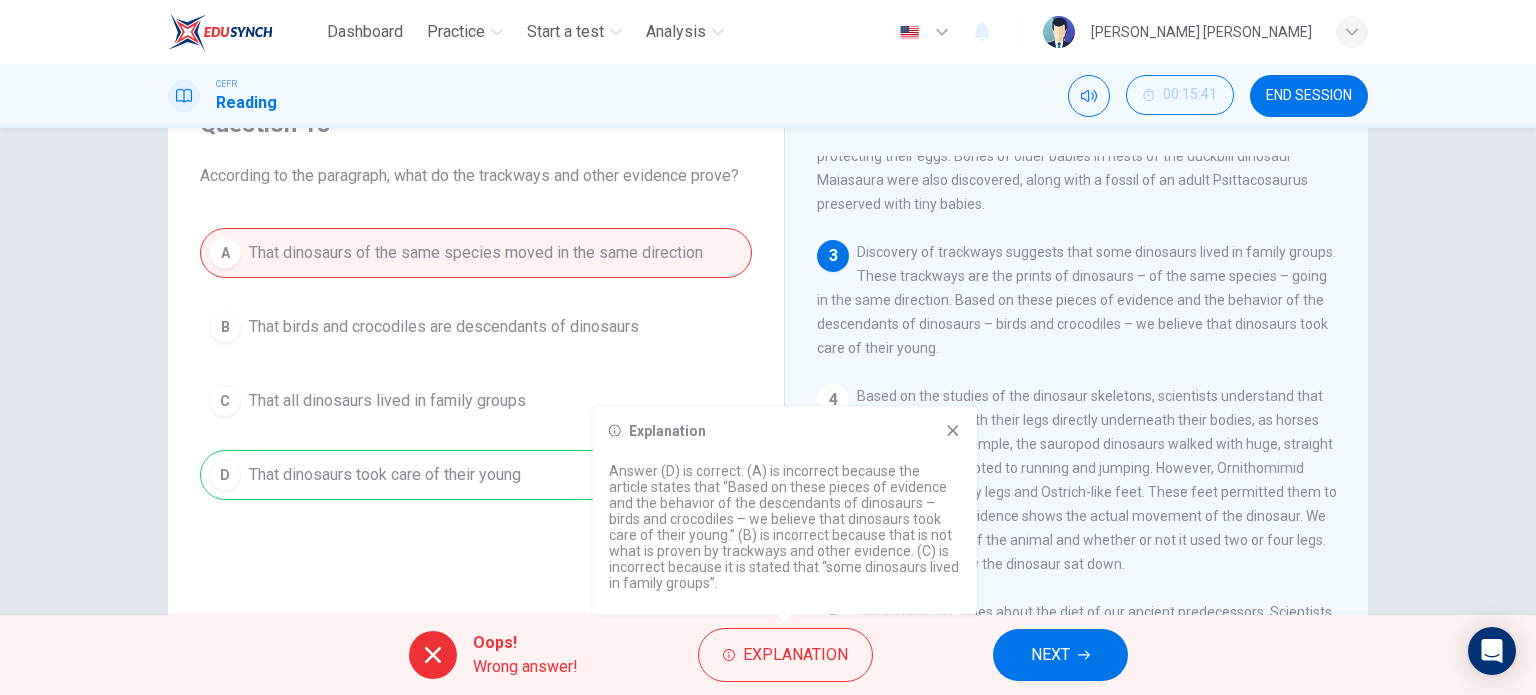click on "A That dinosaurs of the same species moved in the same direction B That birds and crocodiles are descendants of dinosaurs C That all dinosaurs lived in family groups D That dinosaurs took care of their young" at bounding box center [476, 364] 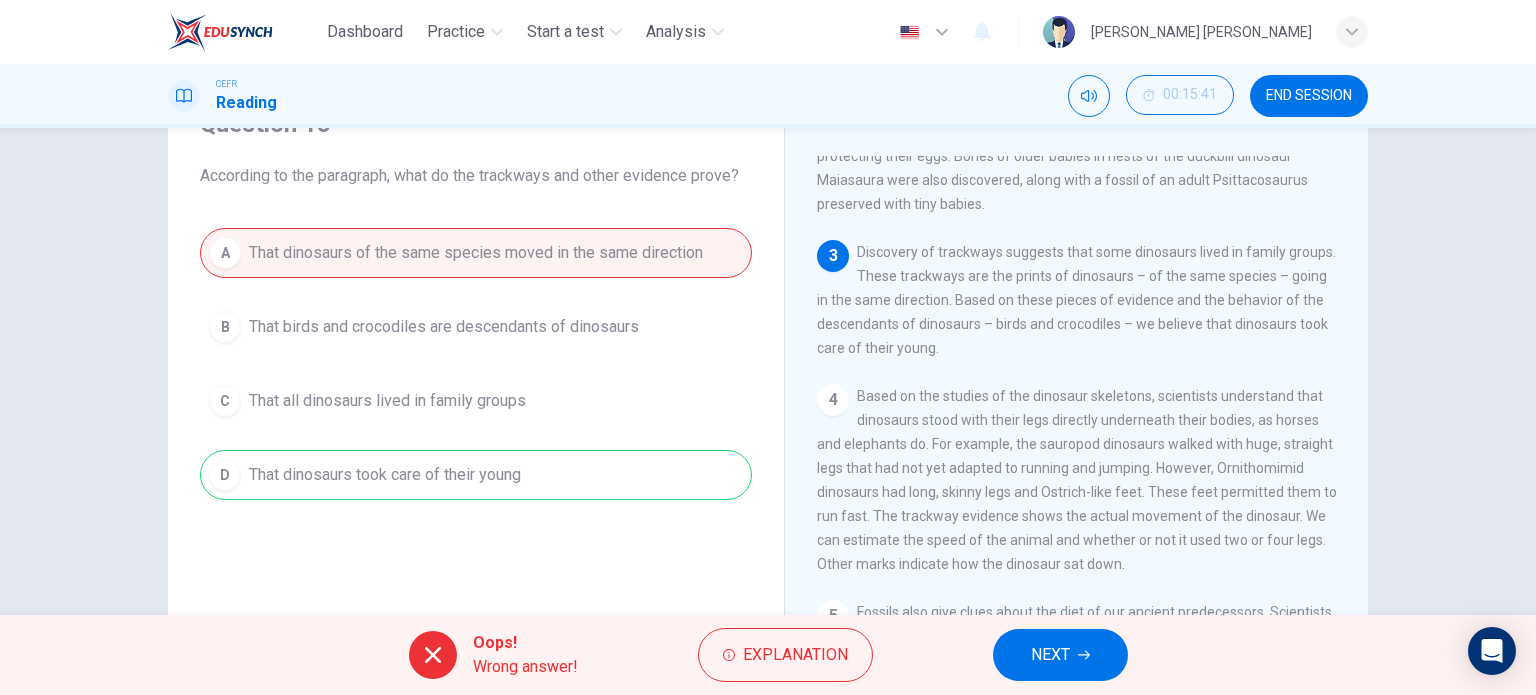 click 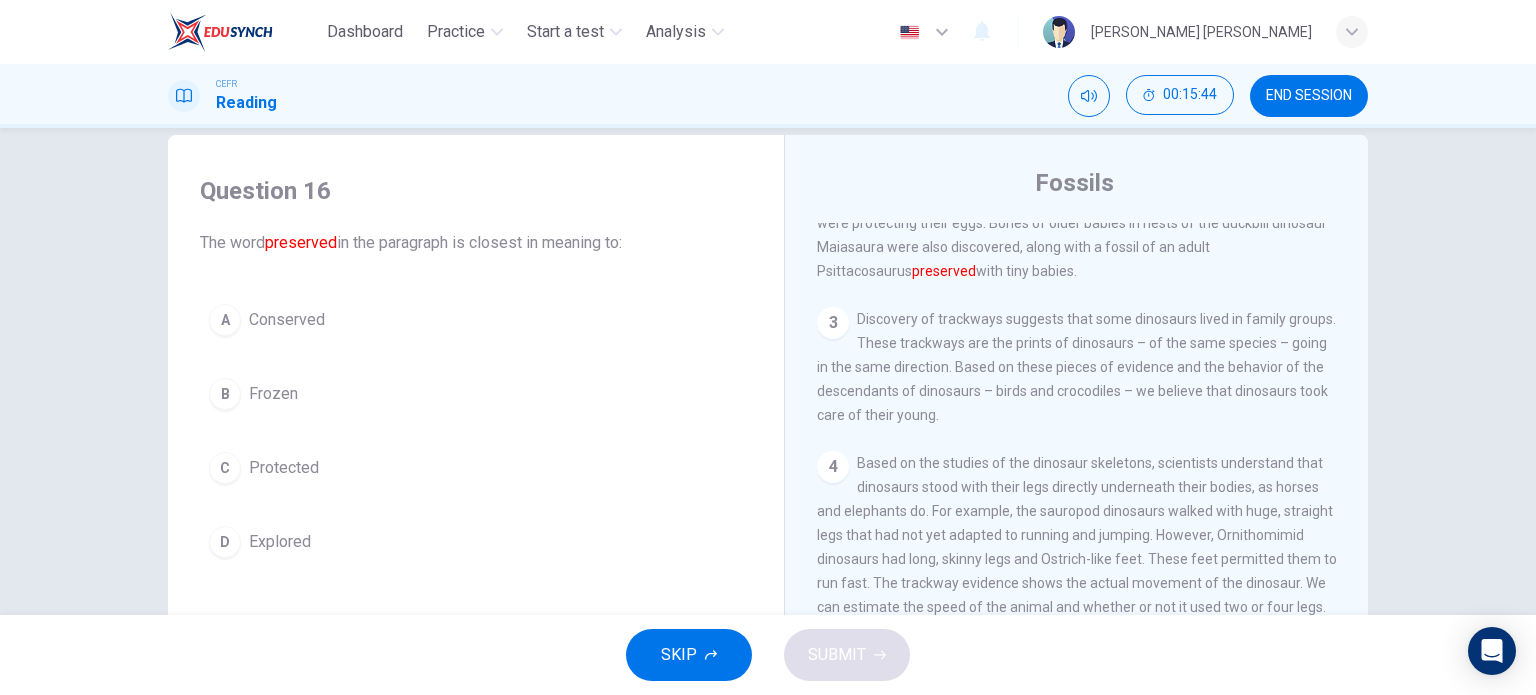 scroll, scrollTop: 0, scrollLeft: 0, axis: both 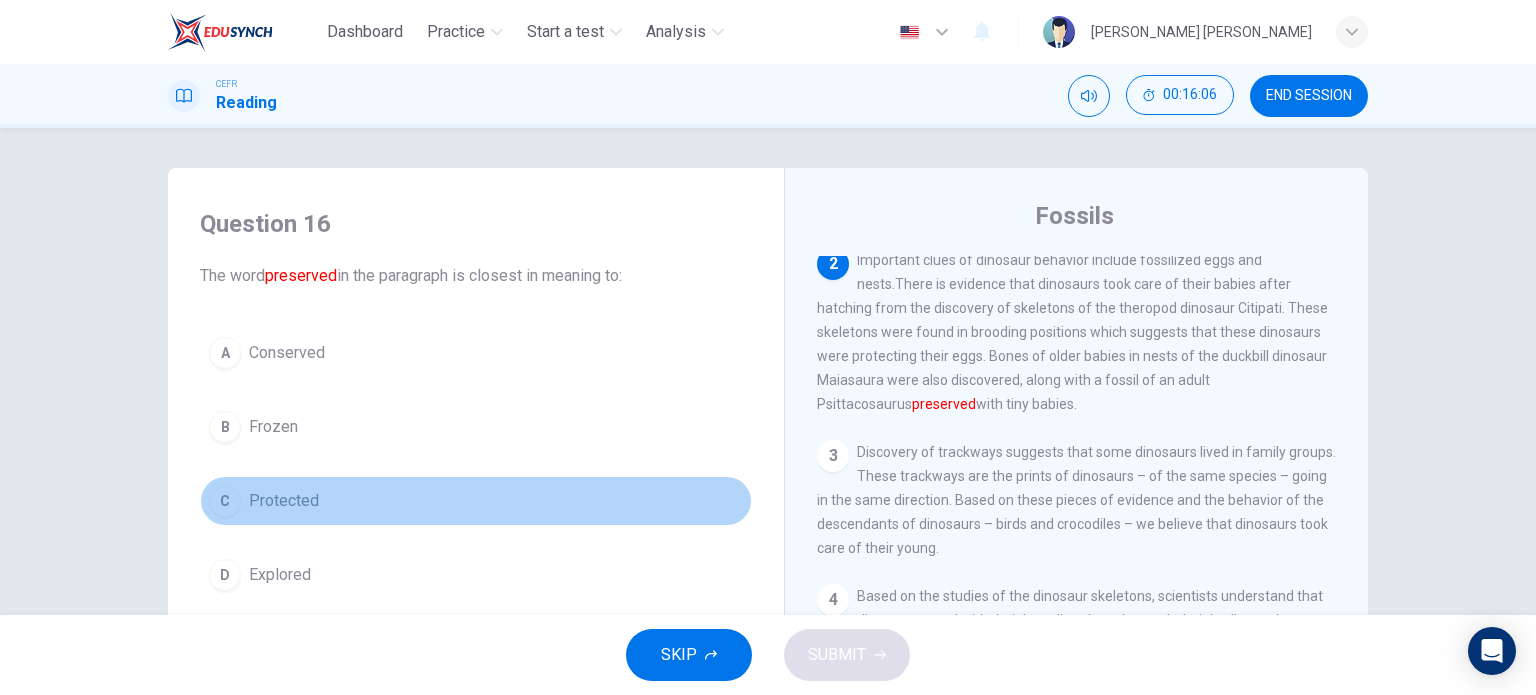 click on "Protected" at bounding box center [284, 501] 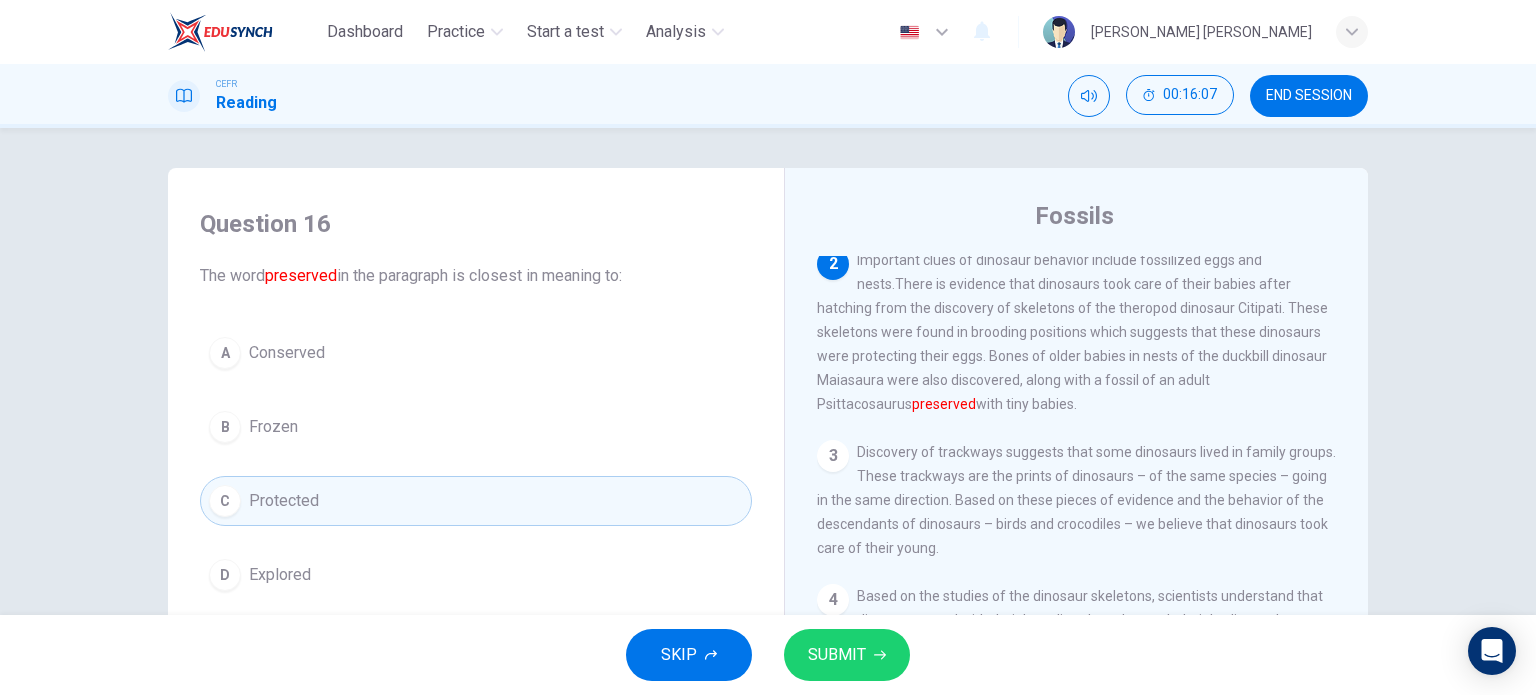click on "SUBMIT" at bounding box center (837, 655) 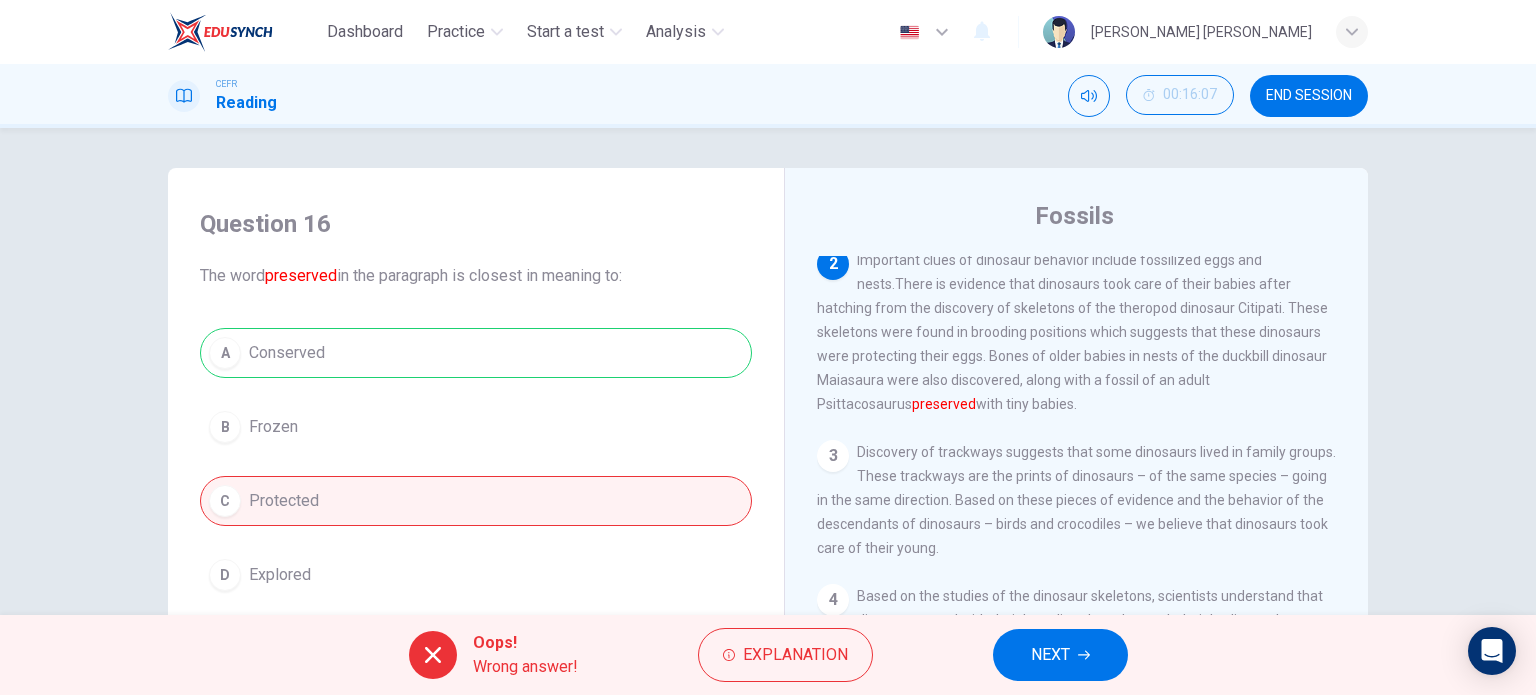 click on "Explanation" at bounding box center [795, 655] 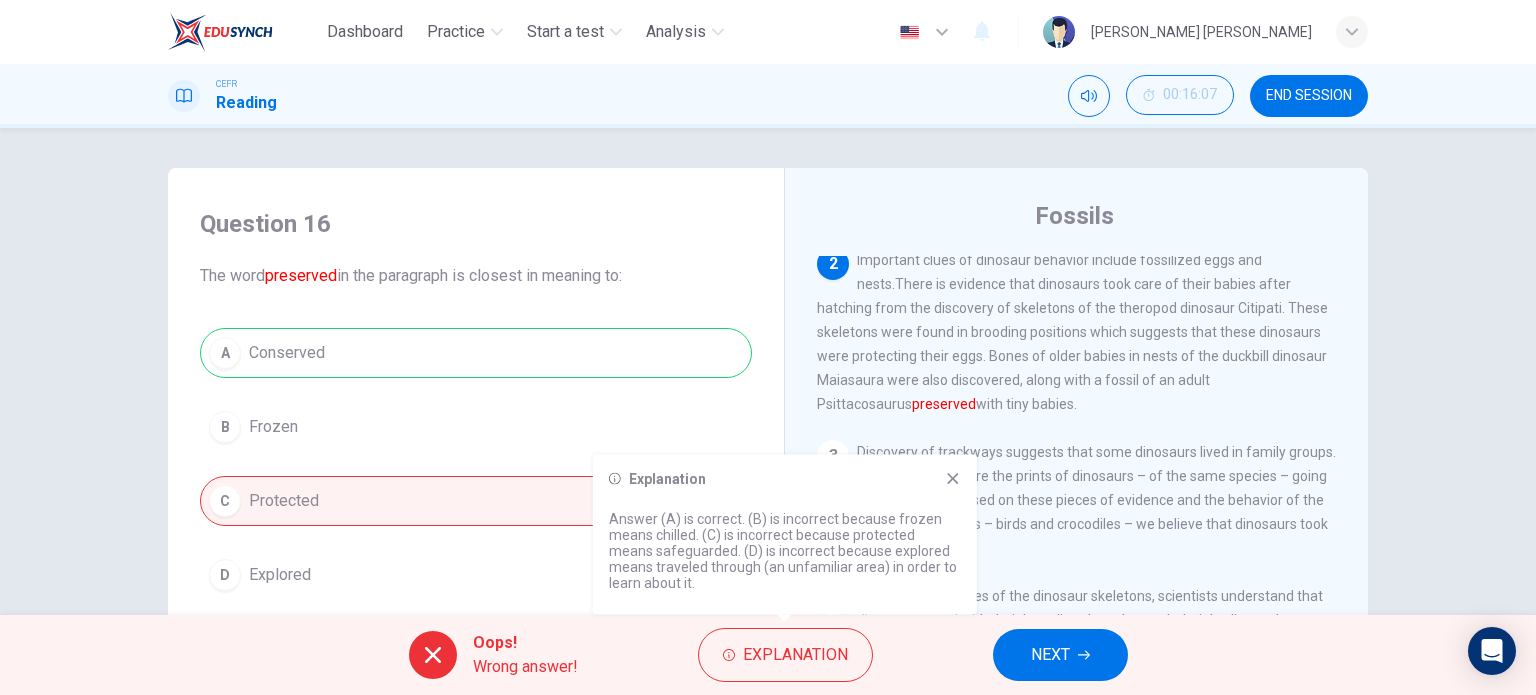 click on "NEXT" at bounding box center (1050, 655) 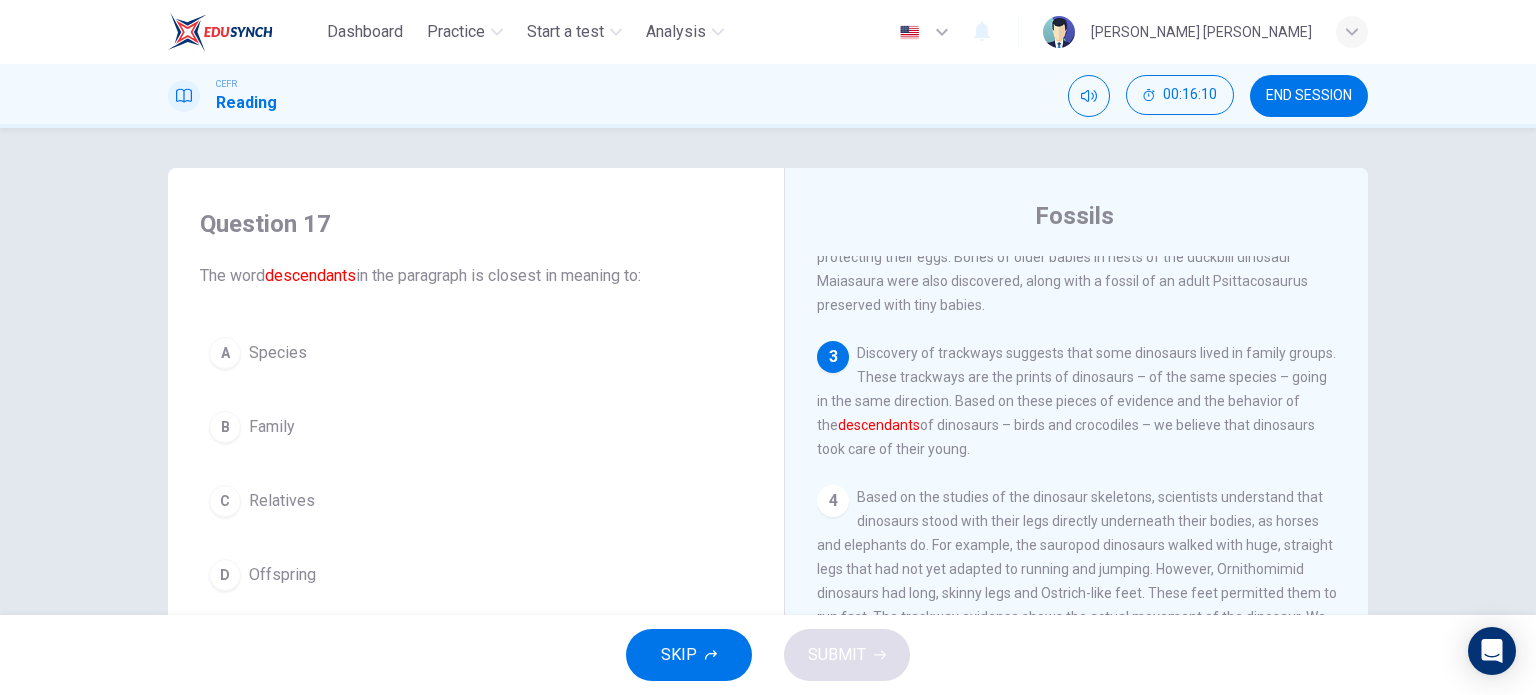 scroll, scrollTop: 300, scrollLeft: 0, axis: vertical 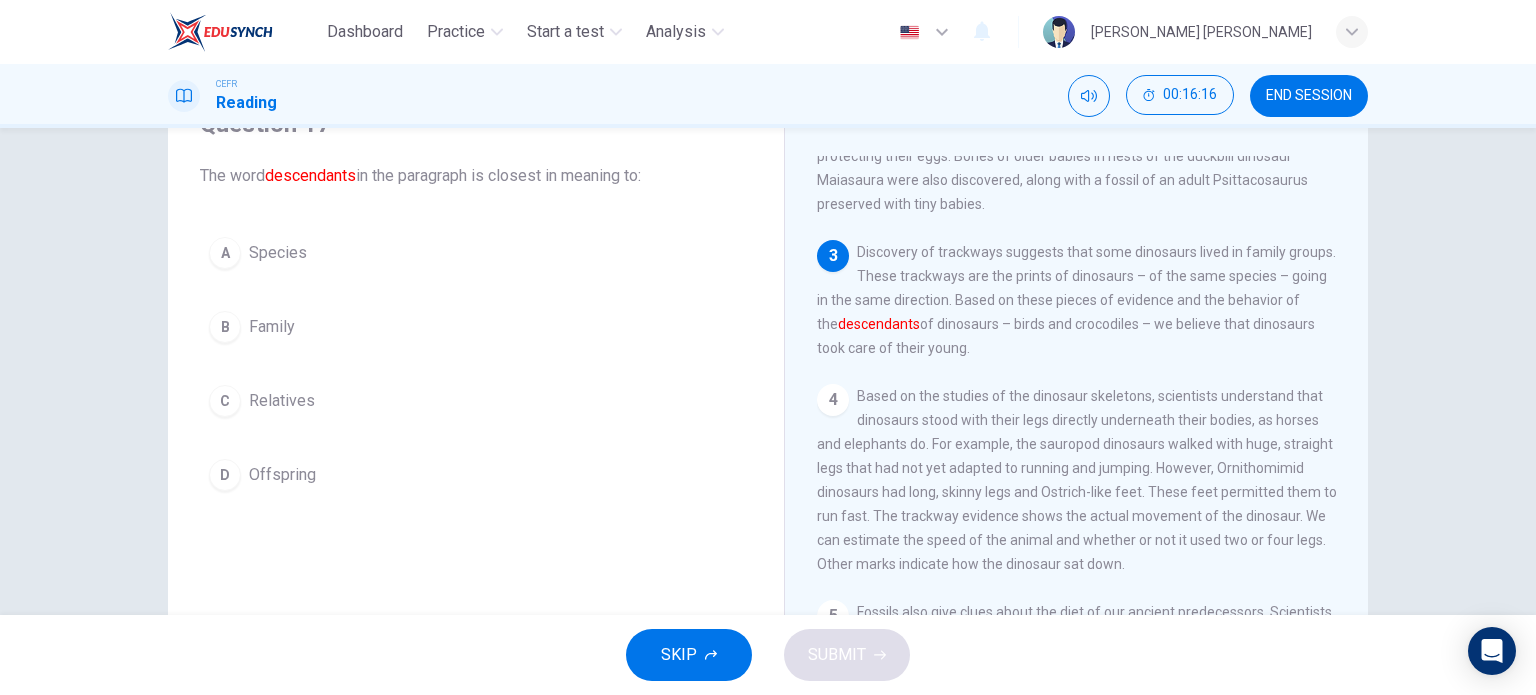 click on "D" at bounding box center [225, 475] 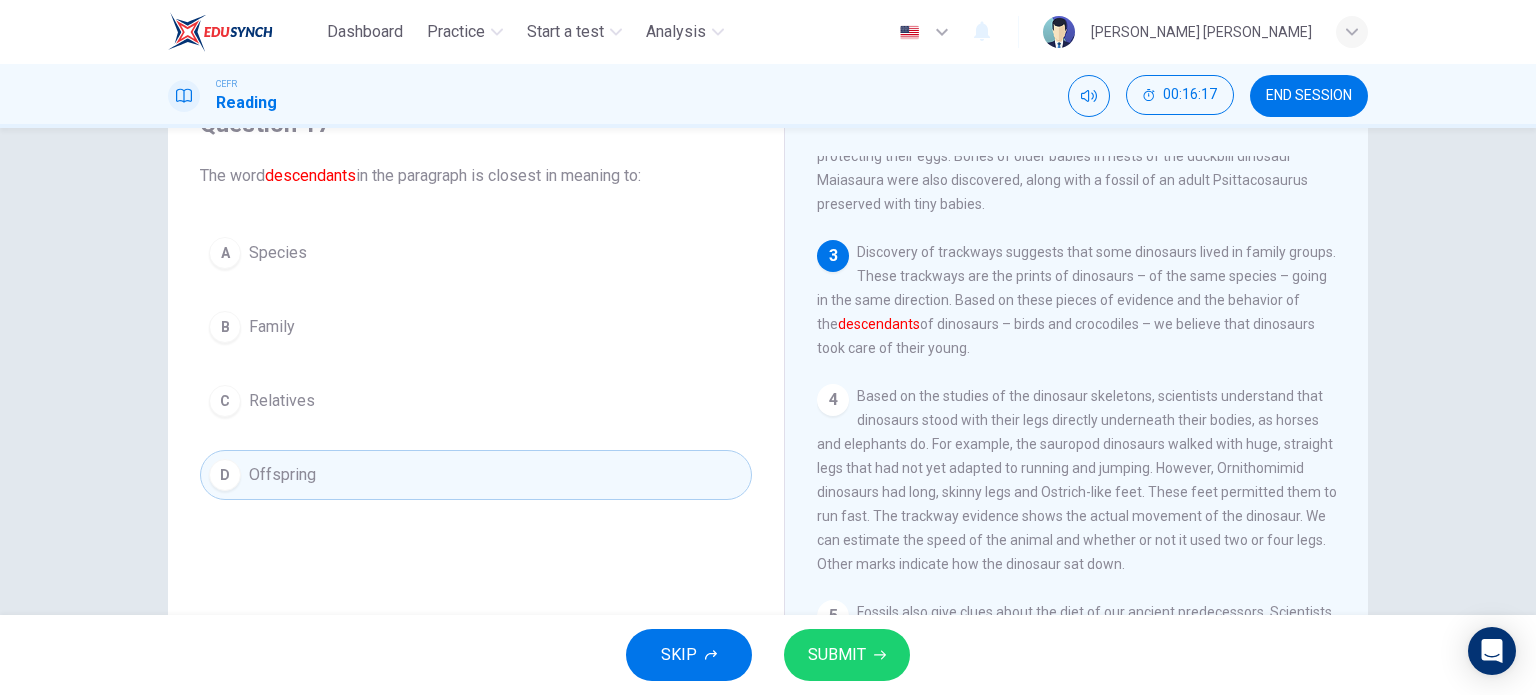click on "SUBMIT" at bounding box center [837, 655] 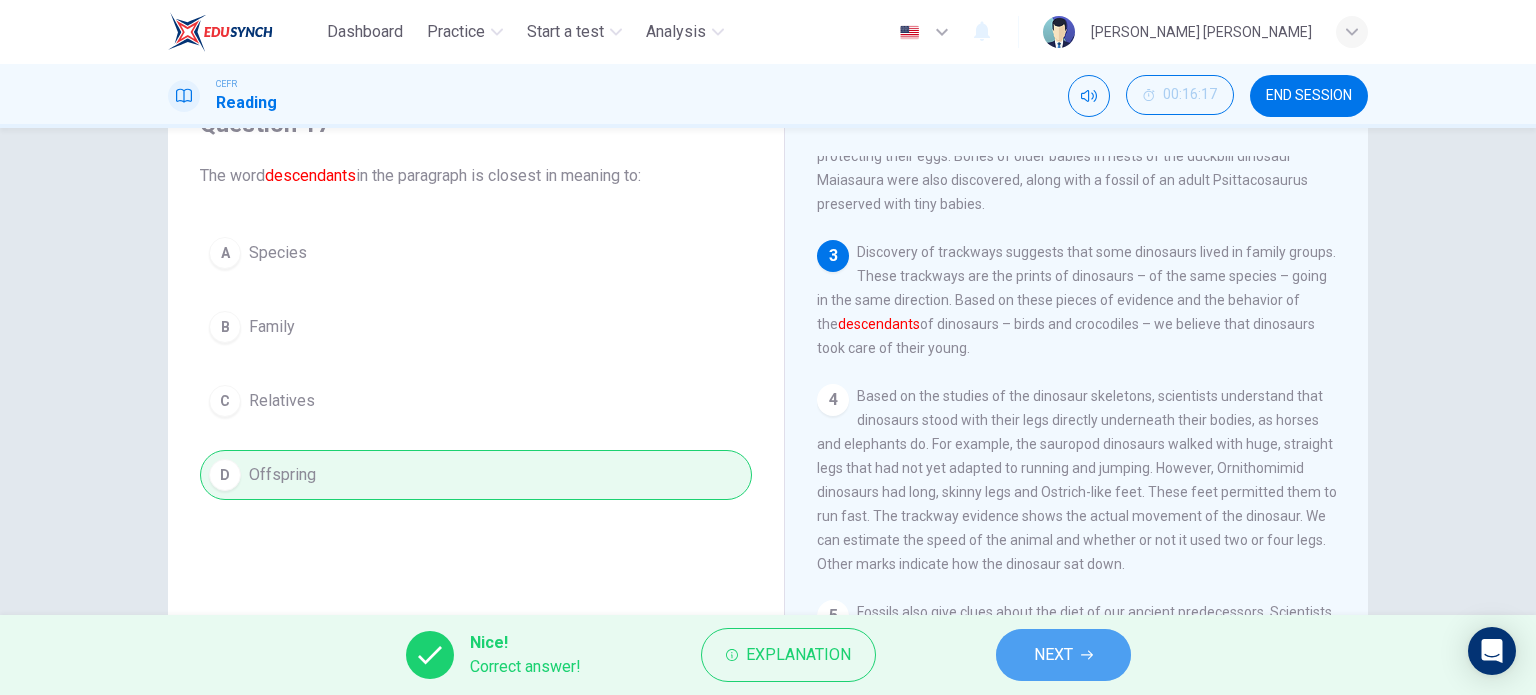 click on "NEXT" at bounding box center [1063, 655] 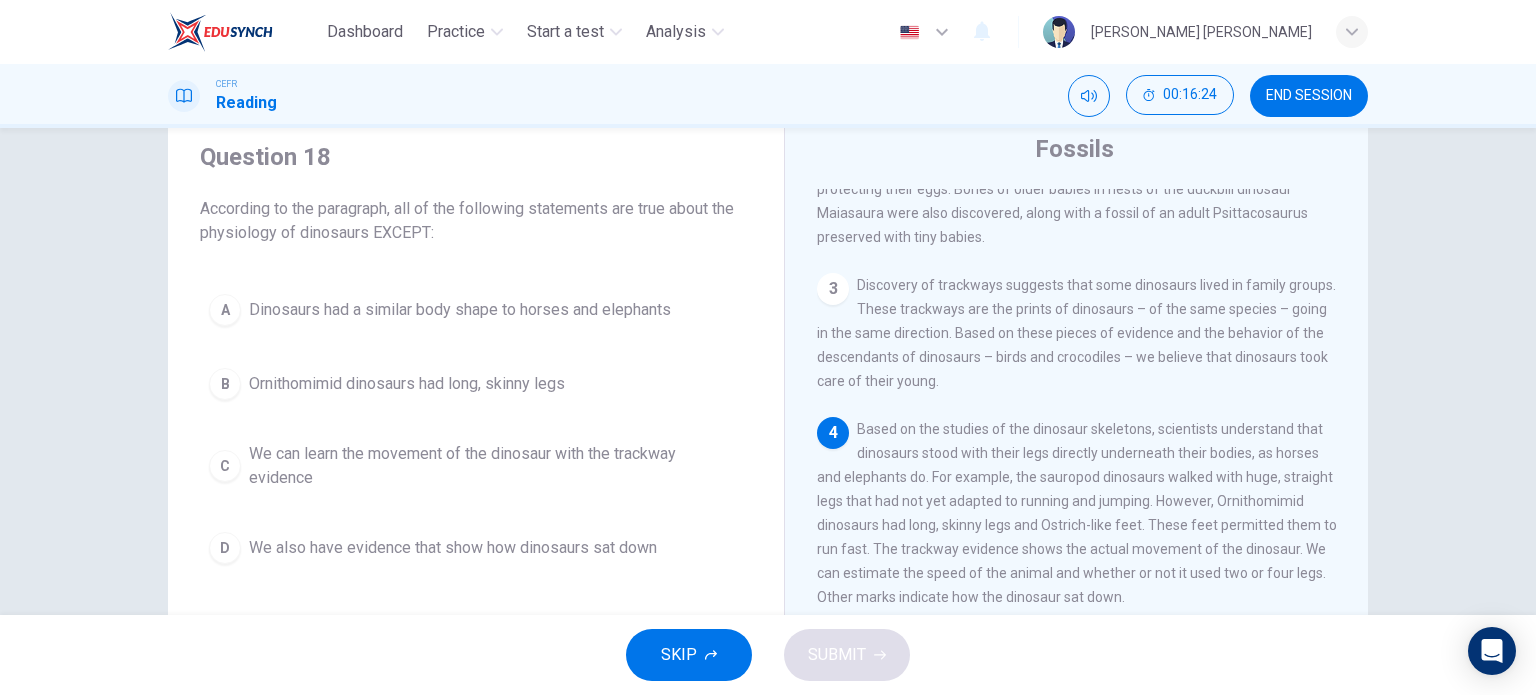 scroll, scrollTop: 100, scrollLeft: 0, axis: vertical 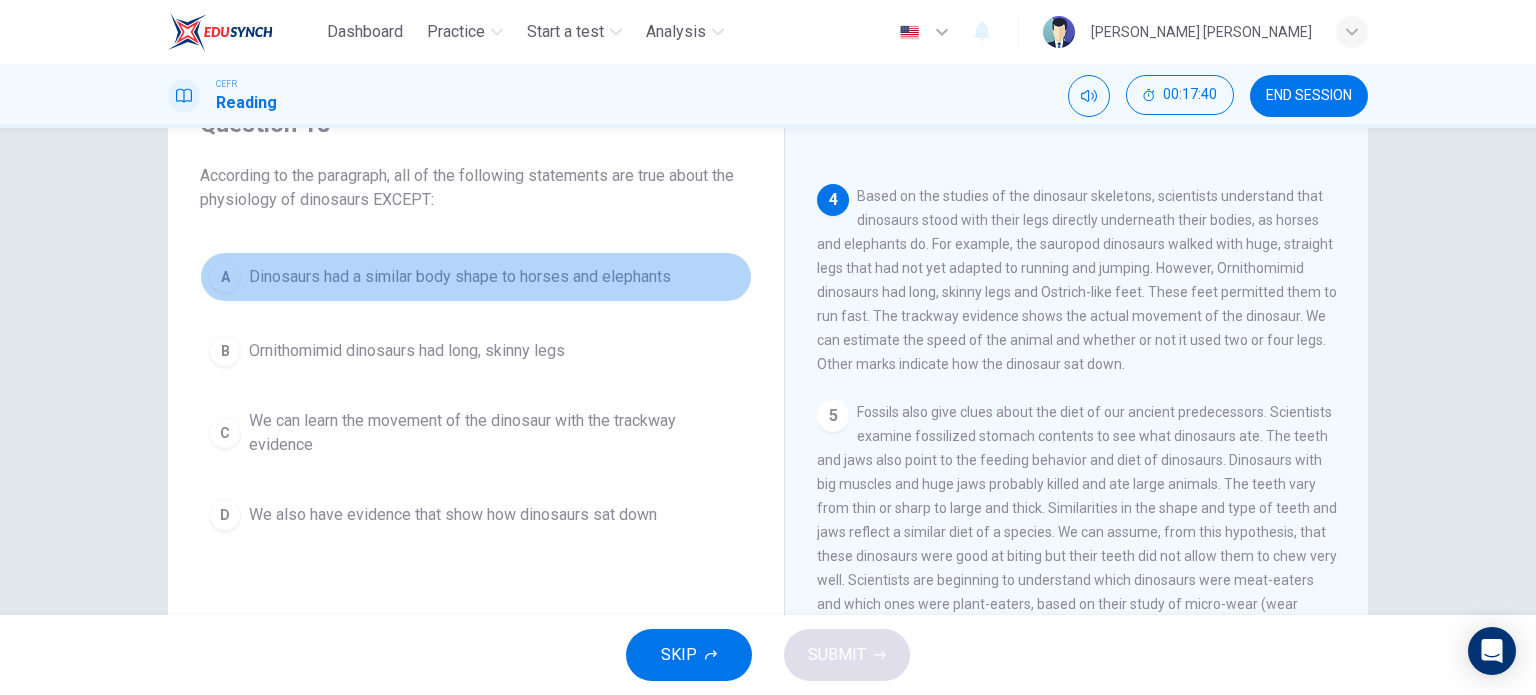click on "Dinosaurs had a similar body shape to horses and elephants" at bounding box center (460, 277) 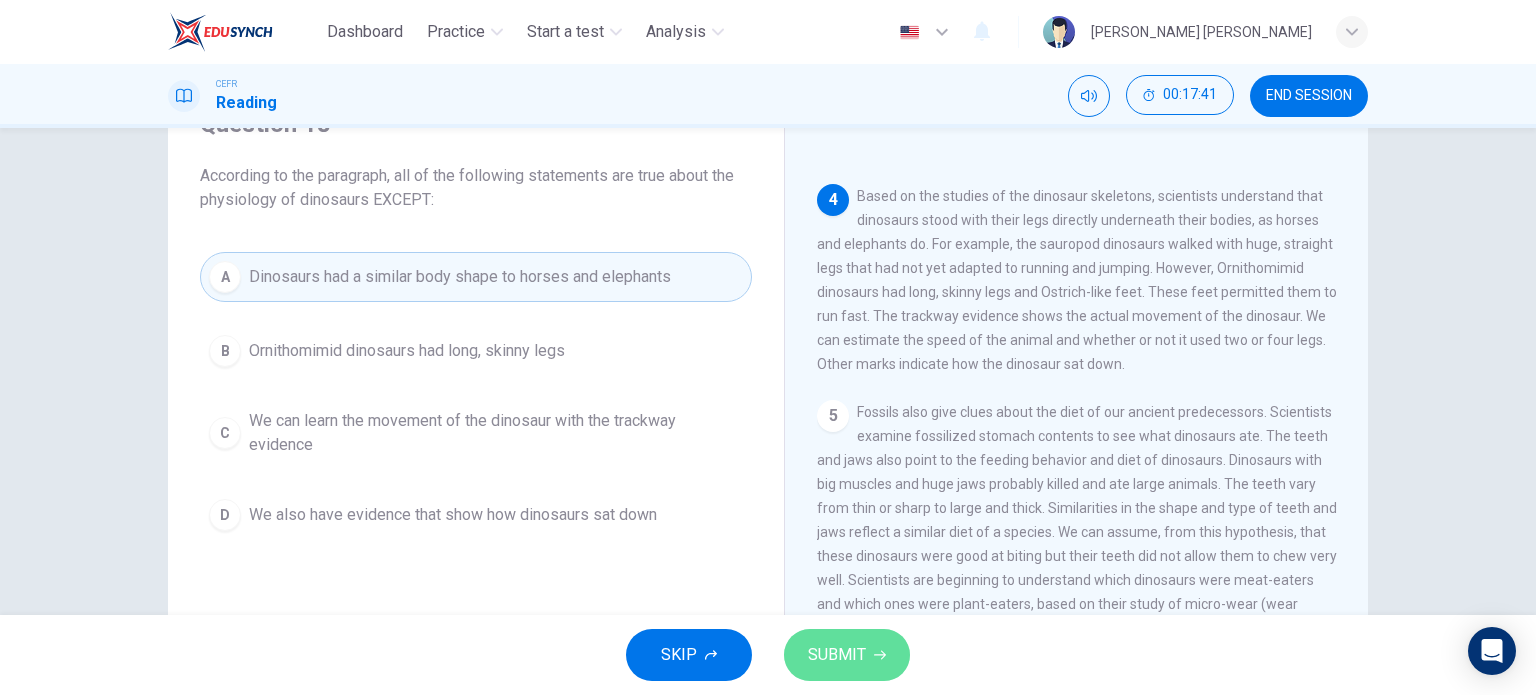 click on "SUBMIT" at bounding box center (837, 655) 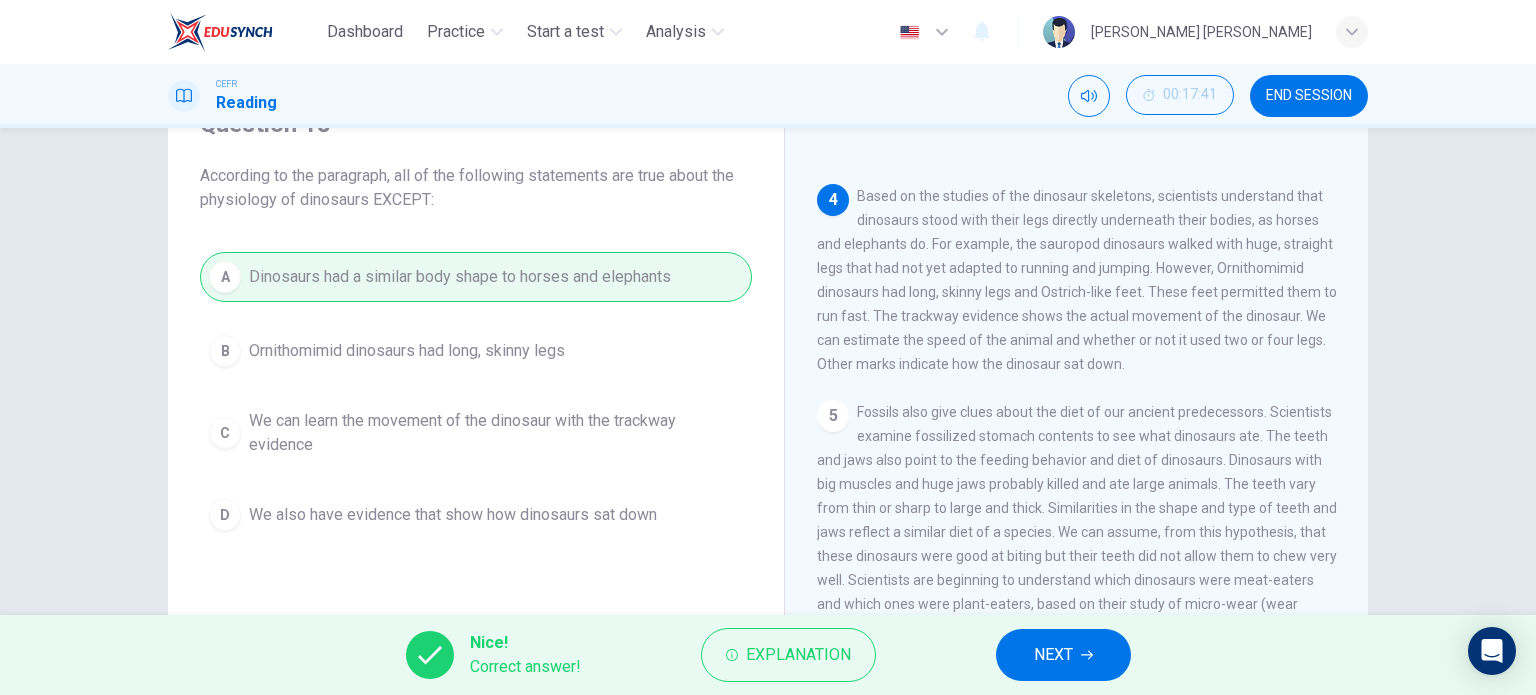 click on "NEXT" at bounding box center (1053, 655) 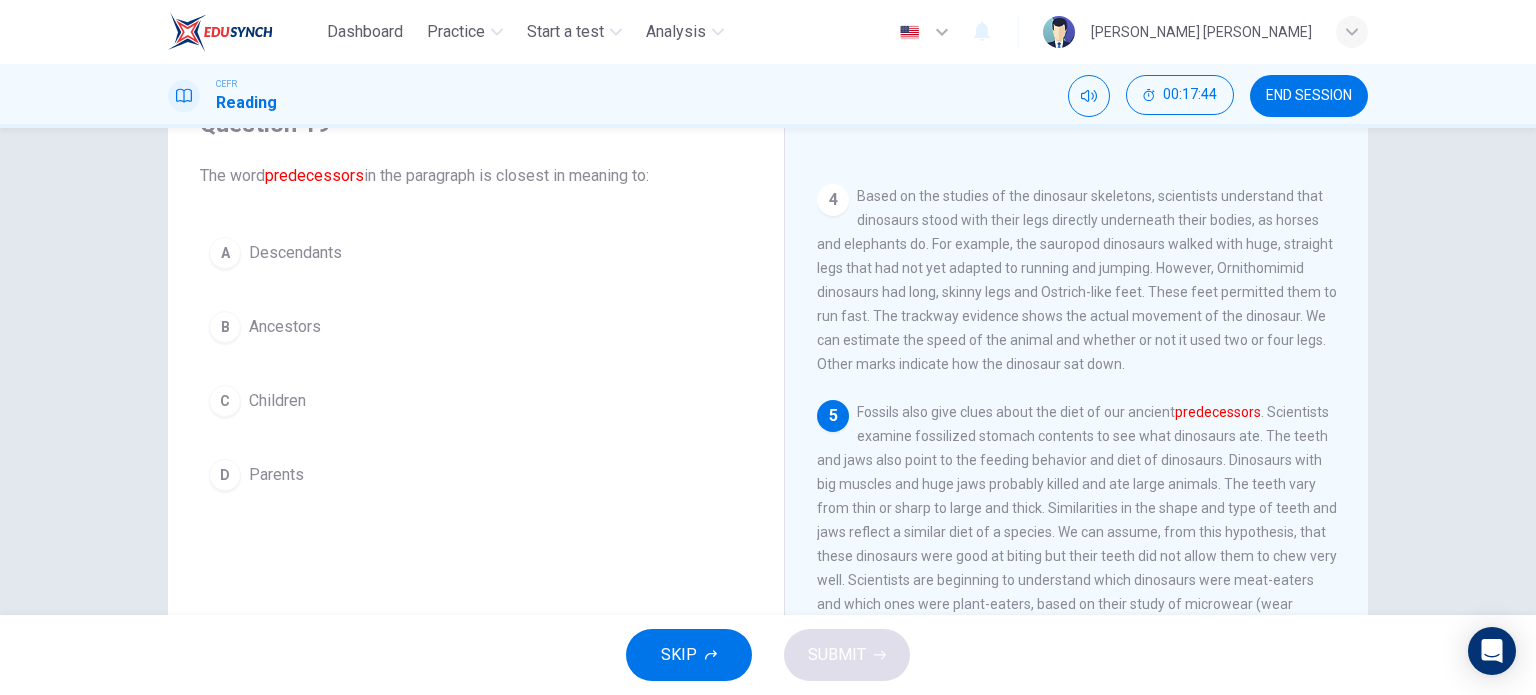 scroll, scrollTop: 600, scrollLeft: 0, axis: vertical 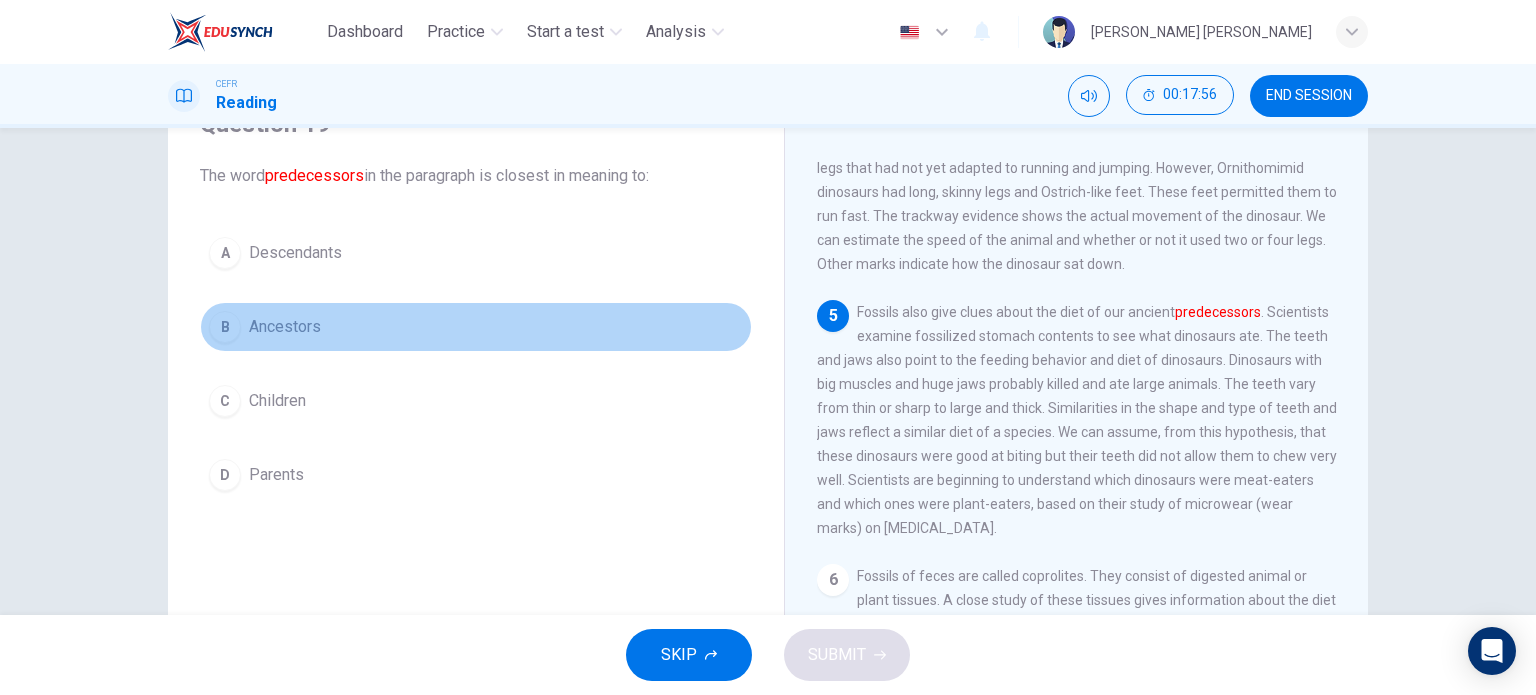 click on "Ancestors" at bounding box center (285, 327) 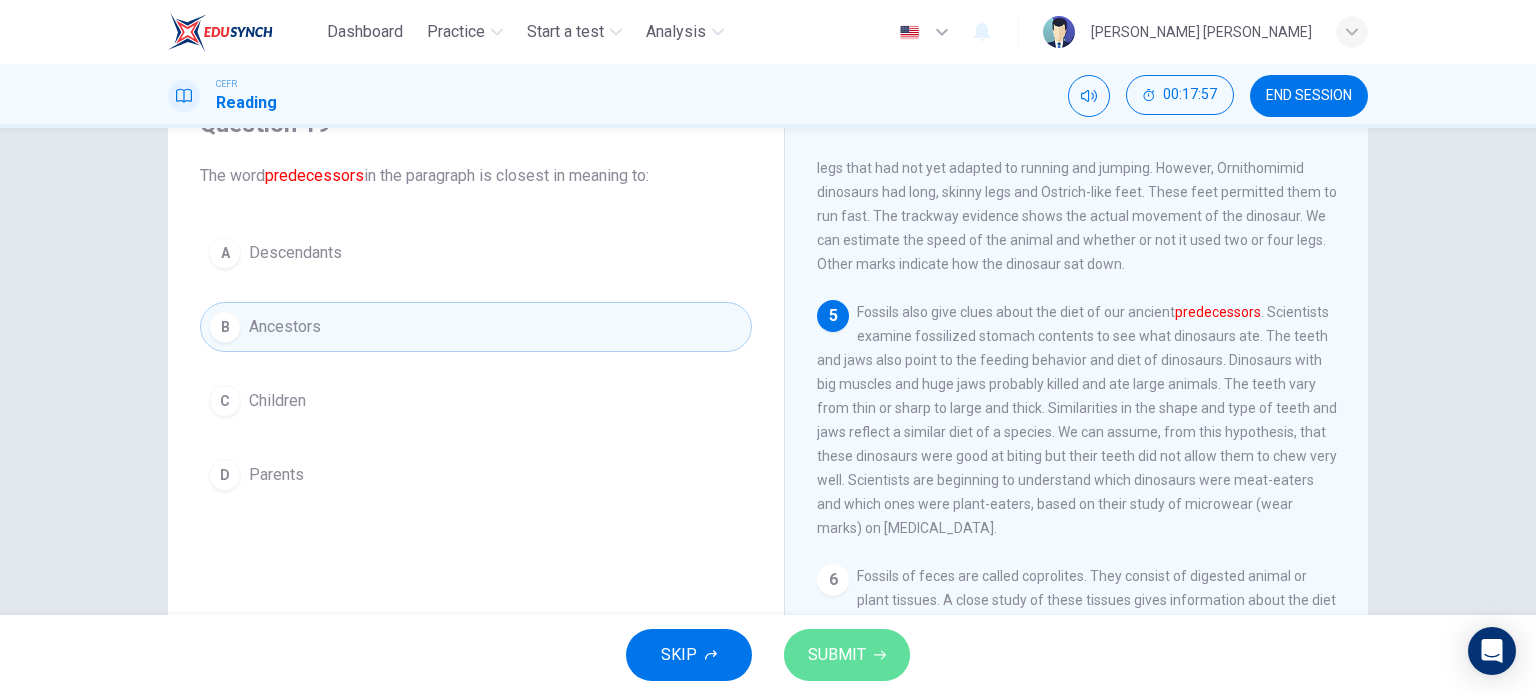 click on "SUBMIT" at bounding box center [837, 655] 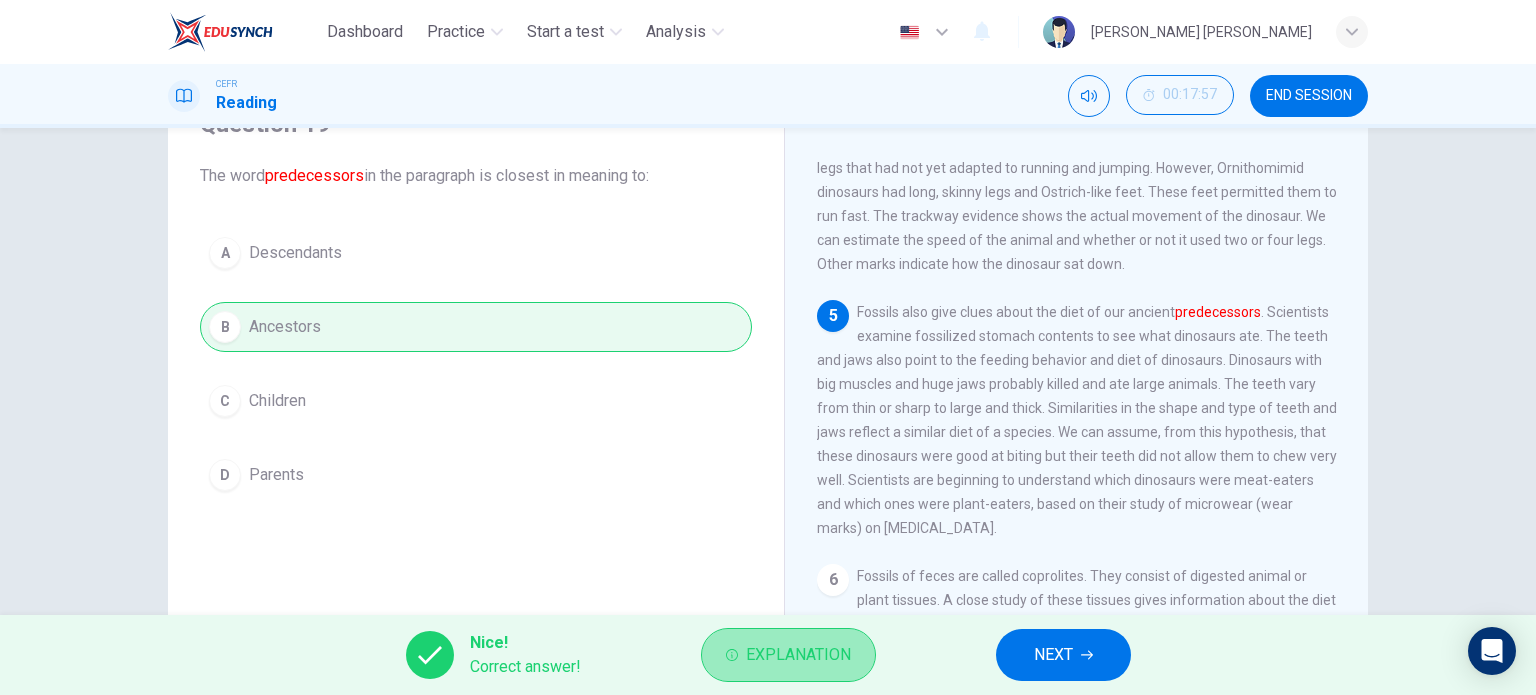 click on "Explanation" at bounding box center (788, 655) 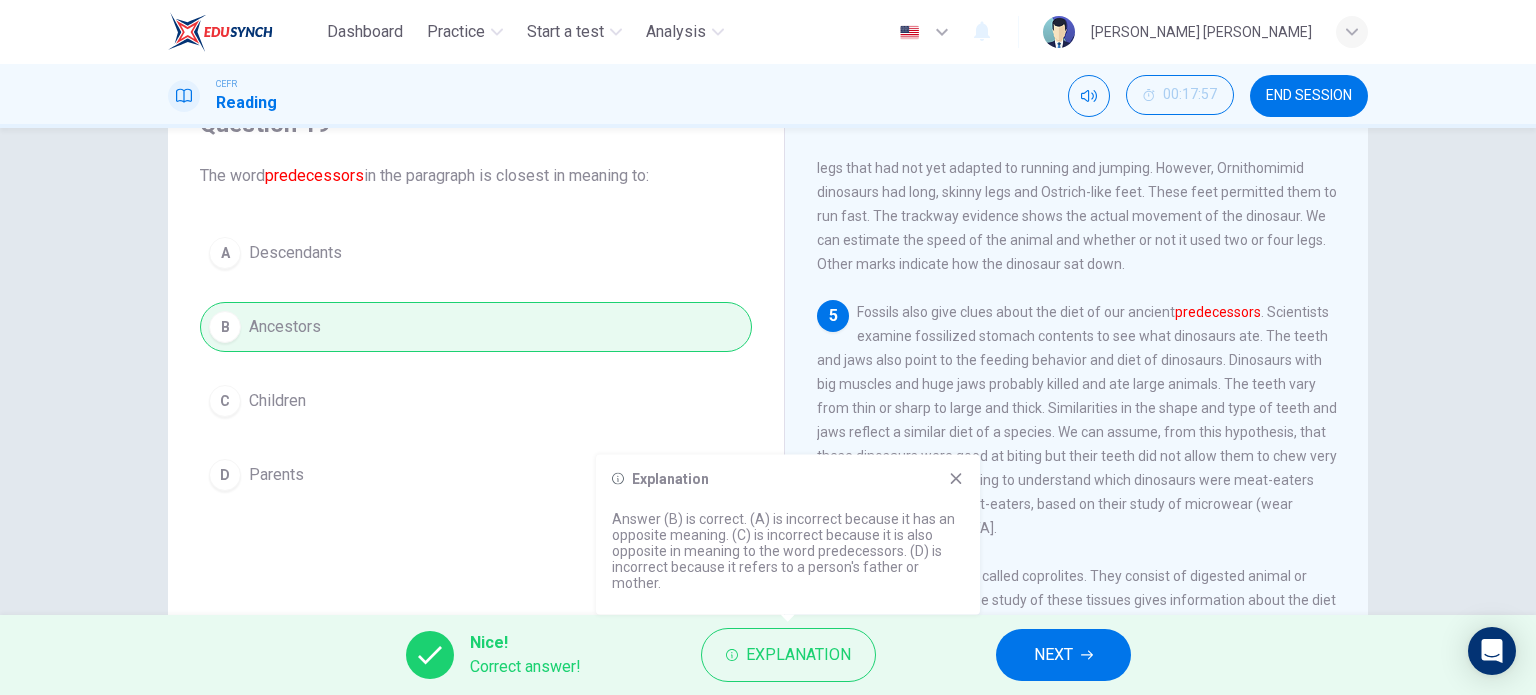 drag, startPoint x: 362, startPoint y: 175, endPoint x: 257, endPoint y: 180, distance: 105.11898 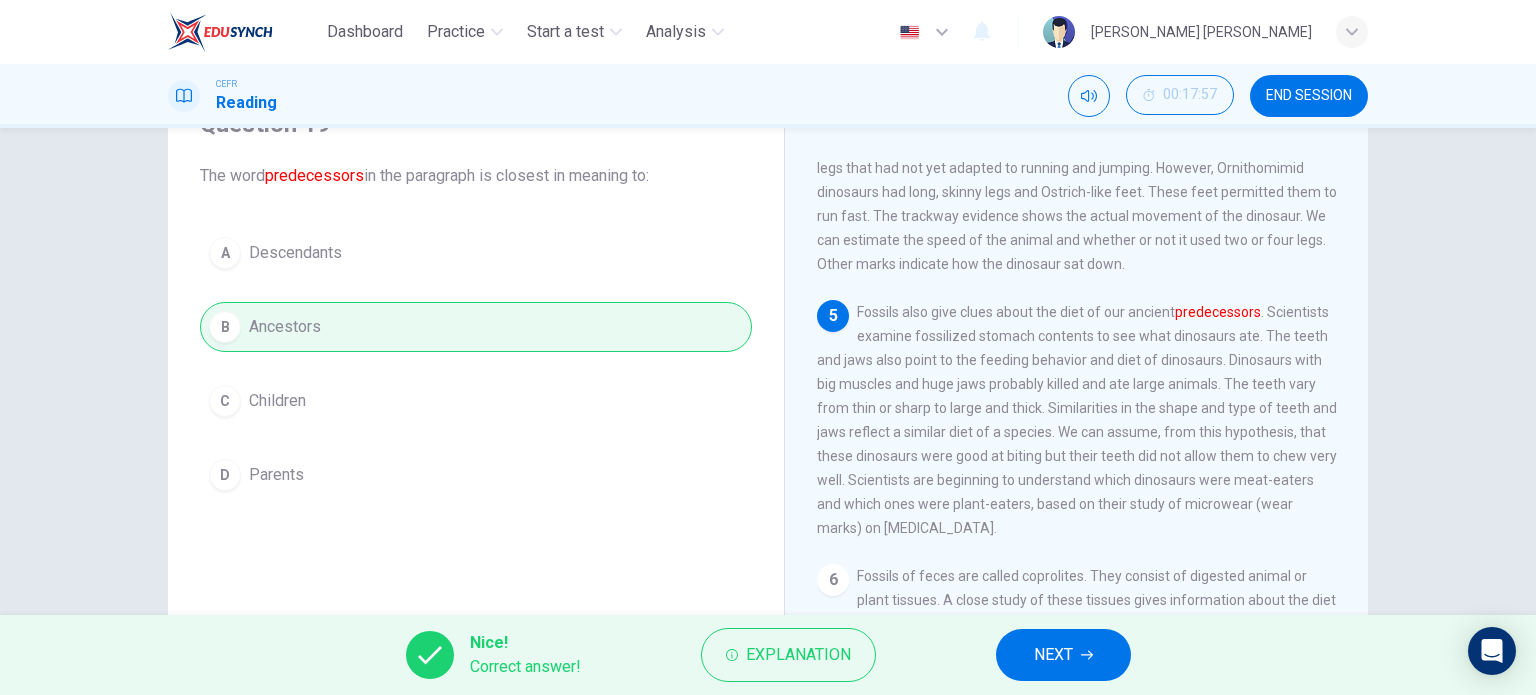 click on "NEXT" at bounding box center [1053, 655] 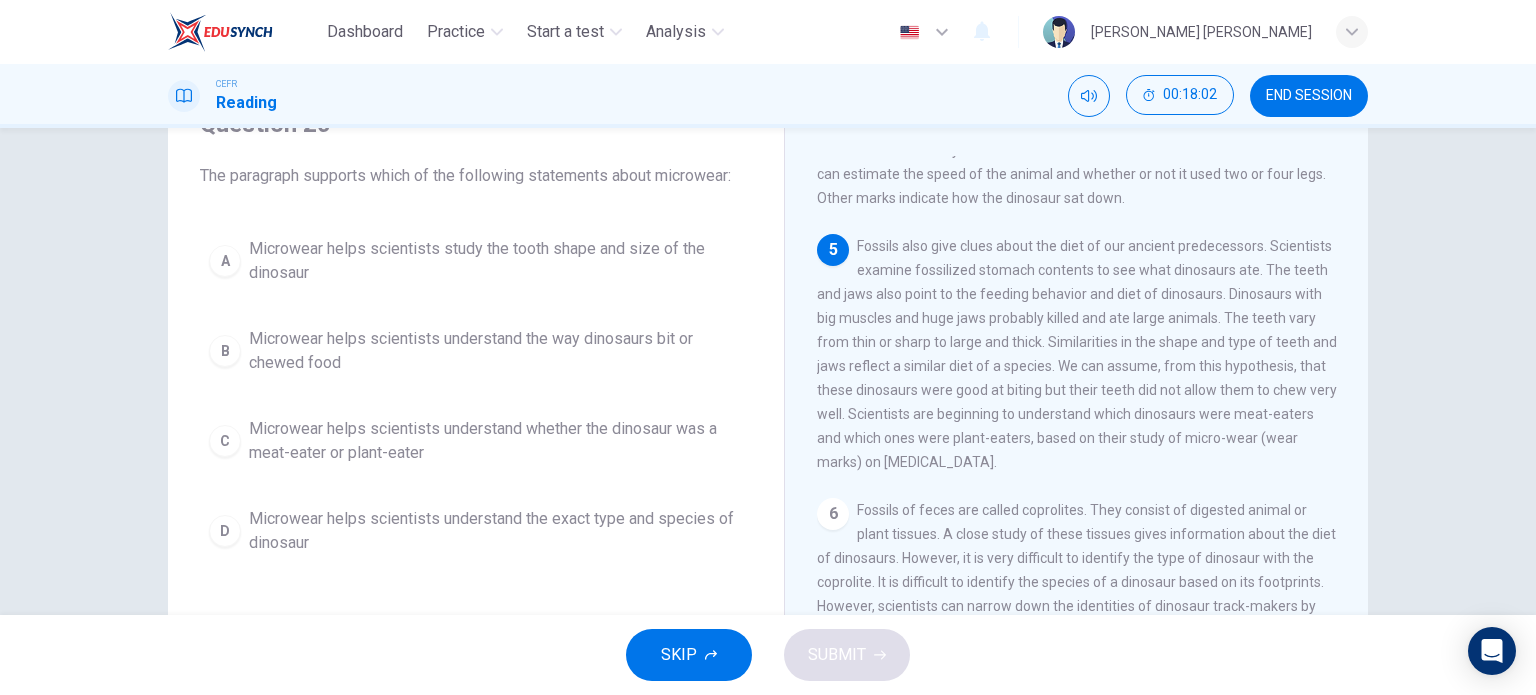 scroll, scrollTop: 700, scrollLeft: 0, axis: vertical 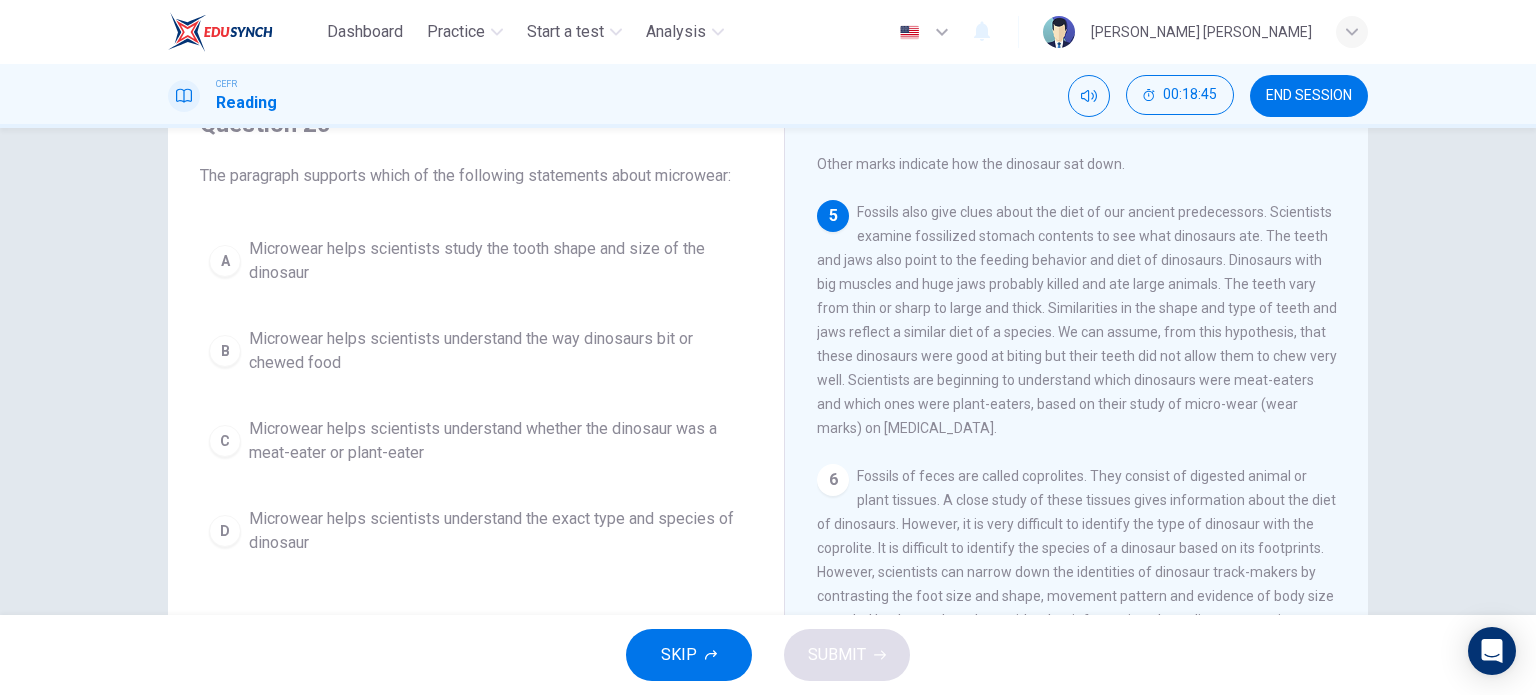 click on "C Microwear helps scientists understand whether the dinosaur was a meat-eater or plant-eater" at bounding box center [476, 441] 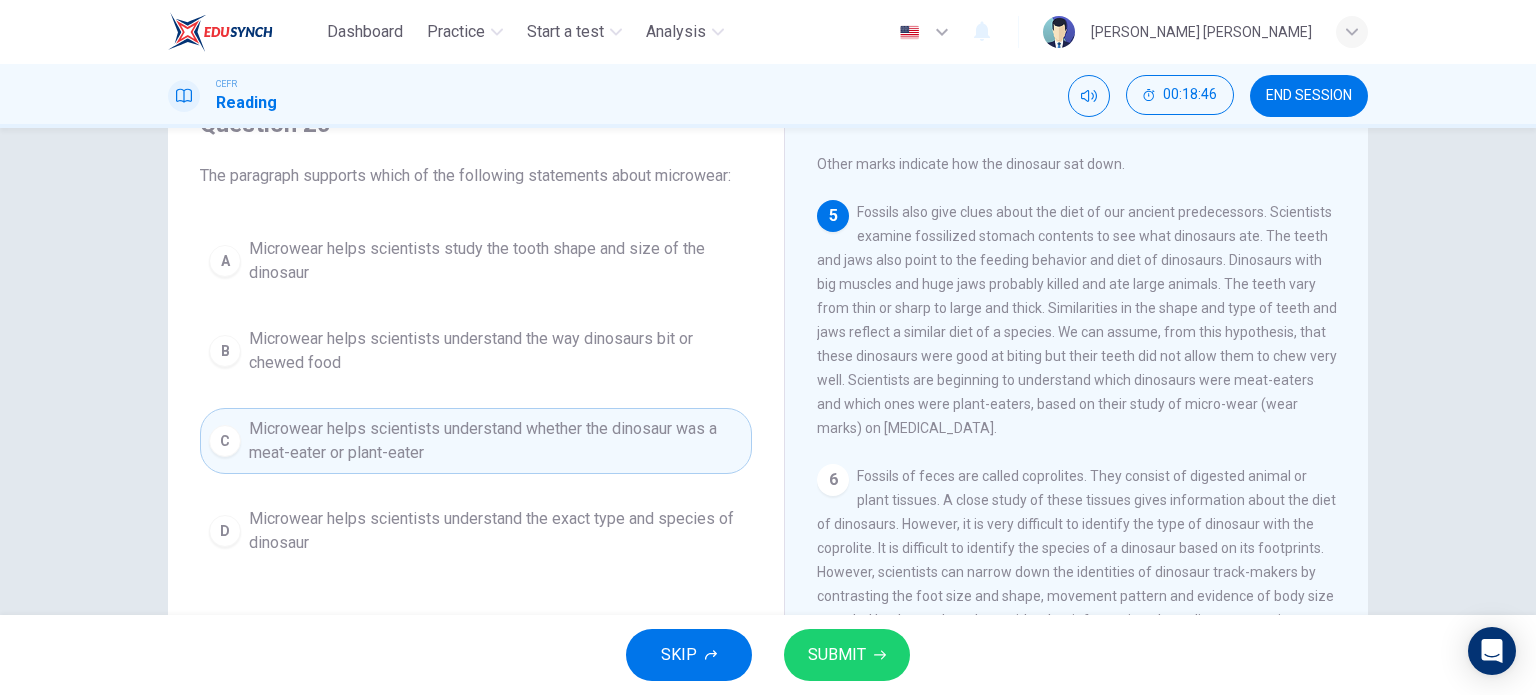 click on "SUBMIT" at bounding box center [837, 655] 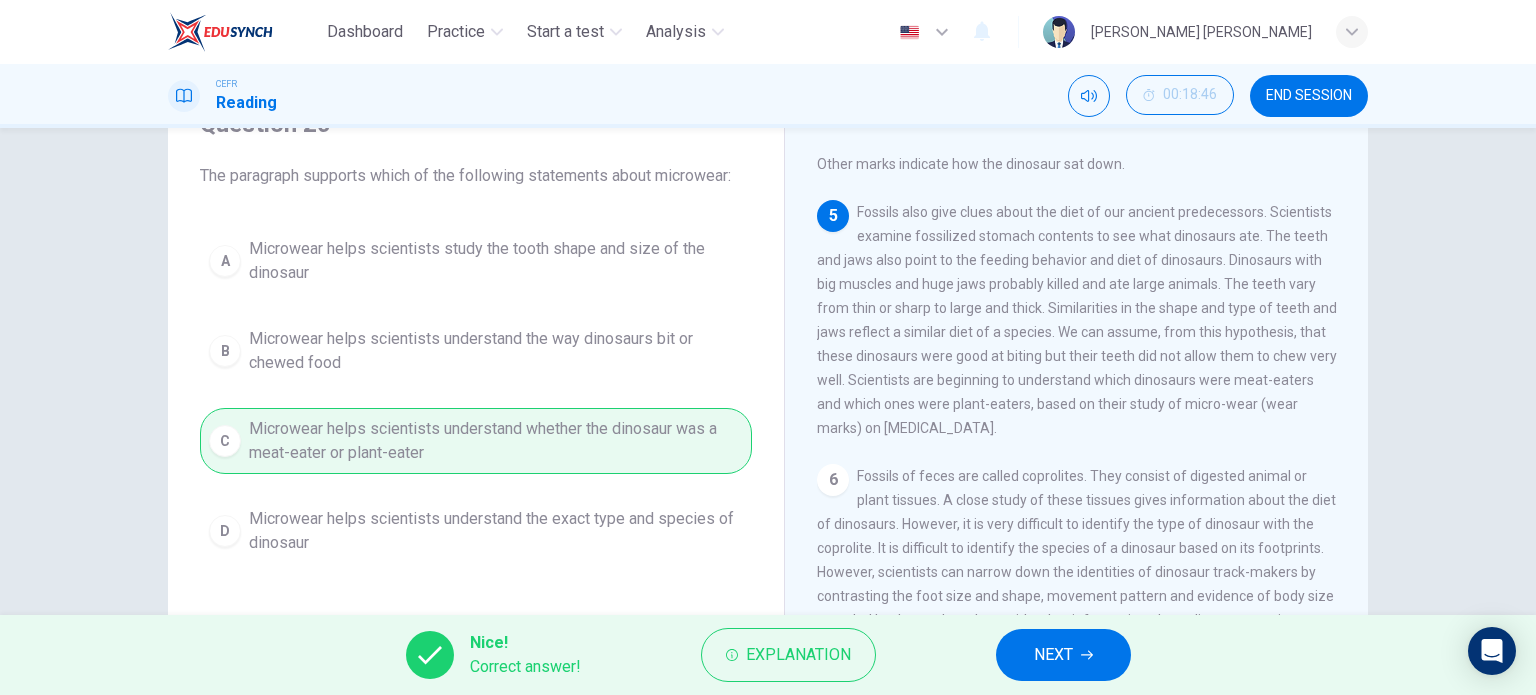 click on "NEXT" at bounding box center [1053, 655] 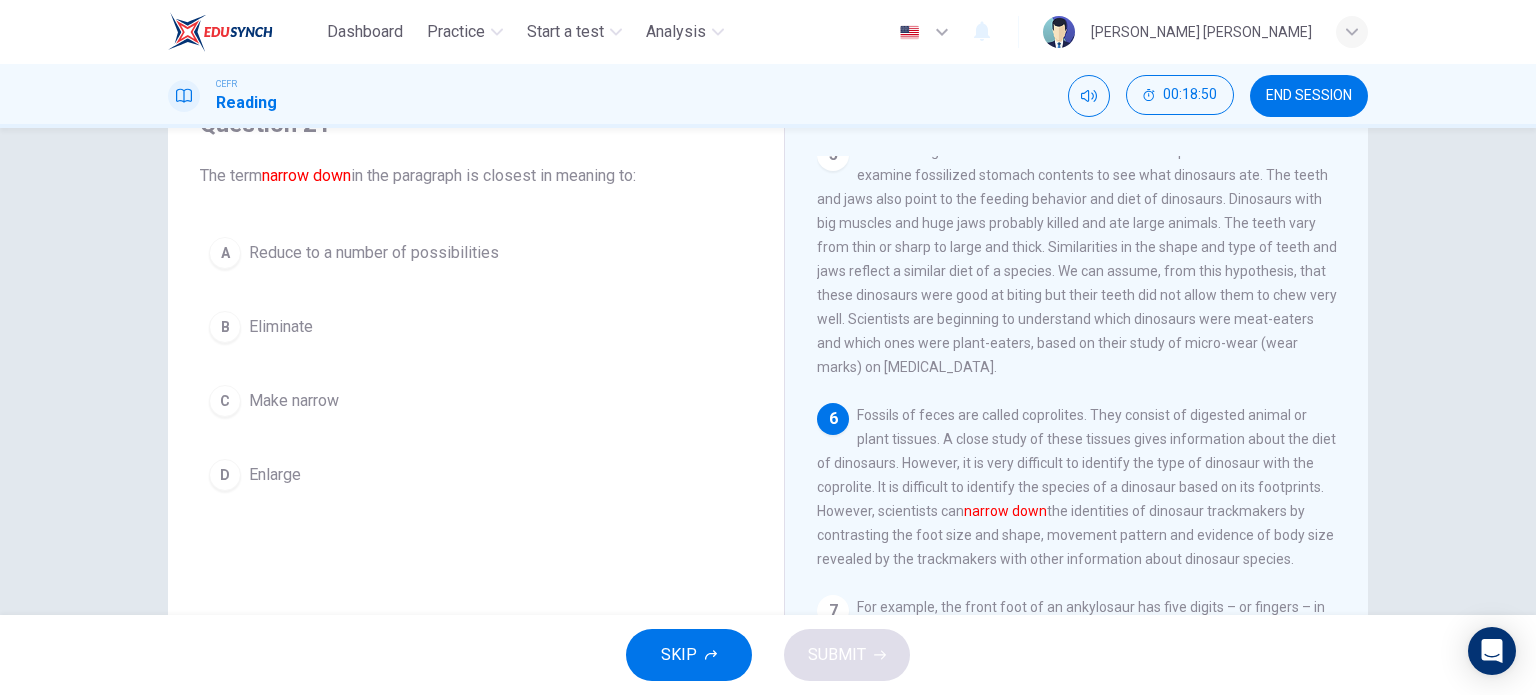 scroll, scrollTop: 825, scrollLeft: 0, axis: vertical 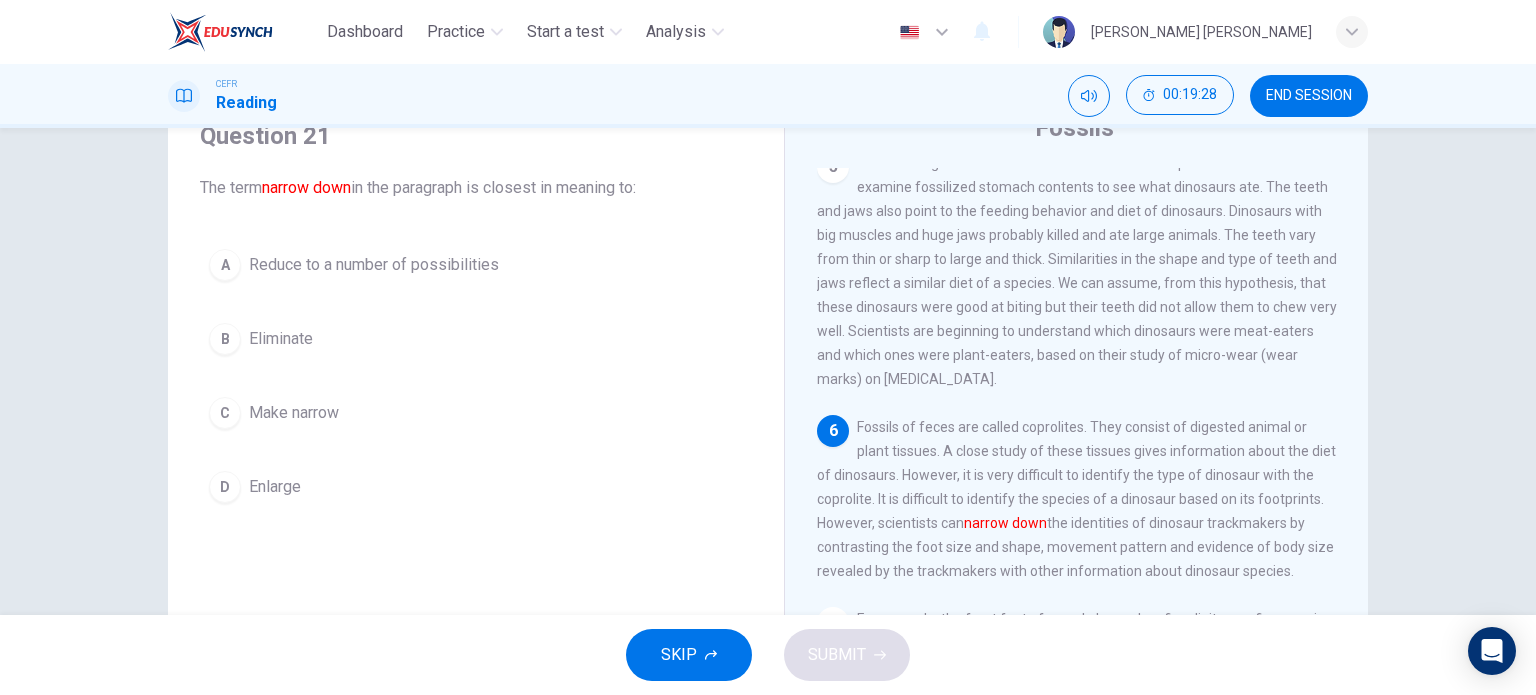 click on "A" at bounding box center [225, 265] 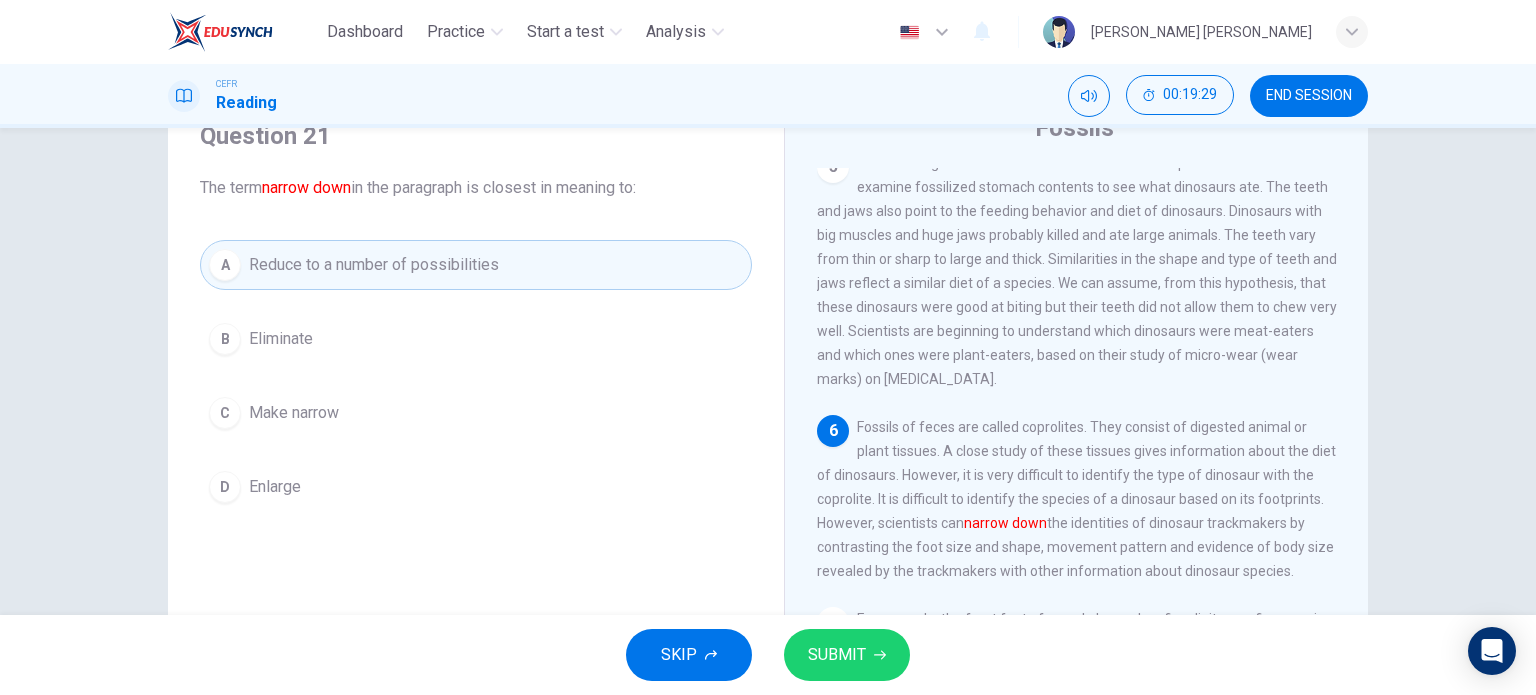 click on "SUBMIT" at bounding box center [837, 655] 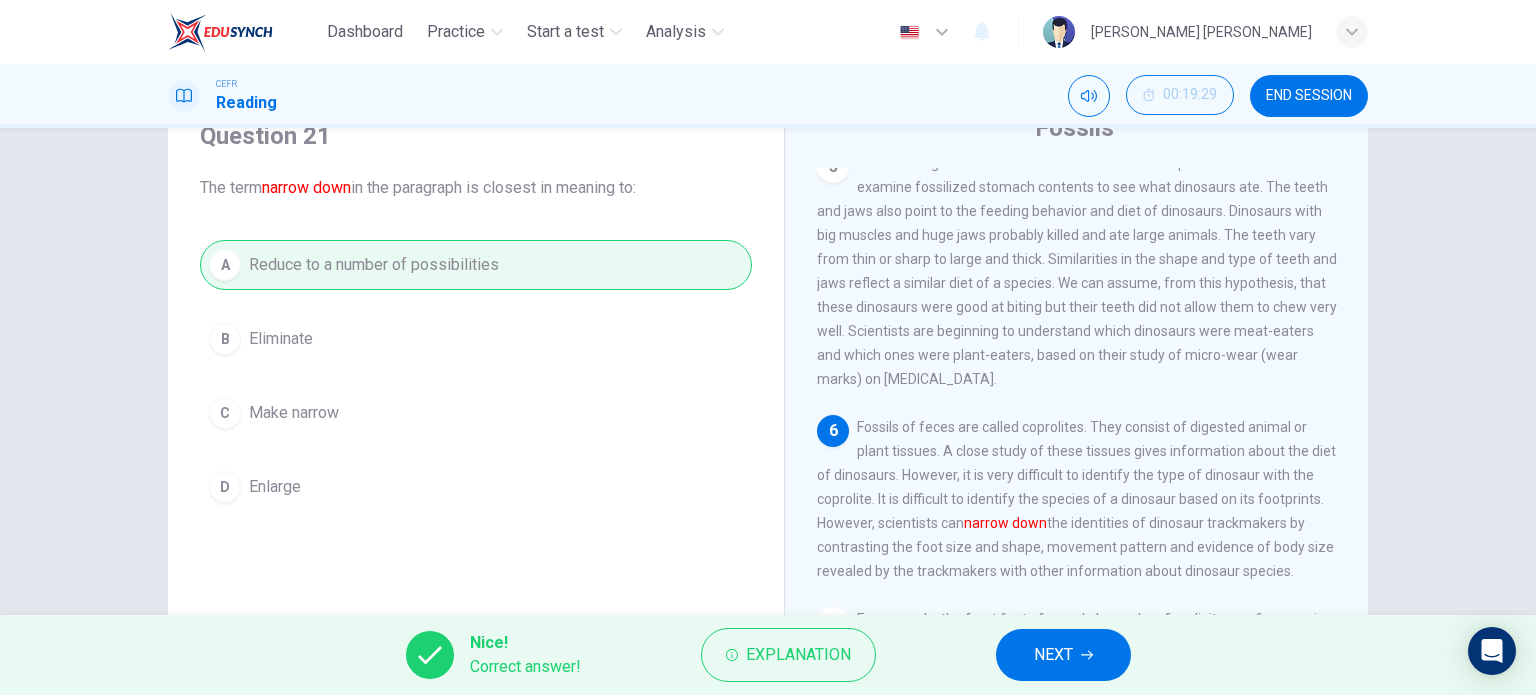 click on "NEXT" at bounding box center [1053, 655] 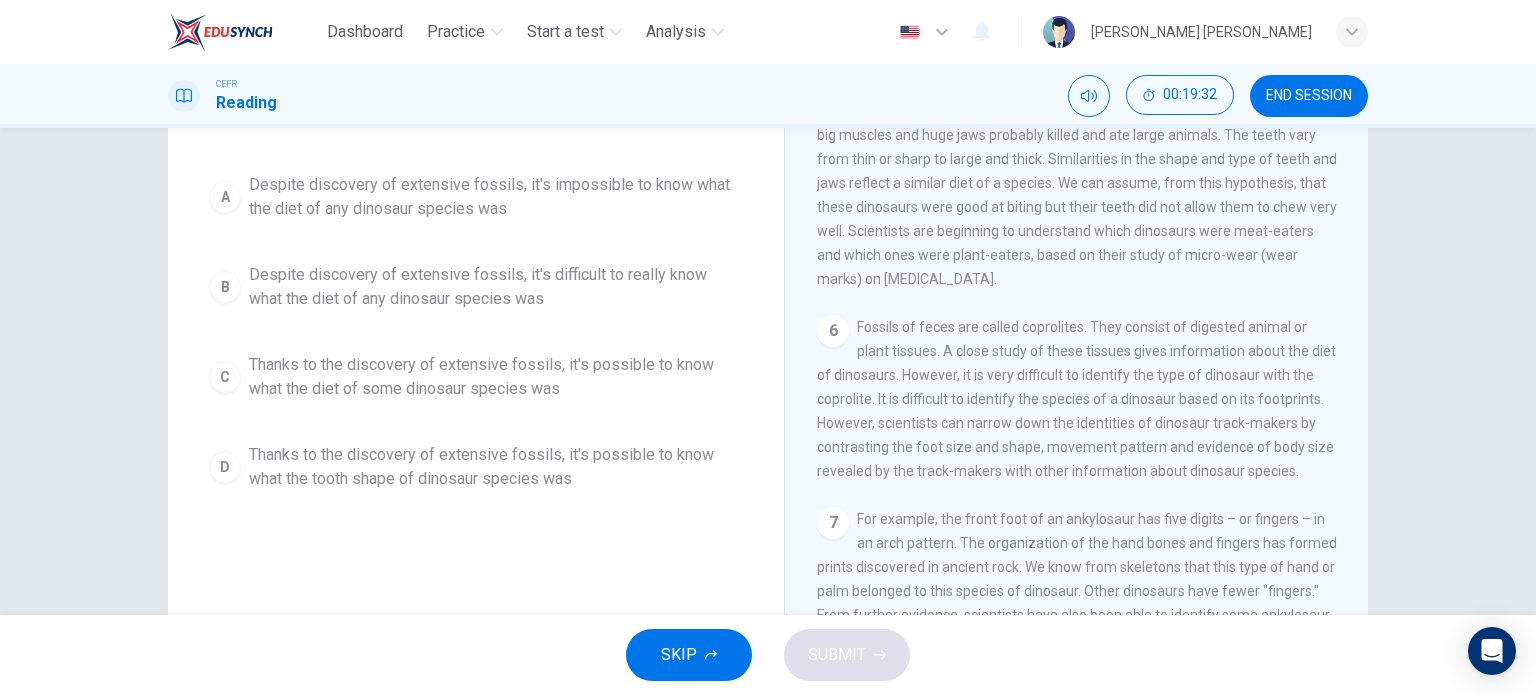 scroll, scrollTop: 0, scrollLeft: 0, axis: both 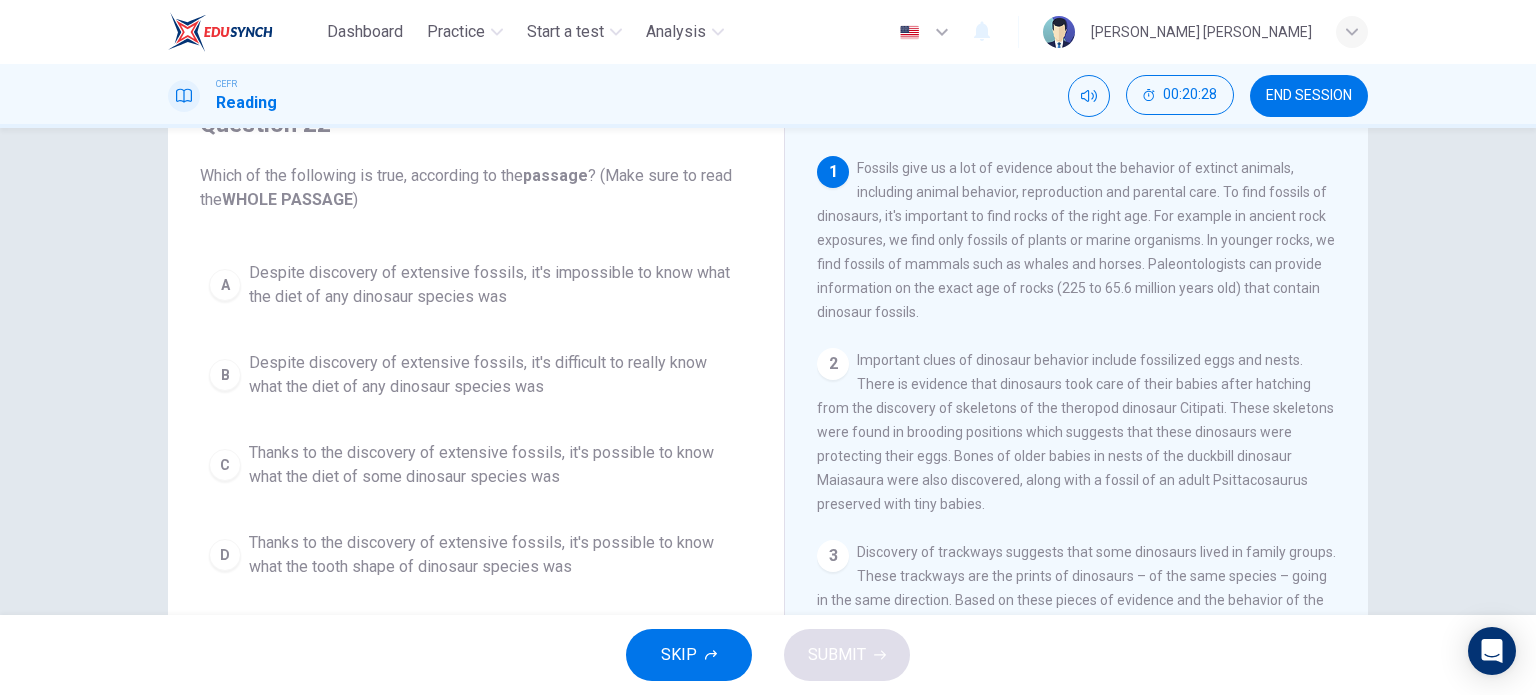 click on "Despite discovery of extensive fossils, it's impossible to know what the diet of any dinosaur species was" at bounding box center [496, 285] 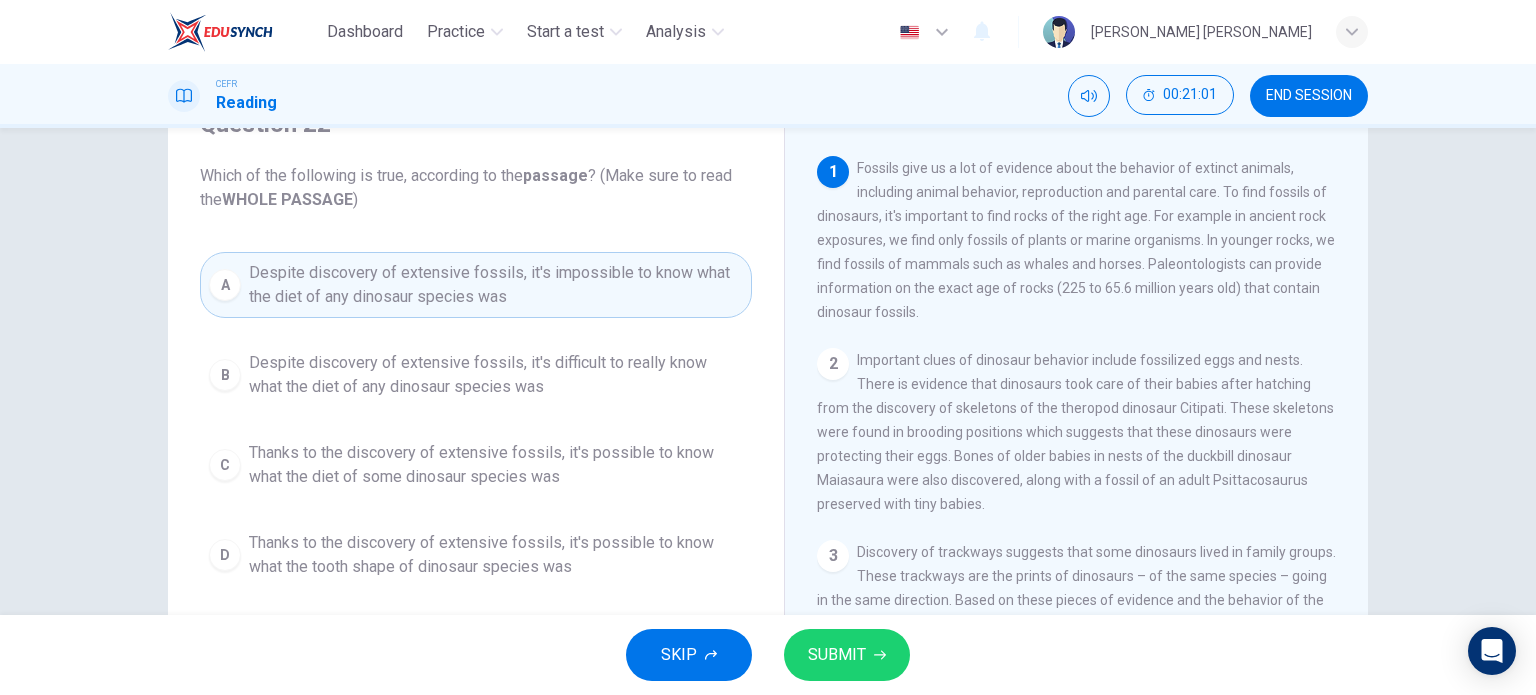 click on "SUBMIT" at bounding box center (847, 655) 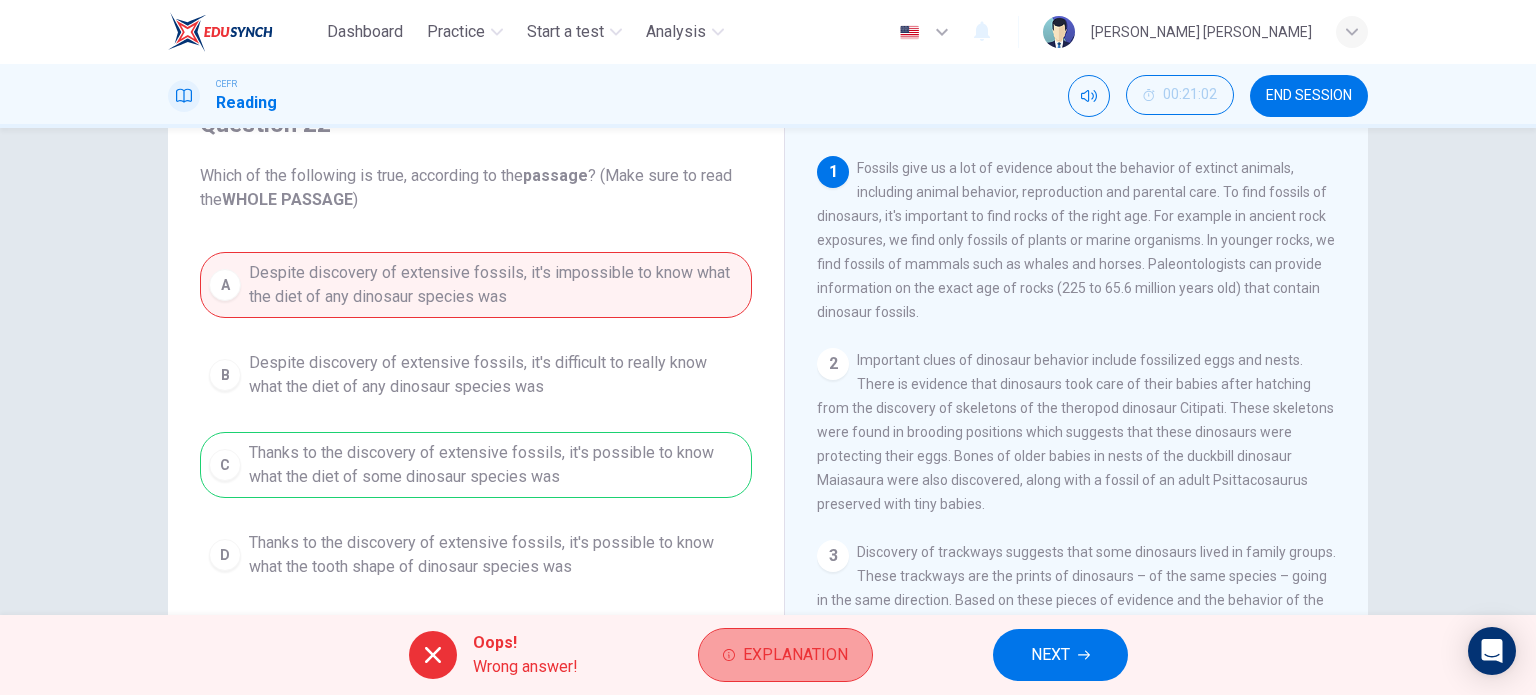 click on "Explanation" at bounding box center [795, 655] 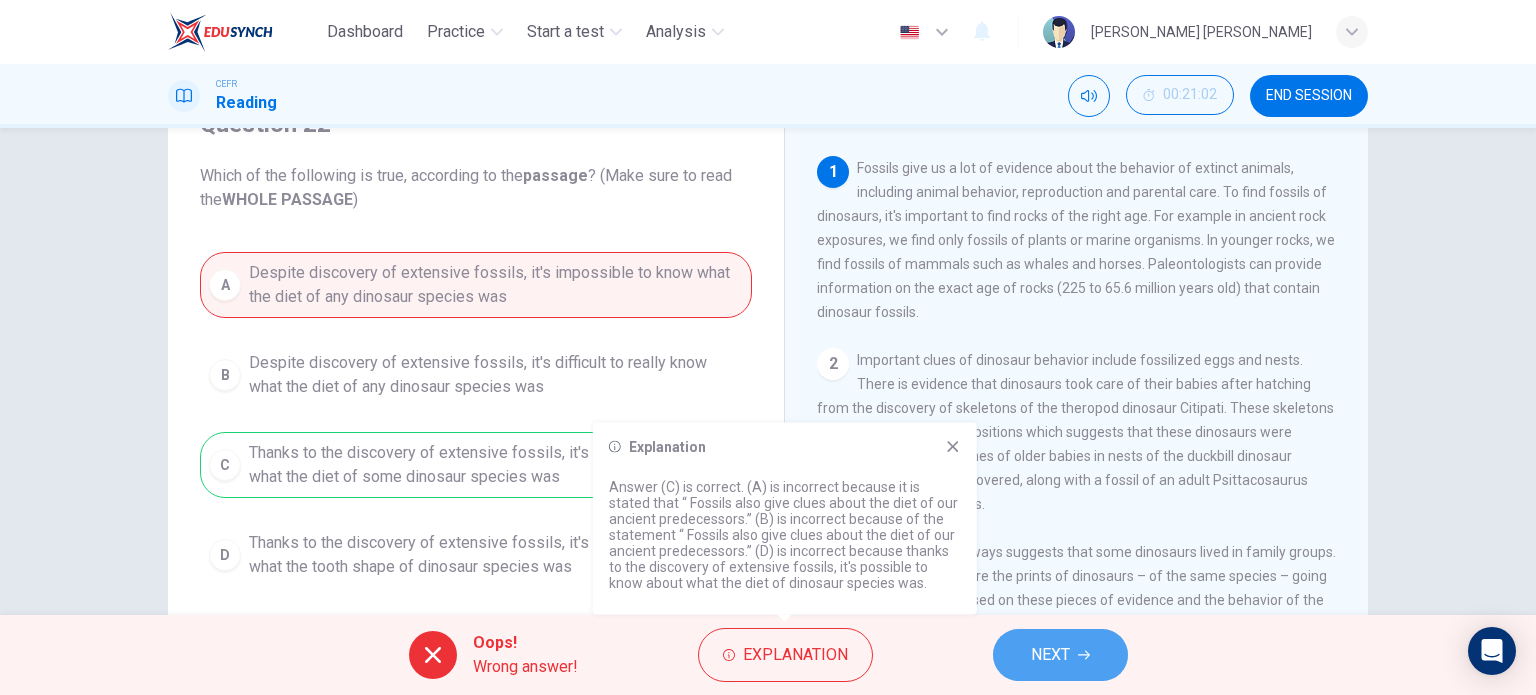 click on "NEXT" at bounding box center (1050, 655) 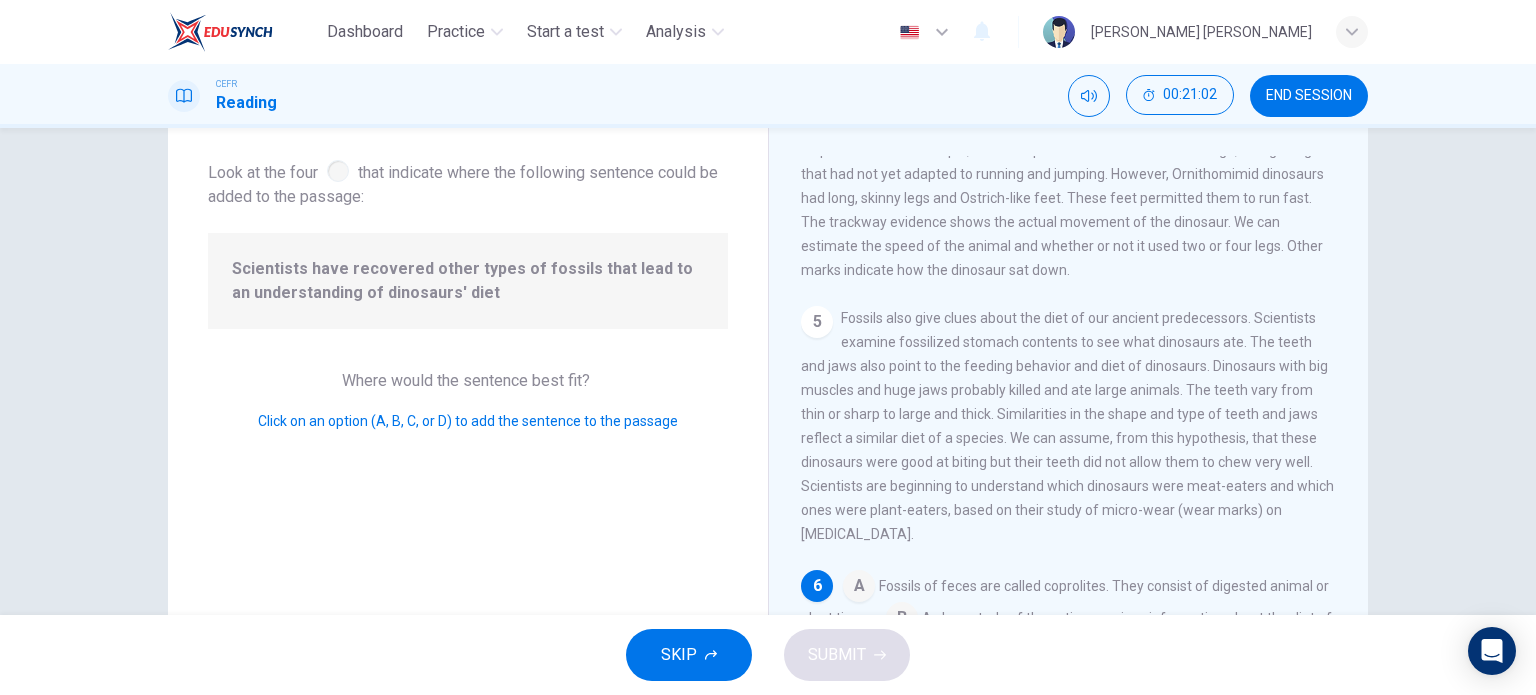 scroll, scrollTop: 858, scrollLeft: 0, axis: vertical 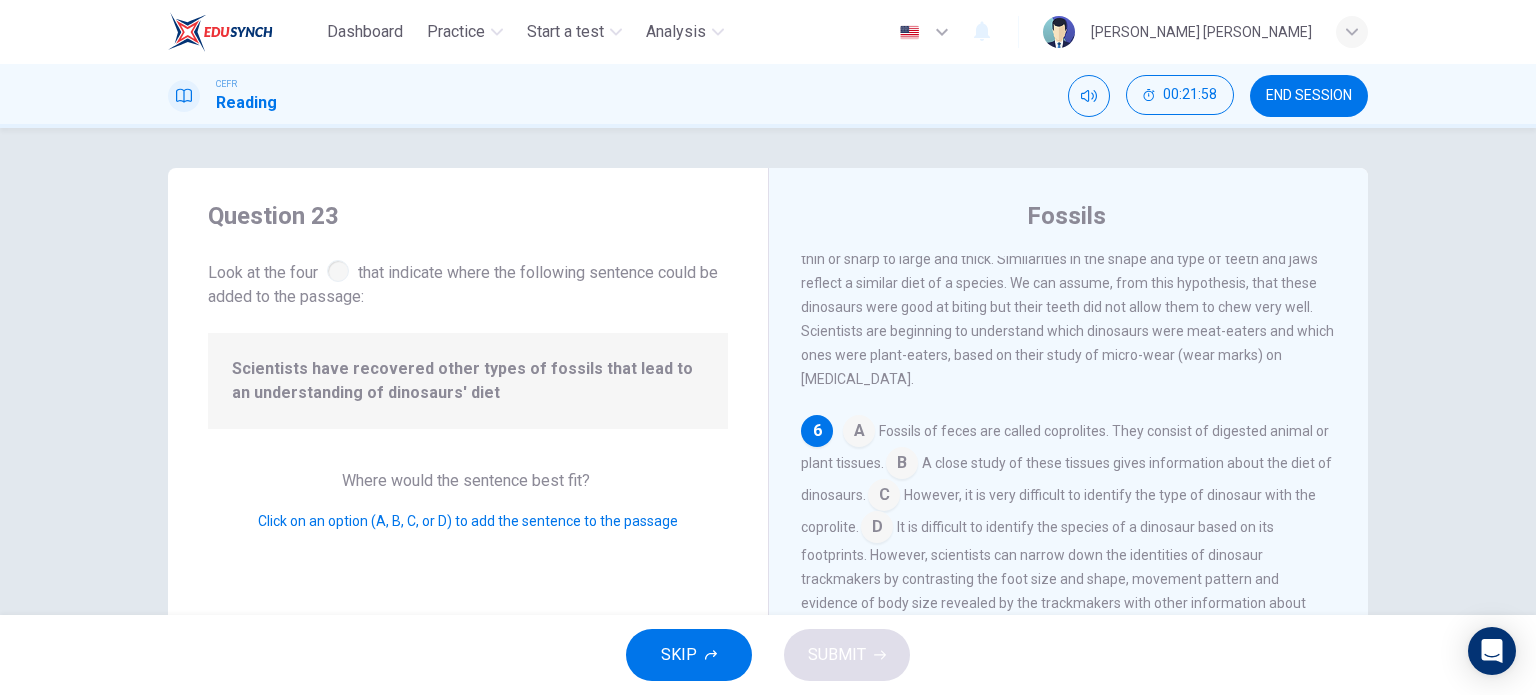 click at bounding box center [902, 465] 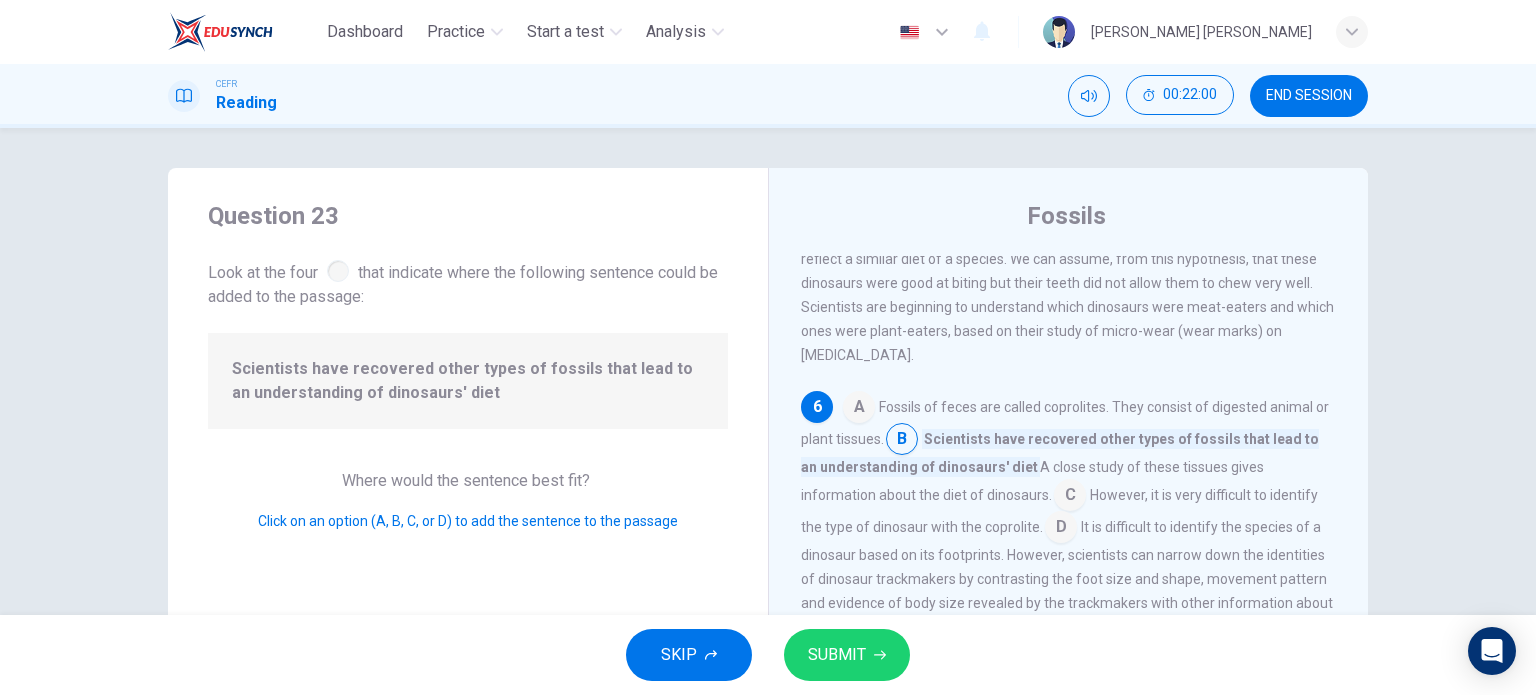 click 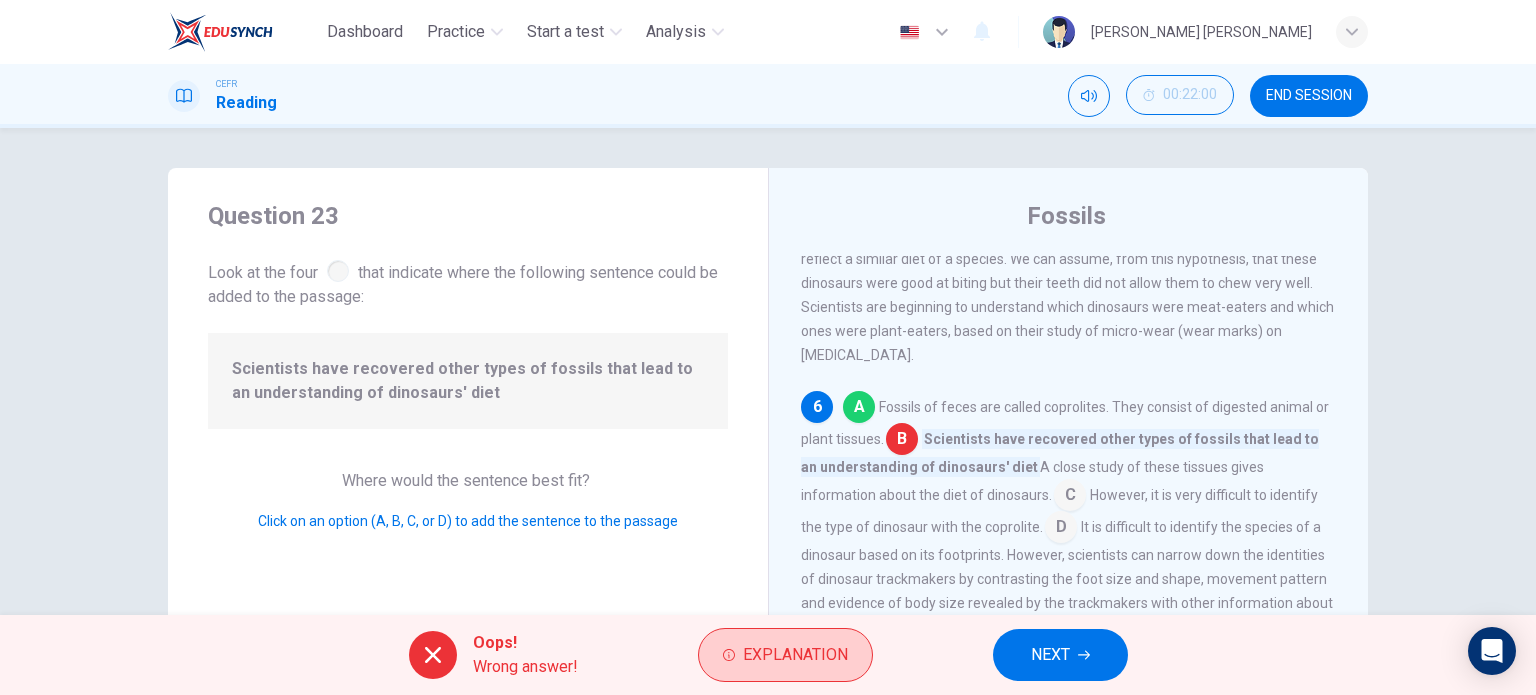 click on "Explanation" at bounding box center [795, 655] 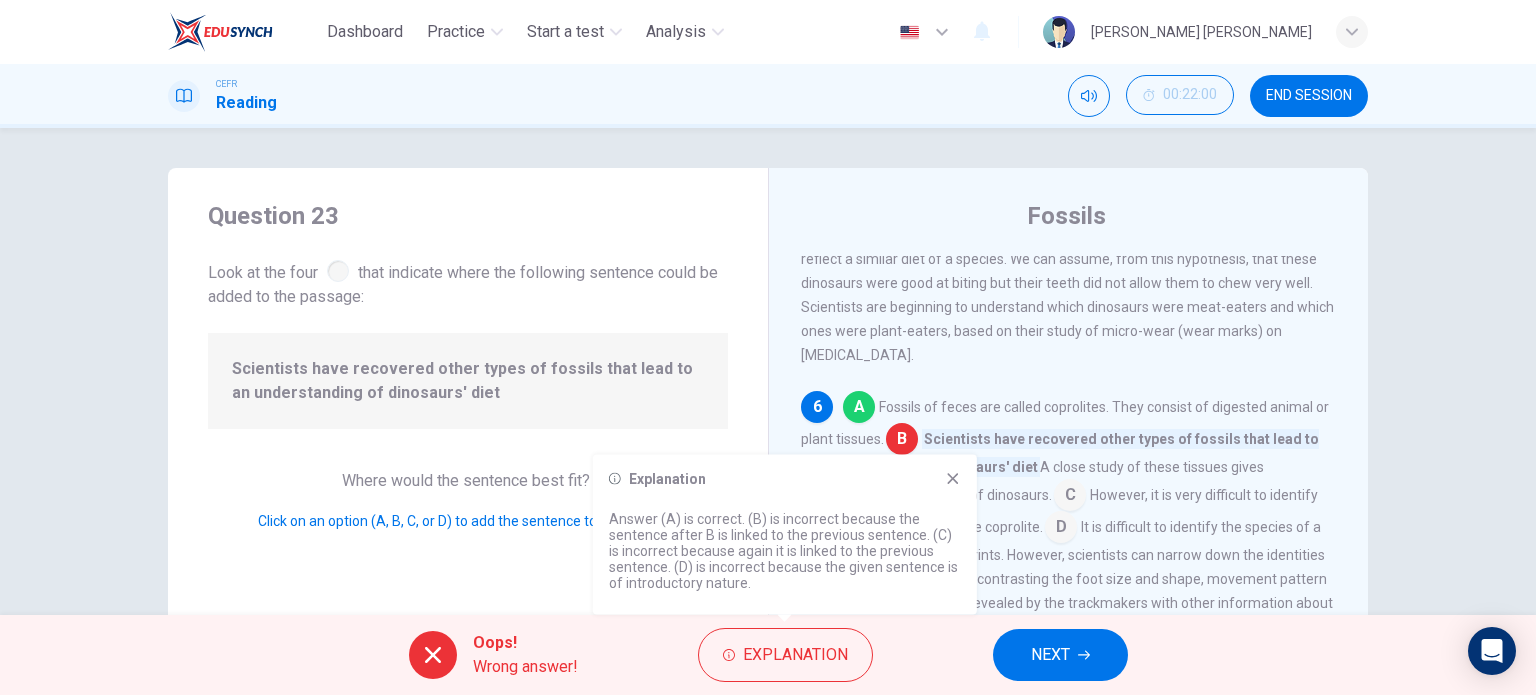 click on "NEXT" at bounding box center [1050, 655] 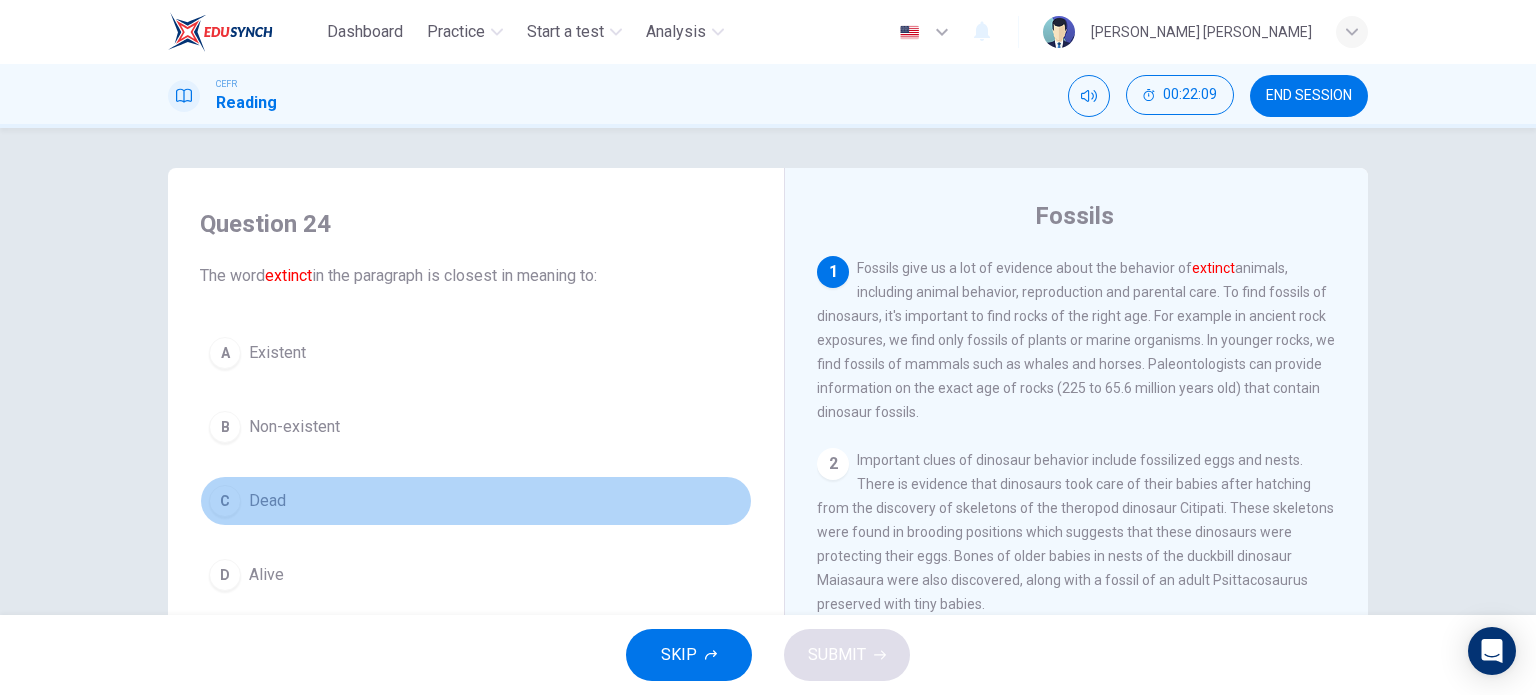 click on "C" at bounding box center [225, 501] 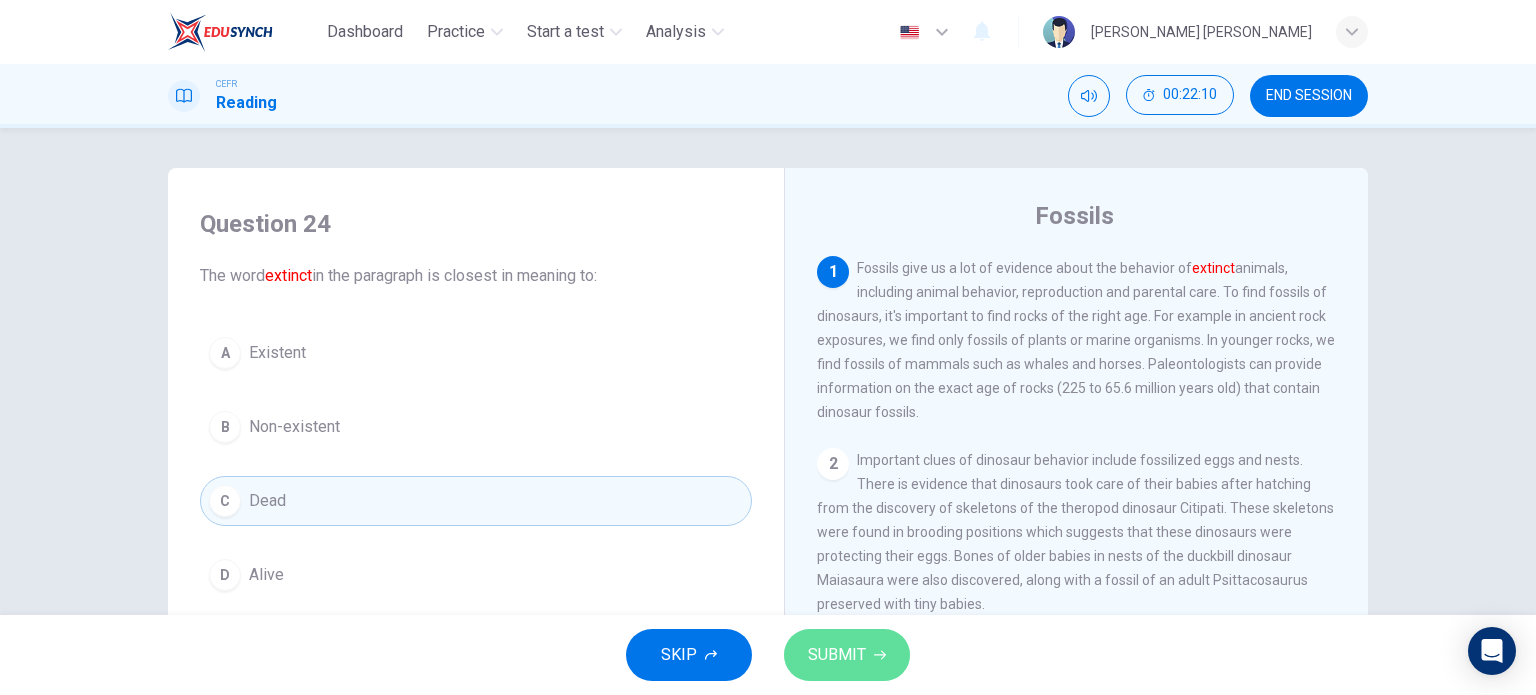 click on "SUBMIT" at bounding box center [837, 655] 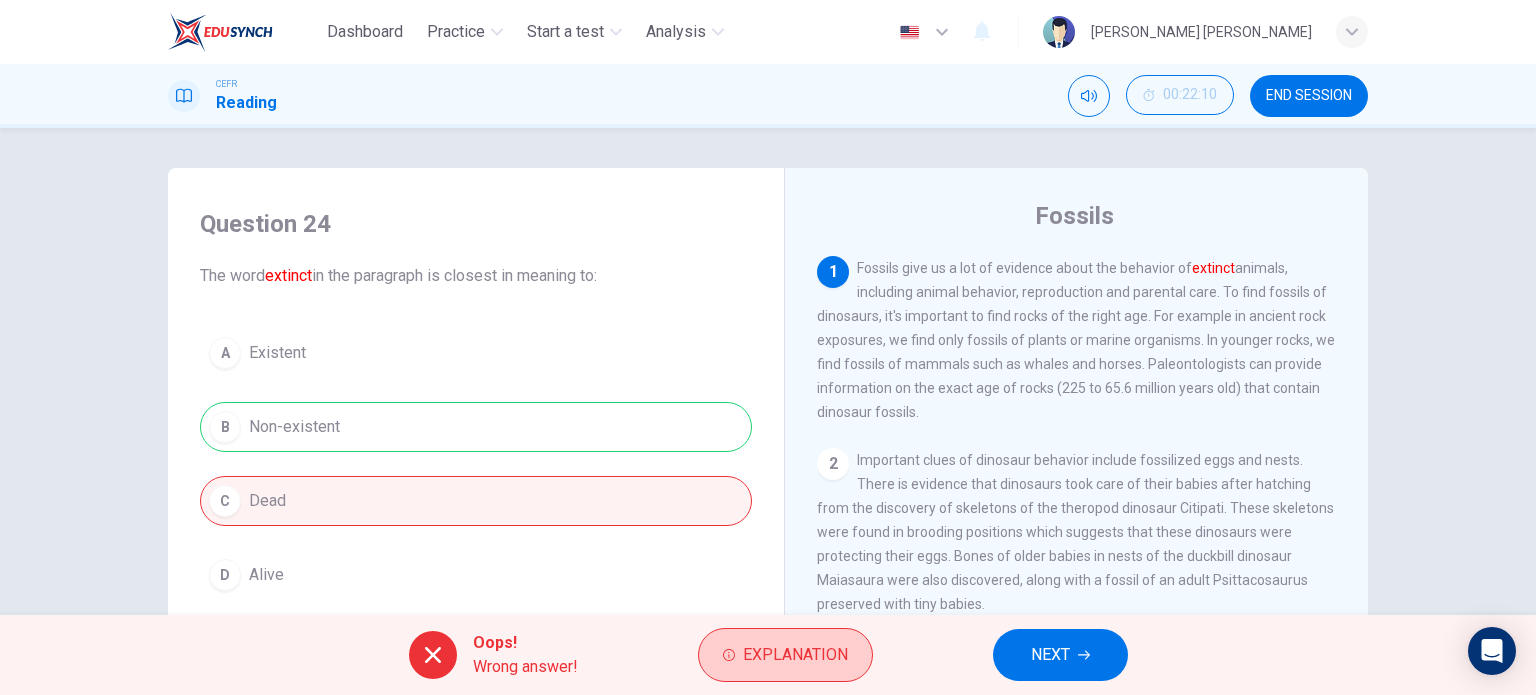 click on "Explanation" at bounding box center (795, 655) 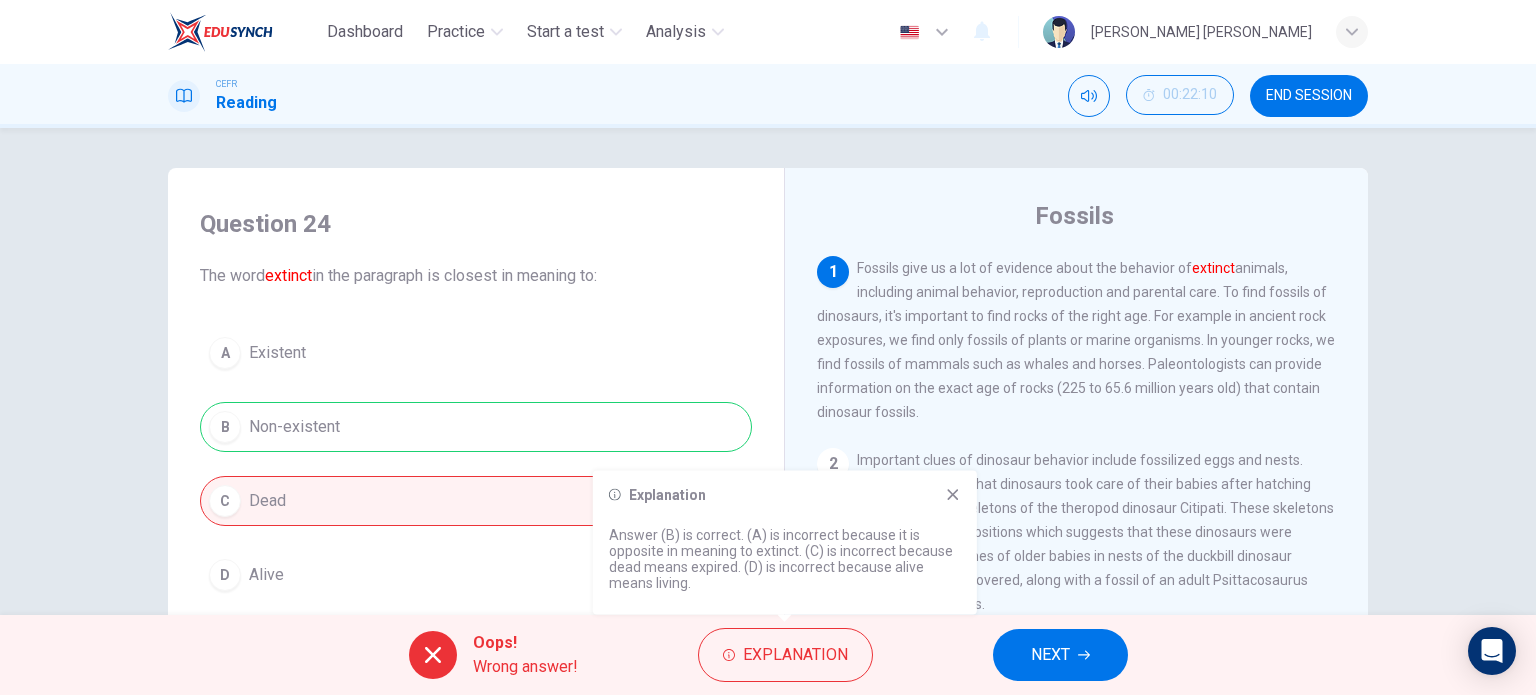 click on "Explanation" at bounding box center [785, 495] 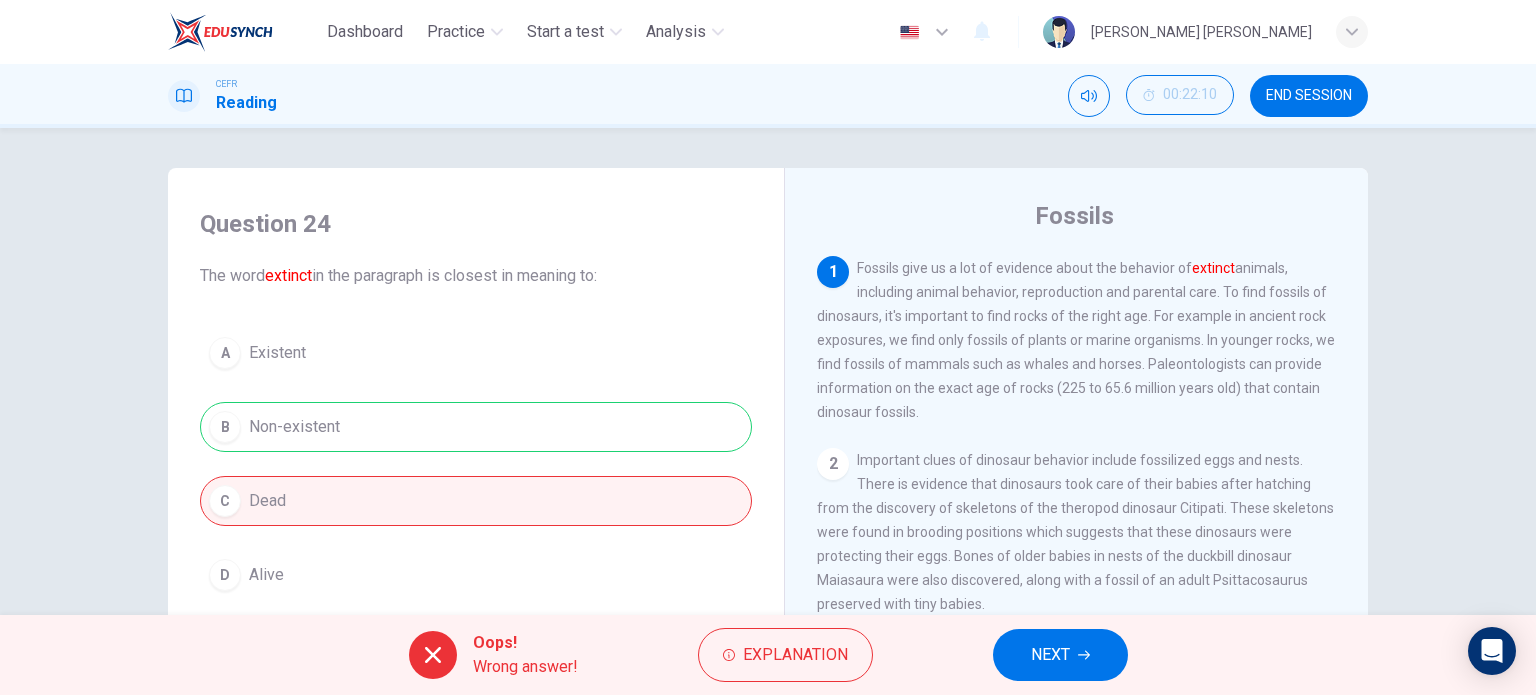 click on "Oops! Wrong answer! Explanation NEXT" at bounding box center [768, 655] 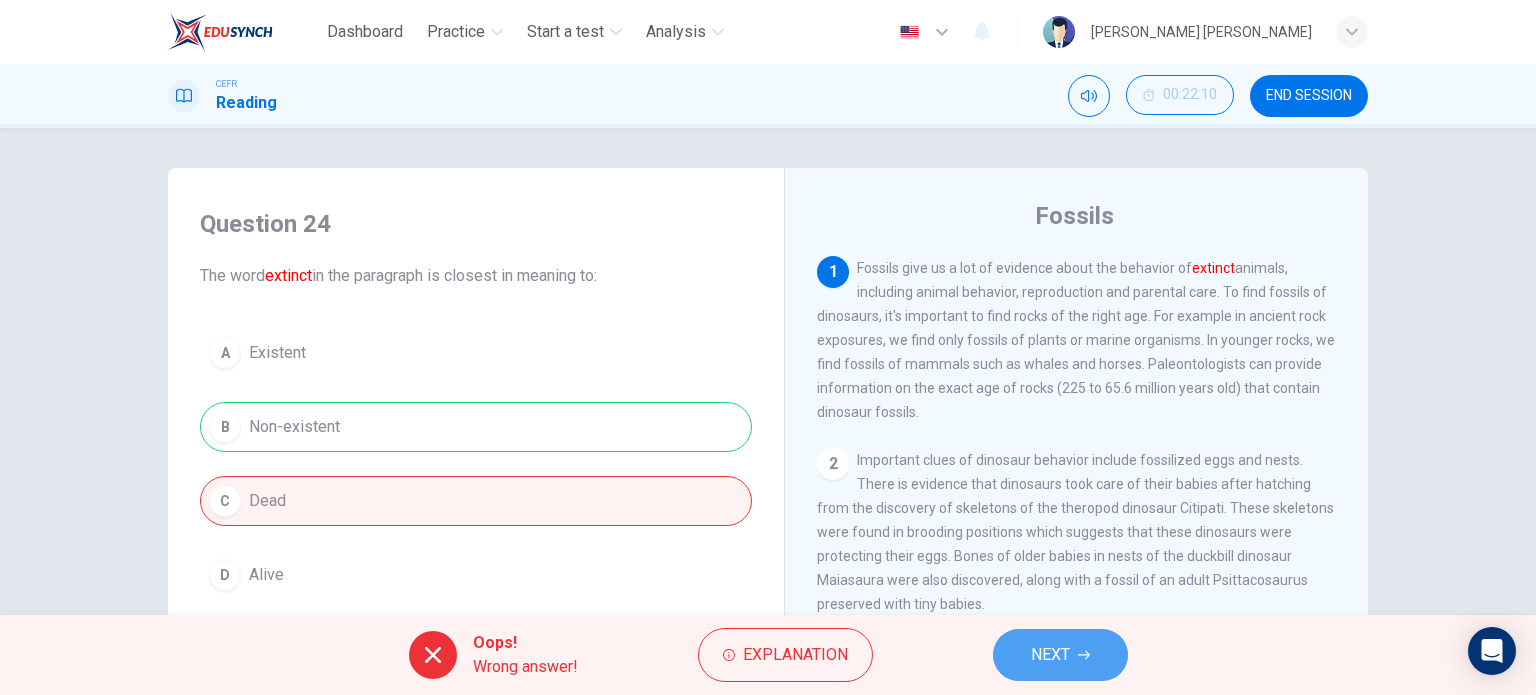 click on "NEXT" at bounding box center (1060, 655) 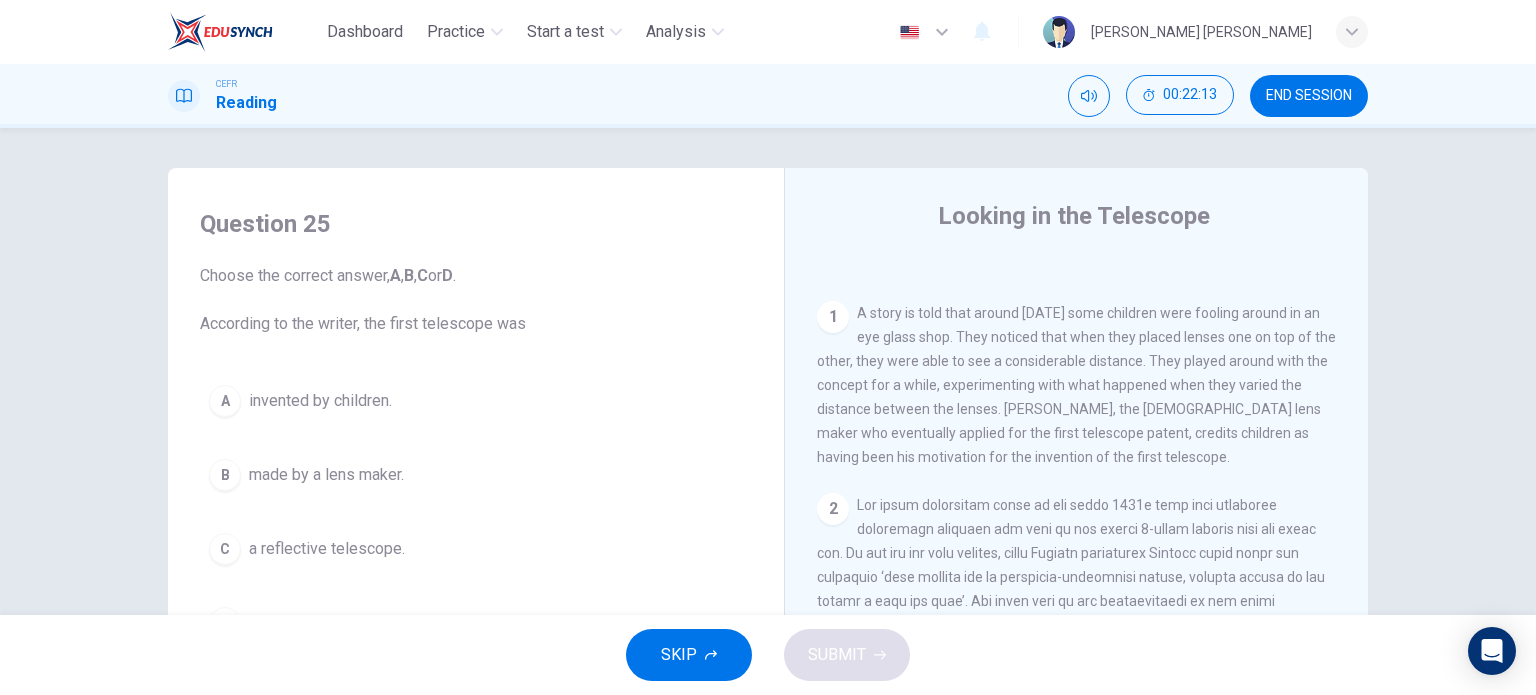 scroll, scrollTop: 400, scrollLeft: 0, axis: vertical 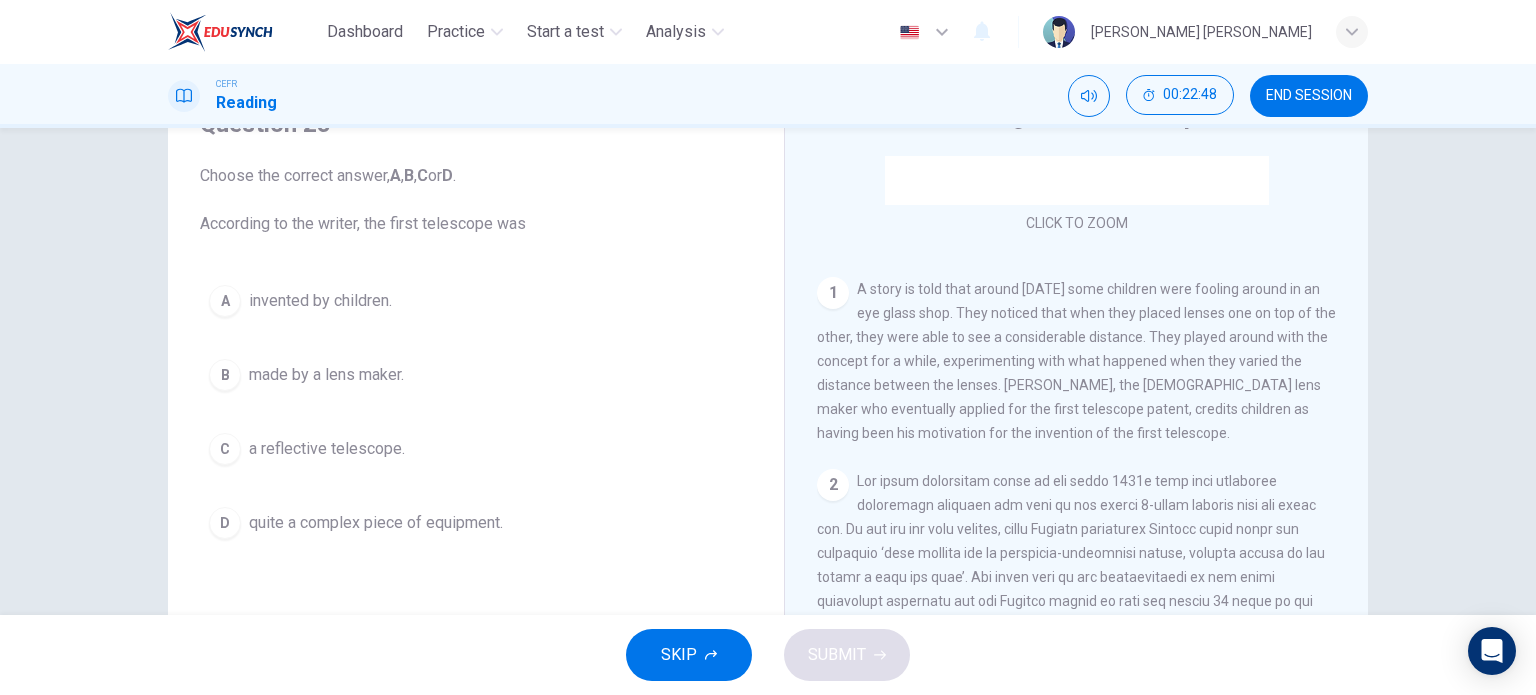 click on "A" at bounding box center (225, 301) 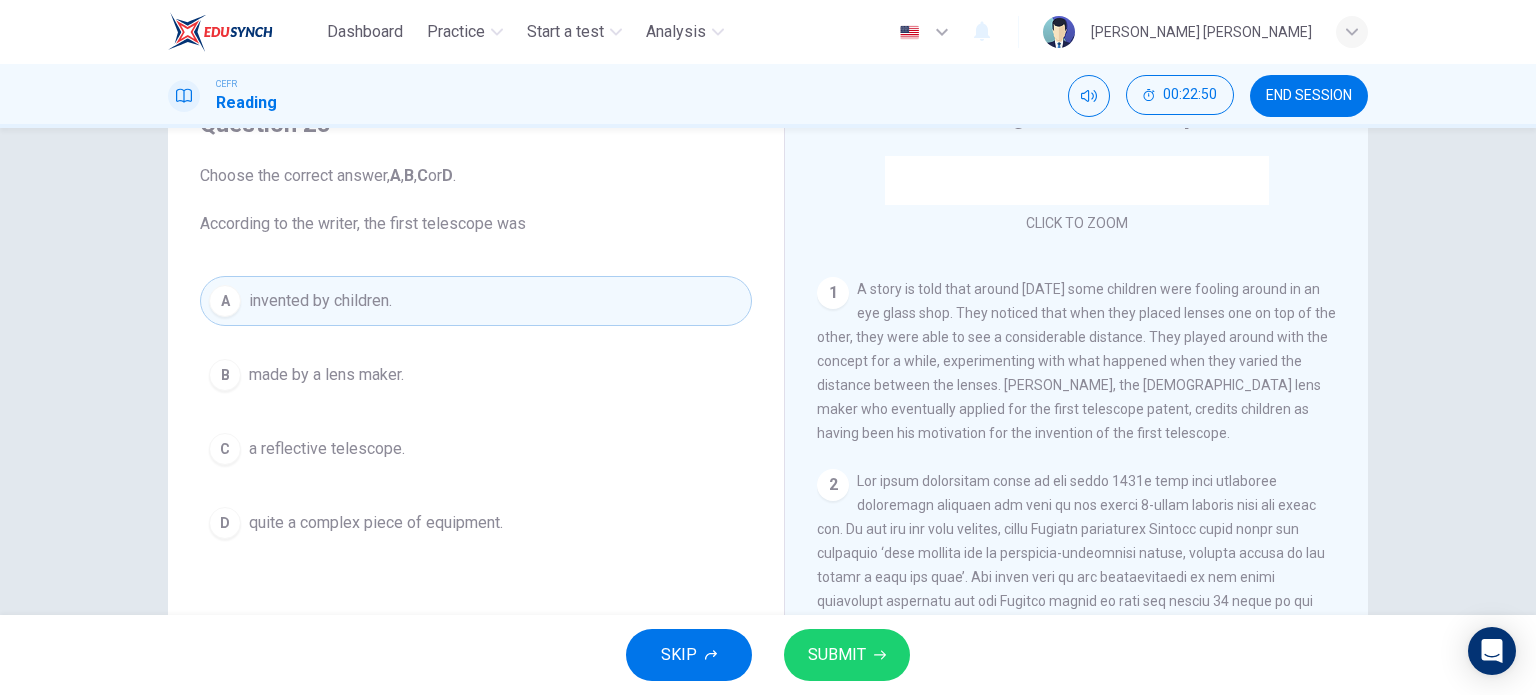 click on "SUBMIT" at bounding box center (837, 655) 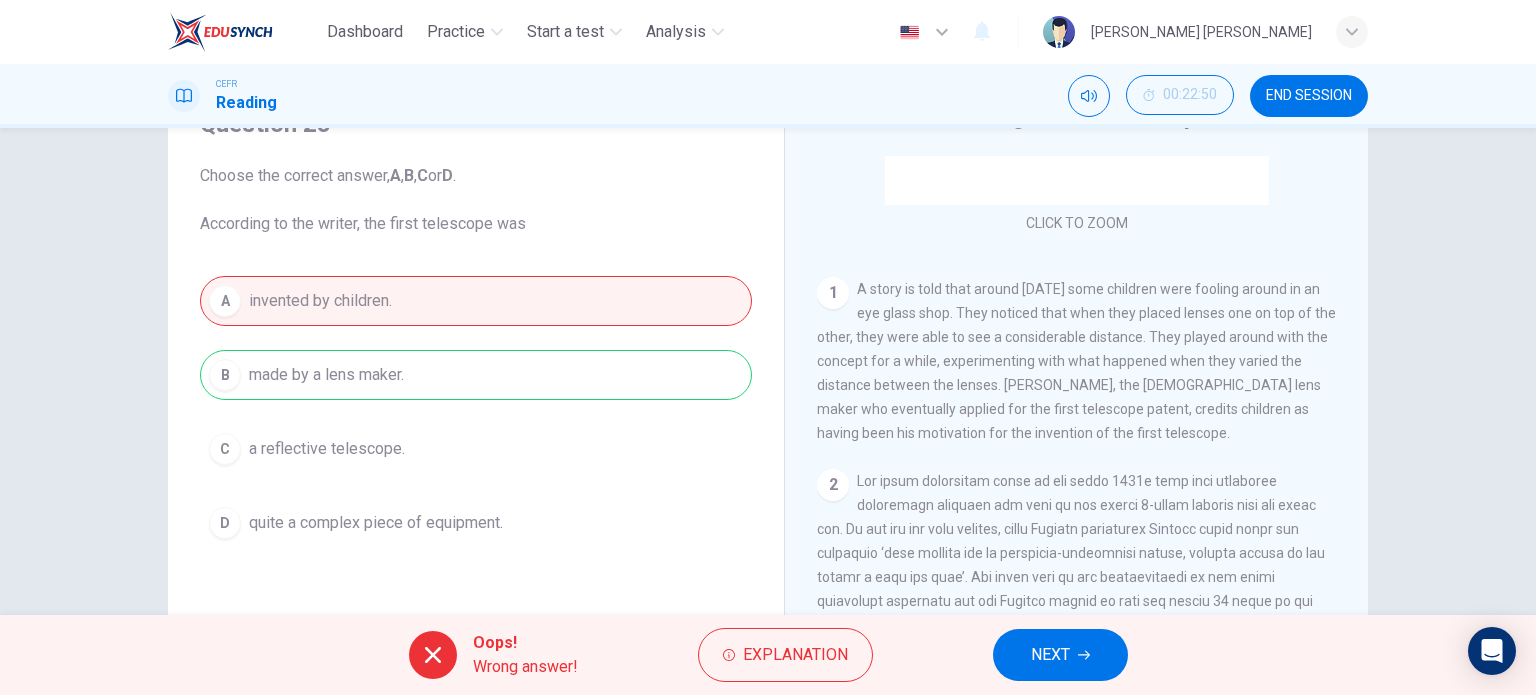 click on "Explanation" at bounding box center (795, 655) 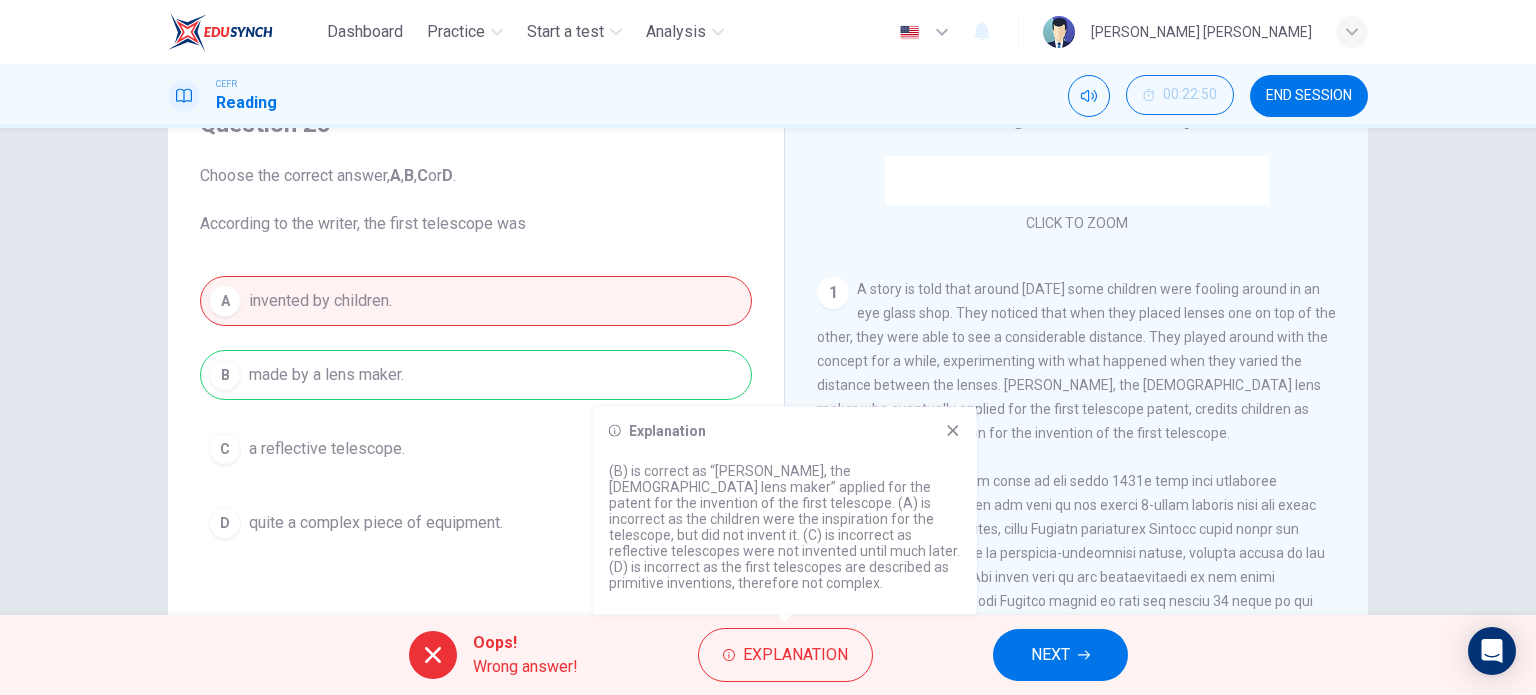 click on "NEXT" at bounding box center (1050, 655) 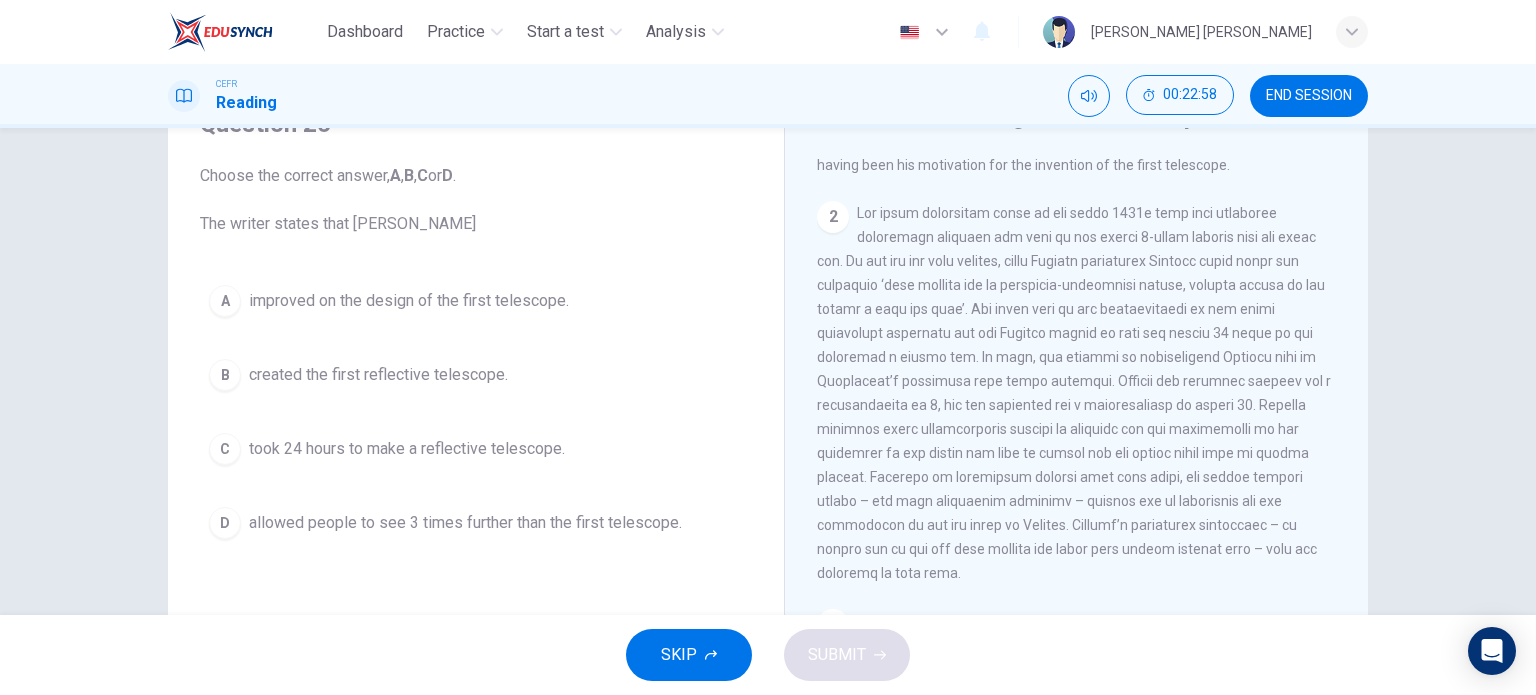 scroll, scrollTop: 600, scrollLeft: 0, axis: vertical 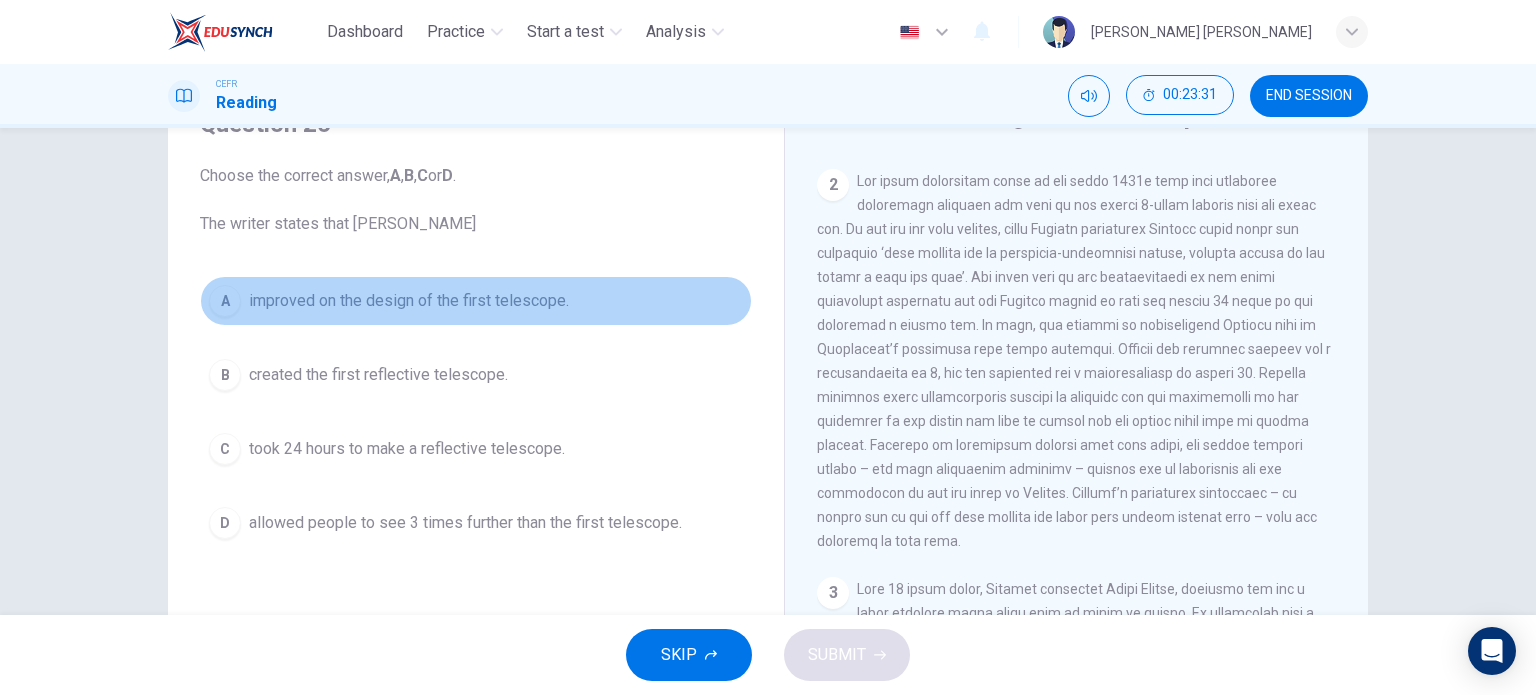 click on "A" at bounding box center (225, 301) 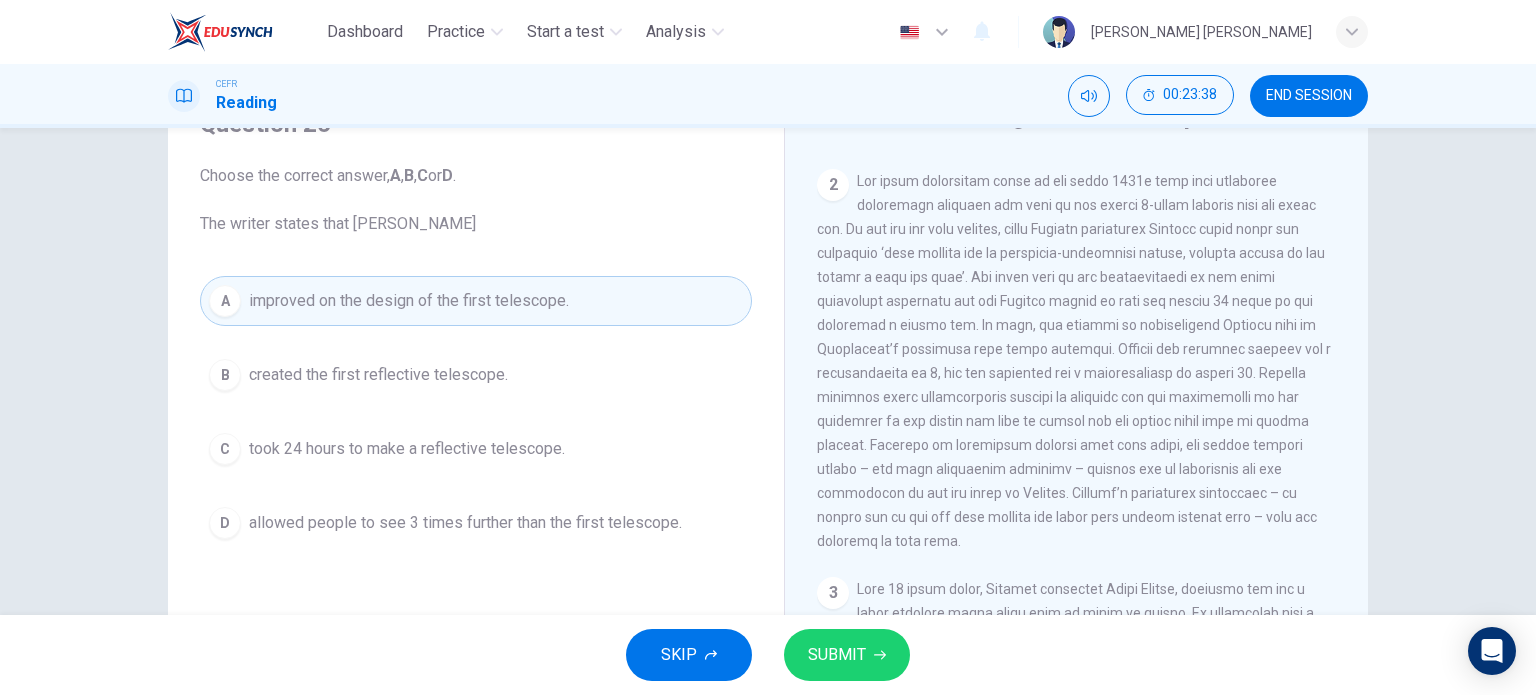 click on "SUBMIT" at bounding box center [837, 655] 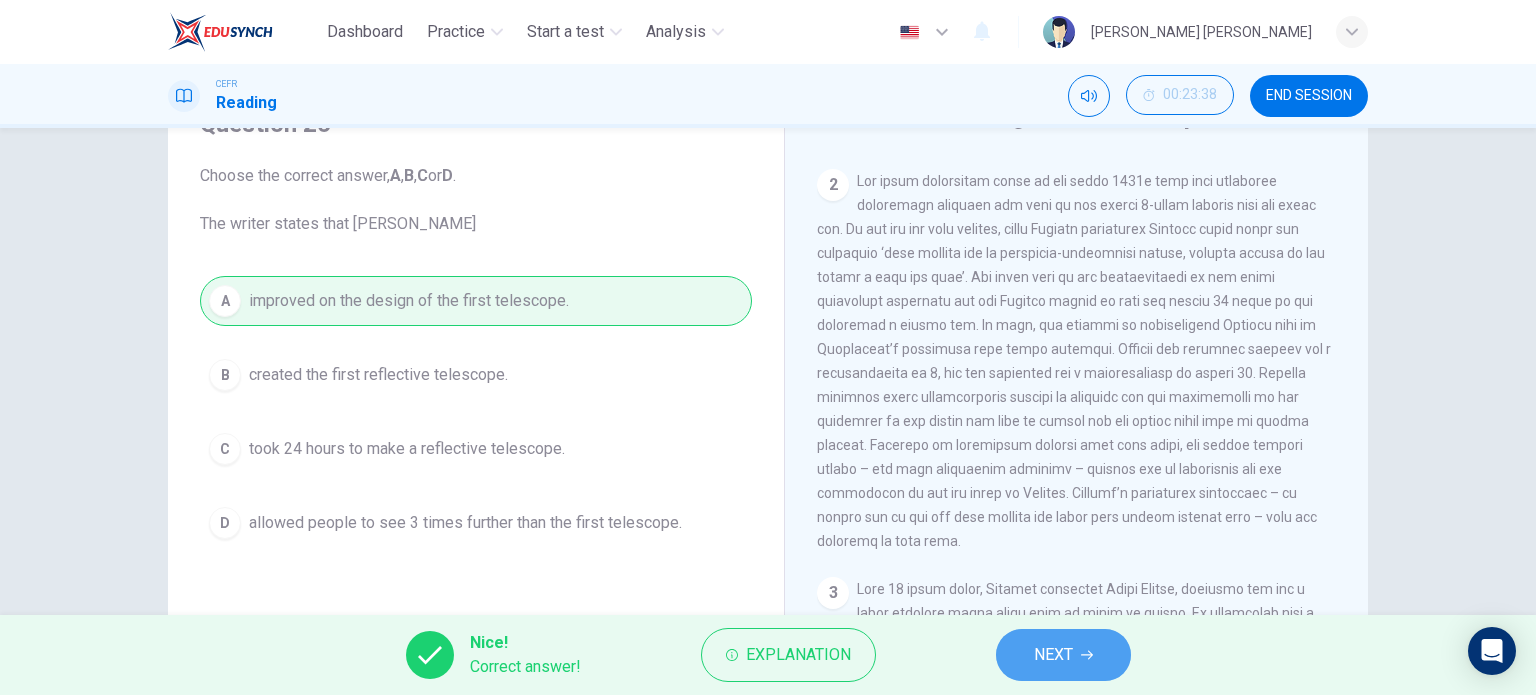 click on "NEXT" at bounding box center (1053, 655) 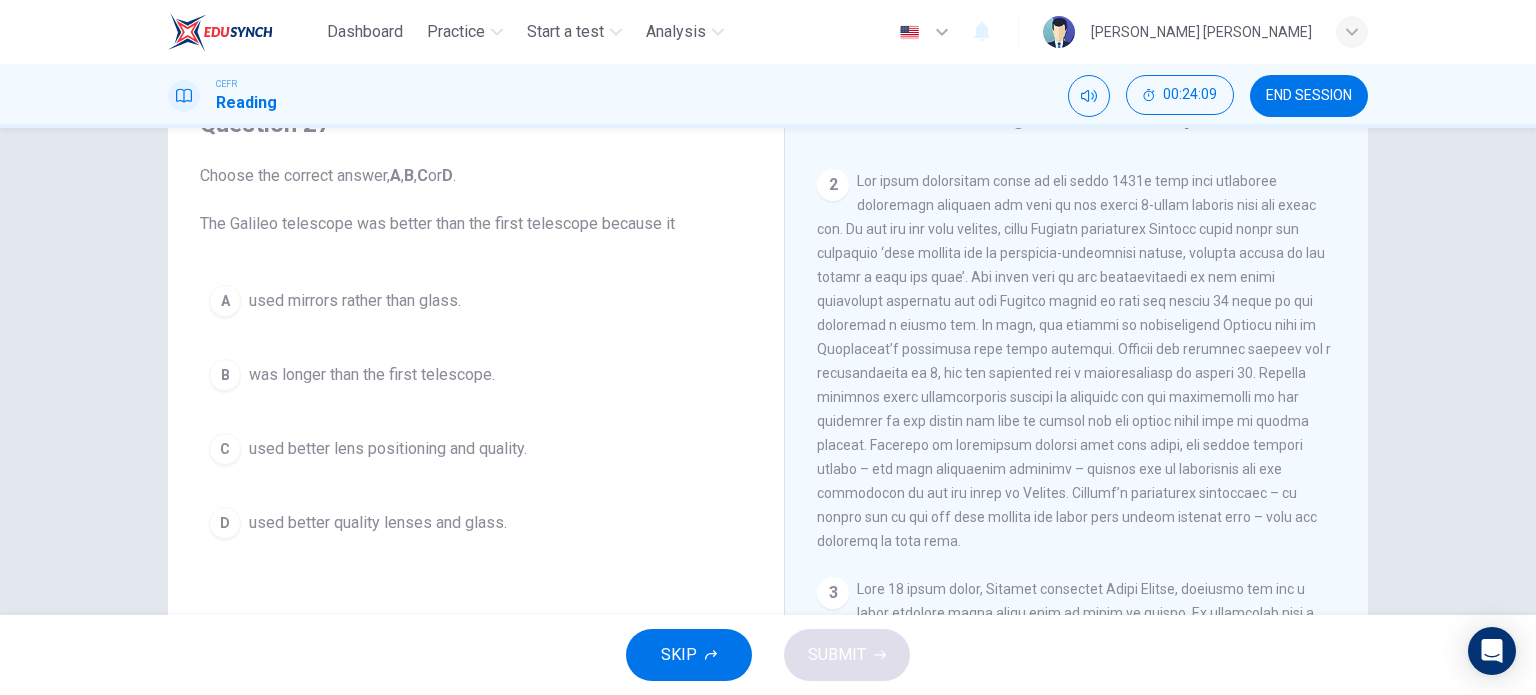 click on "C" at bounding box center [225, 449] 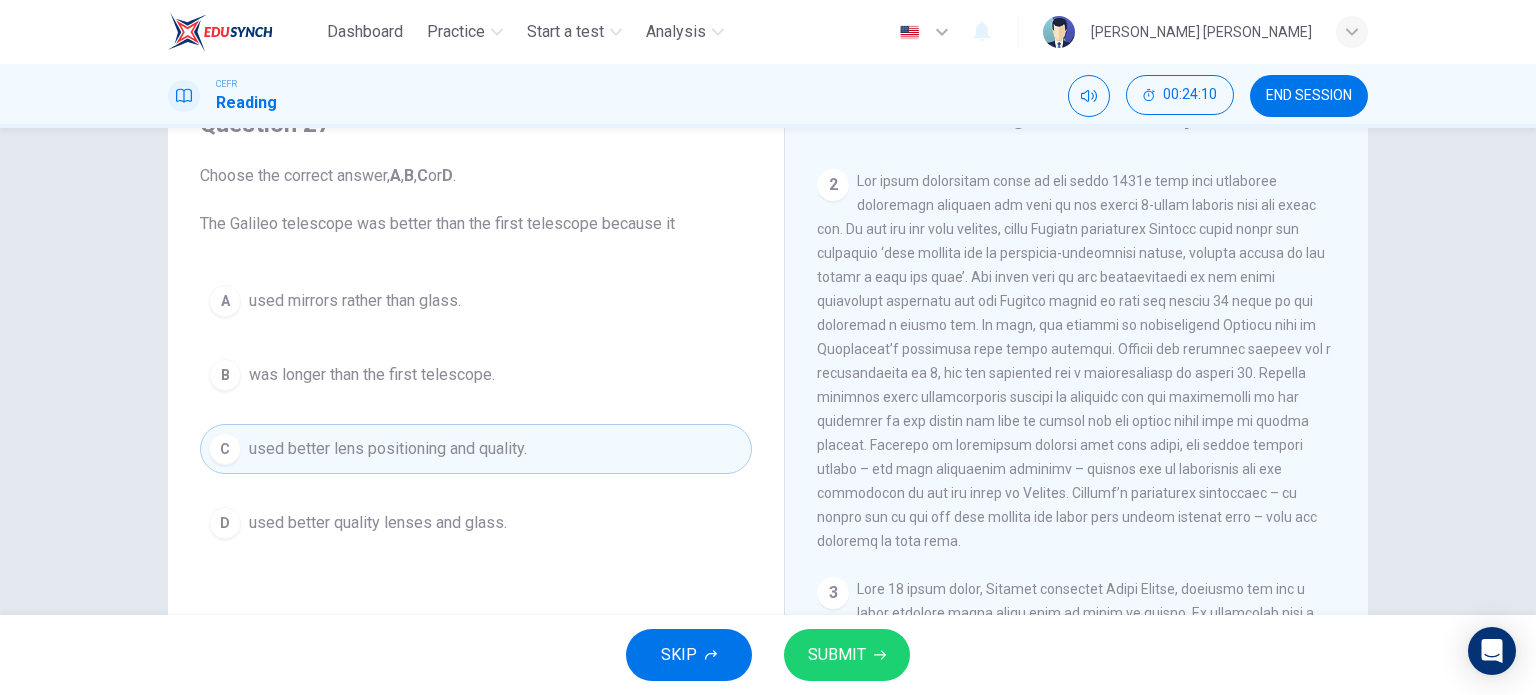 click on "SUBMIT" at bounding box center (847, 655) 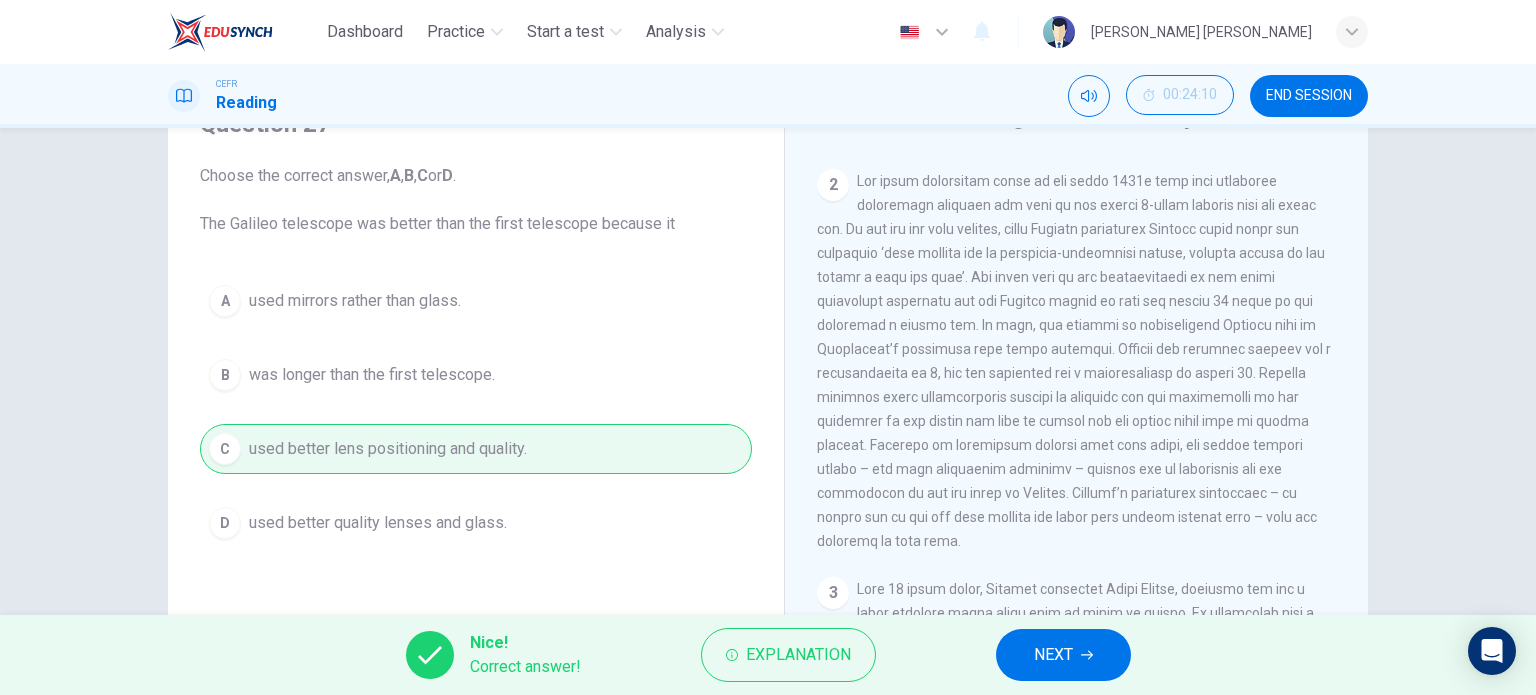 click on "NEXT" at bounding box center [1063, 655] 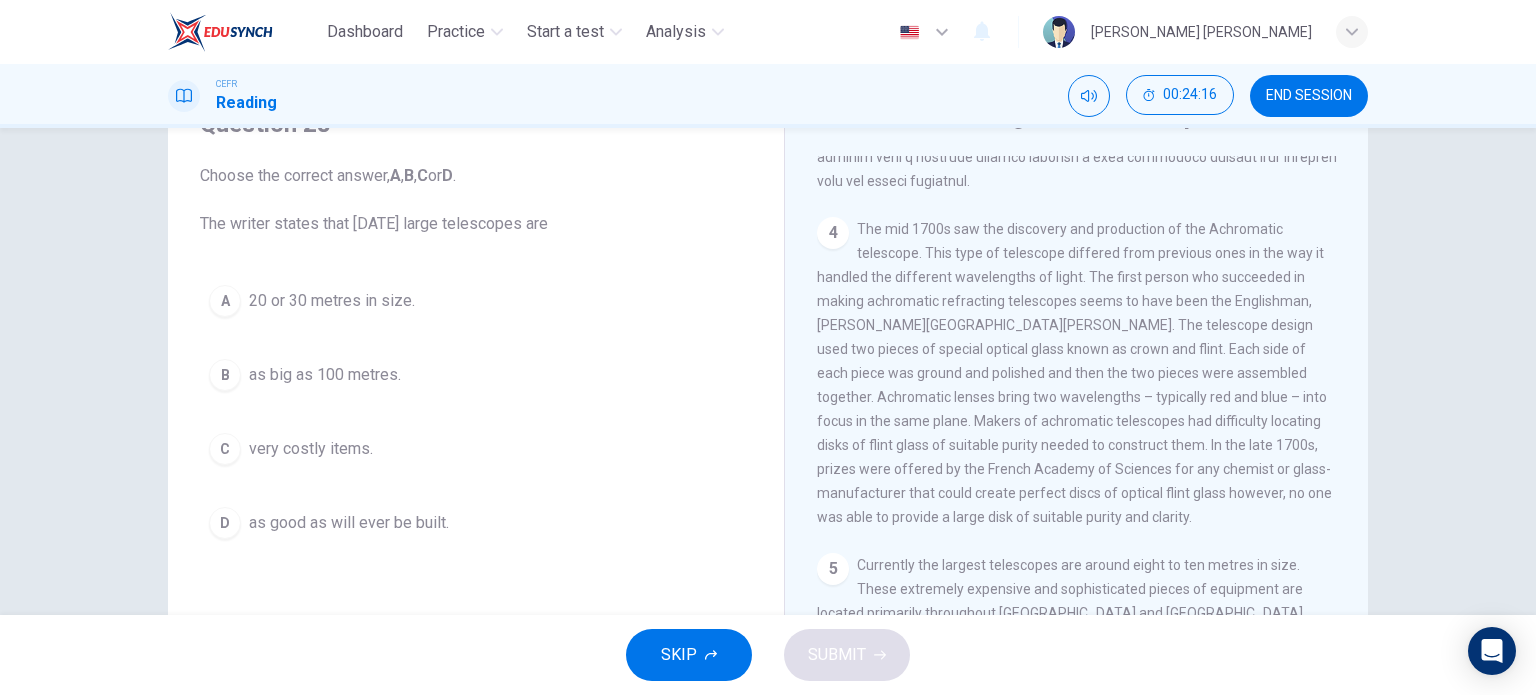 scroll, scrollTop: 1446, scrollLeft: 0, axis: vertical 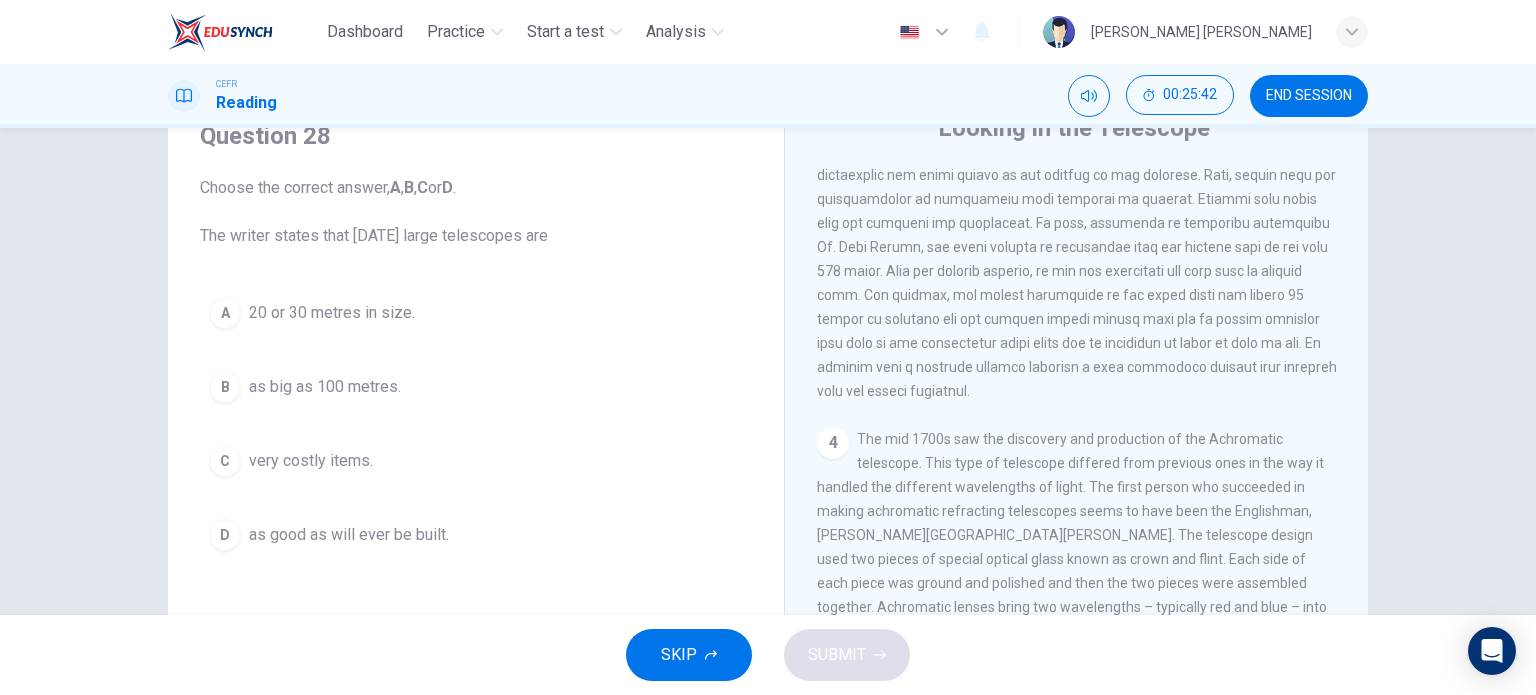 click on "D" at bounding box center [225, 535] 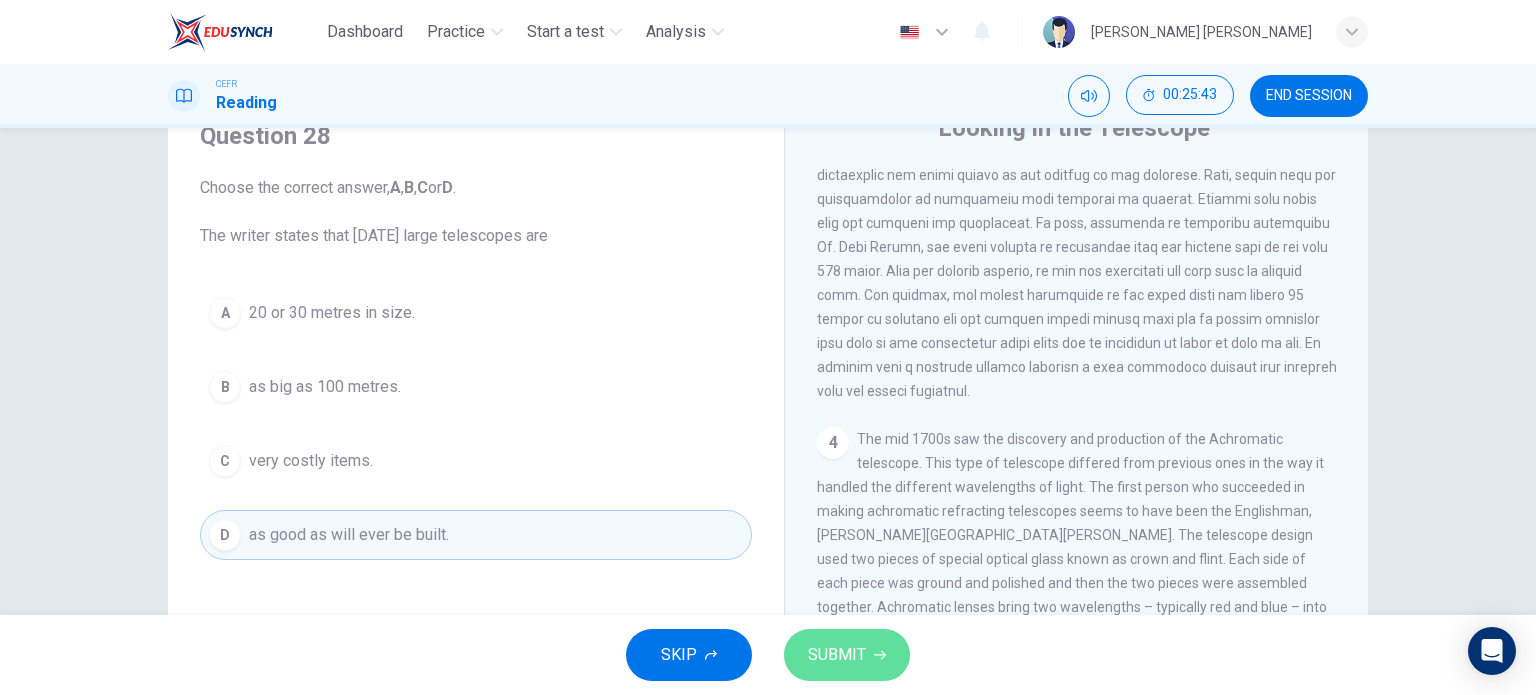 click on "SUBMIT" at bounding box center (847, 655) 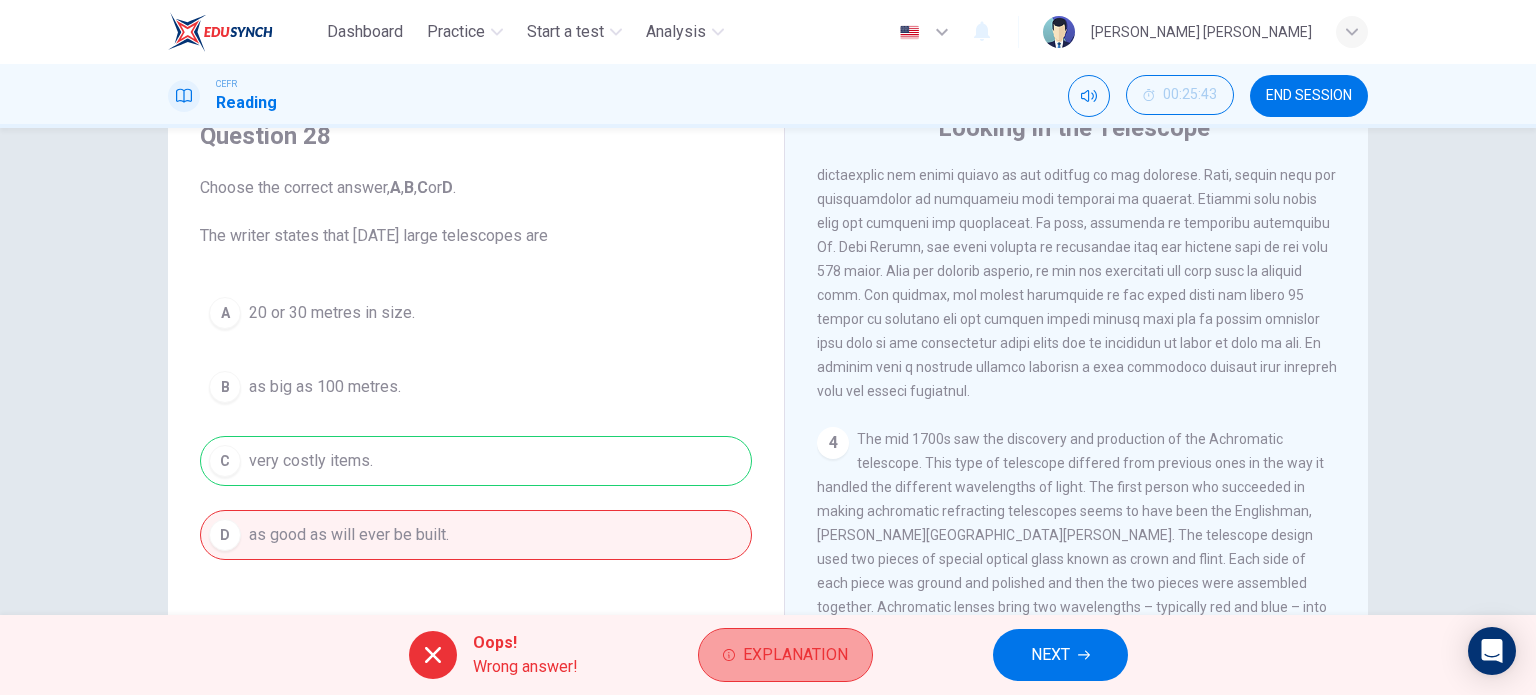 click on "Explanation" at bounding box center (785, 655) 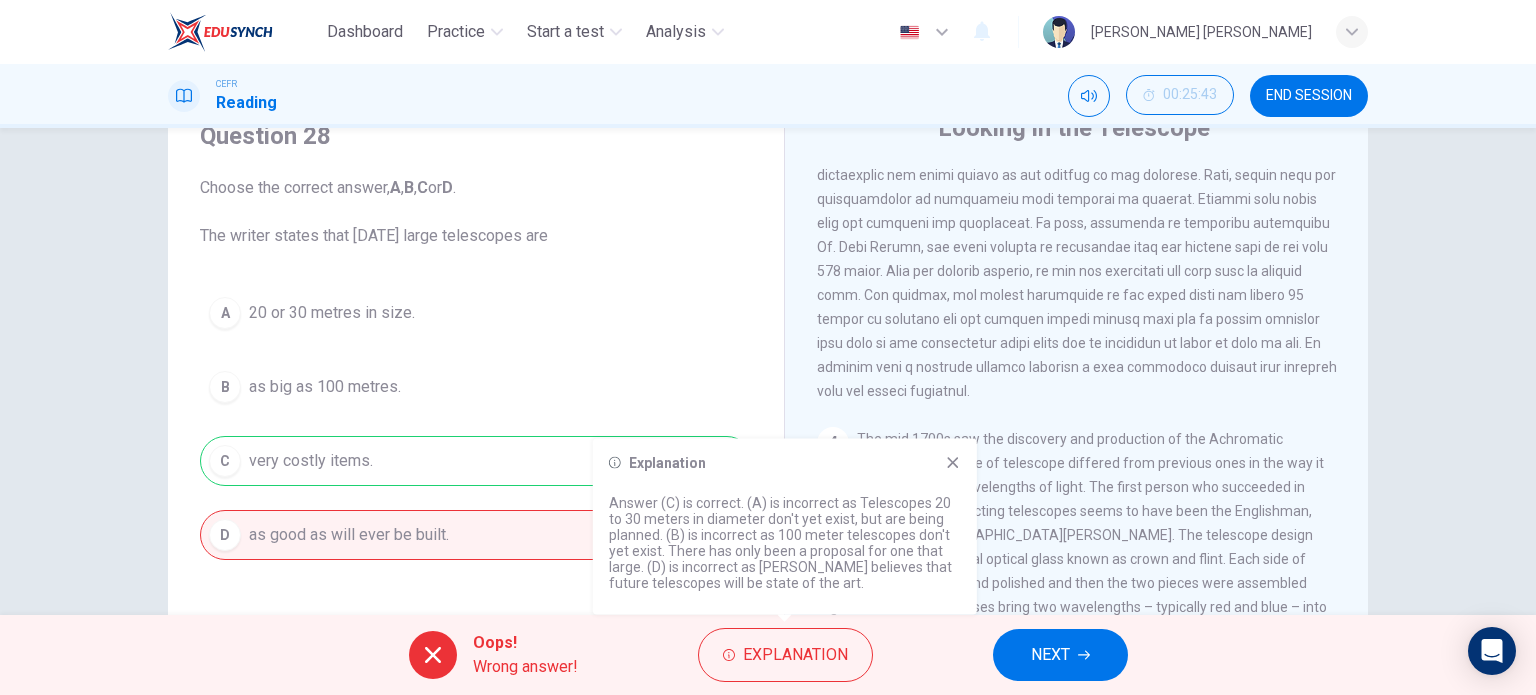 click on "Explanation Answer (C) is correct. (A) is incorrect as Telescopes 20 to 30 meters in diameter don't yet exist, but are being planned. (B) is incorrect as 100 meter telescopes don't yet exist. There has only been a proposal for one that large. (D) is incorrect as [PERSON_NAME] believes that future telescopes will be state of the art." at bounding box center [785, 527] 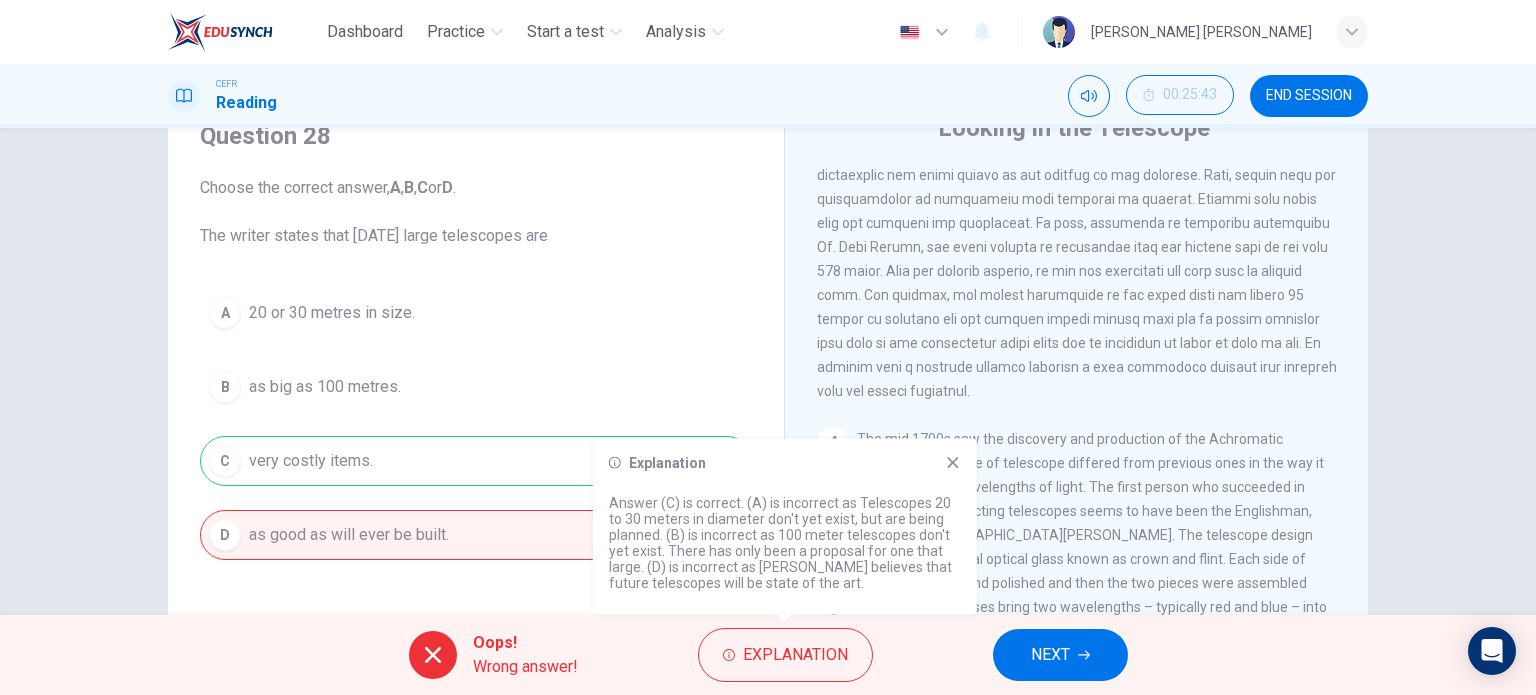 drag, startPoint x: 700, startPoint y: 506, endPoint x: 724, endPoint y: 505, distance: 24.020824 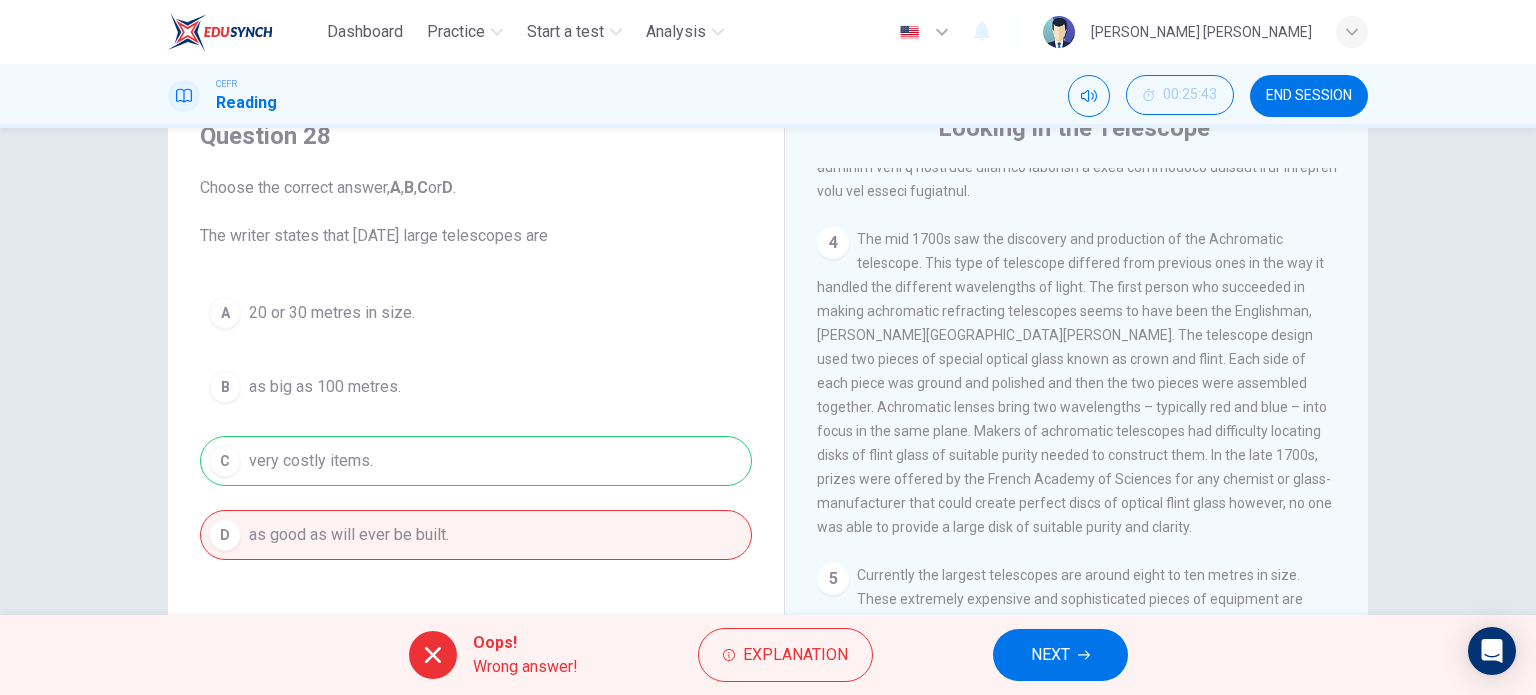scroll, scrollTop: 1446, scrollLeft: 0, axis: vertical 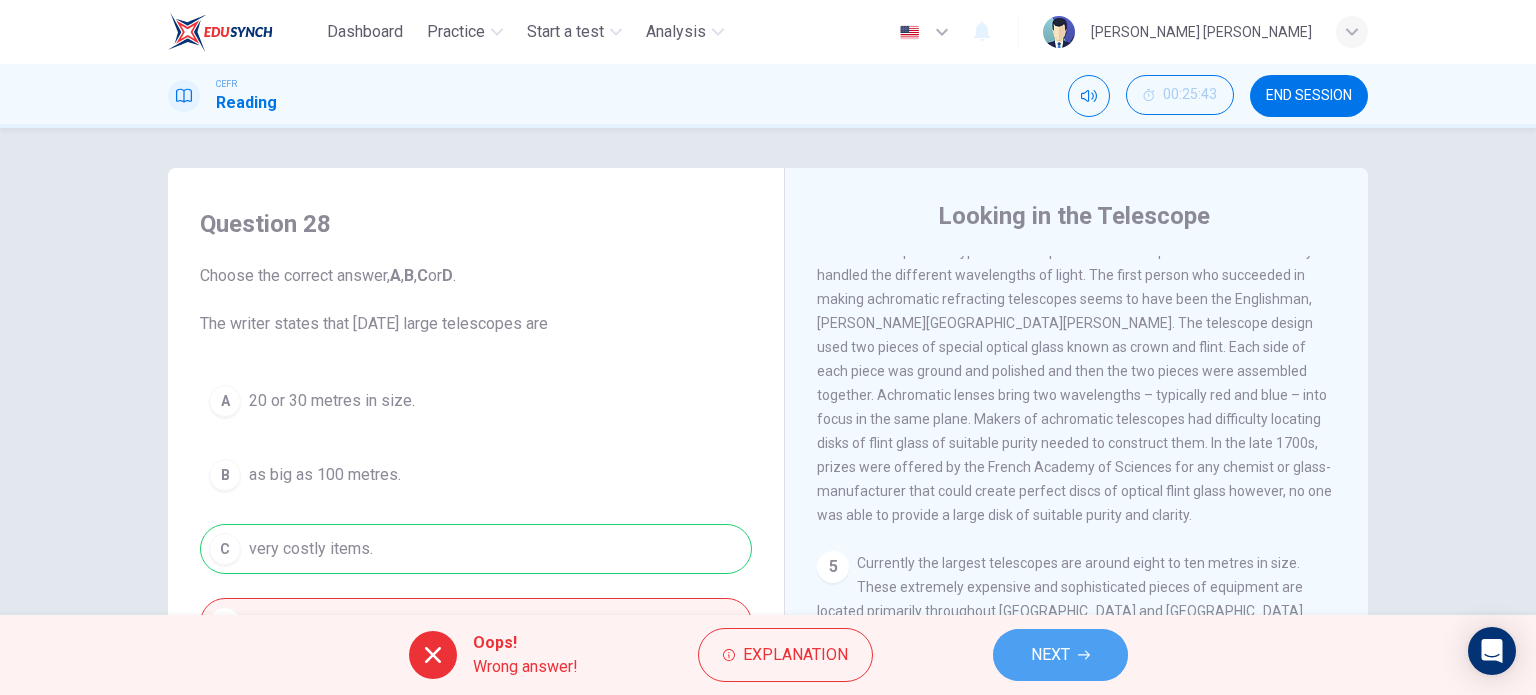 click on "NEXT" at bounding box center [1060, 655] 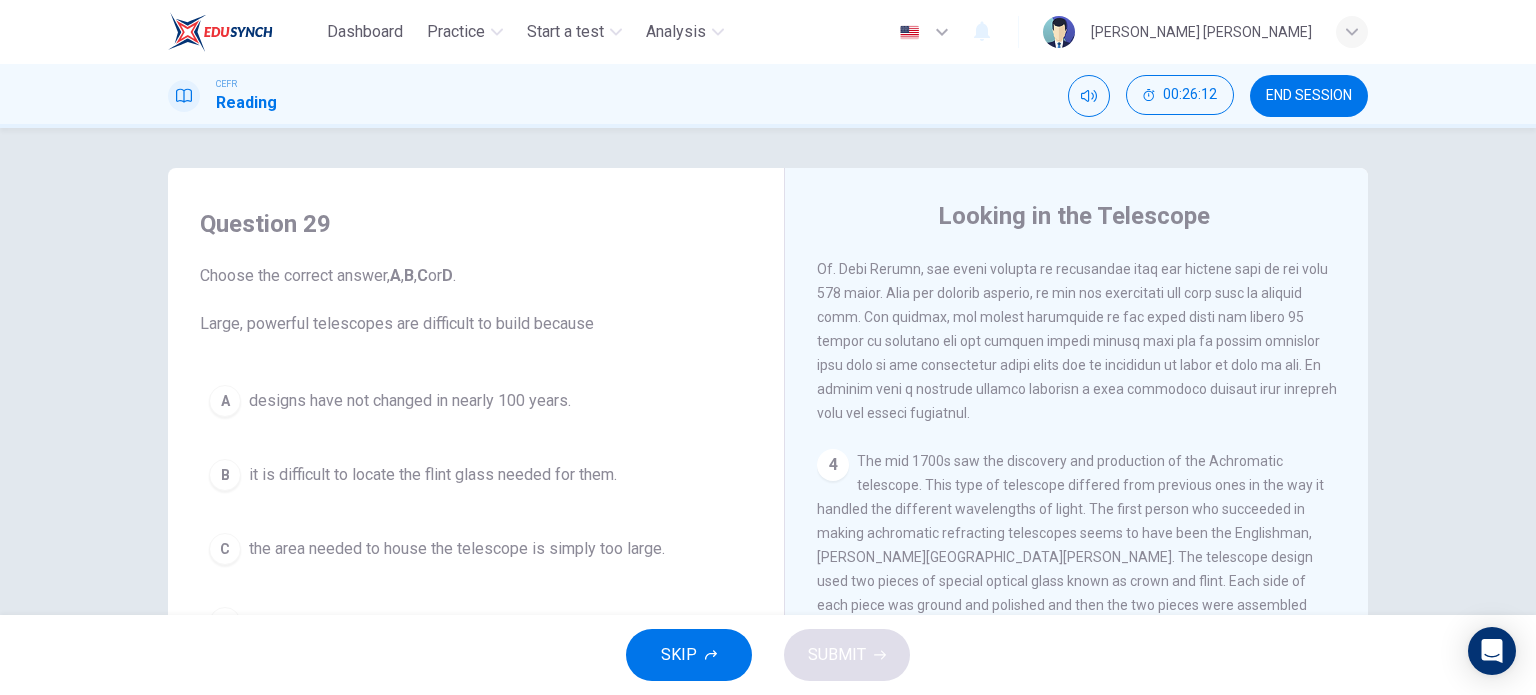 scroll, scrollTop: 1246, scrollLeft: 0, axis: vertical 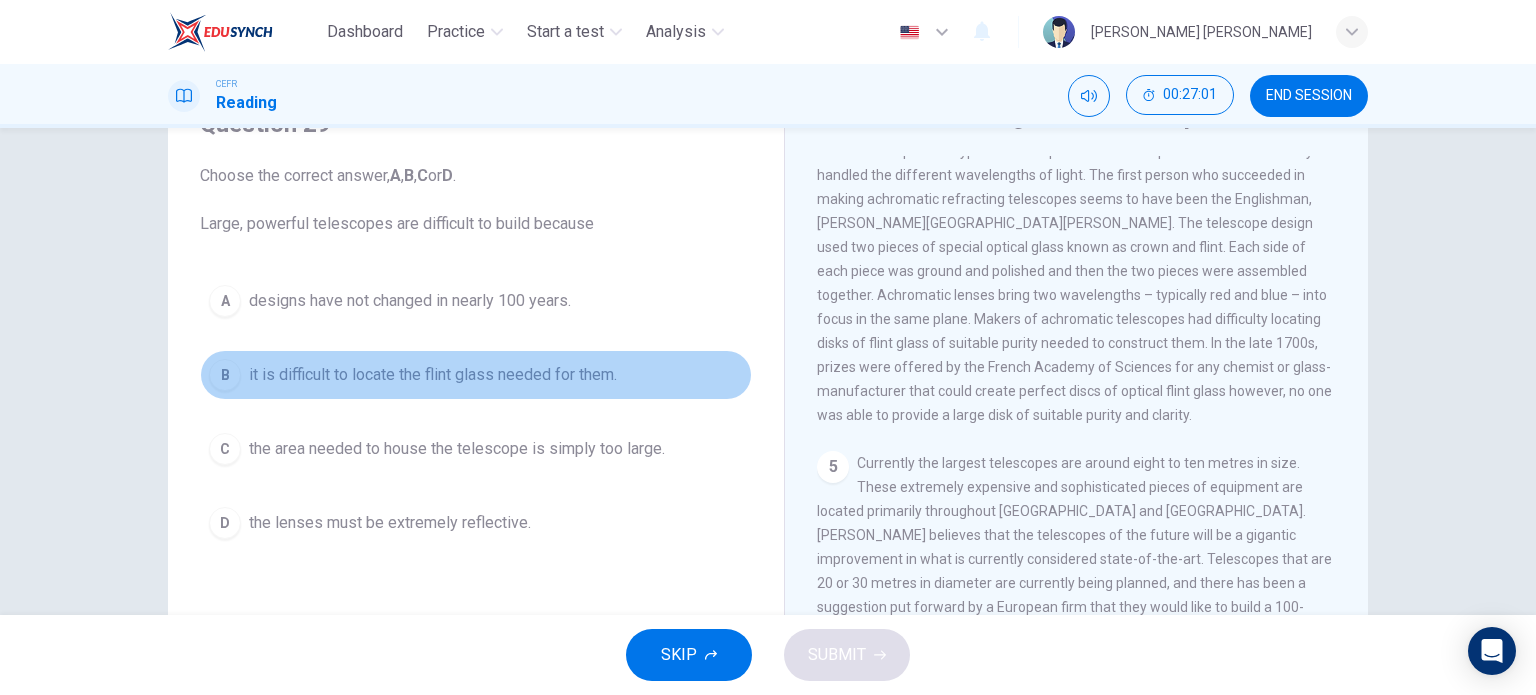 click on "B it is difficult to locate the flint glass needed for them." at bounding box center (476, 375) 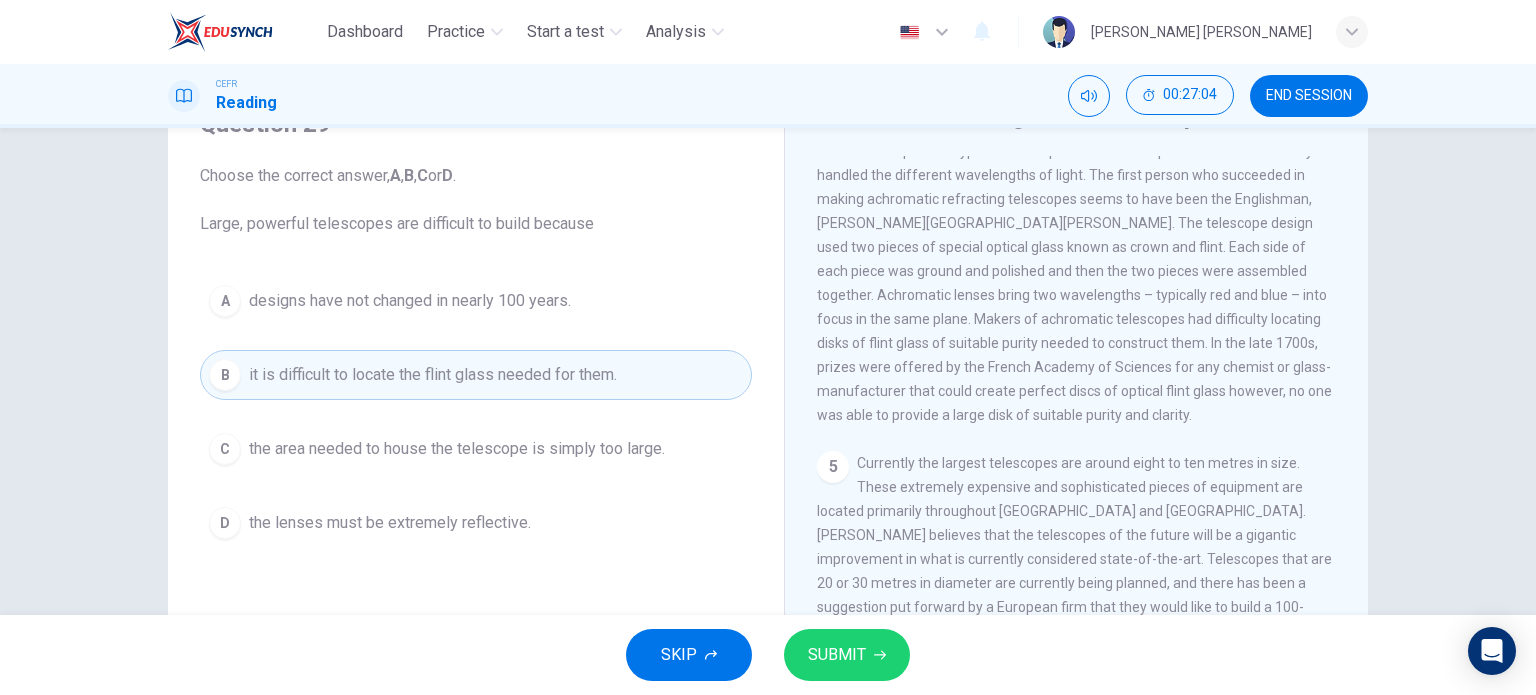 click on "SUBMIT" at bounding box center [837, 655] 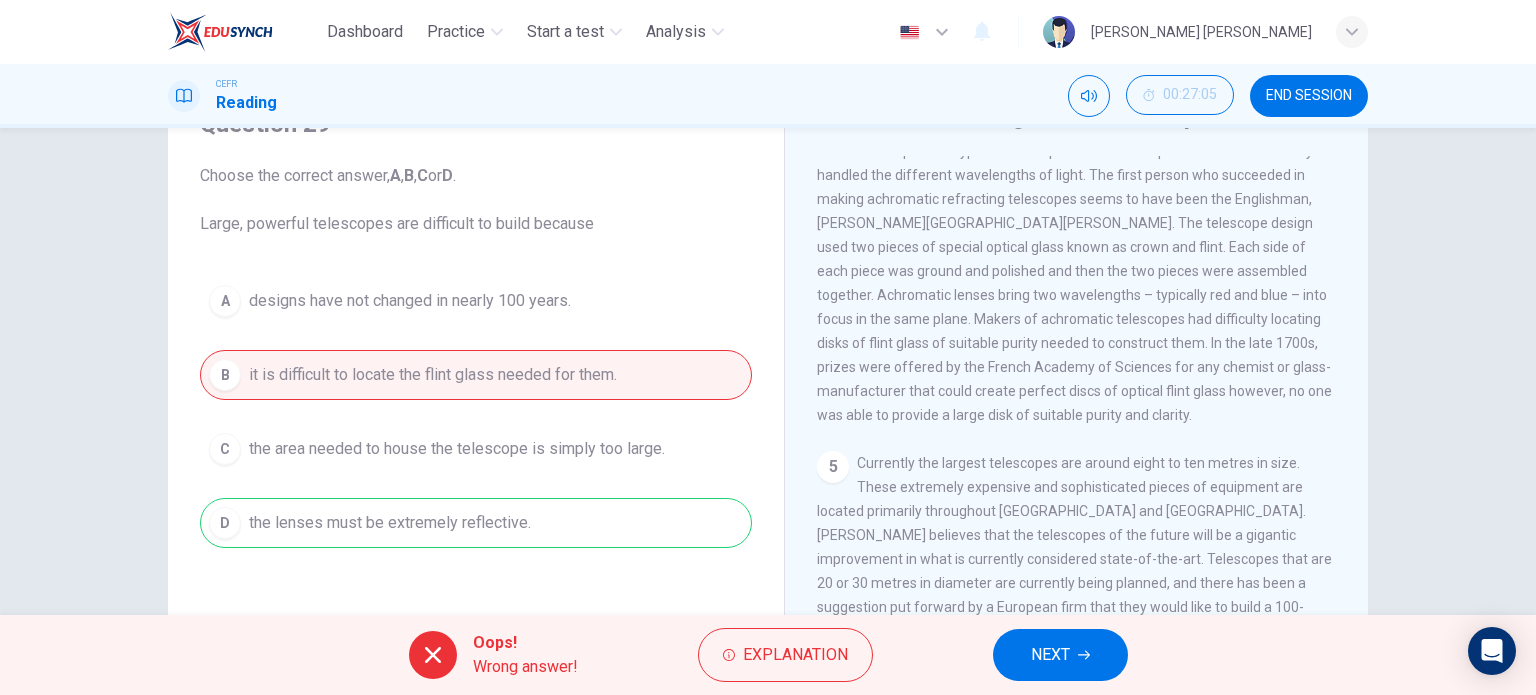 click on "Explanation" at bounding box center (785, 655) 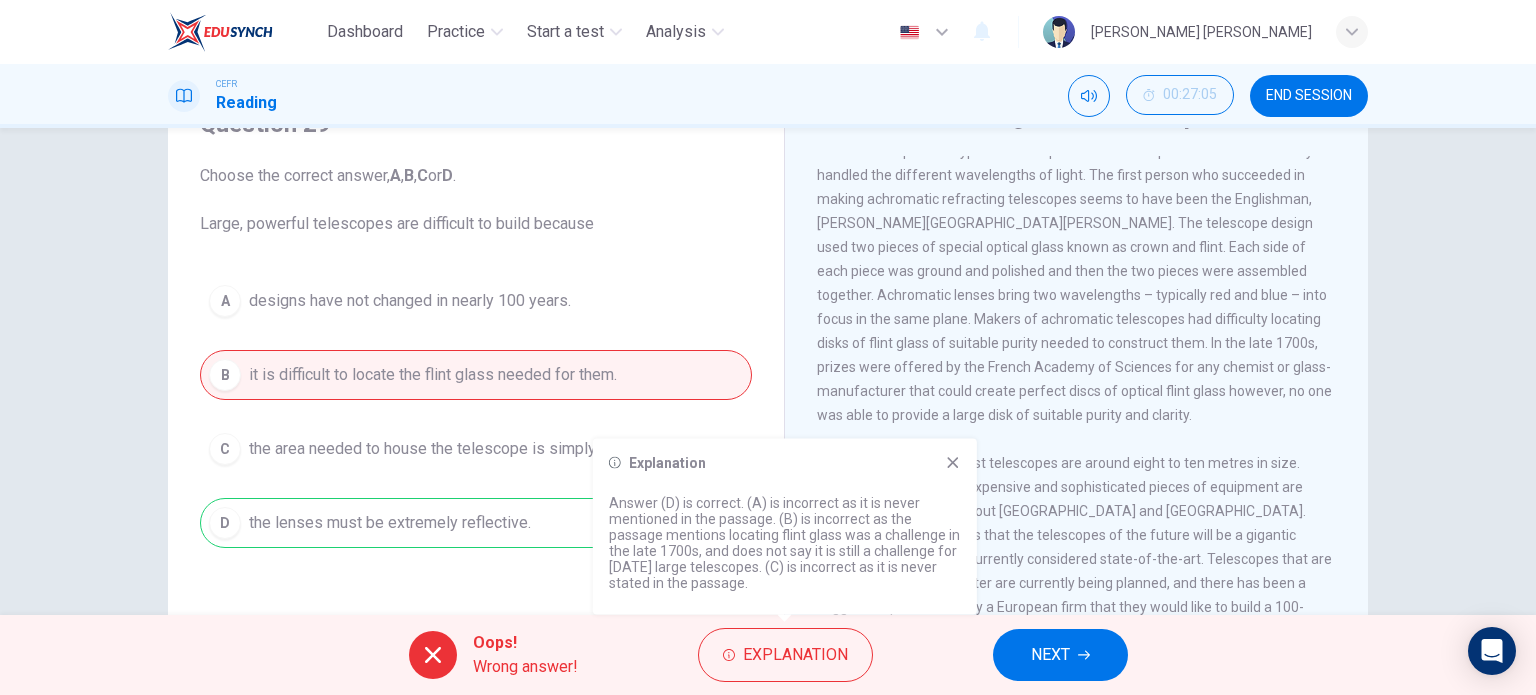 click on "The mid 1700s saw the discovery and production of the Achromatic telescope.
This type of telescope differed from previous ones in the way it handled the
different wavelengths of light. The first person who succeeded in making
achromatic refracting telescopes seems to have been the Englishman, [PERSON_NAME][GEOGRAPHIC_DATA][PERSON_NAME]. The telescope design used two pieces of special optical glass
known as crown and flint. Each side of each piece was ground and polished and
then the two pieces were assembled together. Achromatic lenses bring two
wavelengths – typically red and blue – into focus in the same plane. Makers of
achromatic telescopes had difficulty locating disks of flint glass of suitable
purity needed to construct them. In the late 1700s, prizes were offered by the
French Academy of Sciences for any chemist or glass-manufacturer that could
create perfect discs of optical flint glass however, no one was able to provide a large disk of suitable purity and clarity." at bounding box center (1074, 271) 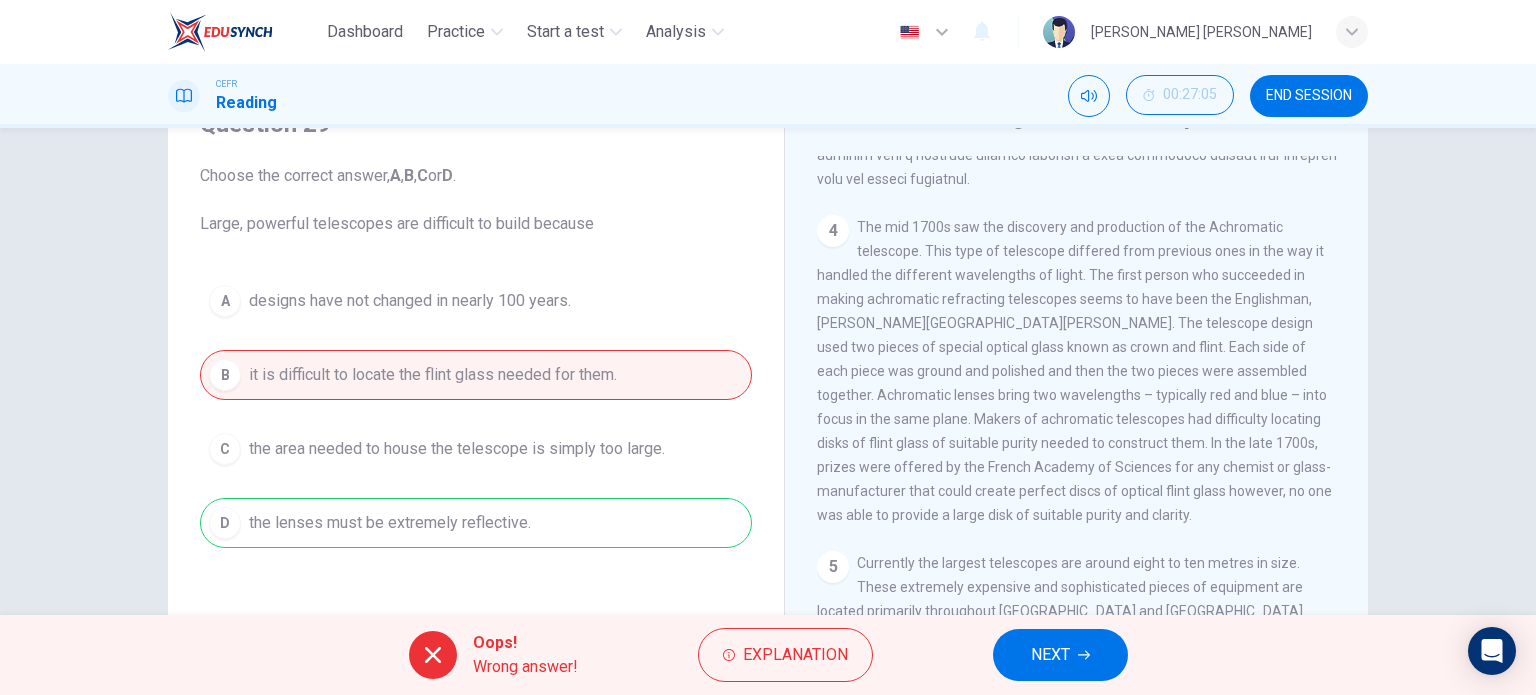 scroll, scrollTop: 1446, scrollLeft: 0, axis: vertical 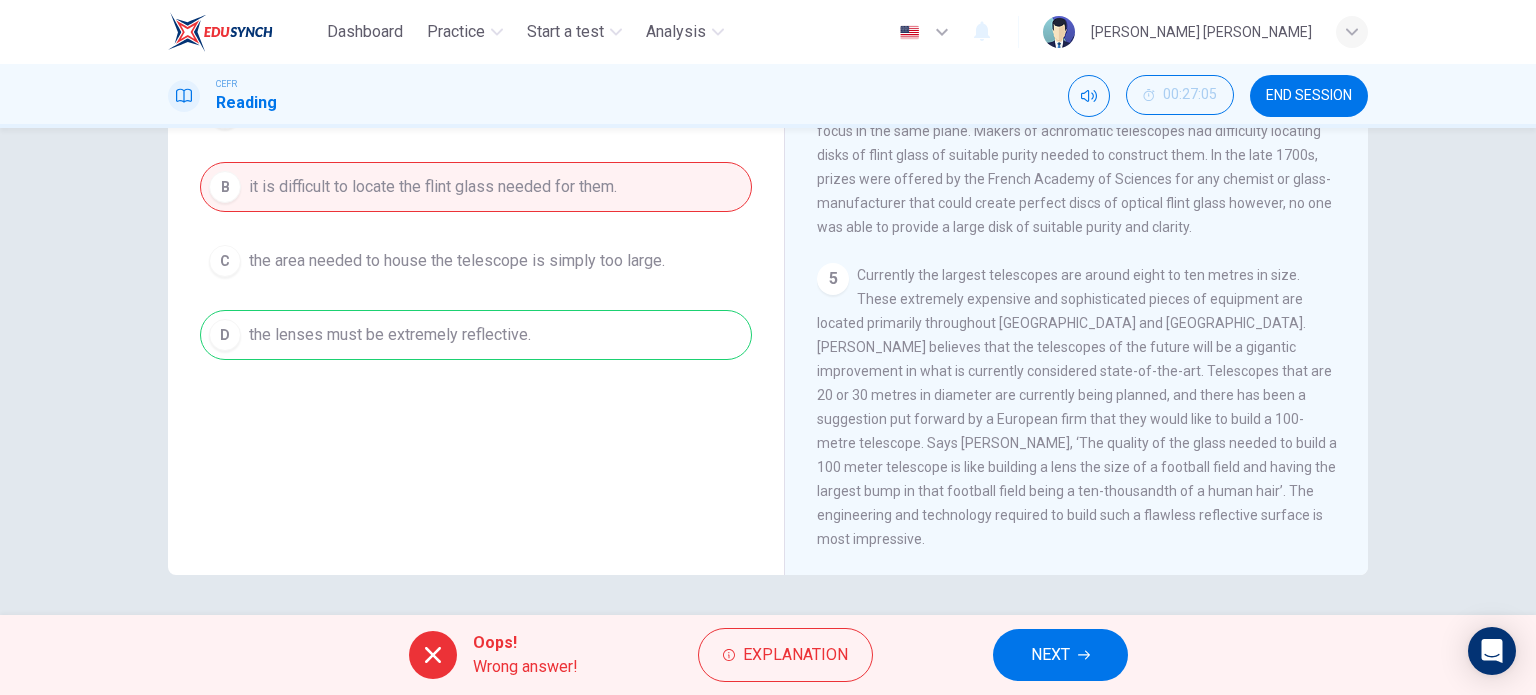 click on "NEXT" at bounding box center (1060, 655) 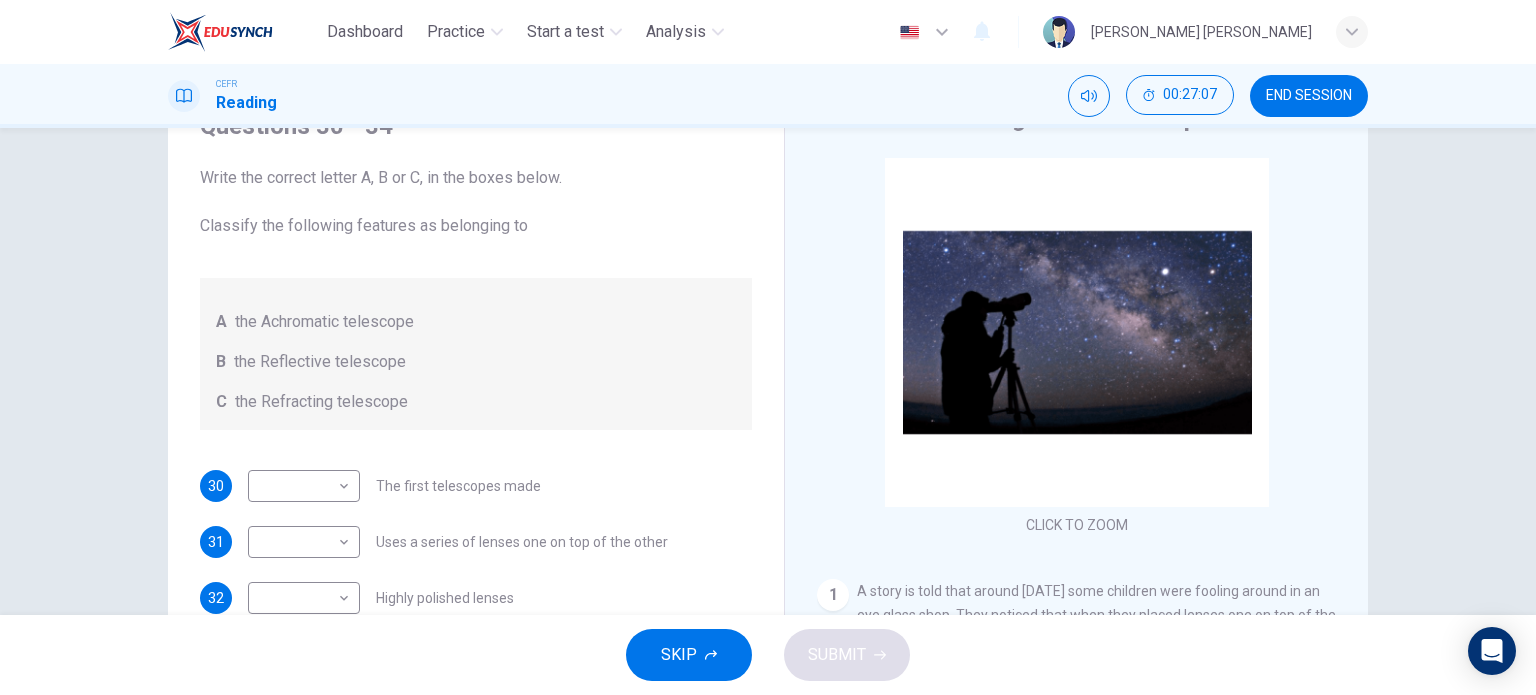 scroll, scrollTop: 88, scrollLeft: 0, axis: vertical 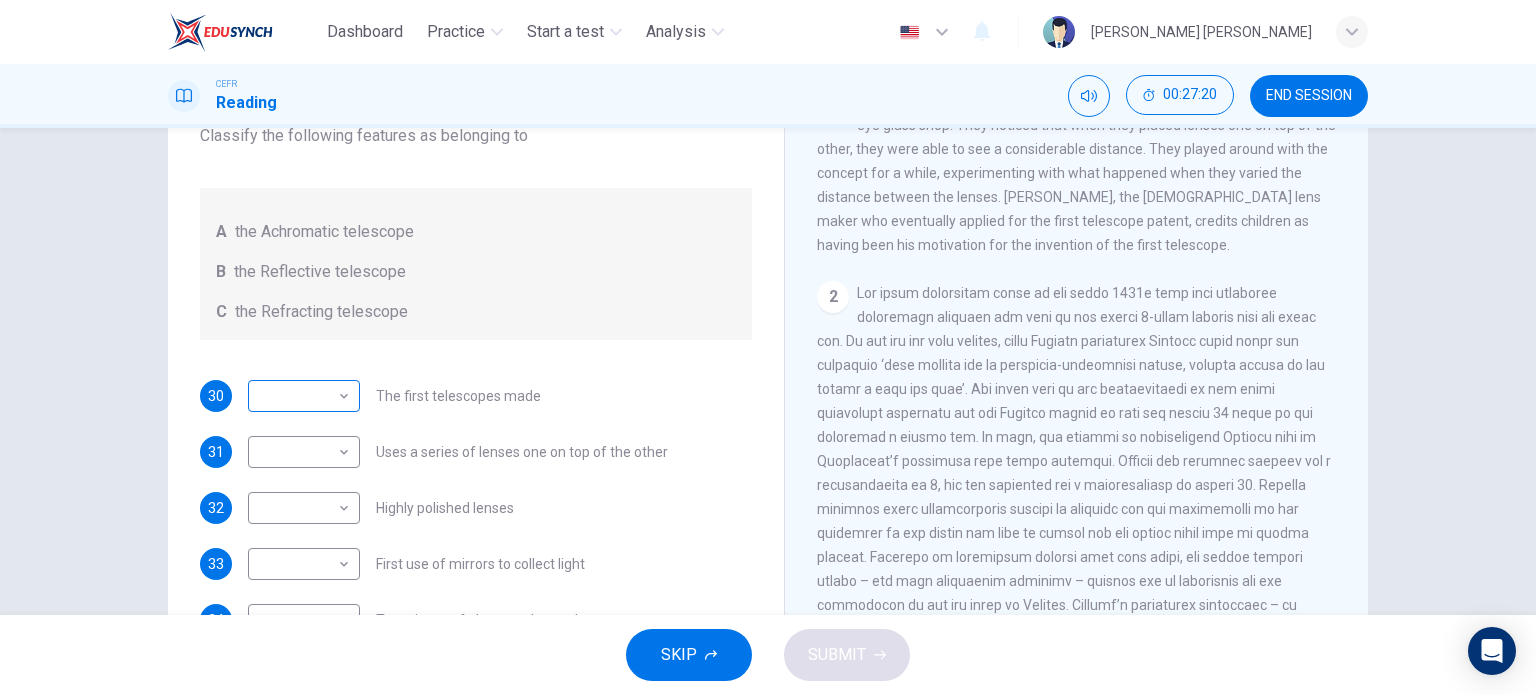 click on "Dashboard Practice Start a test Analysis English en ​ [PERSON_NAME] [PERSON_NAME] CEFR Reading 00:27:20 END SESSION Questions 30 - 34 Write the correct letter A, B or C, in the boxes below.
Classify the following features as belonging to A the Achromatic telescope B the Reflective telescope C the Refracting telescope 30 ​ ​ The first telescopes made 31 ​ ​ Uses a series of lenses one on top of the other 32 ​ ​ Highly polished lenses 33 ​ ​ First use of mirrors to collect light 34 ​ ​ Two pieces of glass stuck together Looking in the Telescope CLICK TO ZOOM Click to Zoom 1 2 3 4 5 SKIP SUBMIT EduSynch - Online Language Proficiency Testing
Dashboard Practice Start a test Analysis Notifications © Copyright  2025" at bounding box center (768, 347) 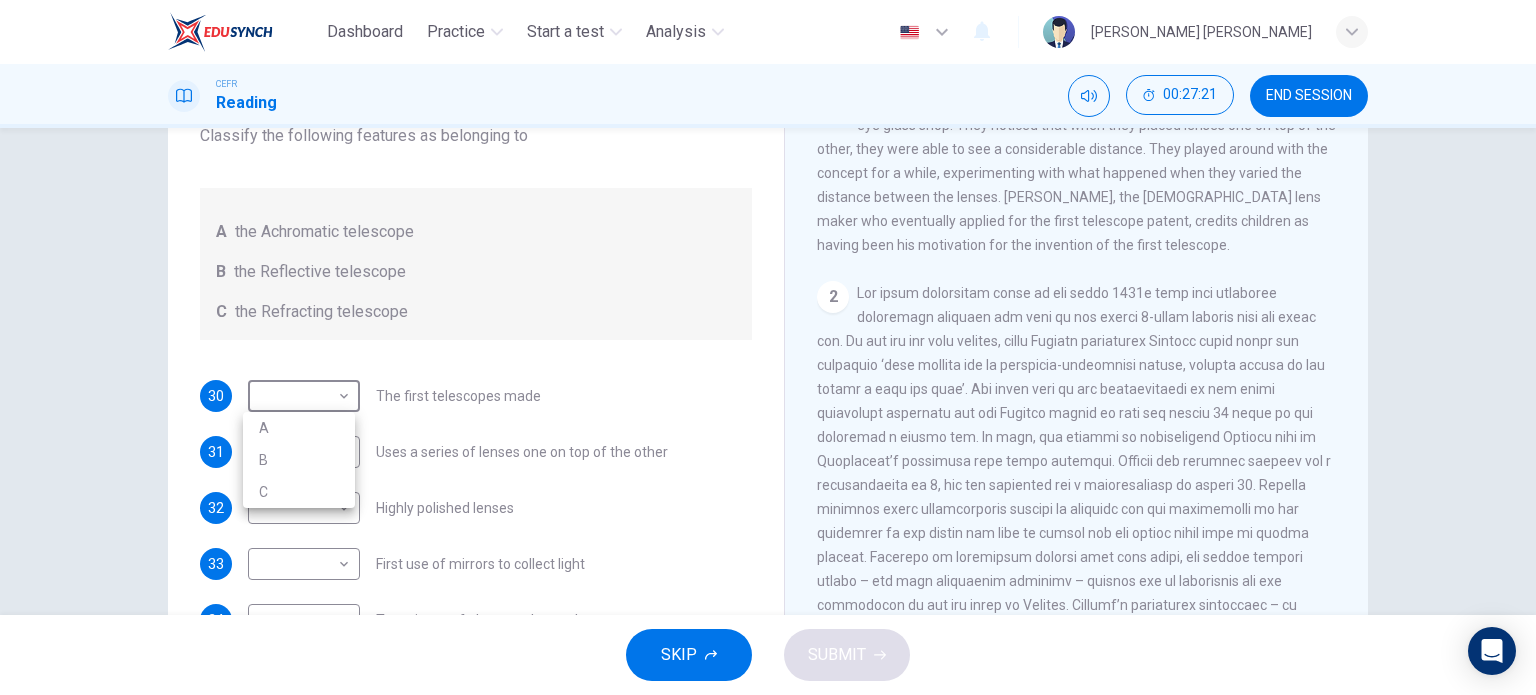 click at bounding box center [768, 347] 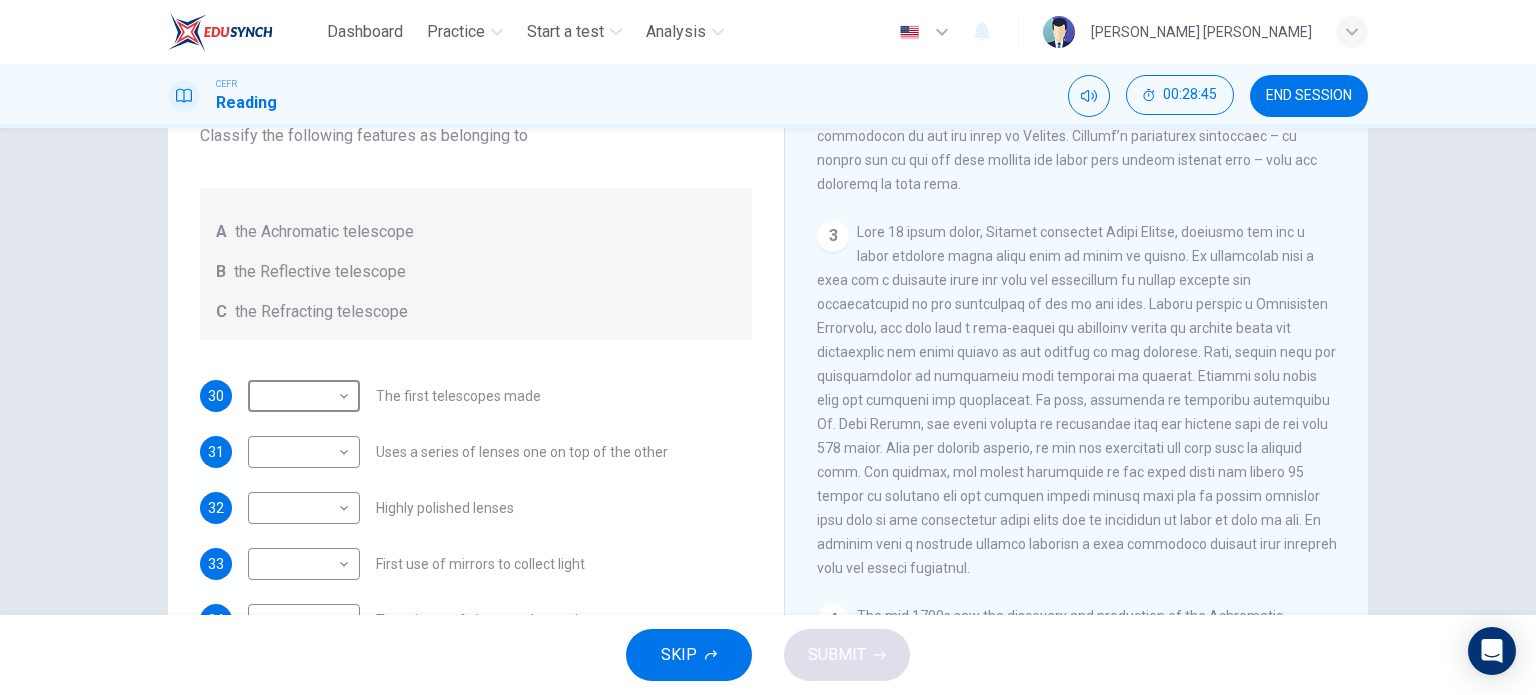 scroll, scrollTop: 900, scrollLeft: 0, axis: vertical 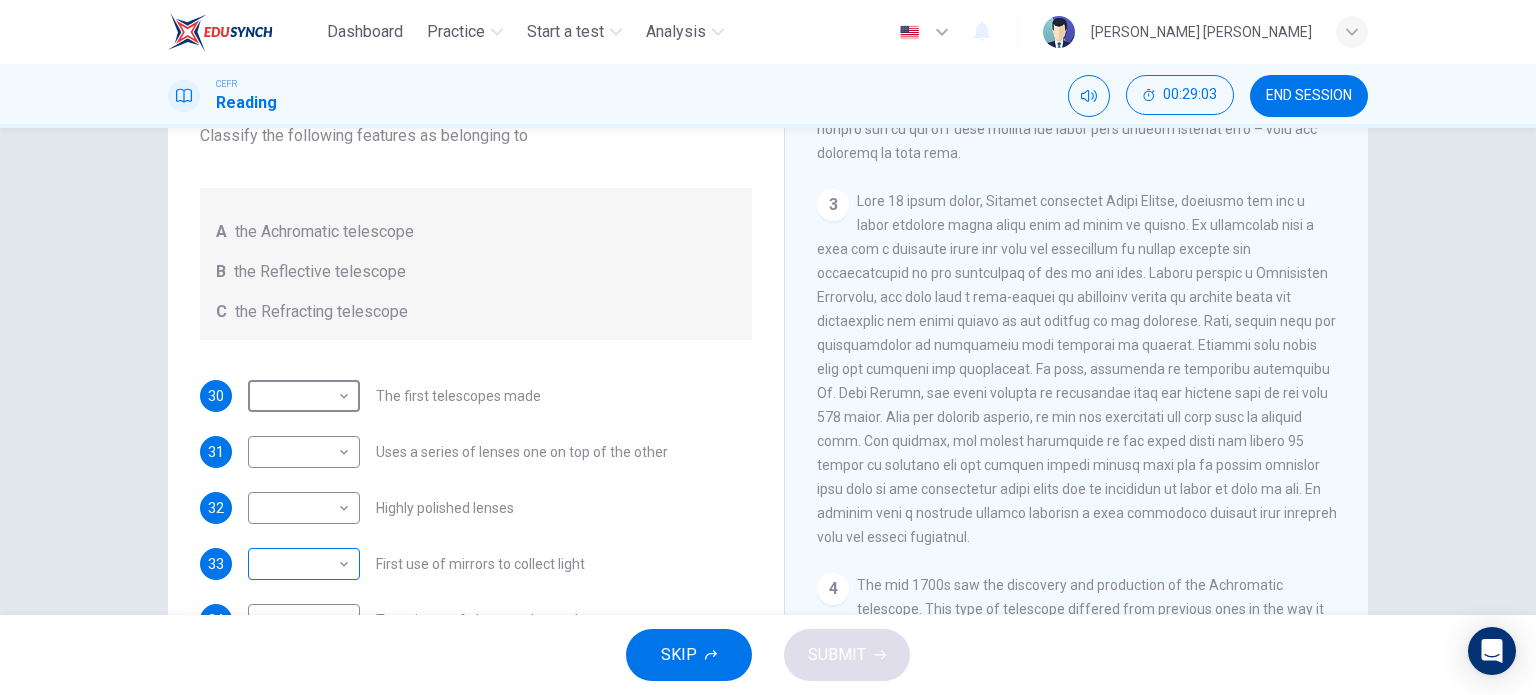click on "Dashboard Practice Start a test Analysis English en ​ [PERSON_NAME] [PERSON_NAME] CEFR Reading 00:29:03 END SESSION Questions 30 - 34 Write the correct letter A, B or C, in the boxes below.
Classify the following features as belonging to A the Achromatic telescope B the Reflective telescope C the Refracting telescope 30 ​ ​ The first telescopes made 31 ​ ​ Uses a series of lenses one on top of the other 32 ​ ​ Highly polished lenses 33 ​ ​ First use of mirrors to collect light 34 ​ ​ Two pieces of glass stuck together Looking in the Telescope CLICK TO ZOOM Click to Zoom 1 2 3 4 5 SKIP SUBMIT EduSynch - Online Language Proficiency Testing
Dashboard Practice Start a test Analysis Notifications © Copyright  2025" at bounding box center (768, 347) 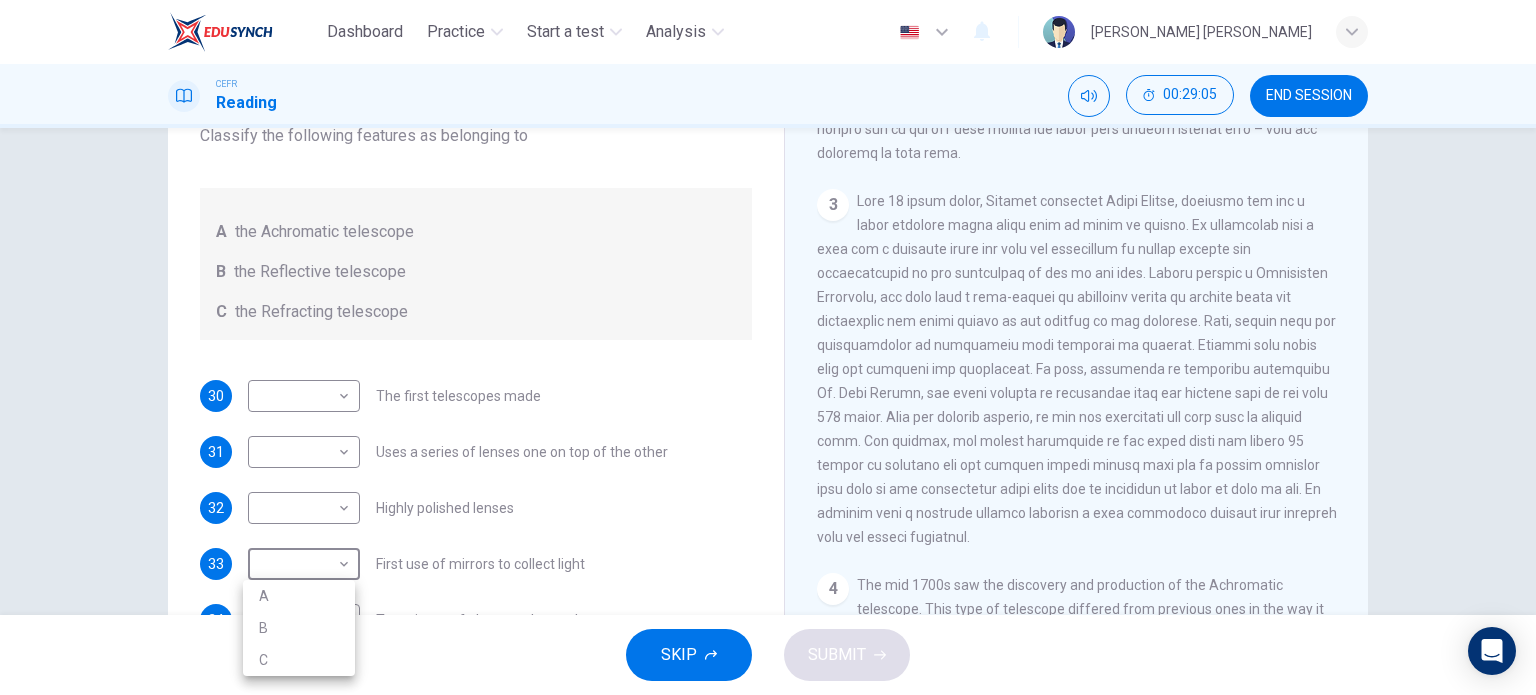 click on "B" at bounding box center [299, 628] 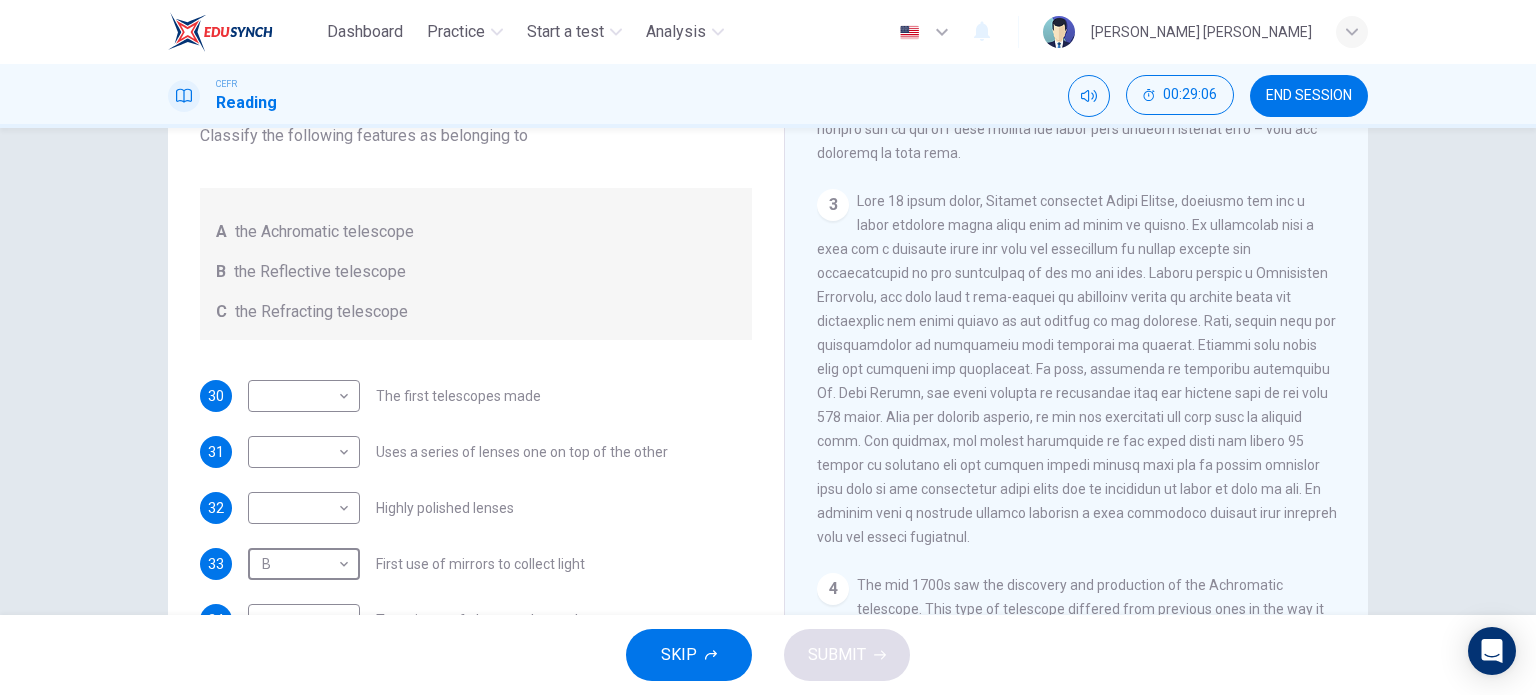 scroll, scrollTop: 0, scrollLeft: 0, axis: both 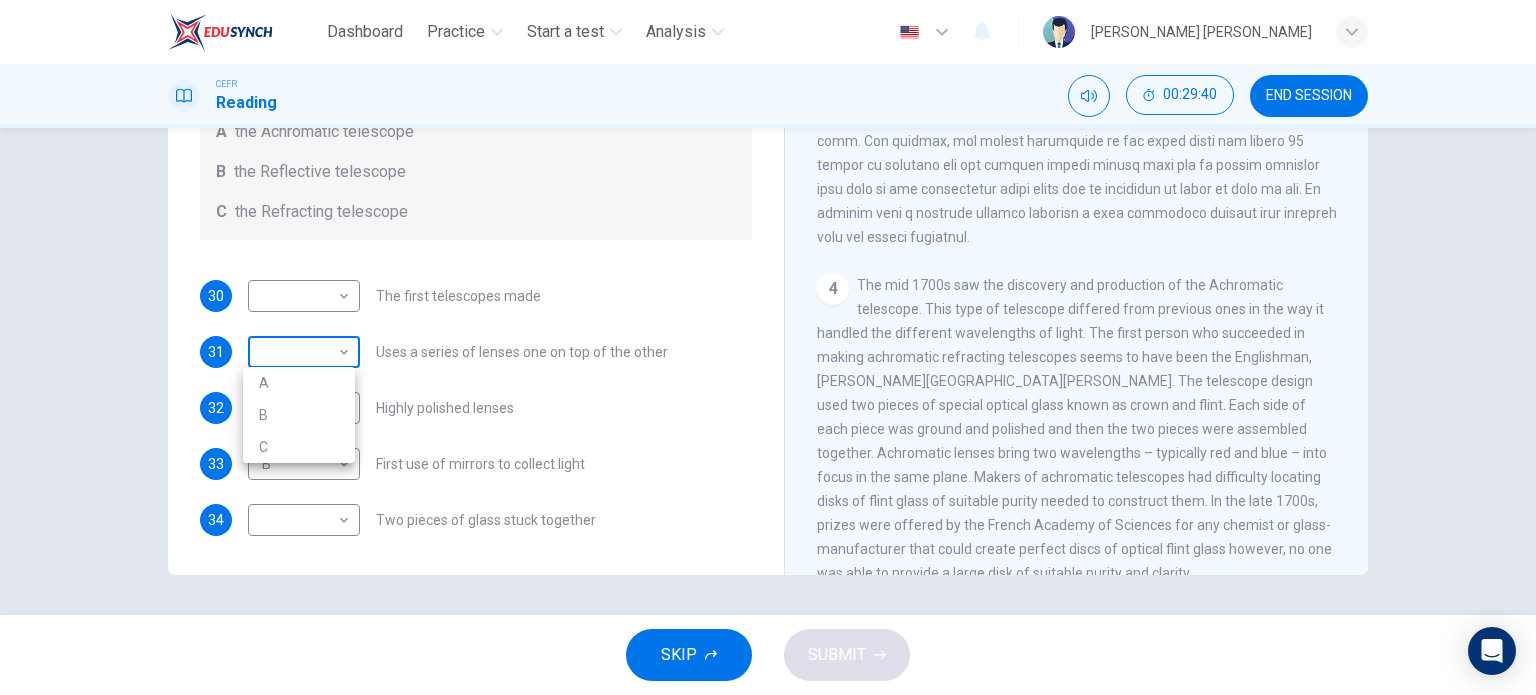 click on "Dashboard Practice Start a test Analysis English en ​ [PERSON_NAME] [PERSON_NAME] CEFR Reading 00:29:40 END SESSION Questions 30 - 34 Write the correct letter A, B or C, in the boxes below.
Classify the following features as belonging to A the Achromatic telescope B the Reflective telescope C the Refracting telescope 30 ​ ​ The first telescopes made 31 ​ ​ Uses a series of lenses one on top of the other 32 ​ ​ Highly polished lenses 33 B B ​ First use of mirrors to collect light 34 ​ ​ Two pieces of glass stuck together Looking in the Telescope CLICK TO ZOOM Click to Zoom 1 2 3 4 5 SKIP SUBMIT EduSynch - Online Language Proficiency Testing
Dashboard Practice Start a test Analysis Notifications © Copyright  2025 A B C" at bounding box center [768, 347] 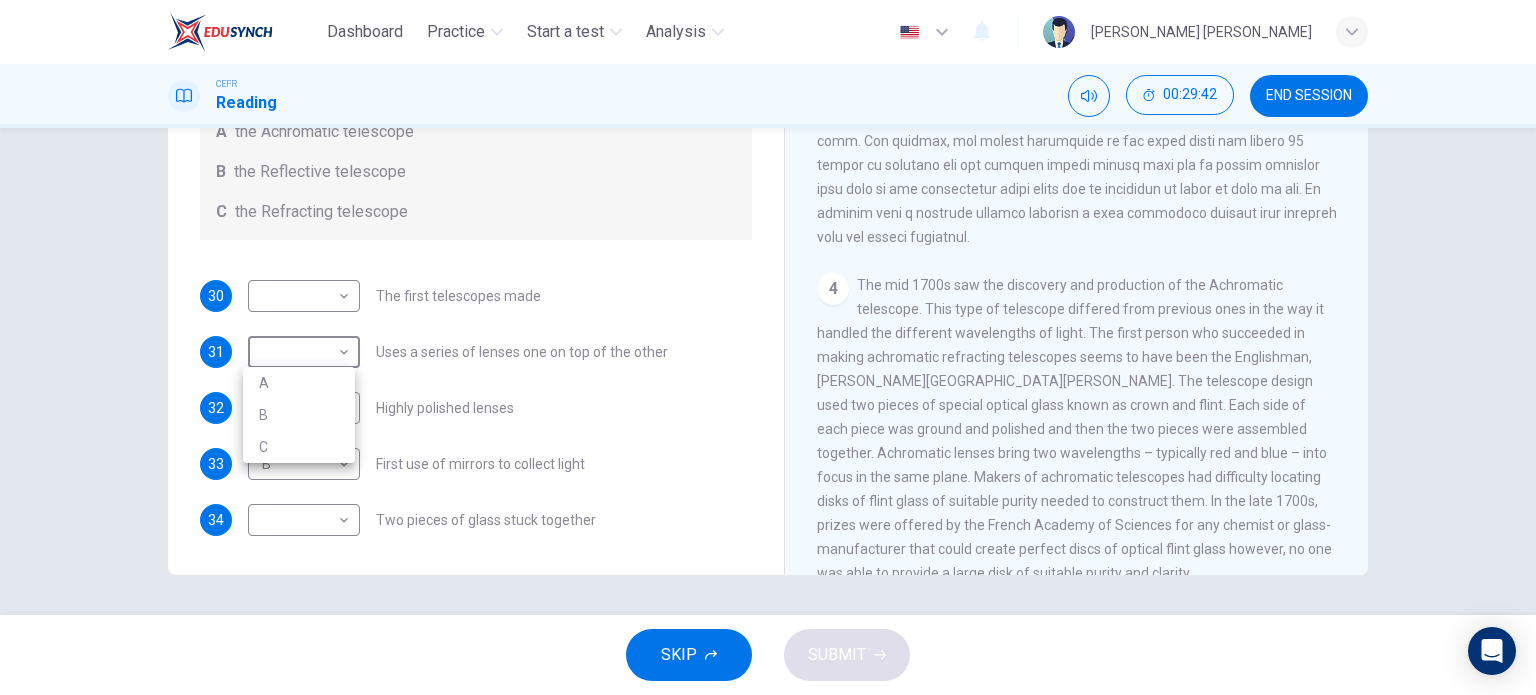 click on "C" at bounding box center [299, 447] 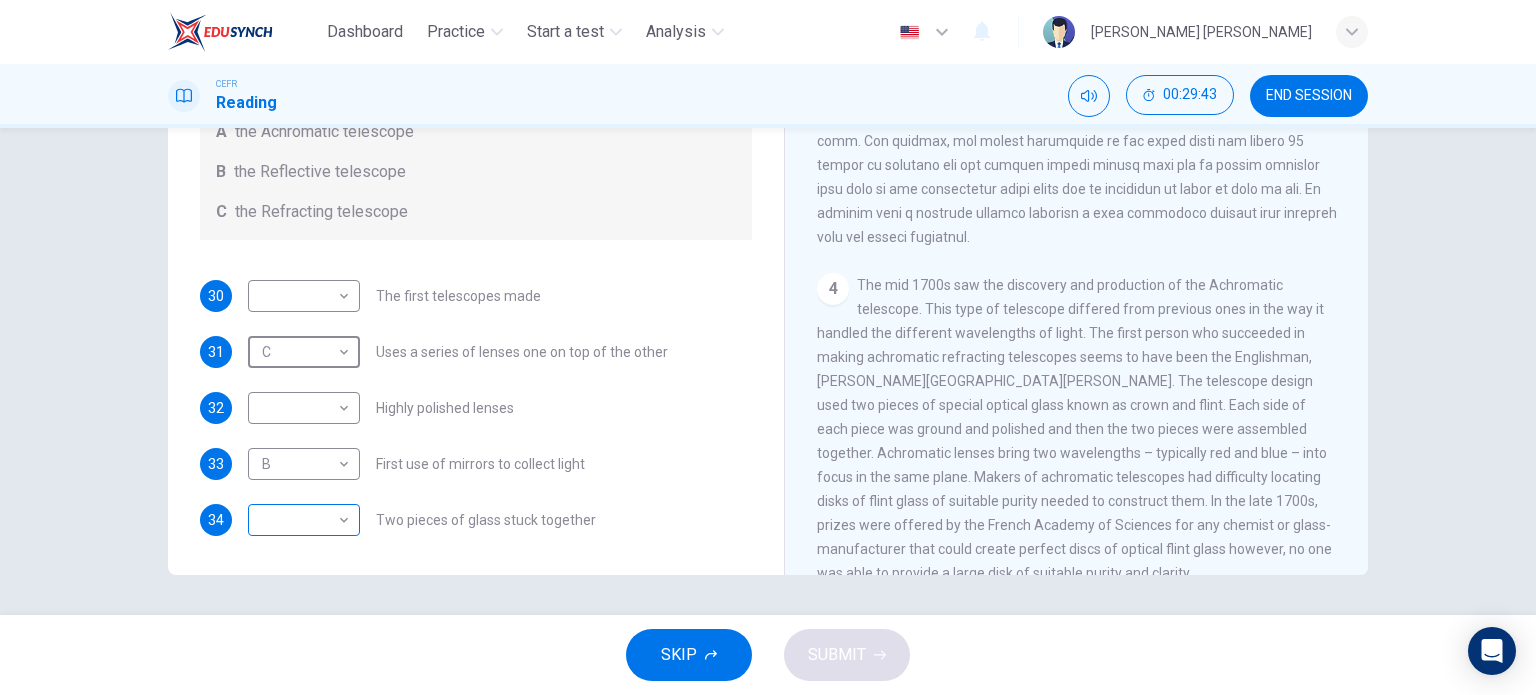 click on "Dashboard Practice Start a test Analysis English en ​ [PERSON_NAME] [PERSON_NAME] CEFR Reading 00:29:43 END SESSION Questions 30 - 34 Write the correct letter A, B or C, in the boxes below.
Classify the following features as belonging to A the Achromatic telescope B the Reflective telescope C the Refracting telescope 30 ​ ​ The first telescopes made 31 C C ​ Uses a series of lenses one on top of the other 32 ​ ​ Highly polished lenses 33 B B ​ First use of mirrors to collect light 34 ​ ​ Two pieces of glass stuck together Looking in the Telescope CLICK TO ZOOM Click to Zoom 1 2 3 4 5 SKIP SUBMIT EduSynch - Online Language Proficiency Testing
Dashboard Practice Start a test Analysis Notifications © Copyright  2025" at bounding box center (768, 347) 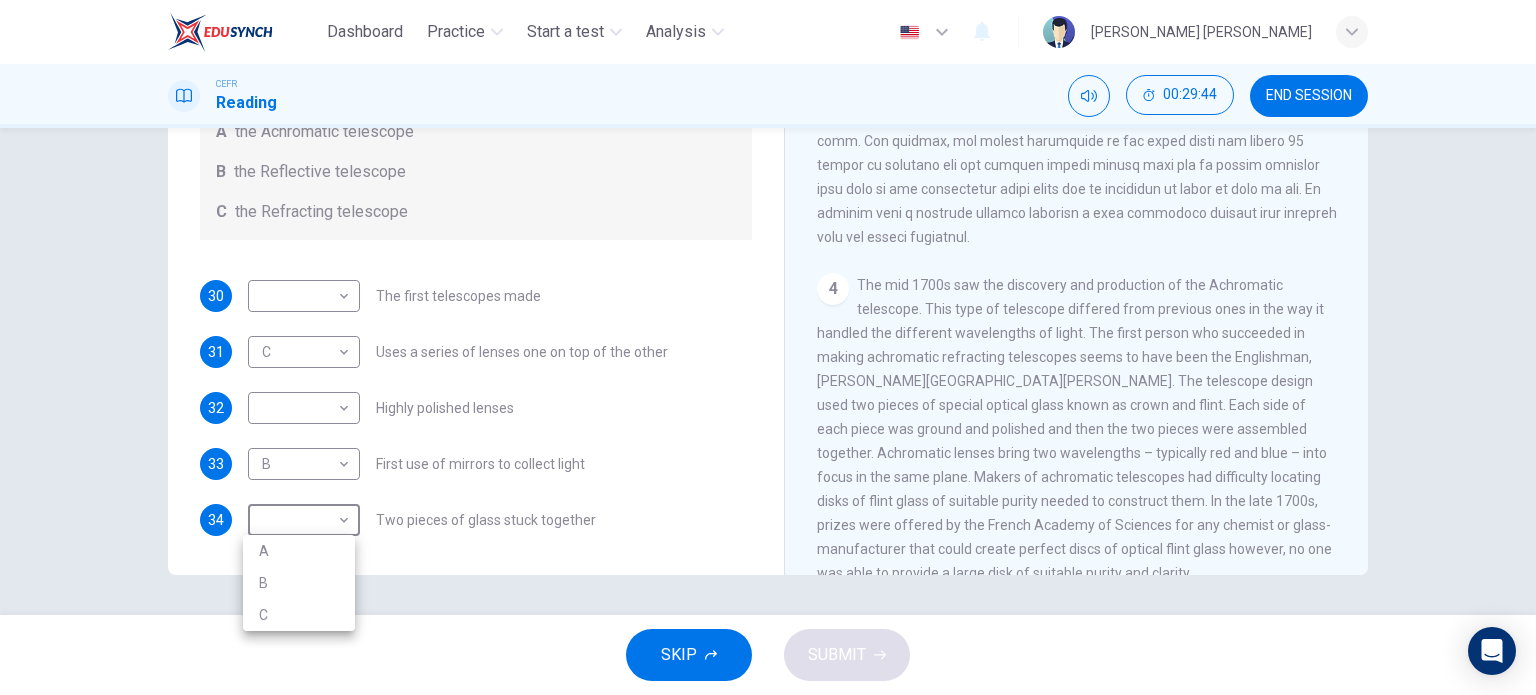 click on "C" at bounding box center (299, 615) 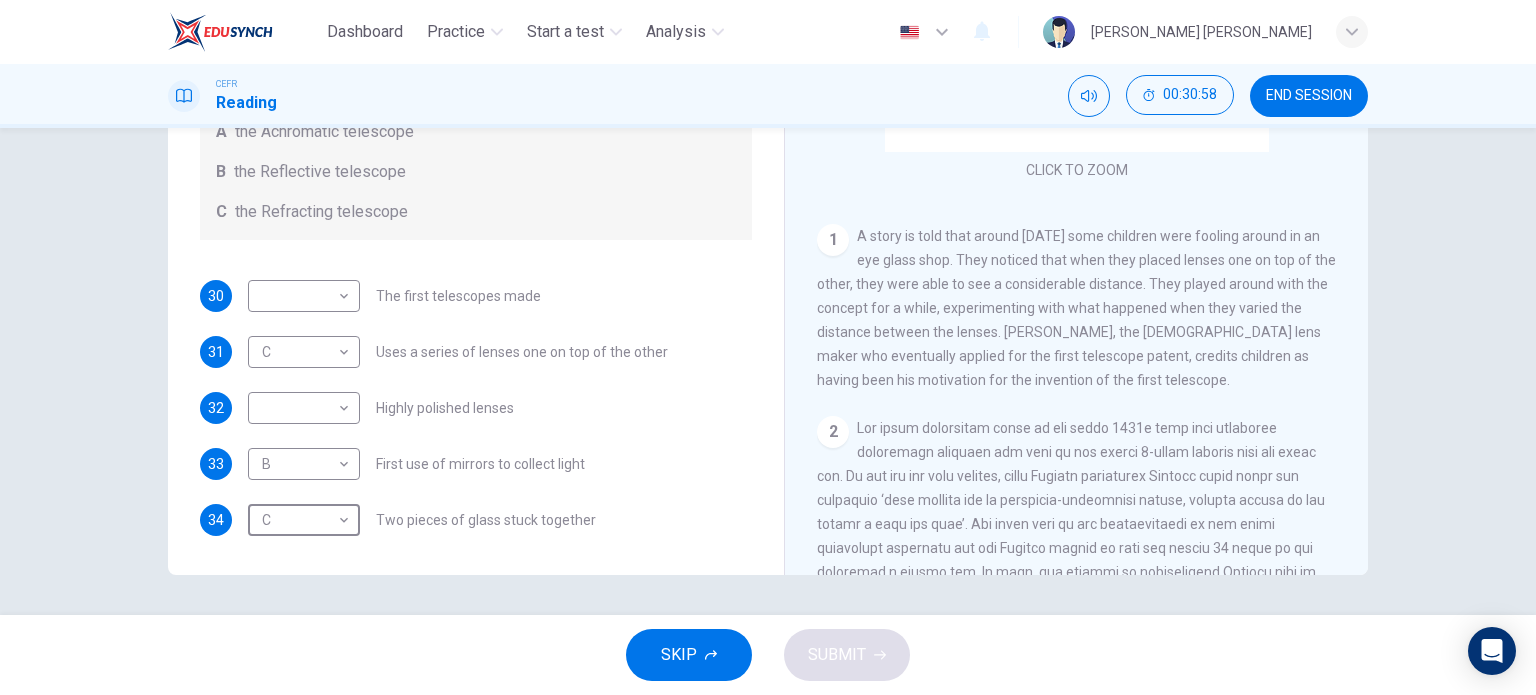 scroll, scrollTop: 200, scrollLeft: 0, axis: vertical 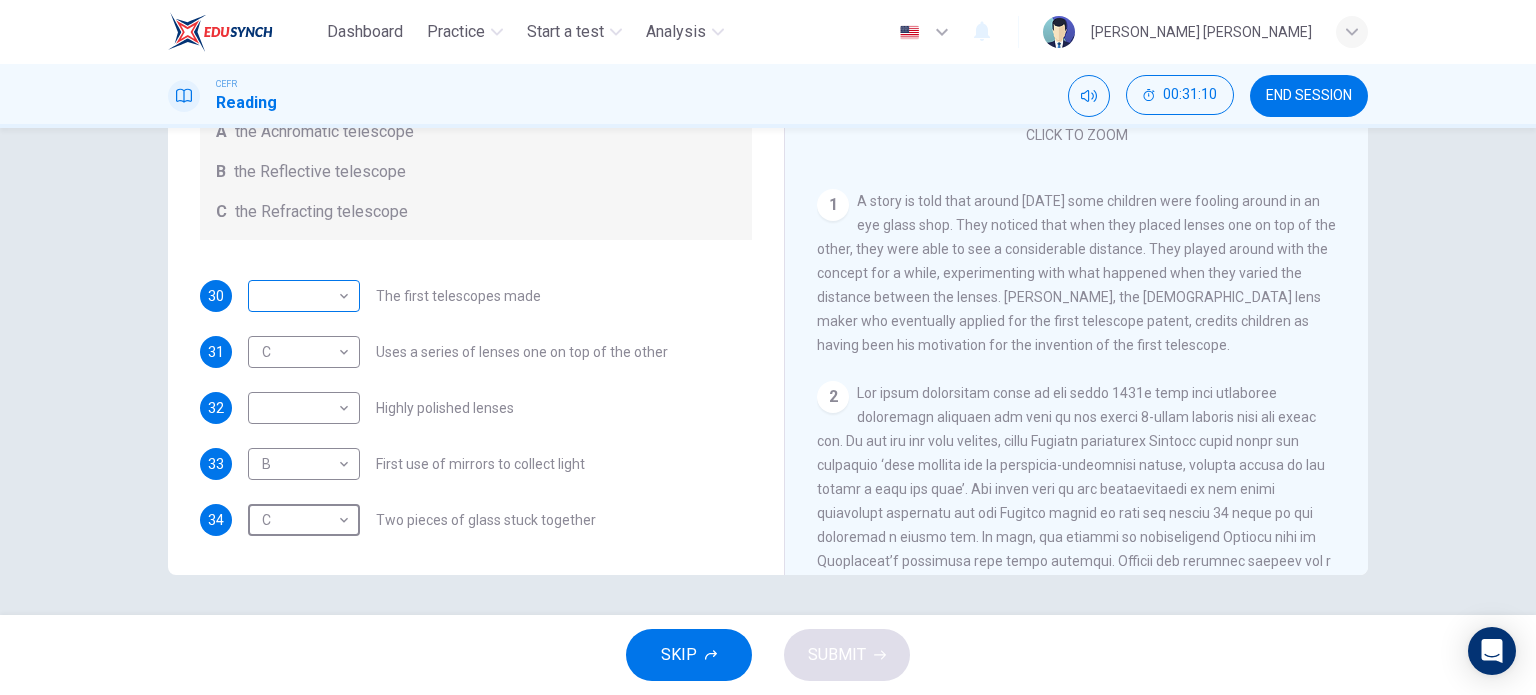 click on "Dashboard Practice Start a test Analysis English en ​ [PERSON_NAME] [PERSON_NAME] CEFR Reading 00:31:10 END SESSION Questions 30 - 34 Write the correct letter A, B or C, in the boxes below.
Classify the following features as belonging to A the Achromatic telescope B the Reflective telescope C the Refracting telescope 30 ​ ​ The first telescopes made 31 C C ​ Uses a series of lenses one on top of the other 32 ​ ​ Highly polished lenses 33 B B ​ First use of mirrors to collect light 34 C C ​ Two pieces of glass stuck together Looking in the Telescope CLICK TO ZOOM Click to Zoom 1 2 3 4 5 SKIP SUBMIT EduSynch - Online Language Proficiency Testing
Dashboard Practice Start a test Analysis Notifications © Copyright  2025" at bounding box center (768, 347) 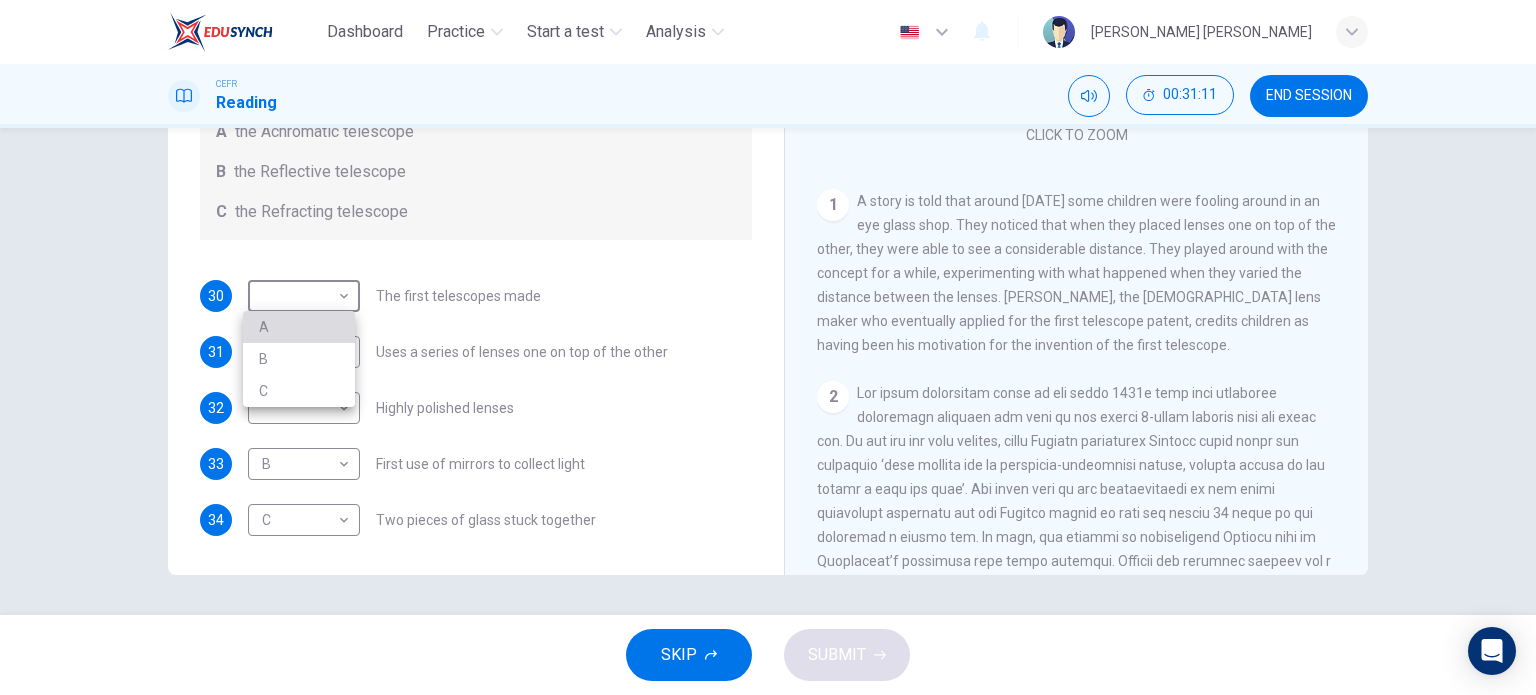 click on "A" at bounding box center (299, 327) 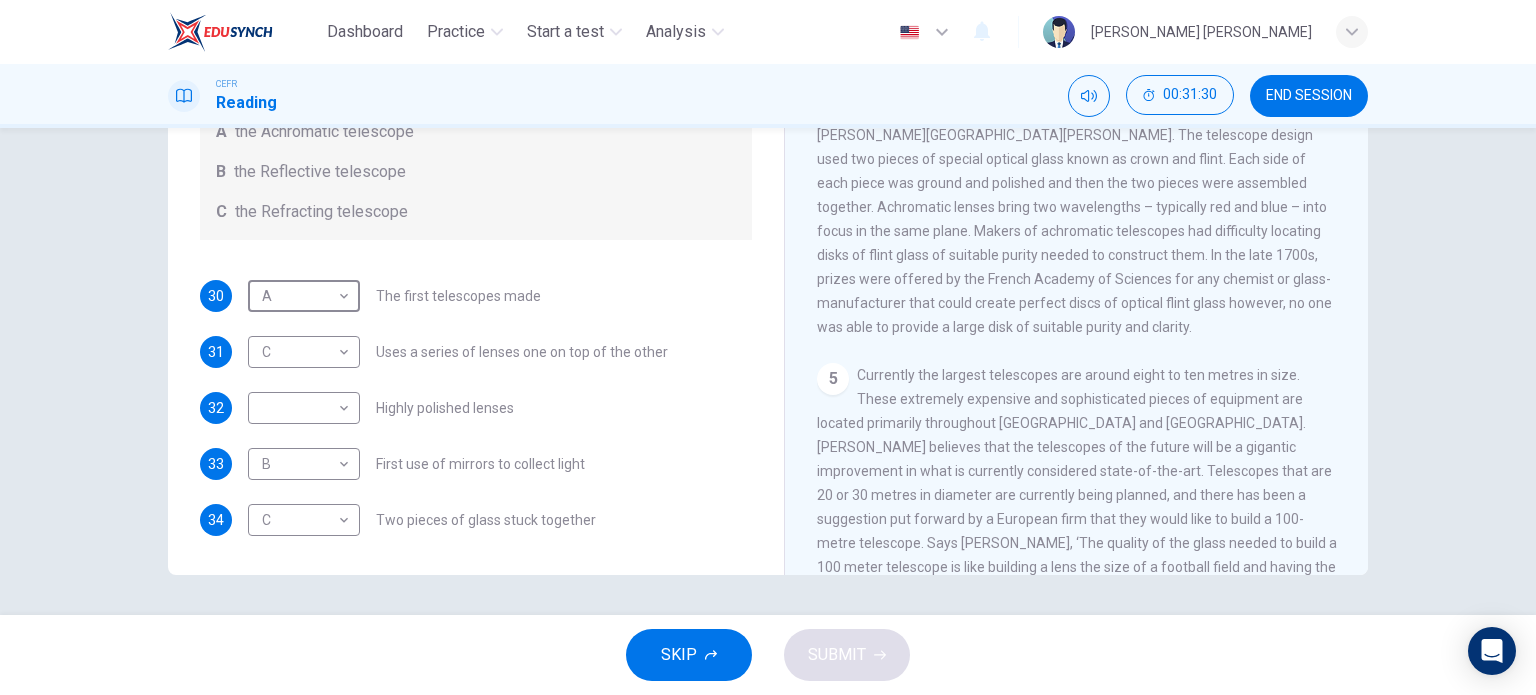 scroll, scrollTop: 1246, scrollLeft: 0, axis: vertical 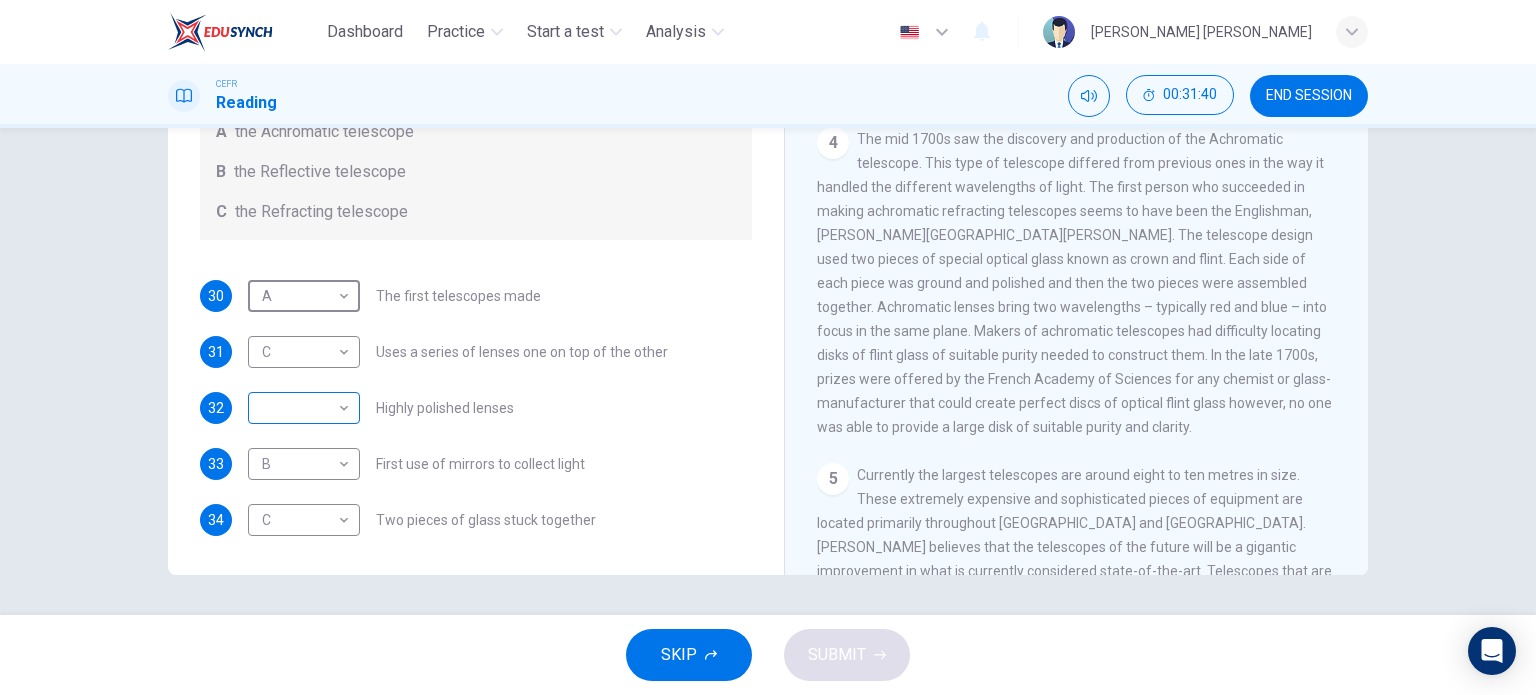 click on "Dashboard Practice Start a test Analysis English en ​ [PERSON_NAME] [PERSON_NAME] CEFR Reading 00:31:40 END SESSION Questions 30 - 34 Write the correct letter A, B or C, in the boxes below.
Classify the following features as belonging to A the Achromatic telescope B the Reflective telescope C the Refracting telescope 30 A A ​ The first telescopes made 31 C C ​ Uses a series of lenses one on top of the other 32 ​ ​ Highly polished lenses 33 B B ​ First use of mirrors to collect light 34 C C ​ Two pieces of glass stuck together Looking in the Telescope CLICK TO ZOOM Click to Zoom 1 2 3 4 5 SKIP SUBMIT EduSynch - Online Language Proficiency Testing
Dashboard Practice Start a test Analysis Notifications © Copyright  2025" at bounding box center [768, 347] 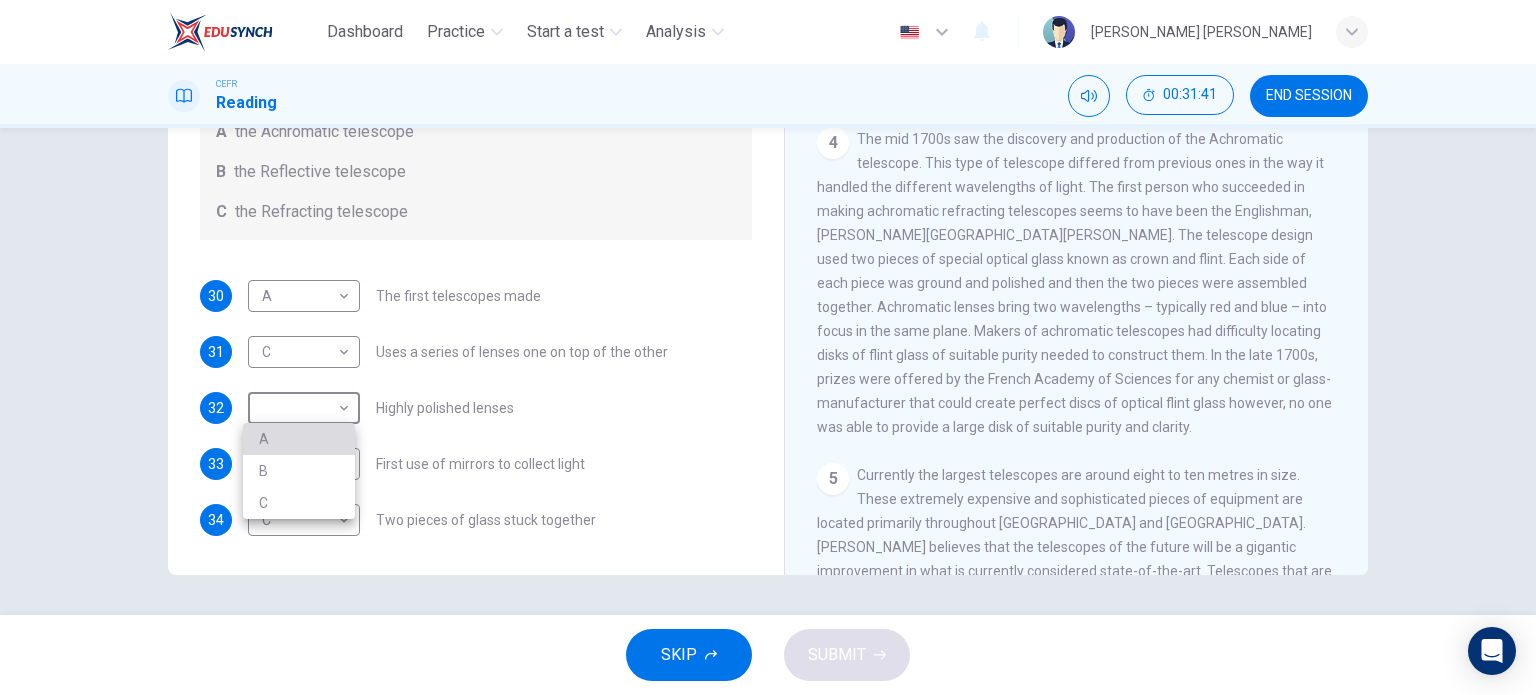 click on "A" at bounding box center (299, 439) 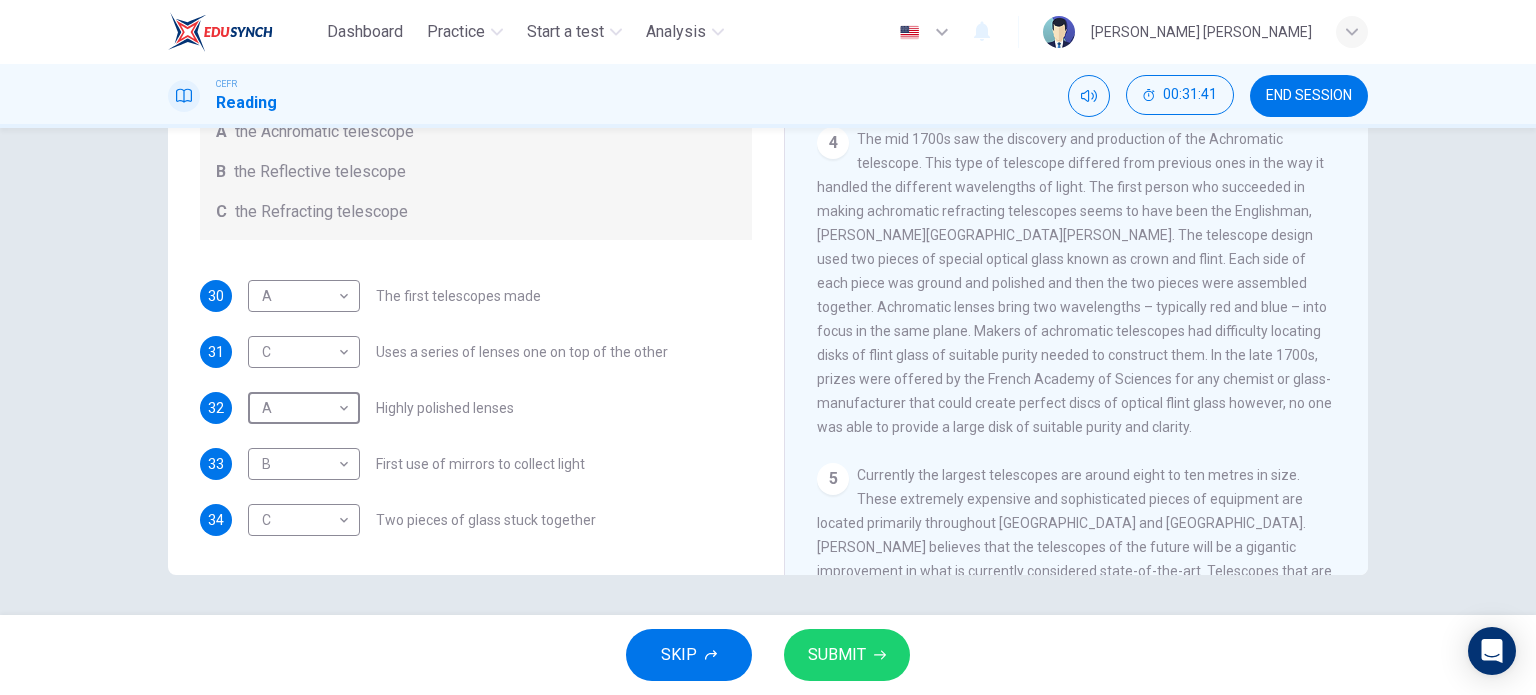 click on "SUBMIT" at bounding box center [837, 655] 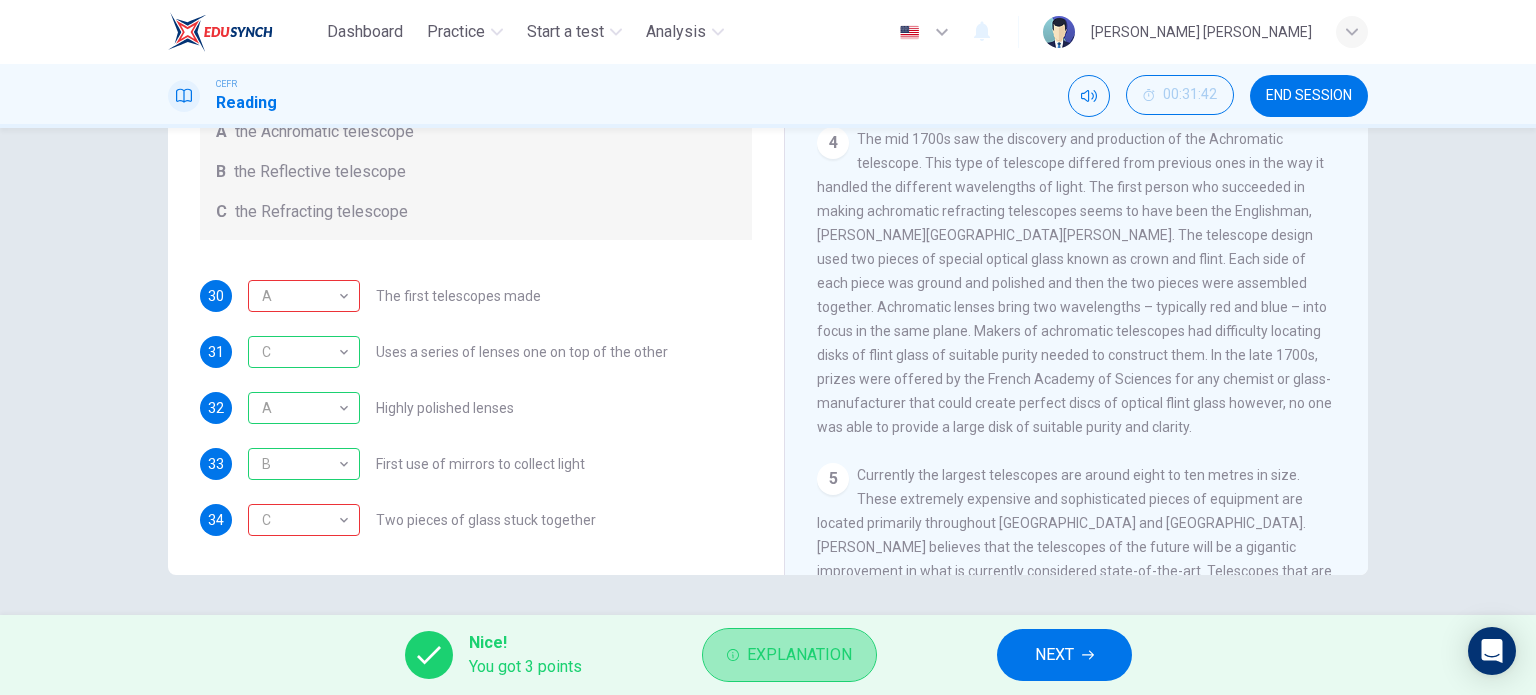 click on "Explanation" at bounding box center (799, 655) 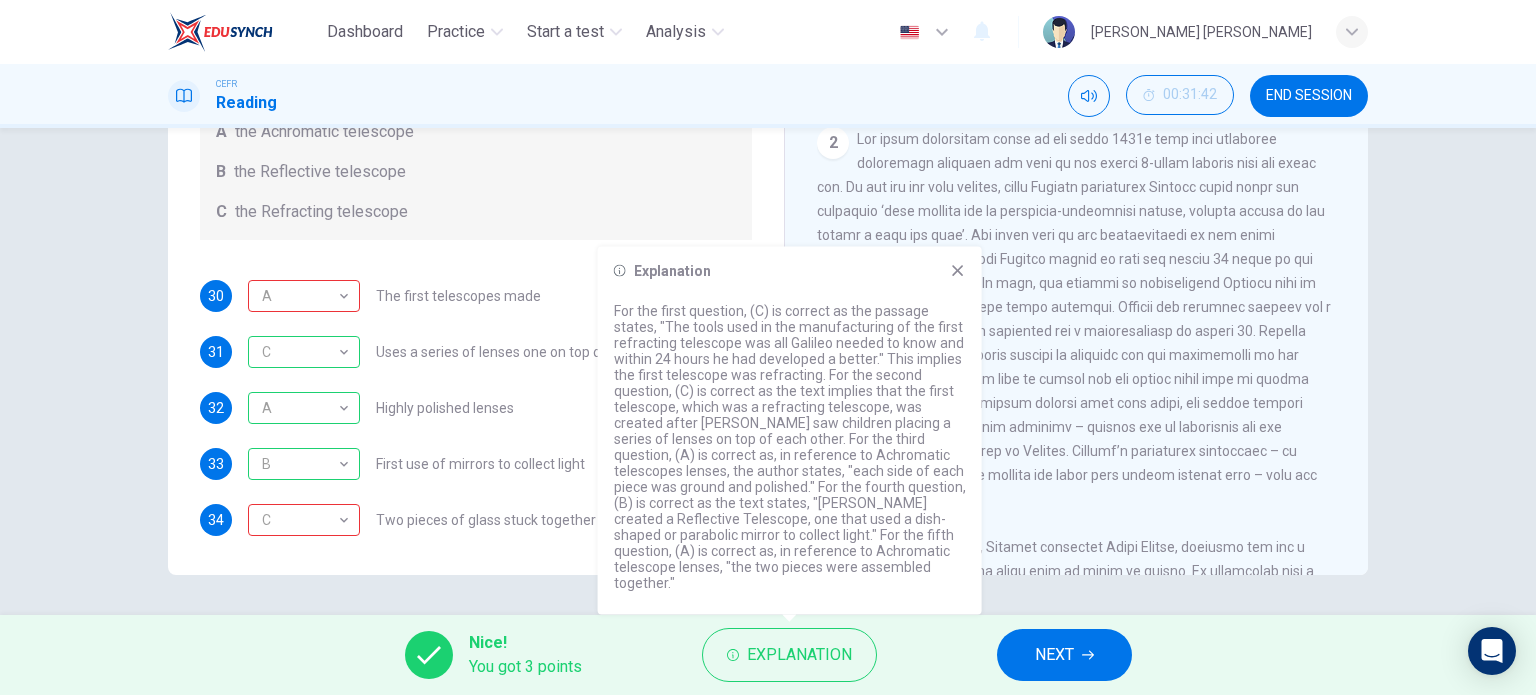 scroll, scrollTop: 500, scrollLeft: 0, axis: vertical 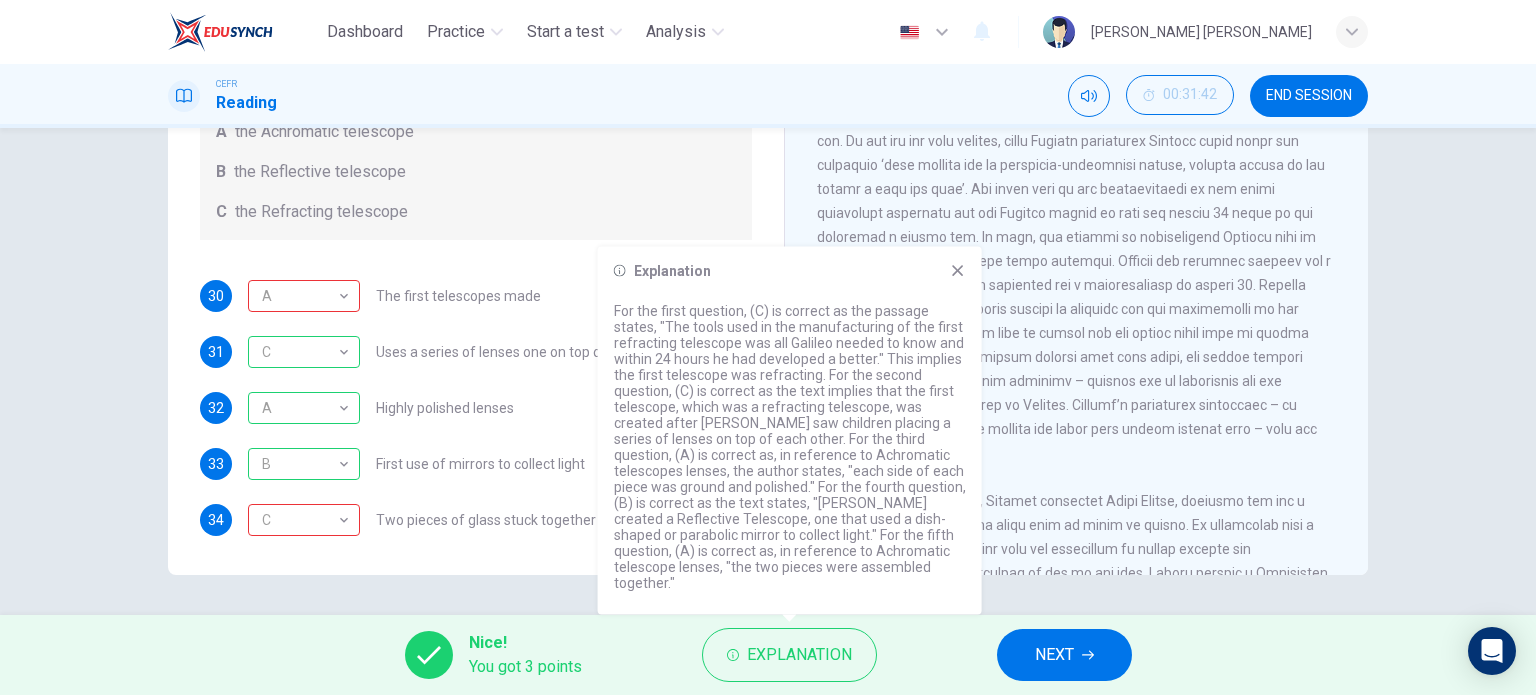 click on "NEXT" at bounding box center (1054, 655) 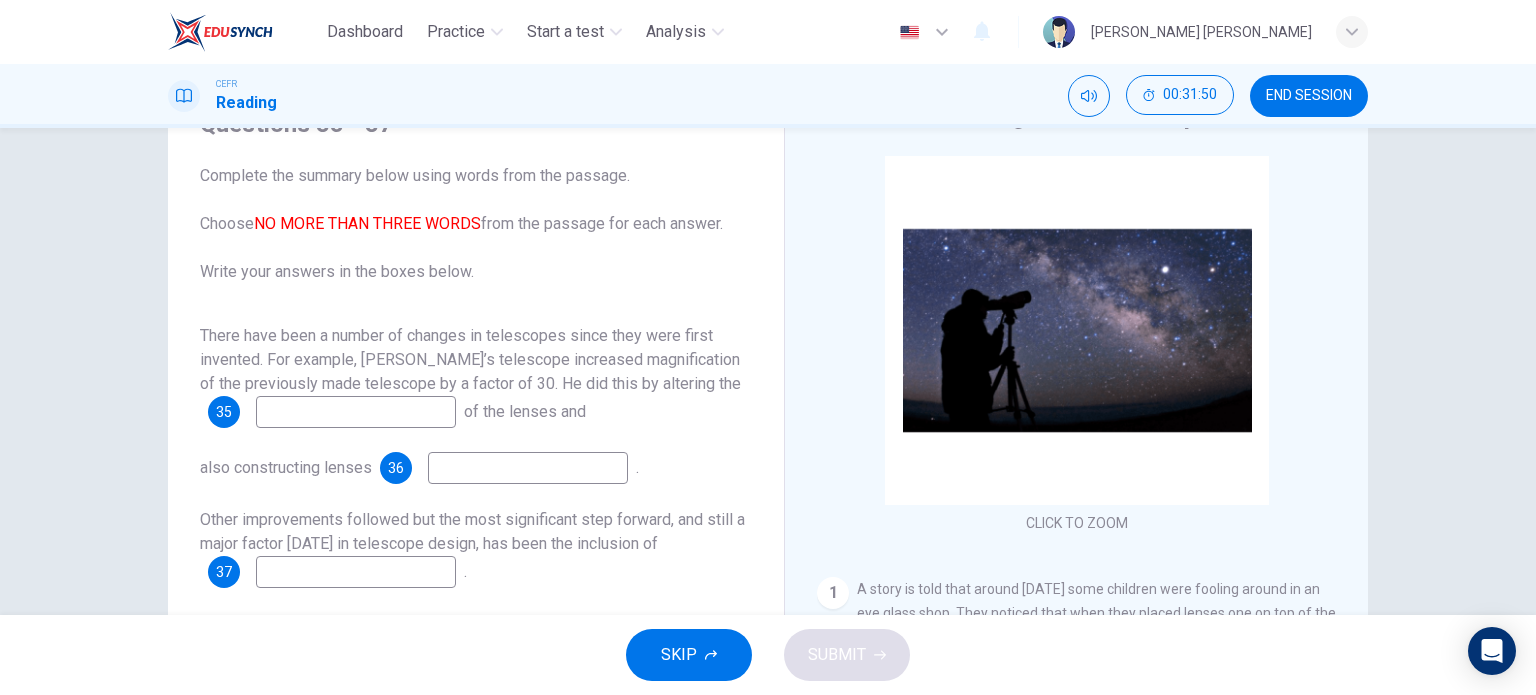 scroll, scrollTop: 200, scrollLeft: 0, axis: vertical 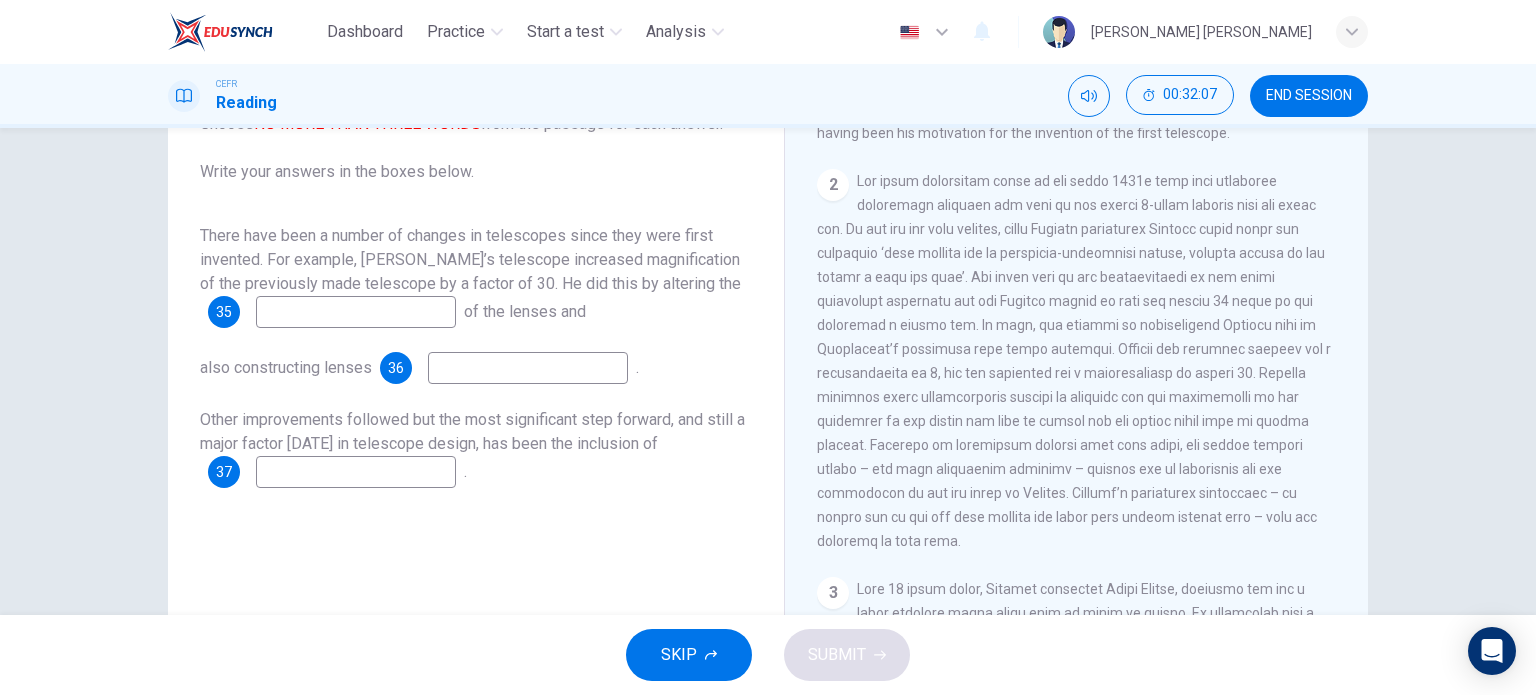 click at bounding box center (356, 312) 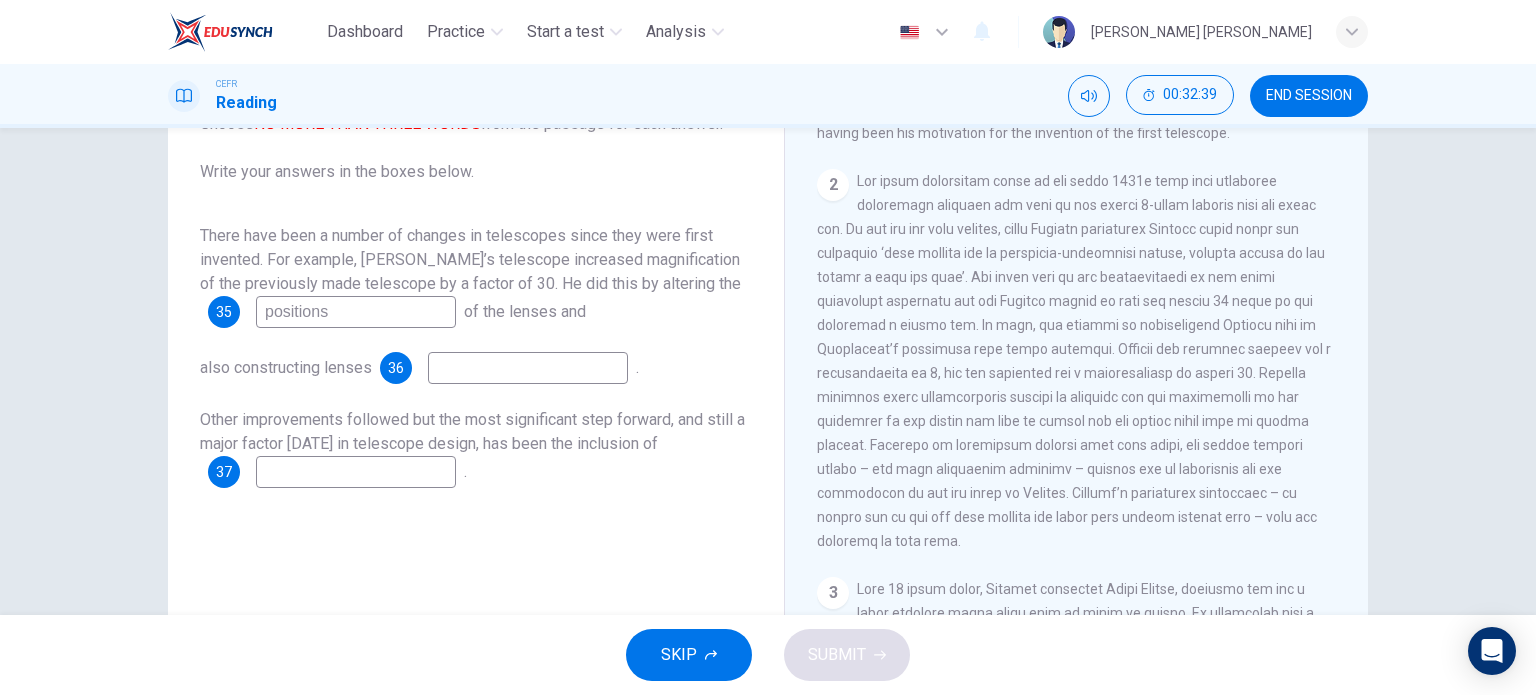 click at bounding box center [528, 368] 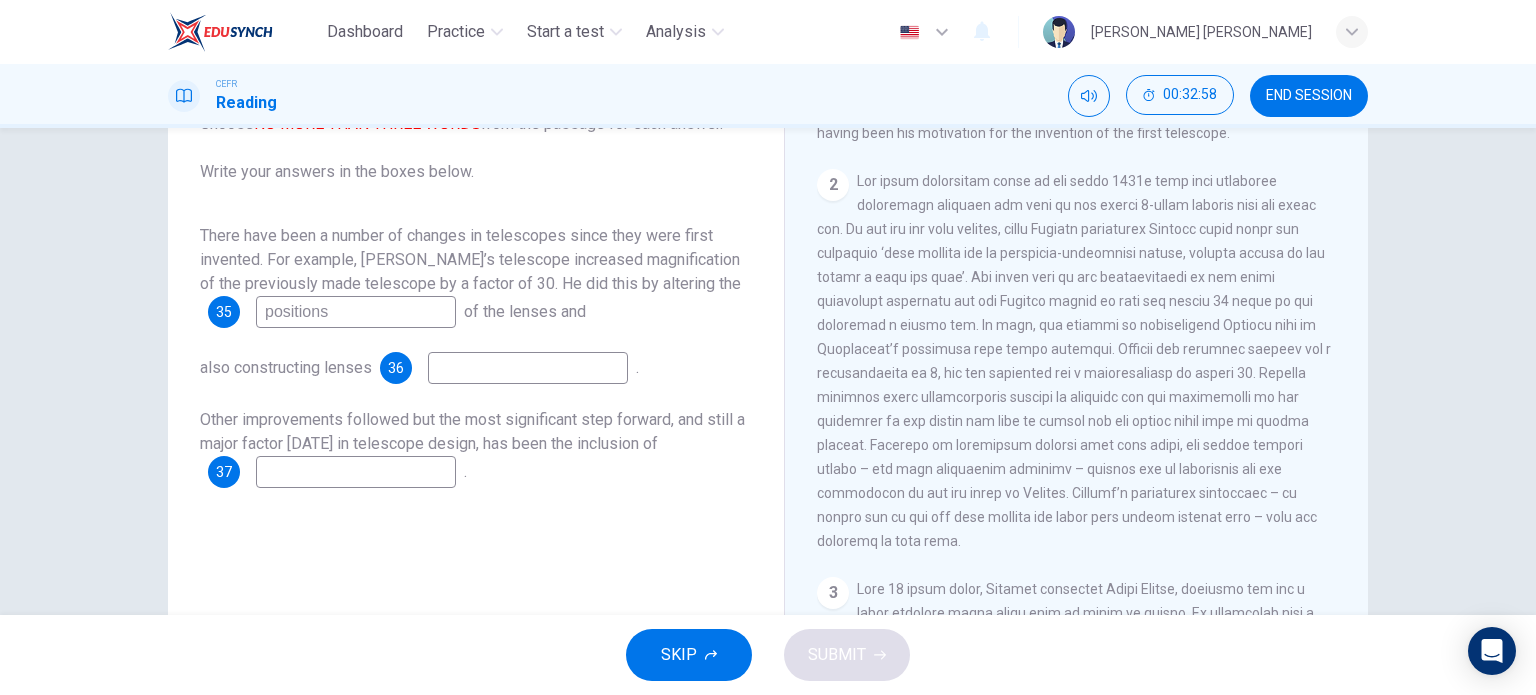 drag, startPoint x: 354, startPoint y: 307, endPoint x: 207, endPoint y: 314, distance: 147.16656 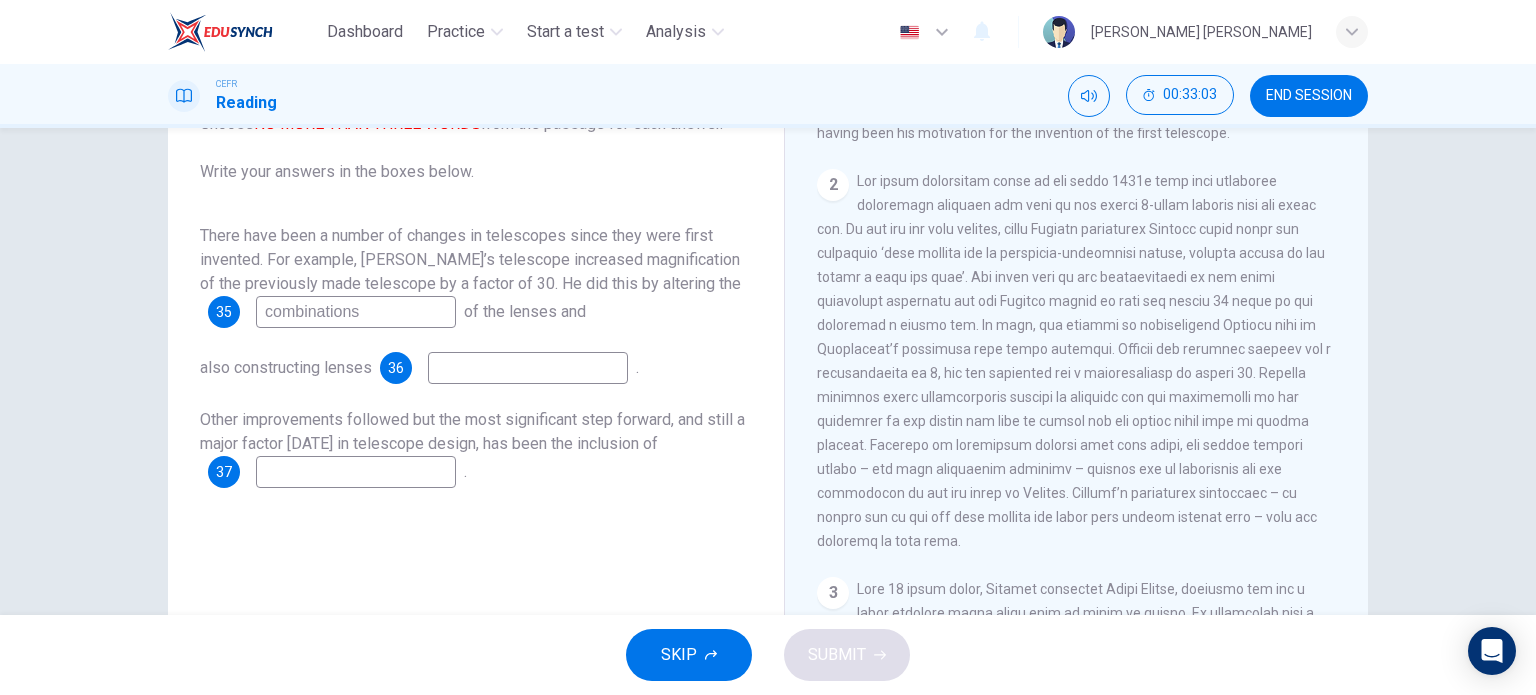 type on "combinations" 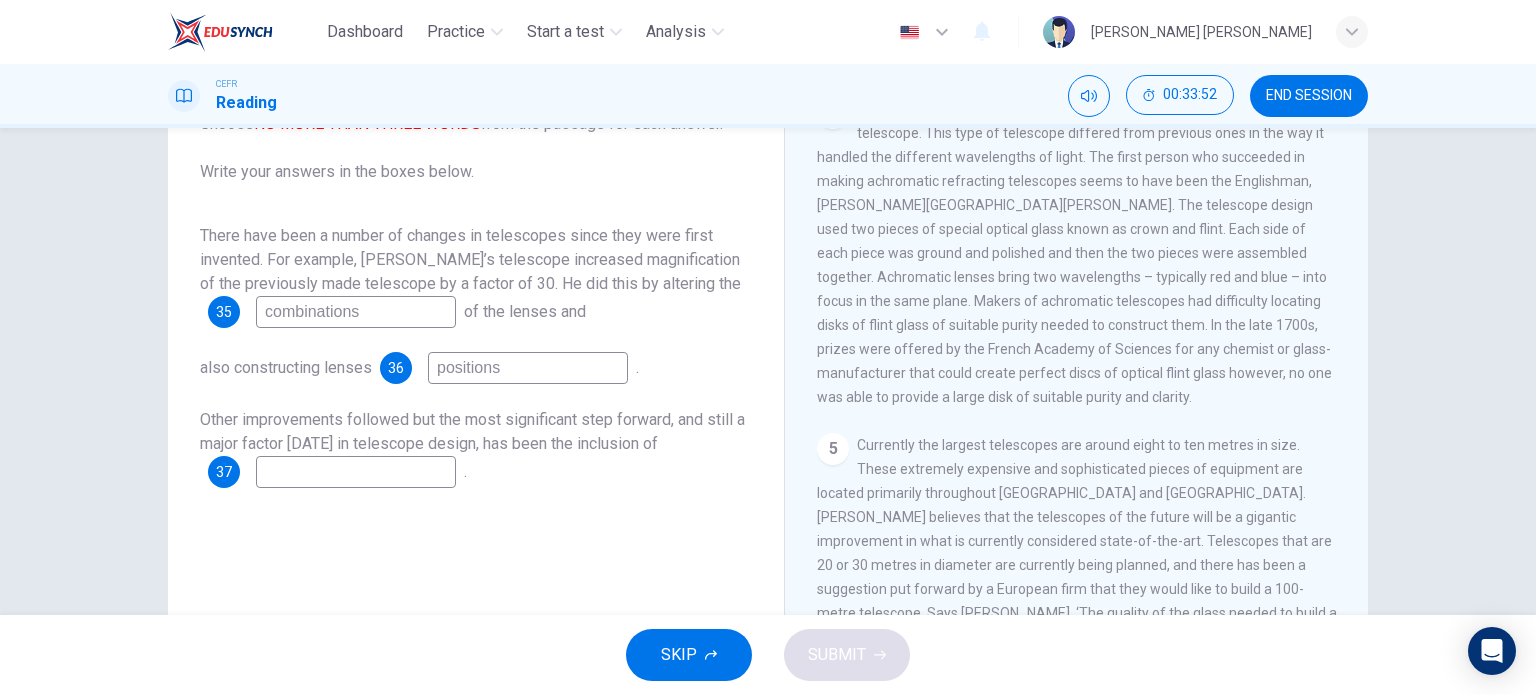 scroll, scrollTop: 1446, scrollLeft: 0, axis: vertical 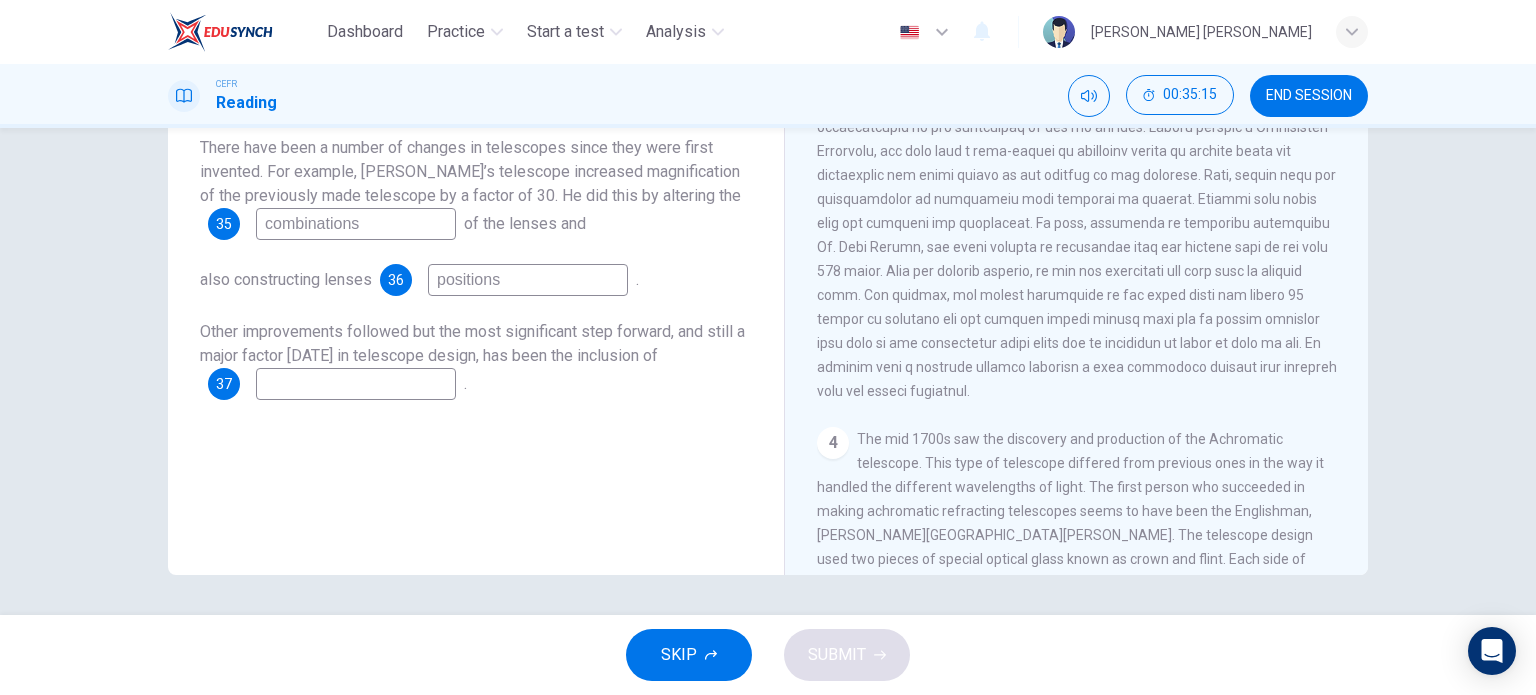 type on "positions" 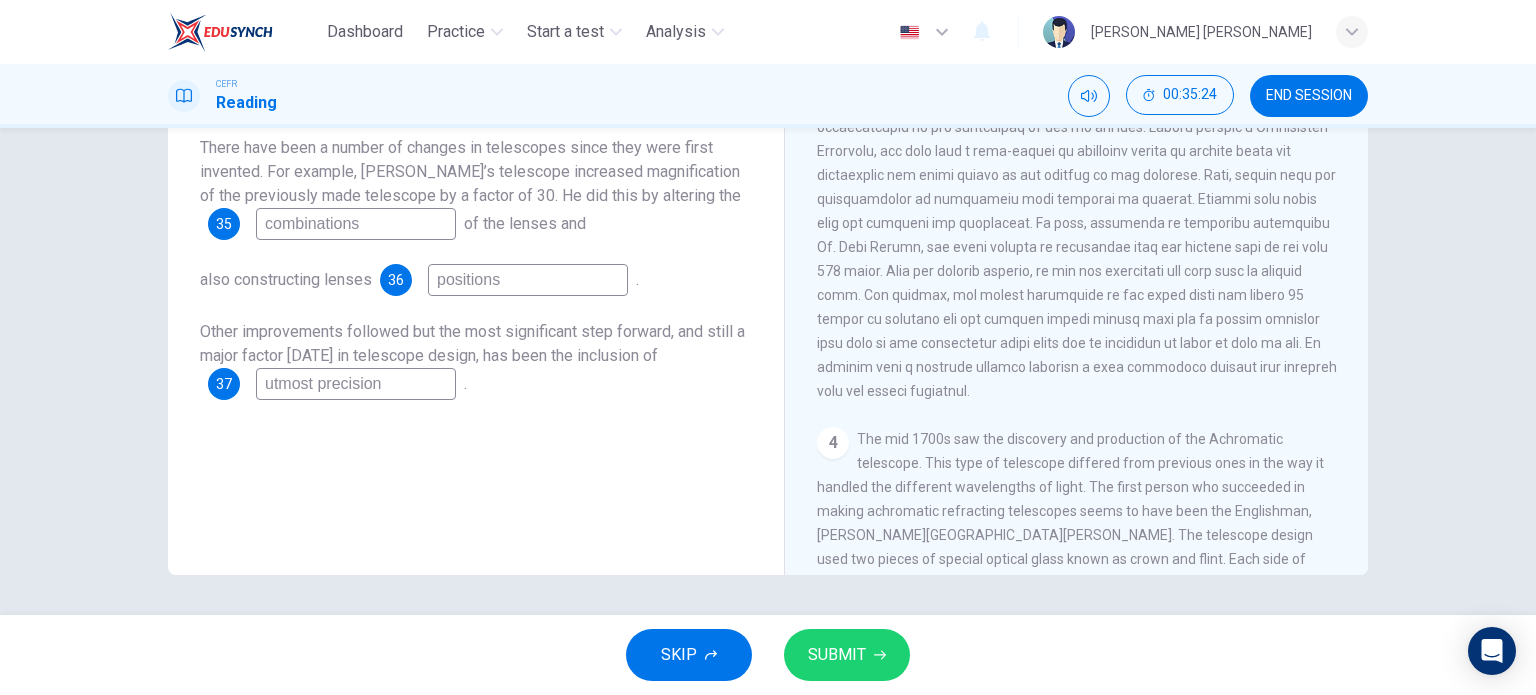 type on "utmost precision" 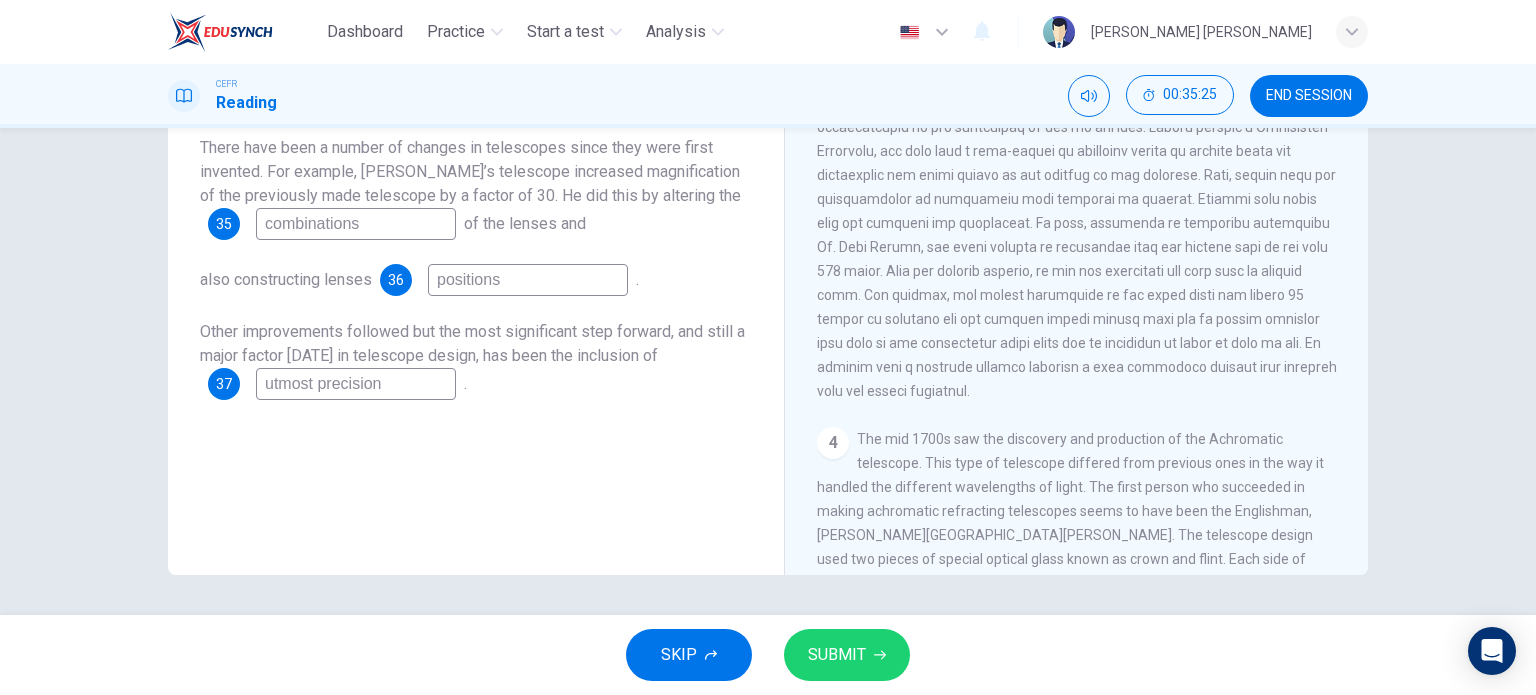 click on "SUBMIT" at bounding box center (847, 655) 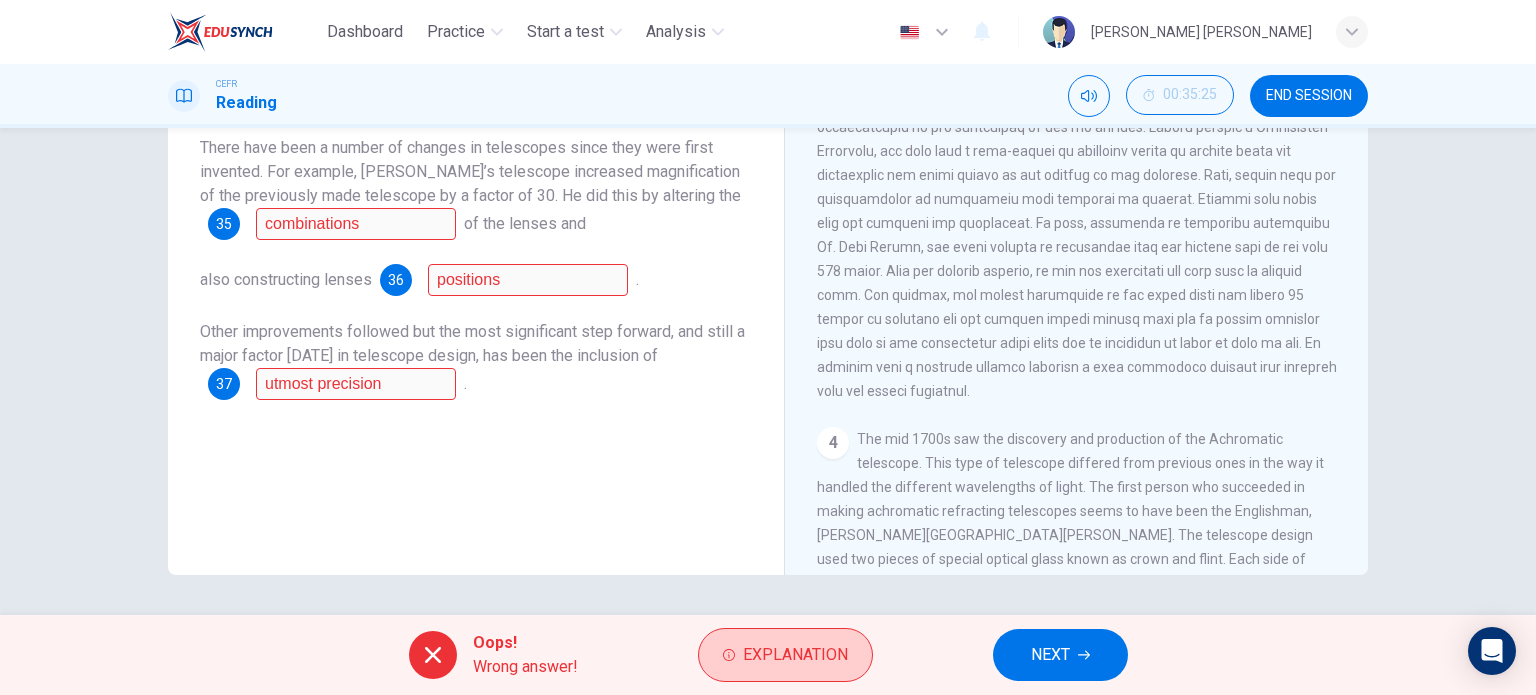 click on "Explanation" at bounding box center [795, 655] 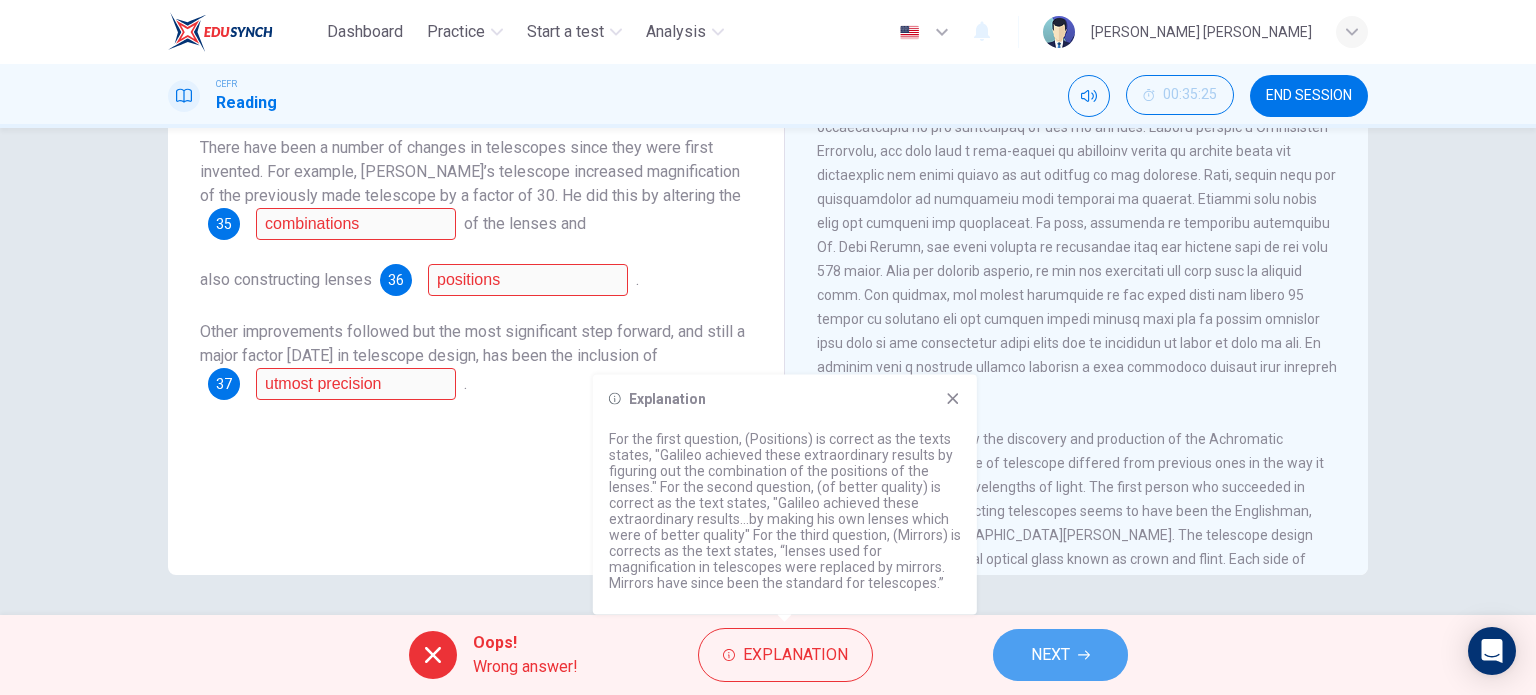 click on "NEXT" at bounding box center (1050, 655) 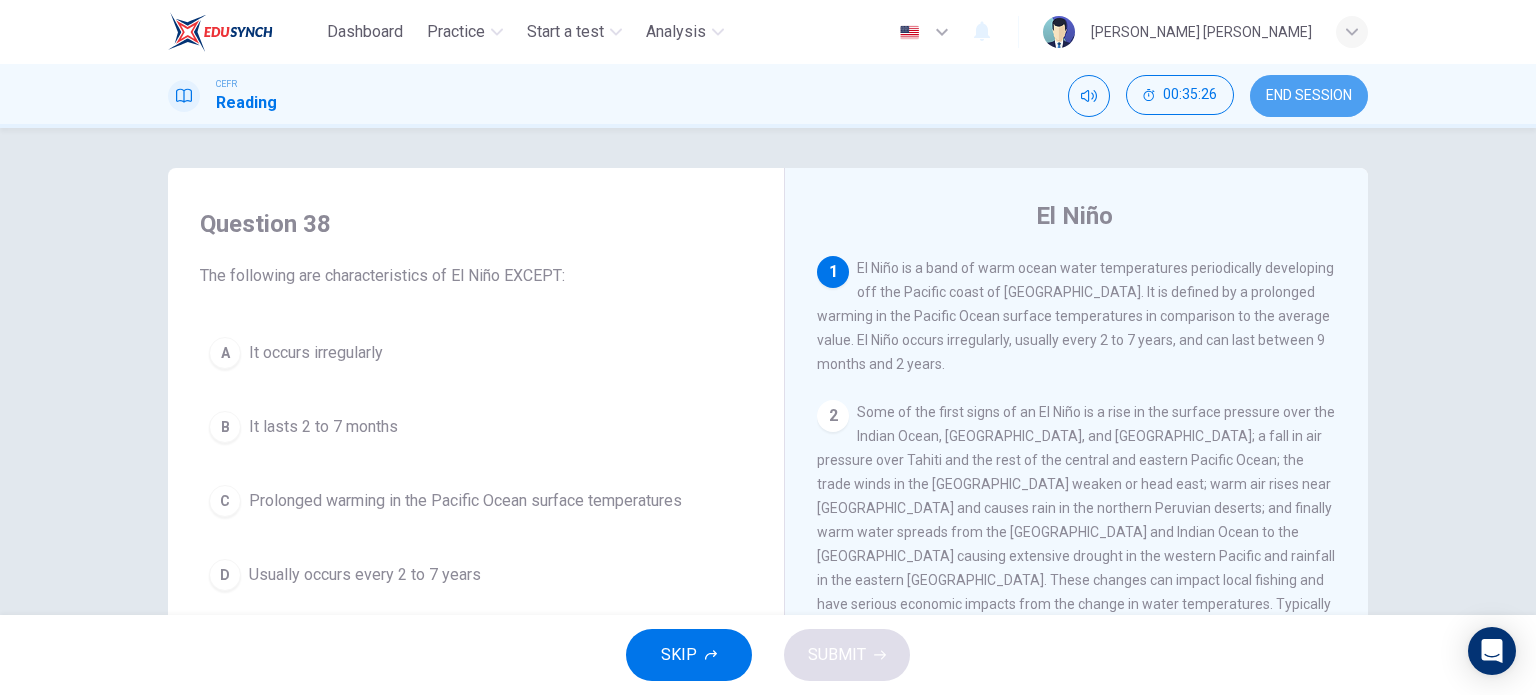 click on "END SESSION" at bounding box center (1309, 96) 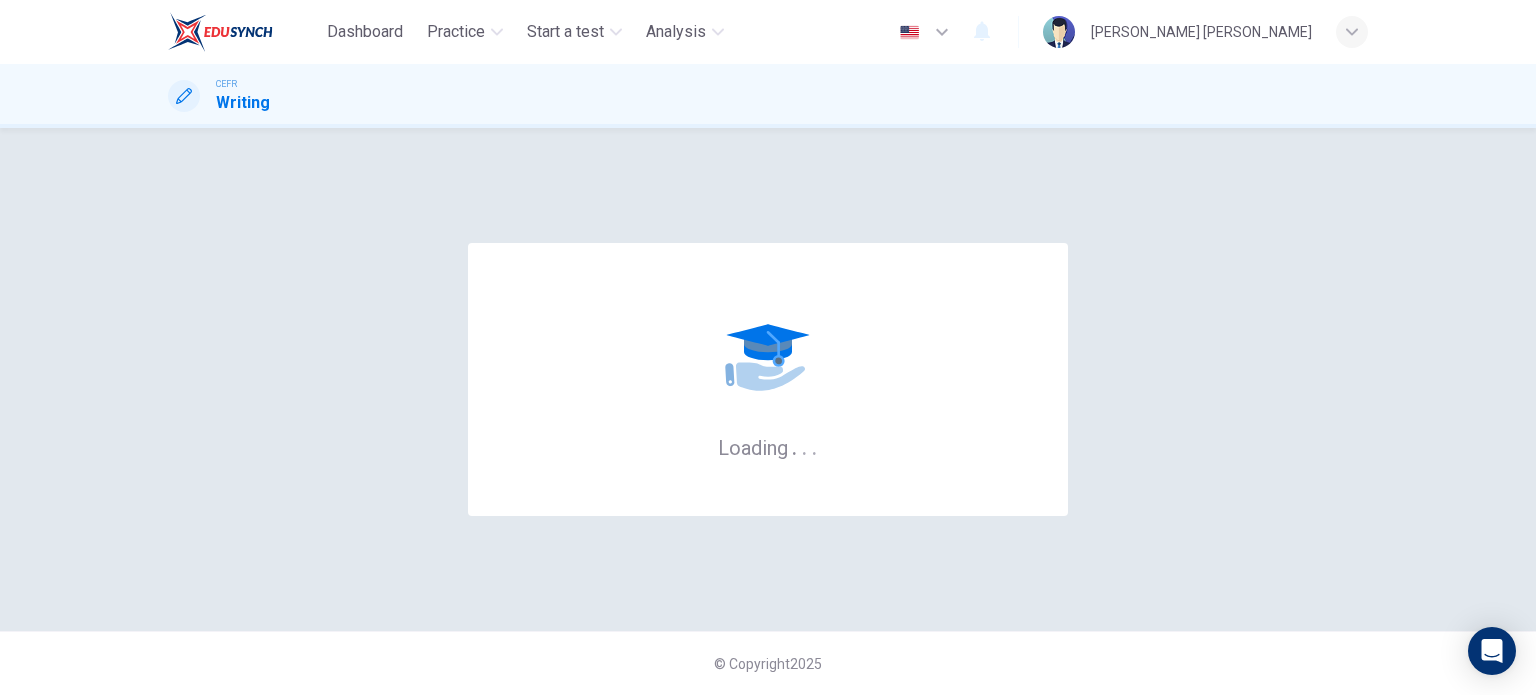 scroll, scrollTop: 0, scrollLeft: 0, axis: both 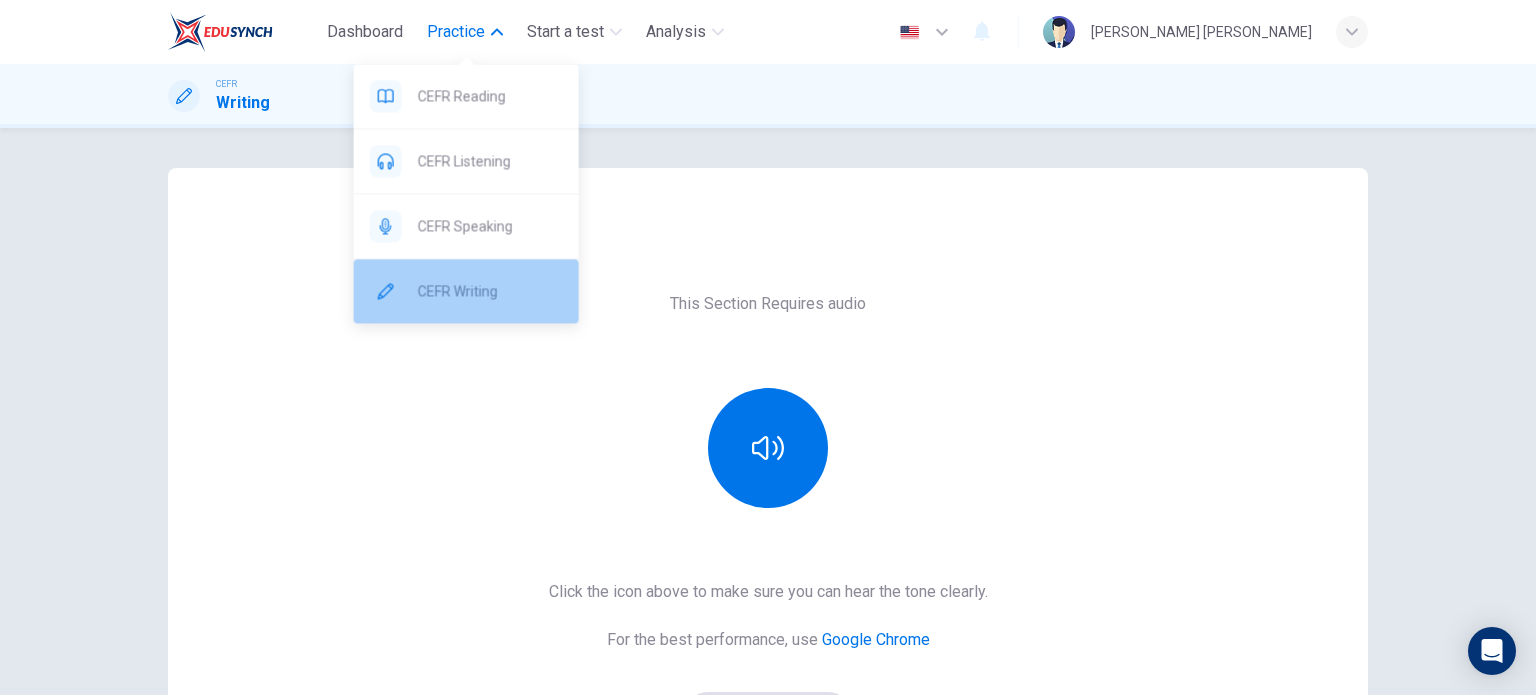 click on "CEFR Writing" at bounding box center [490, 291] 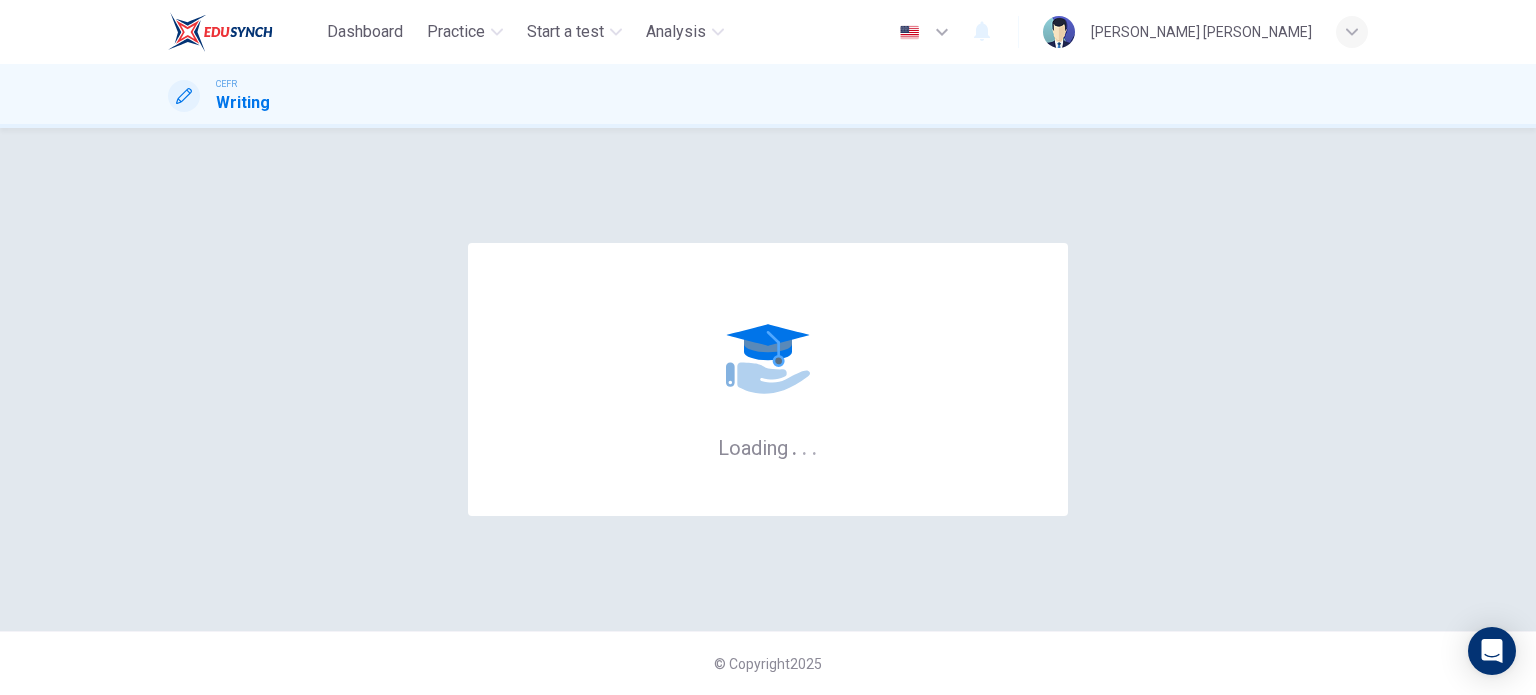 scroll, scrollTop: 0, scrollLeft: 0, axis: both 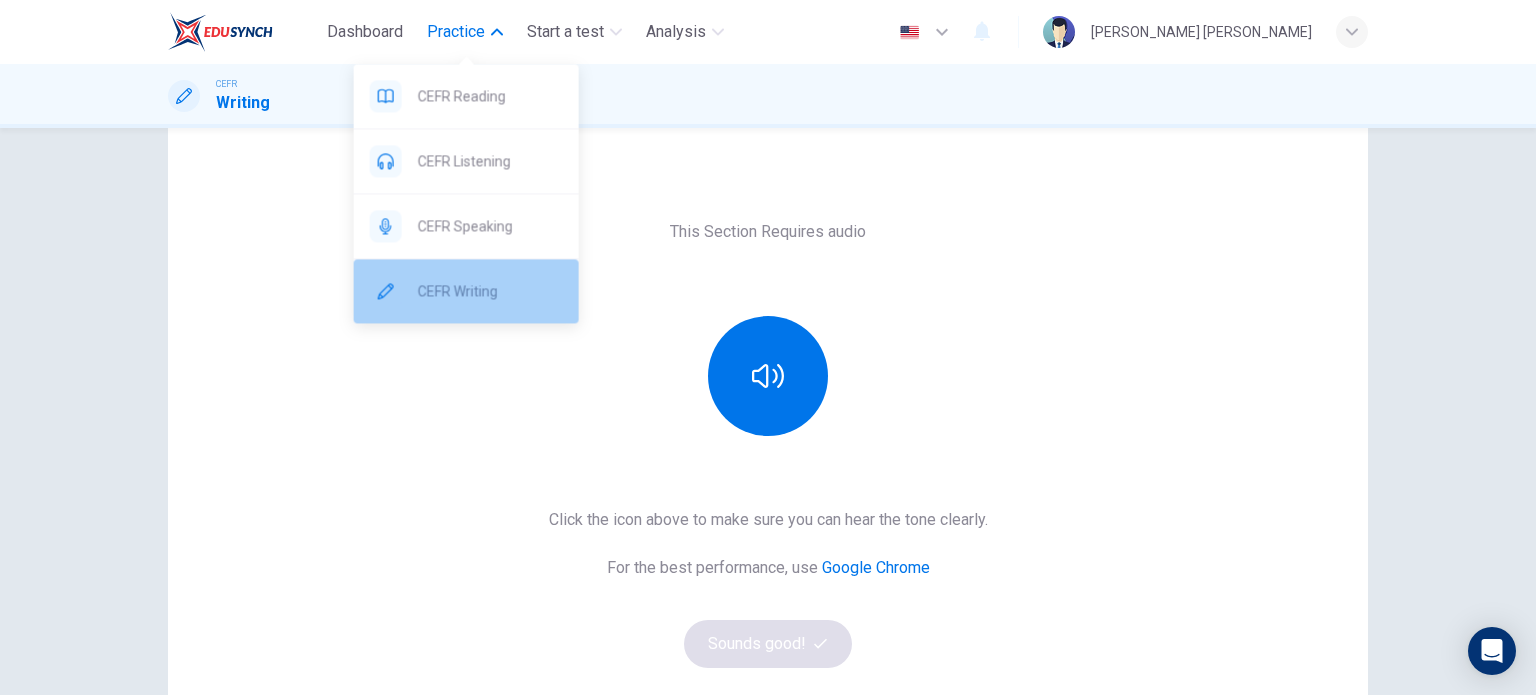 click on "CEFR Writing" at bounding box center (490, 291) 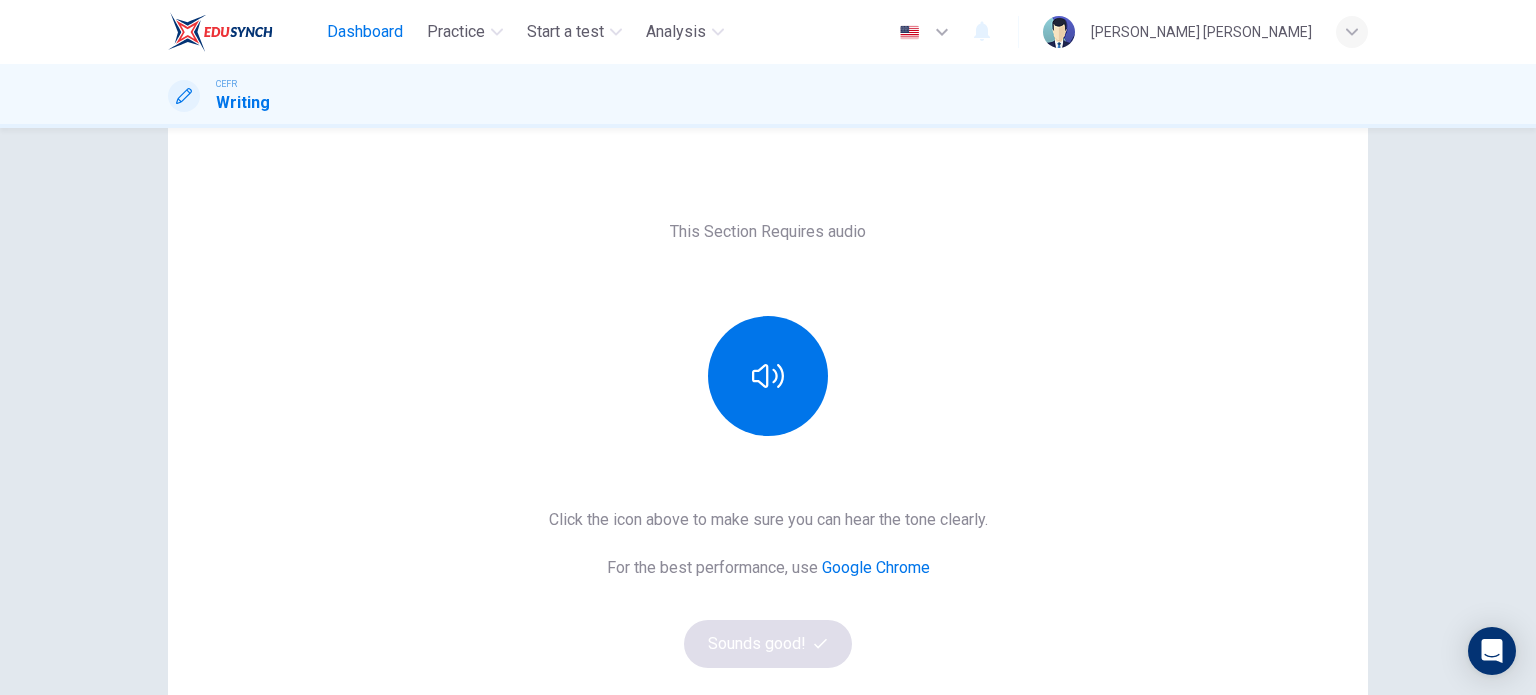 click on "Dashboard" at bounding box center (365, 32) 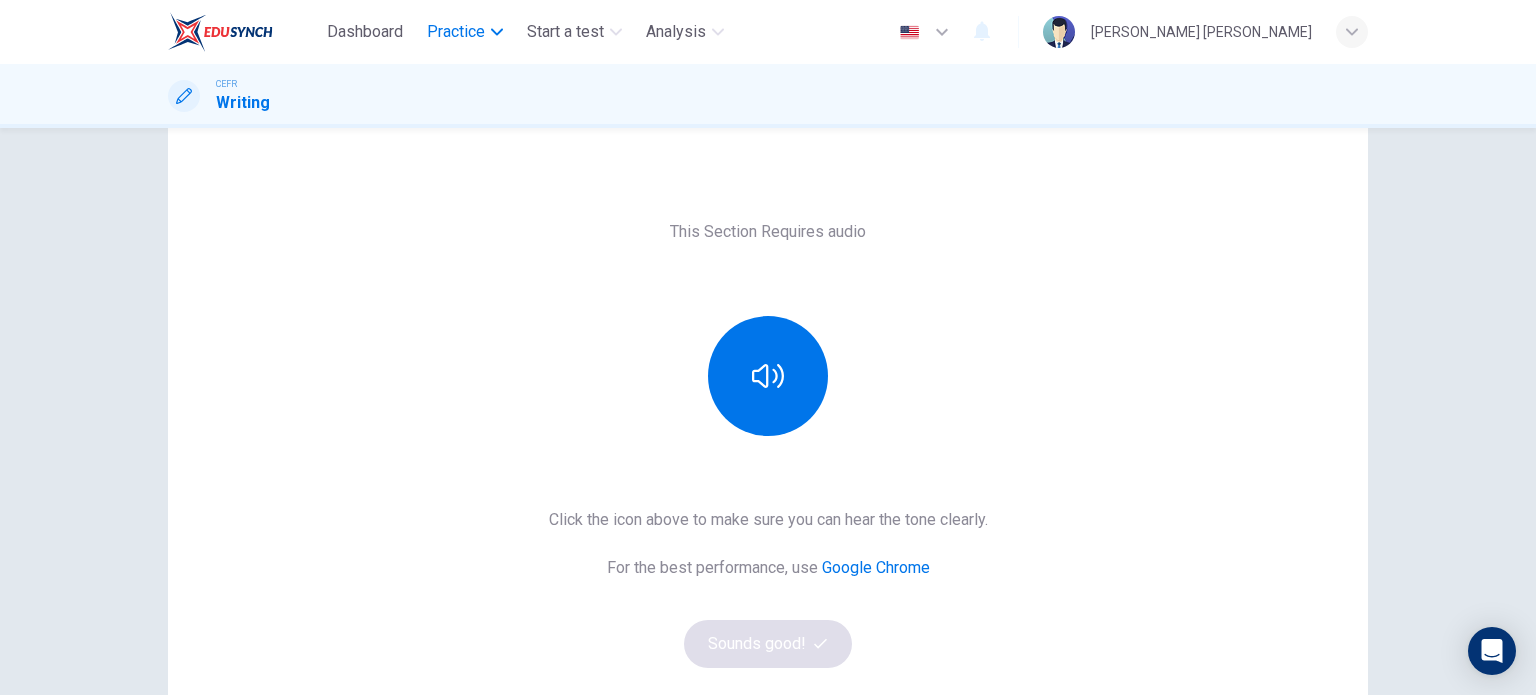 click on "Practice" at bounding box center (456, 32) 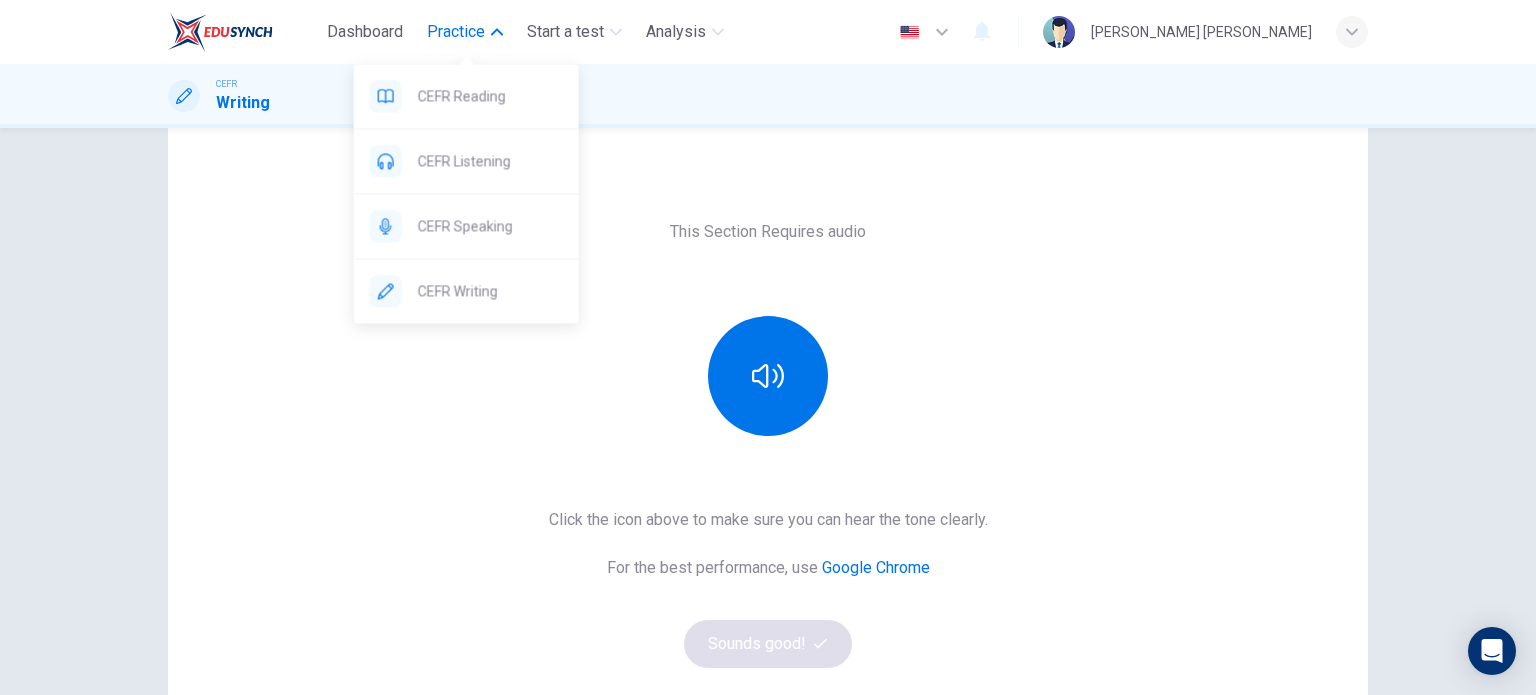 click on "Practice" at bounding box center [456, 32] 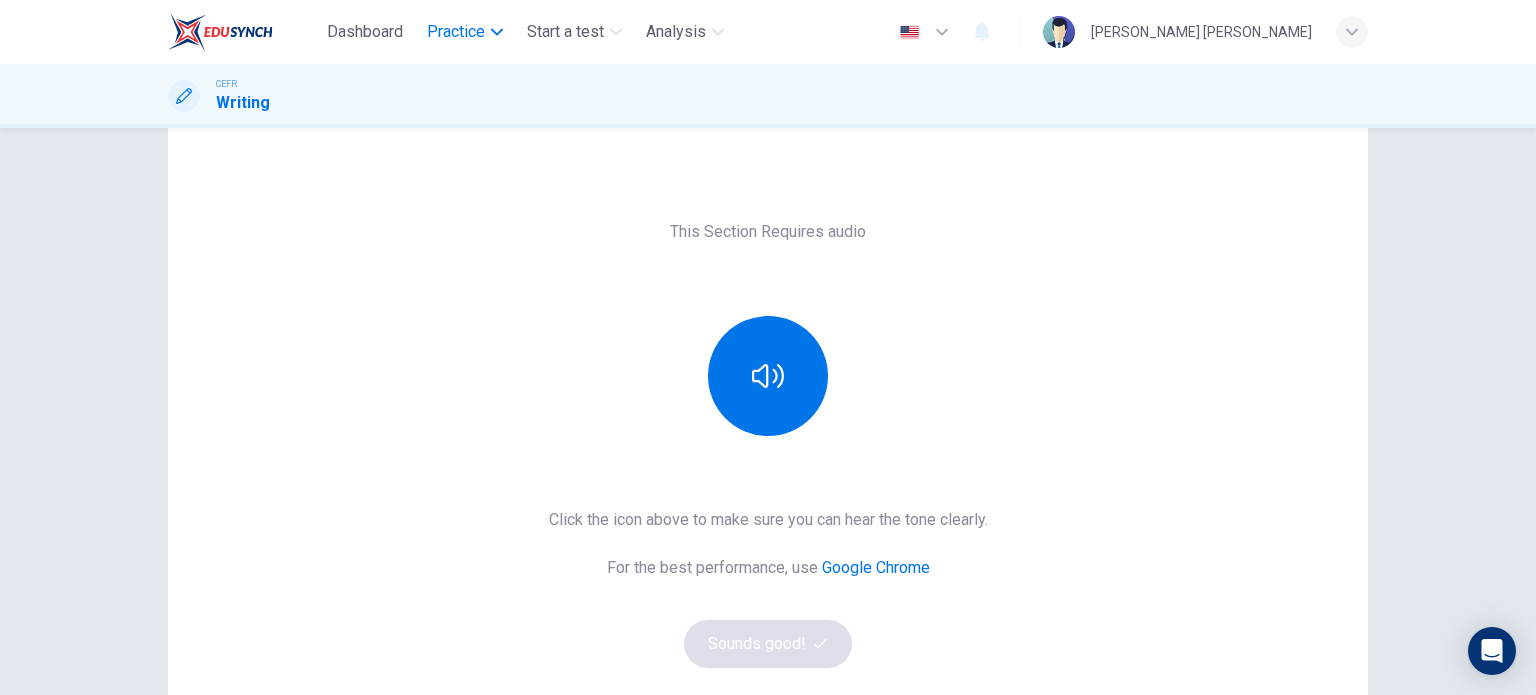 click on "Practice" at bounding box center (456, 32) 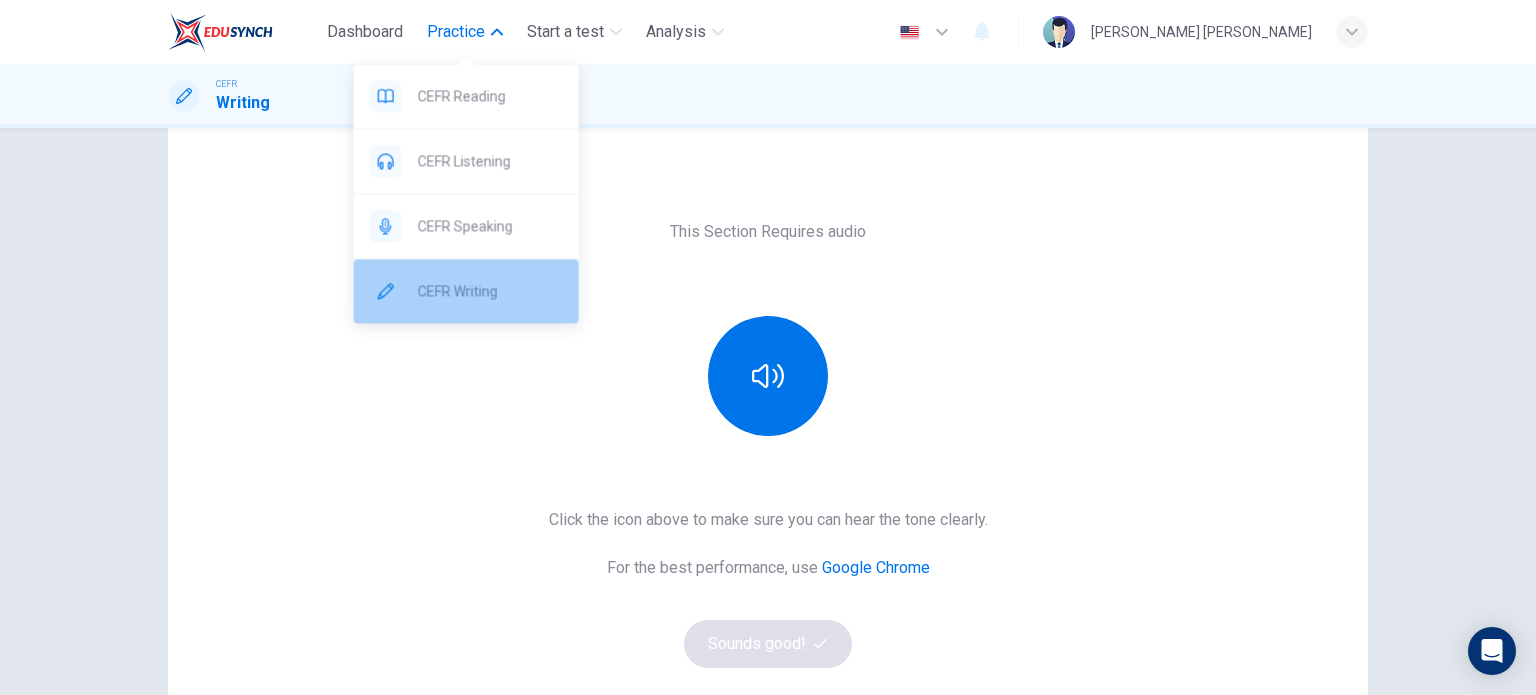 click on "CEFR Writing" at bounding box center (490, 291) 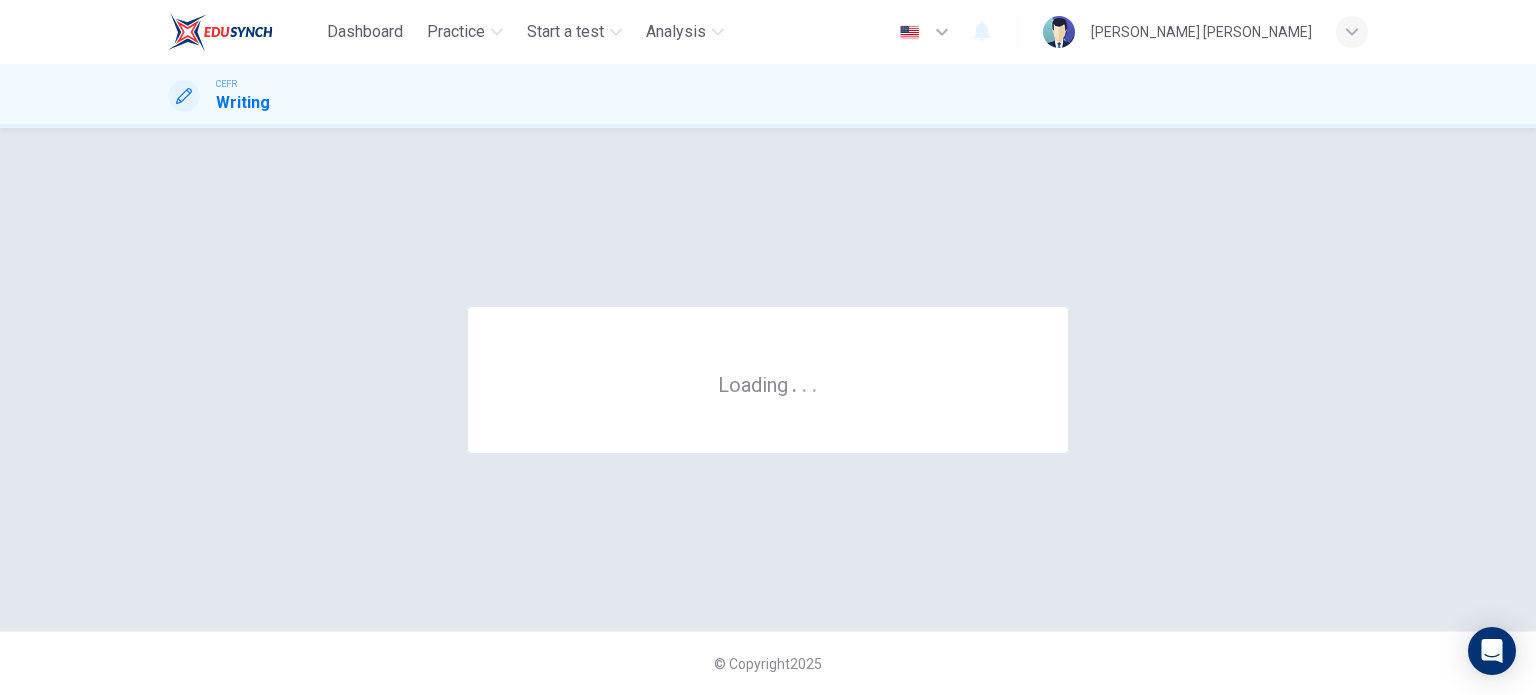 scroll, scrollTop: 0, scrollLeft: 0, axis: both 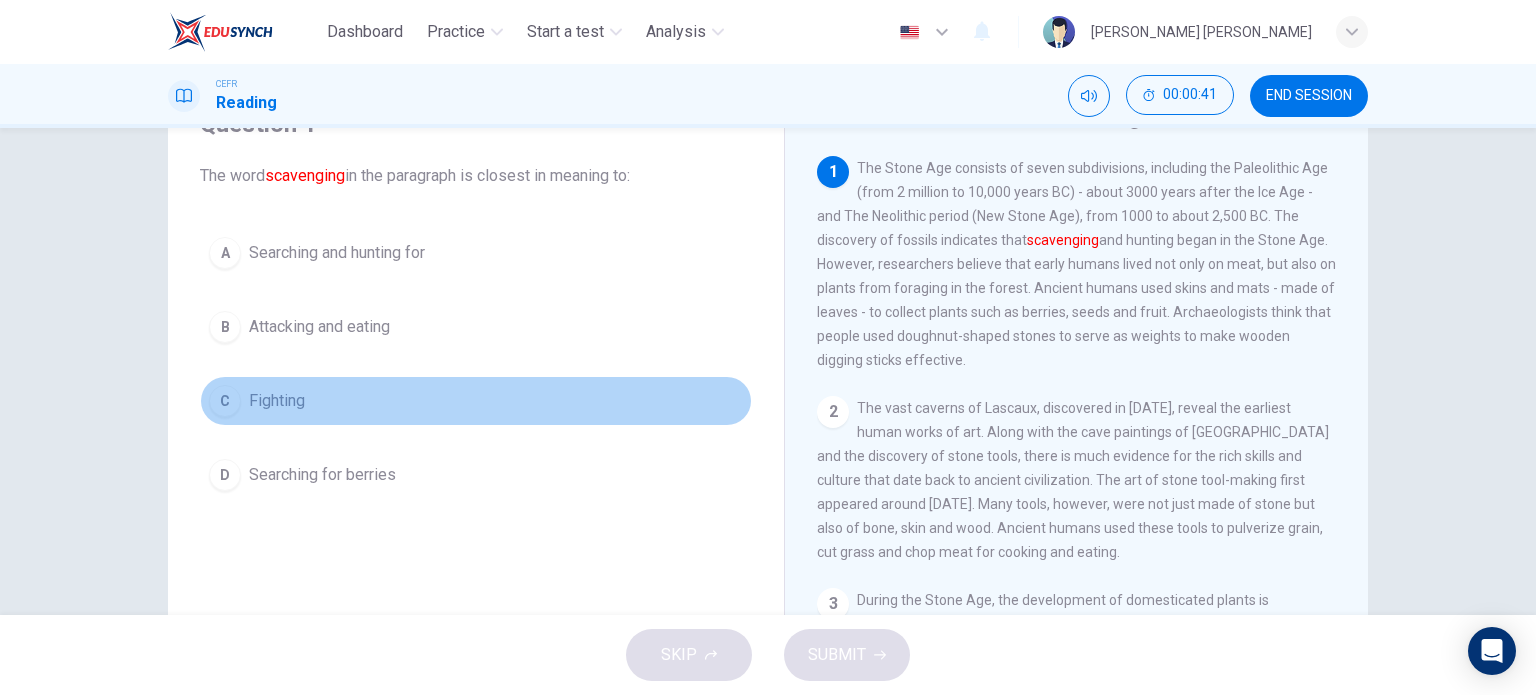 click on "C" at bounding box center (225, 401) 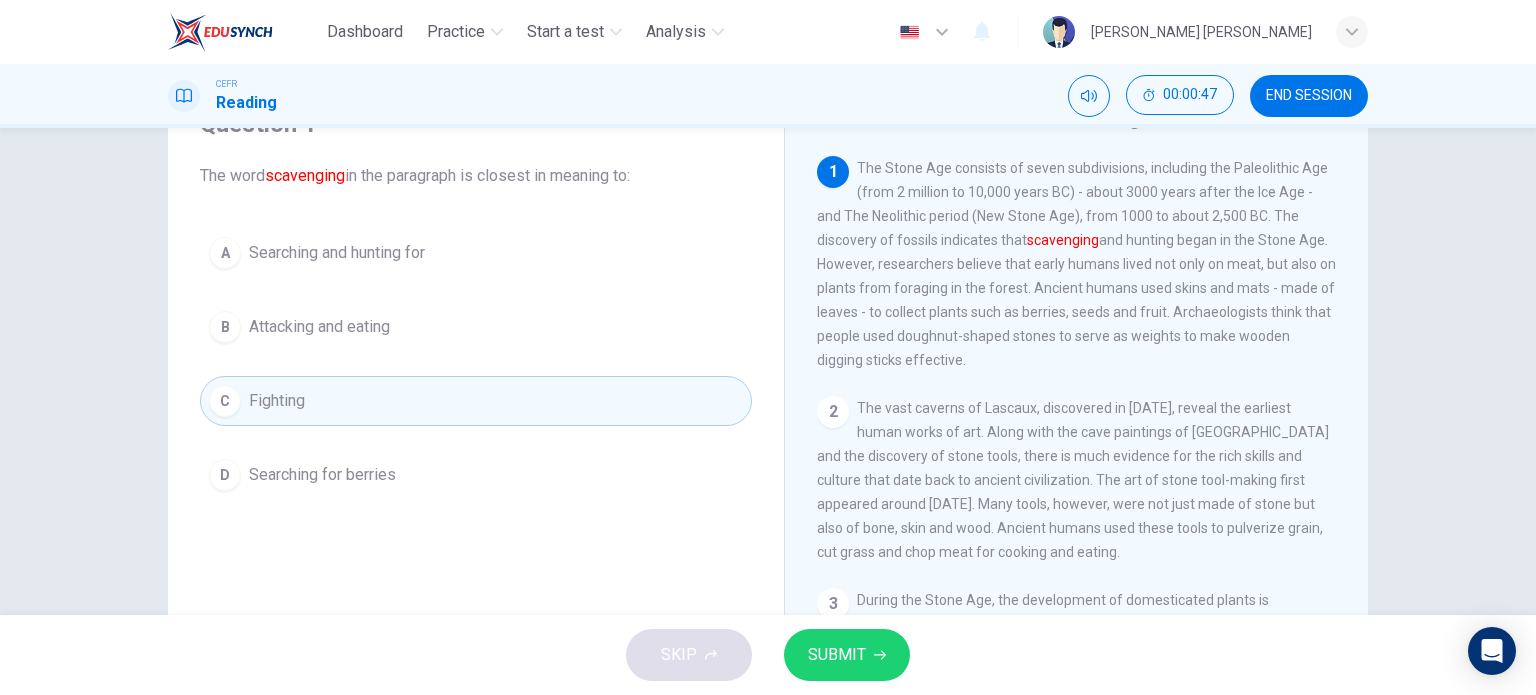 click on "B" at bounding box center (225, 327) 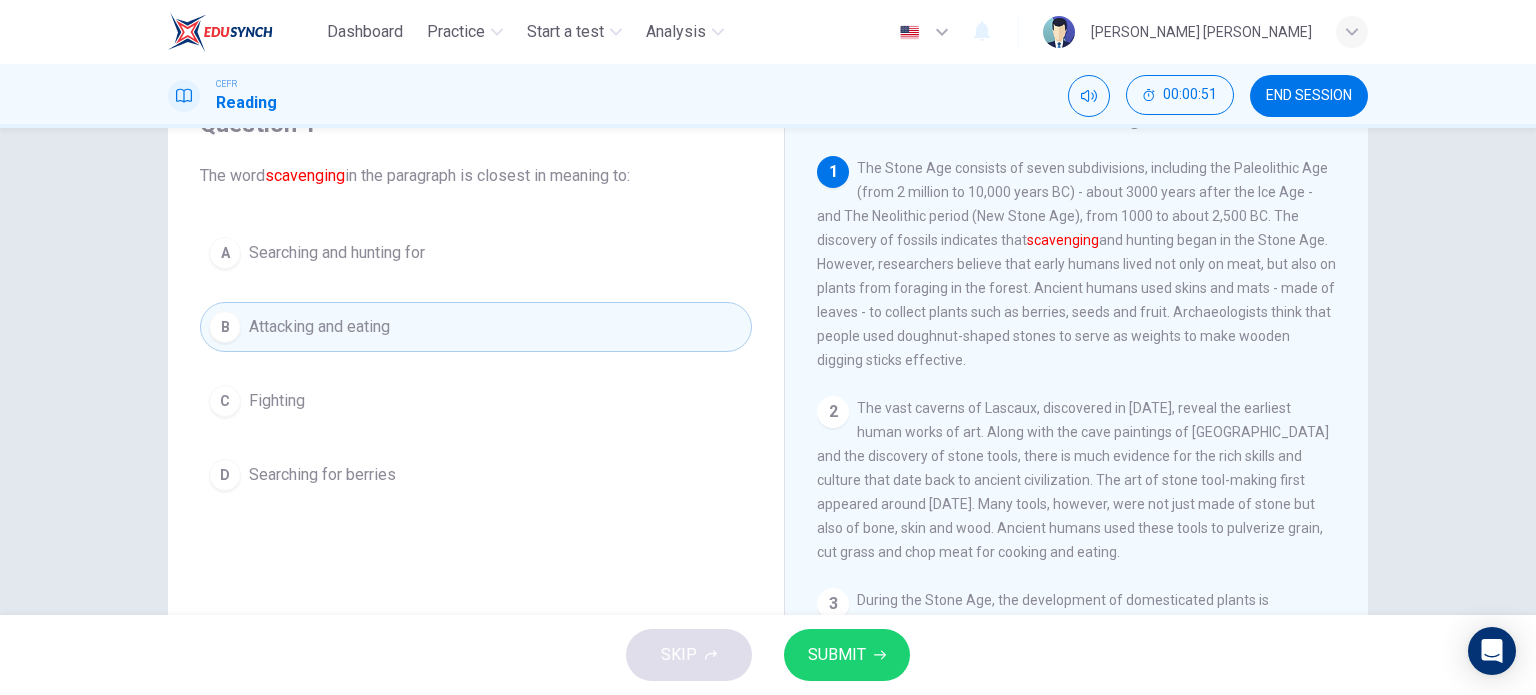 click on "Searching and hunting for" at bounding box center [337, 253] 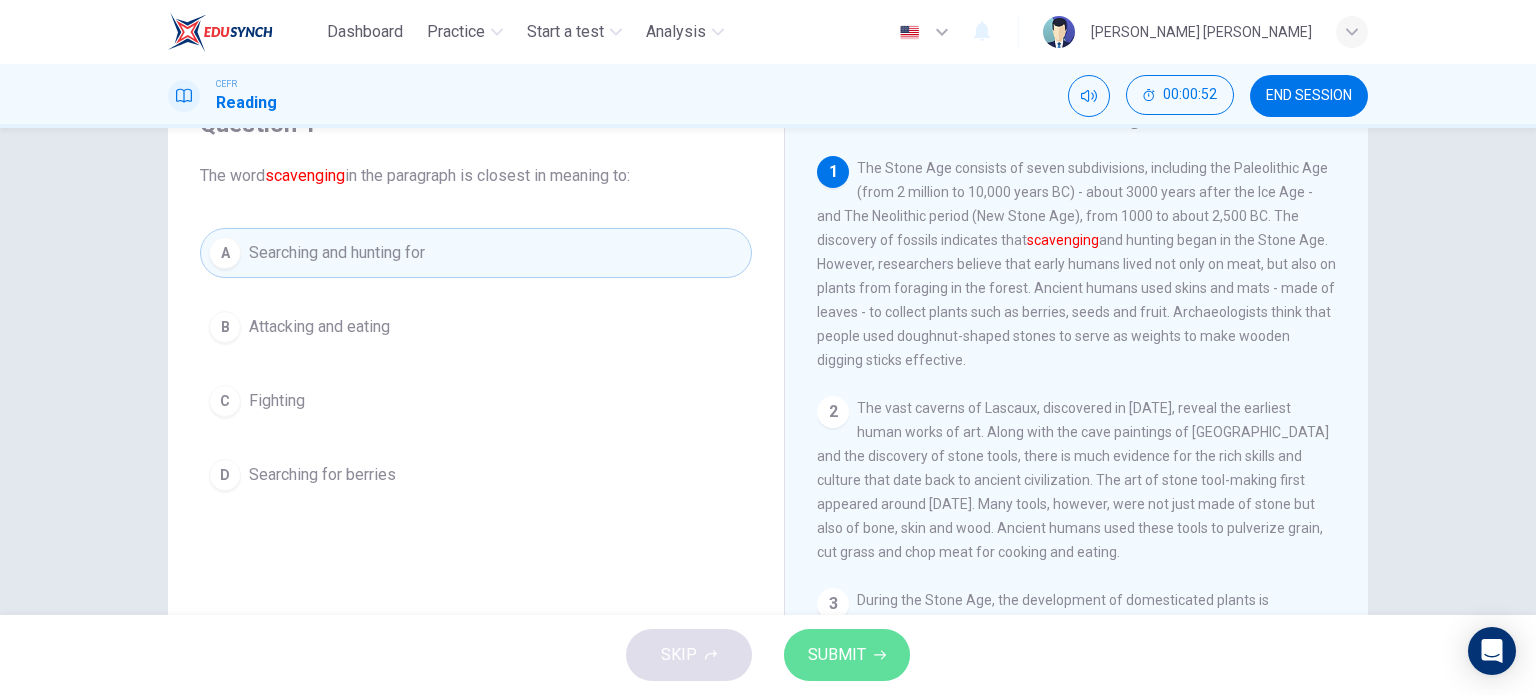 click on "SUBMIT" at bounding box center (837, 655) 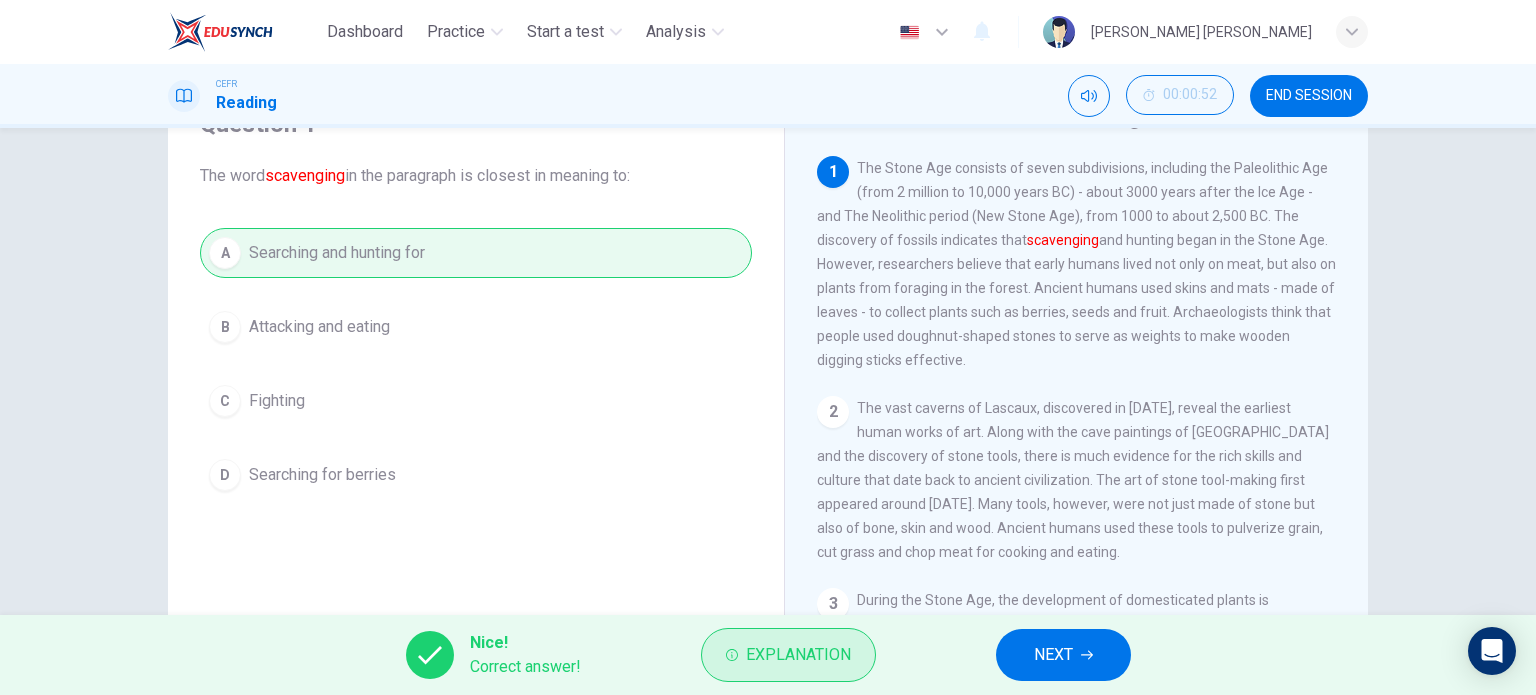click on "Explanation" at bounding box center [798, 655] 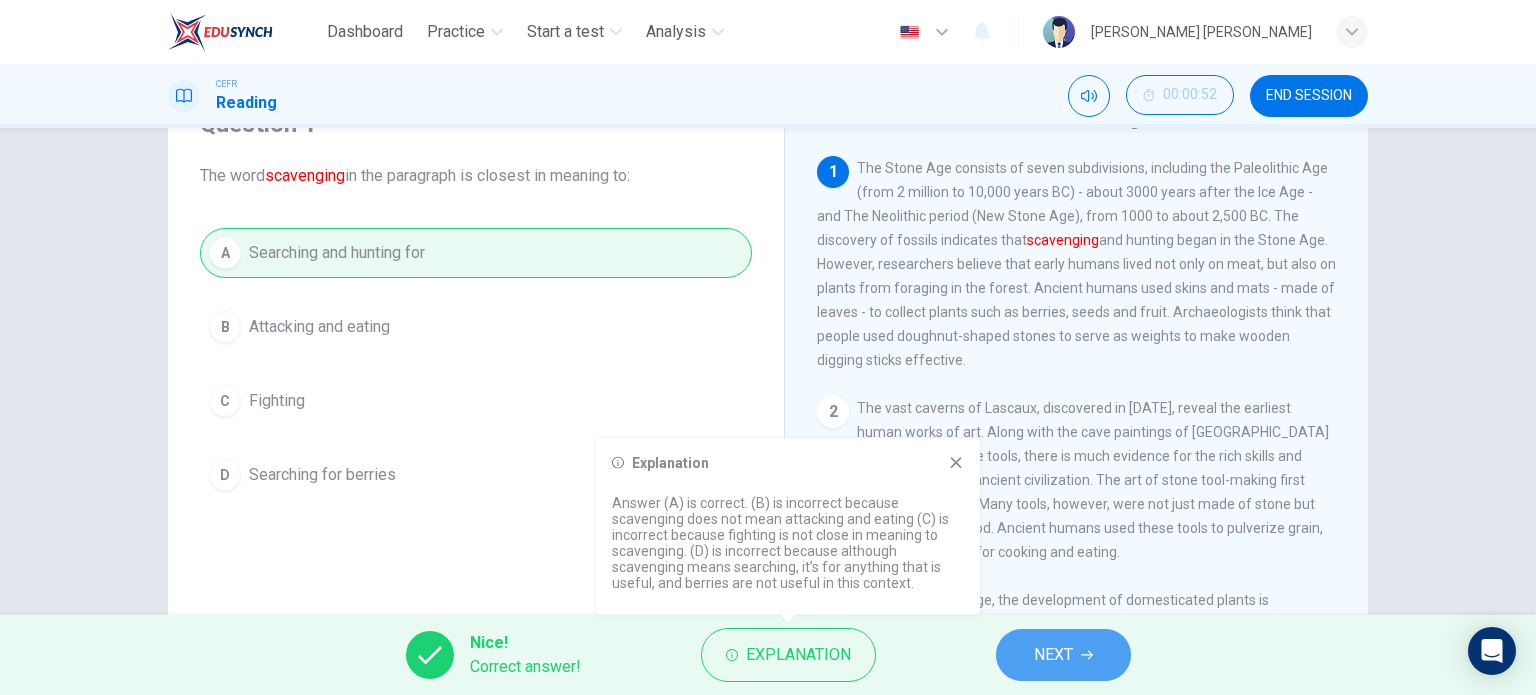 click on "NEXT" at bounding box center (1063, 655) 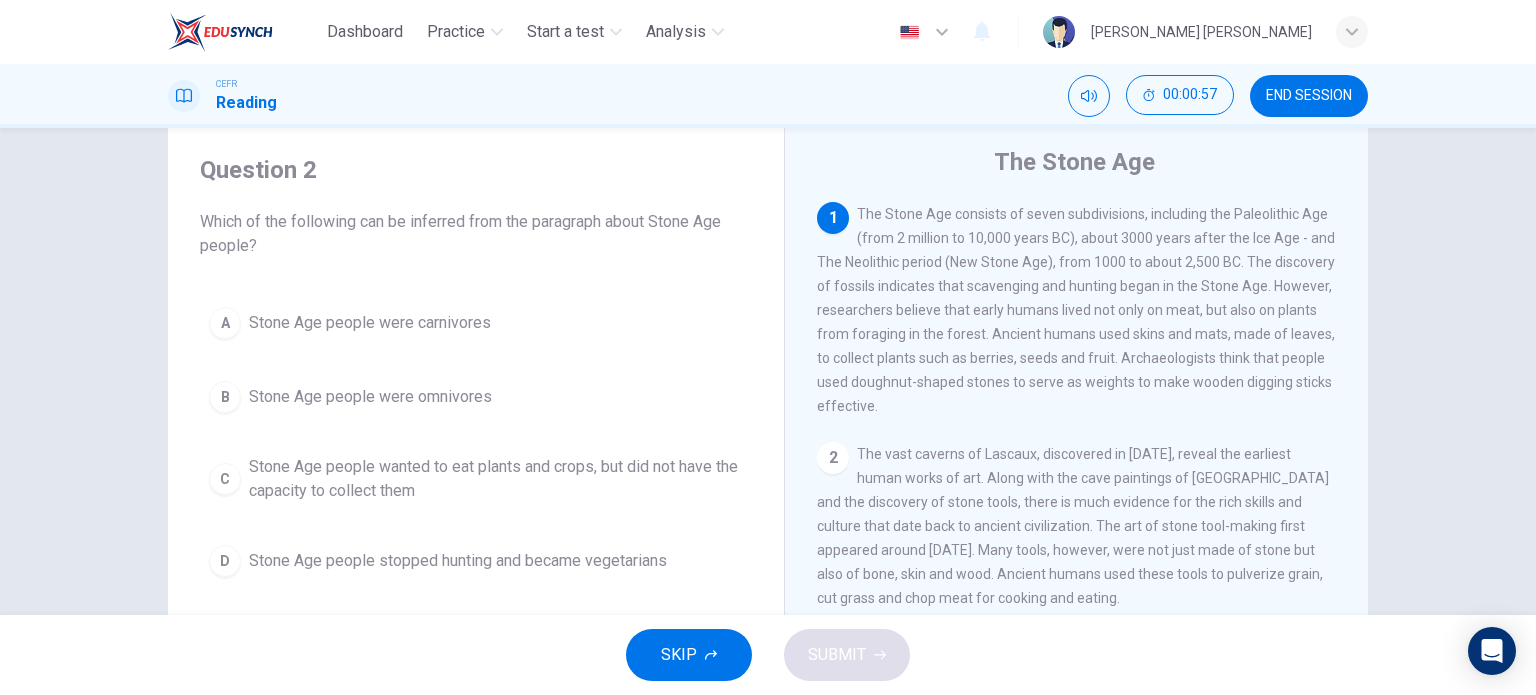 scroll, scrollTop: 100, scrollLeft: 0, axis: vertical 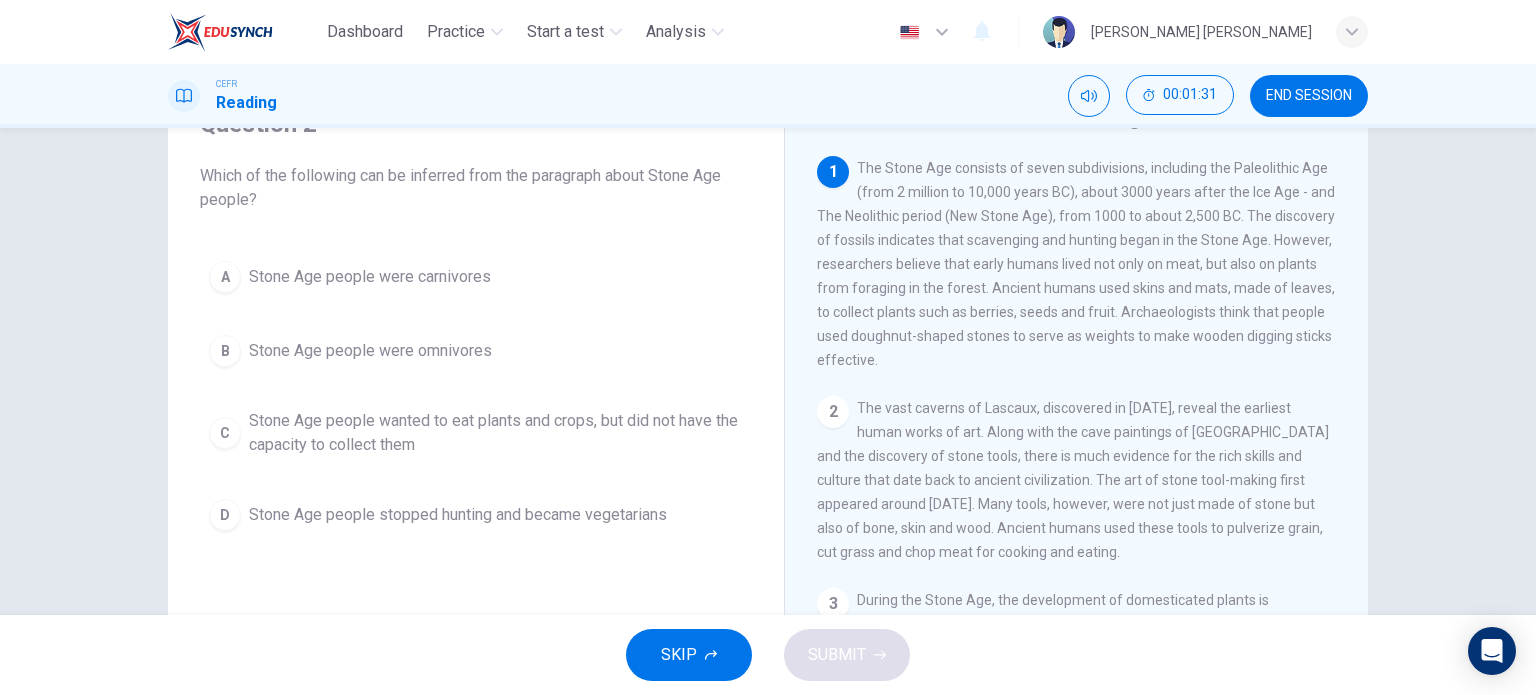 click on "Stone Age people were omnivores" at bounding box center [370, 351] 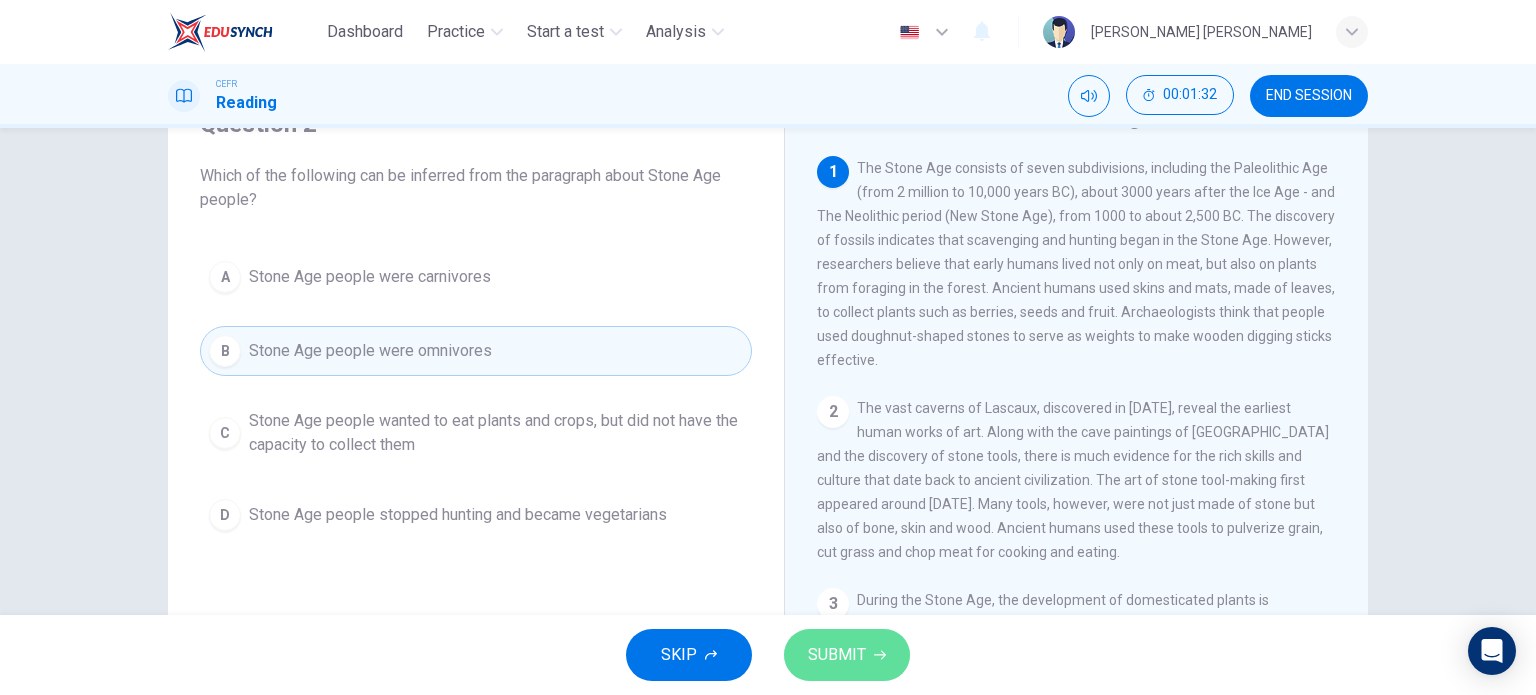 click on "SUBMIT" at bounding box center (847, 655) 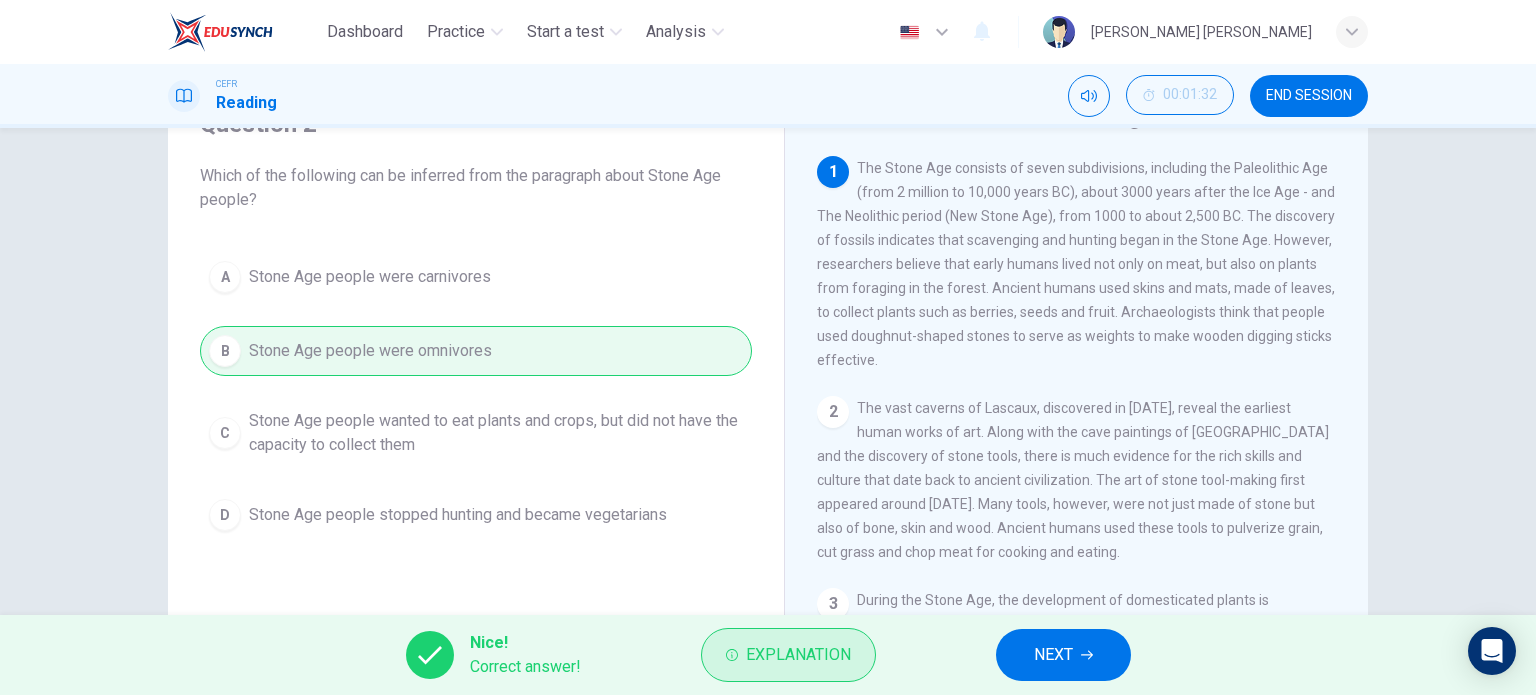 click on "Explanation" at bounding box center [788, 655] 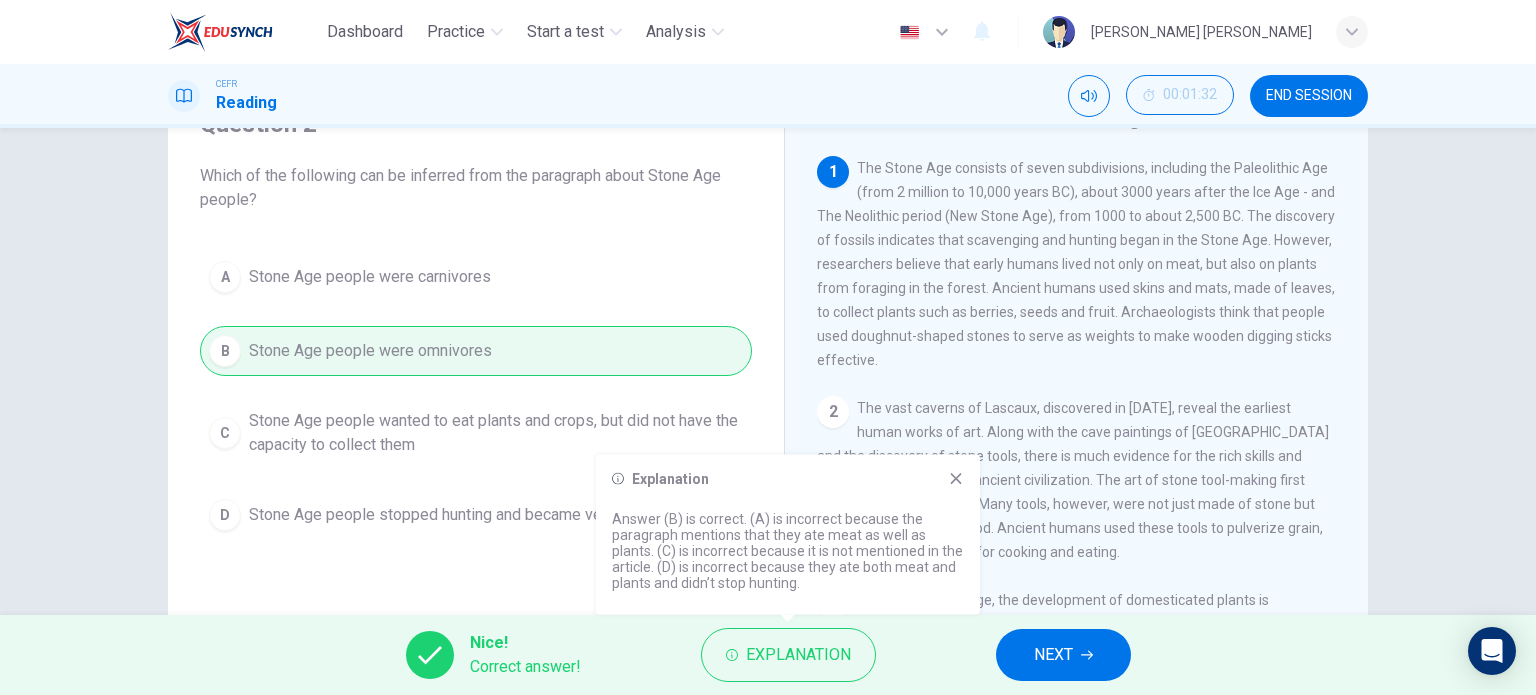 click on "NEXT" at bounding box center (1063, 655) 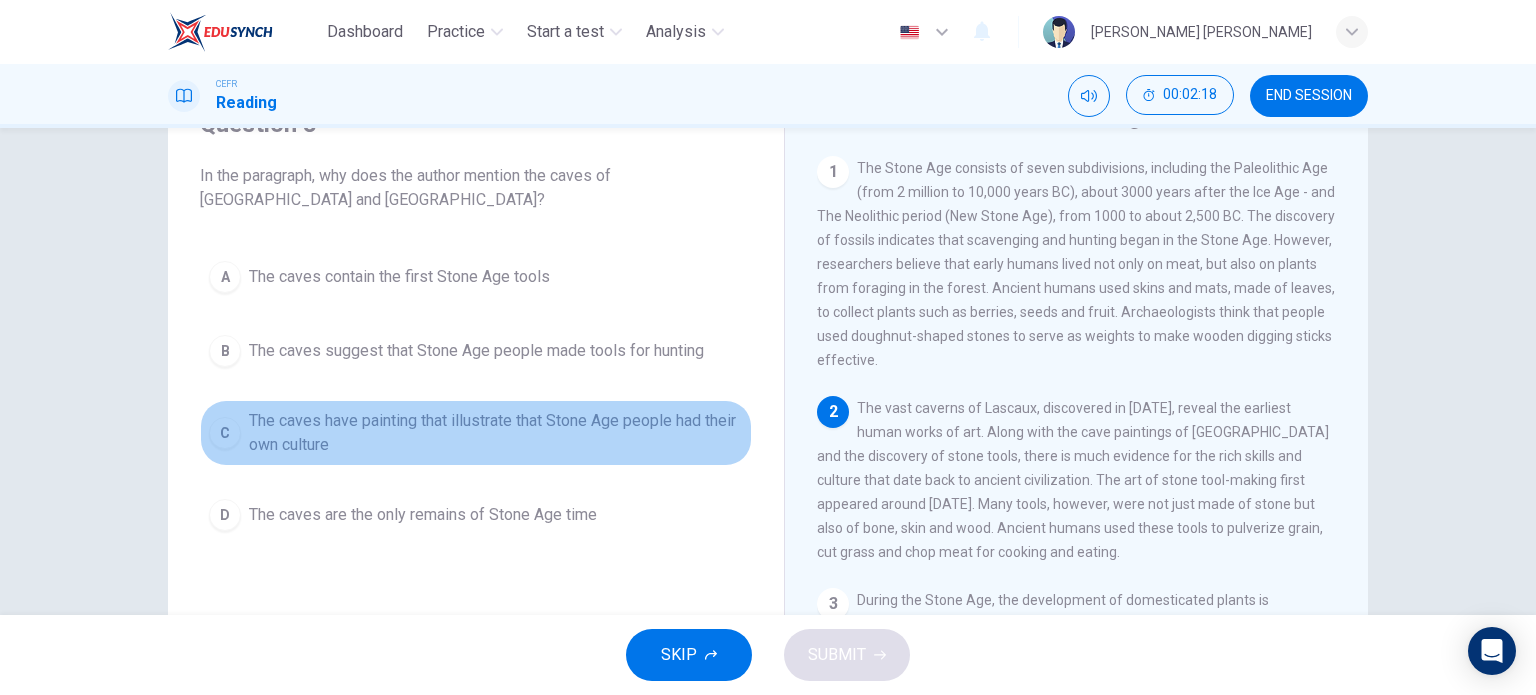 click on "The caves have painting that illustrate that Stone Age people had their own culture" at bounding box center [496, 433] 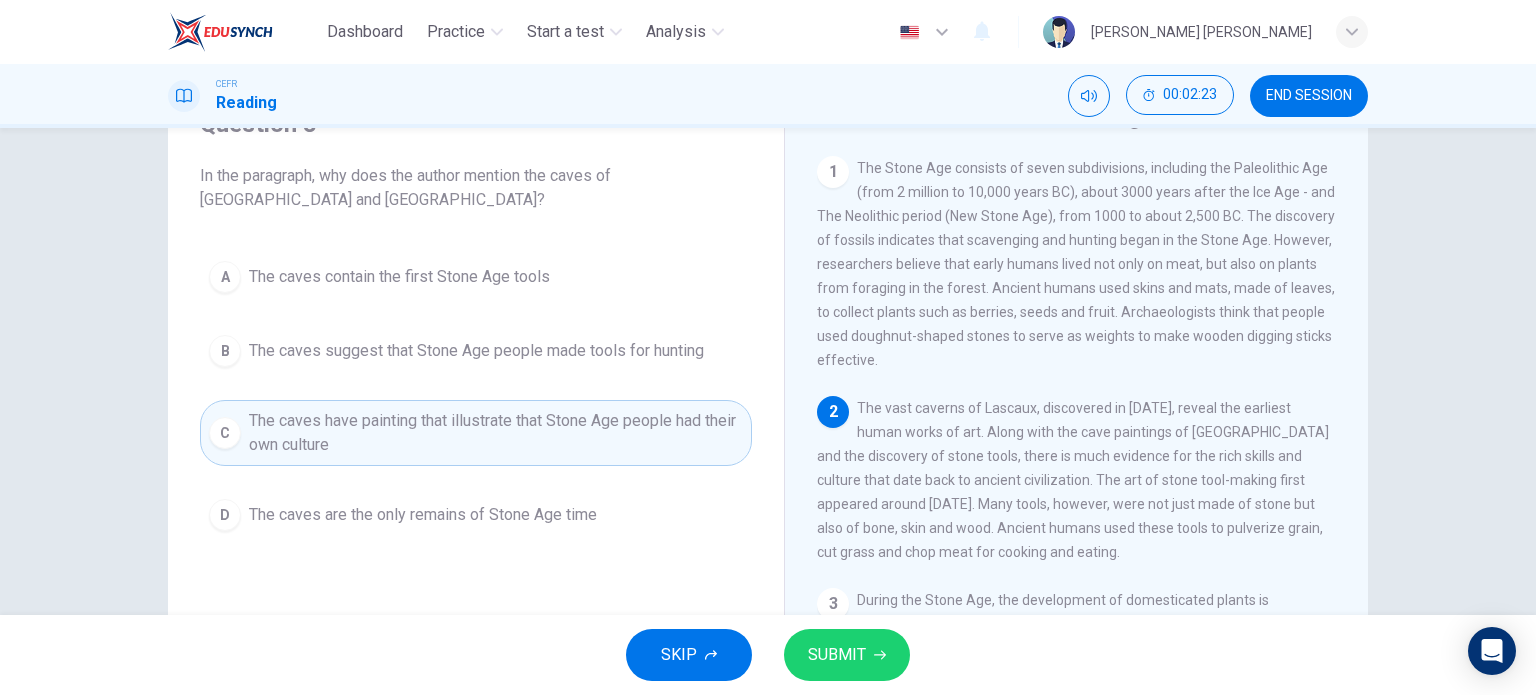 click on "SUBMIT" at bounding box center (837, 655) 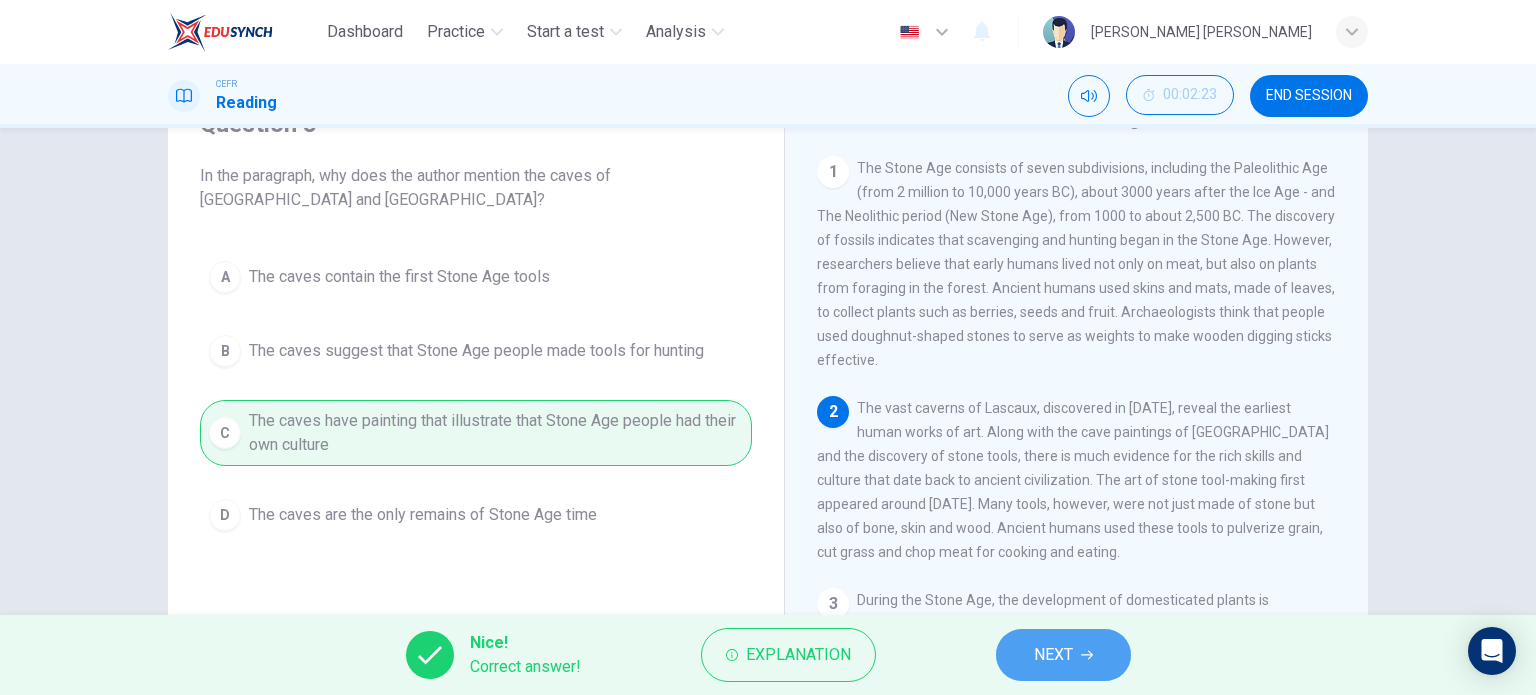 click on "NEXT" at bounding box center [1063, 655] 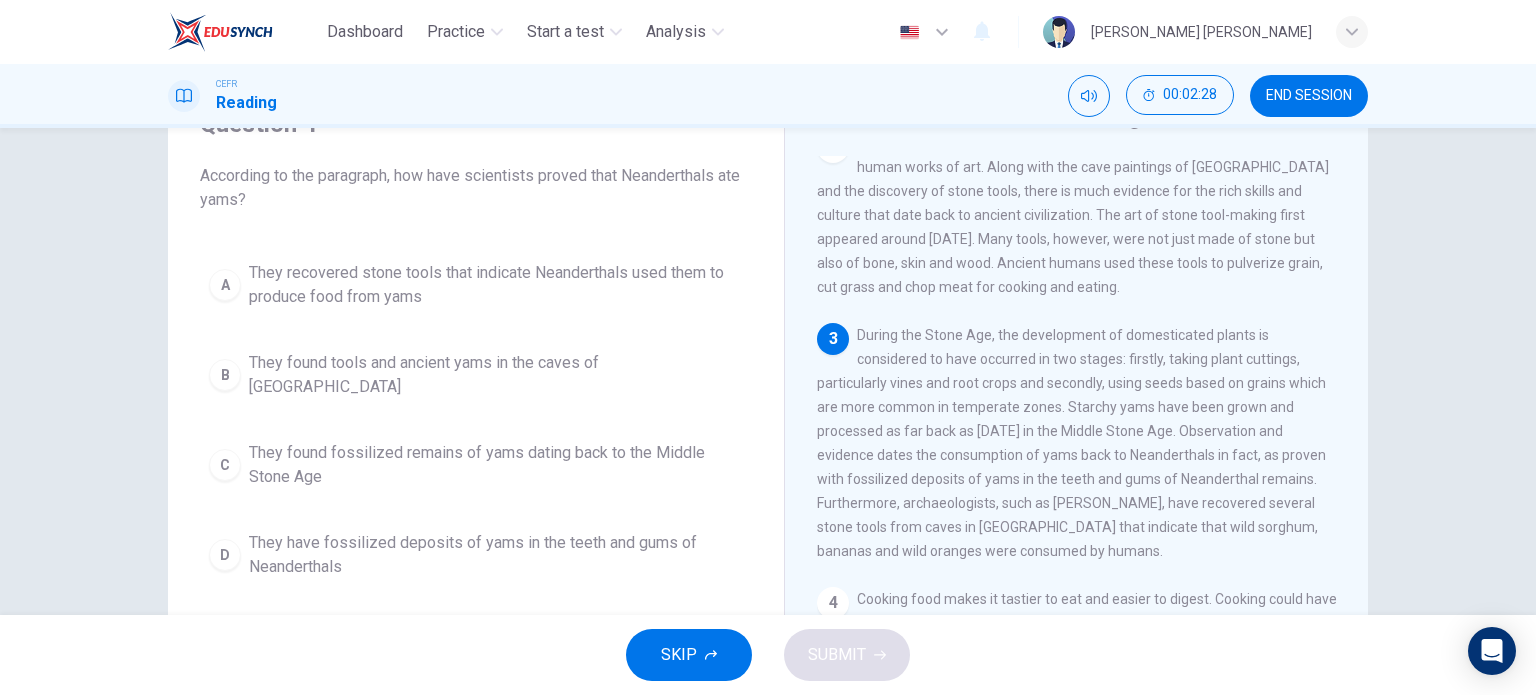 scroll, scrollTop: 300, scrollLeft: 0, axis: vertical 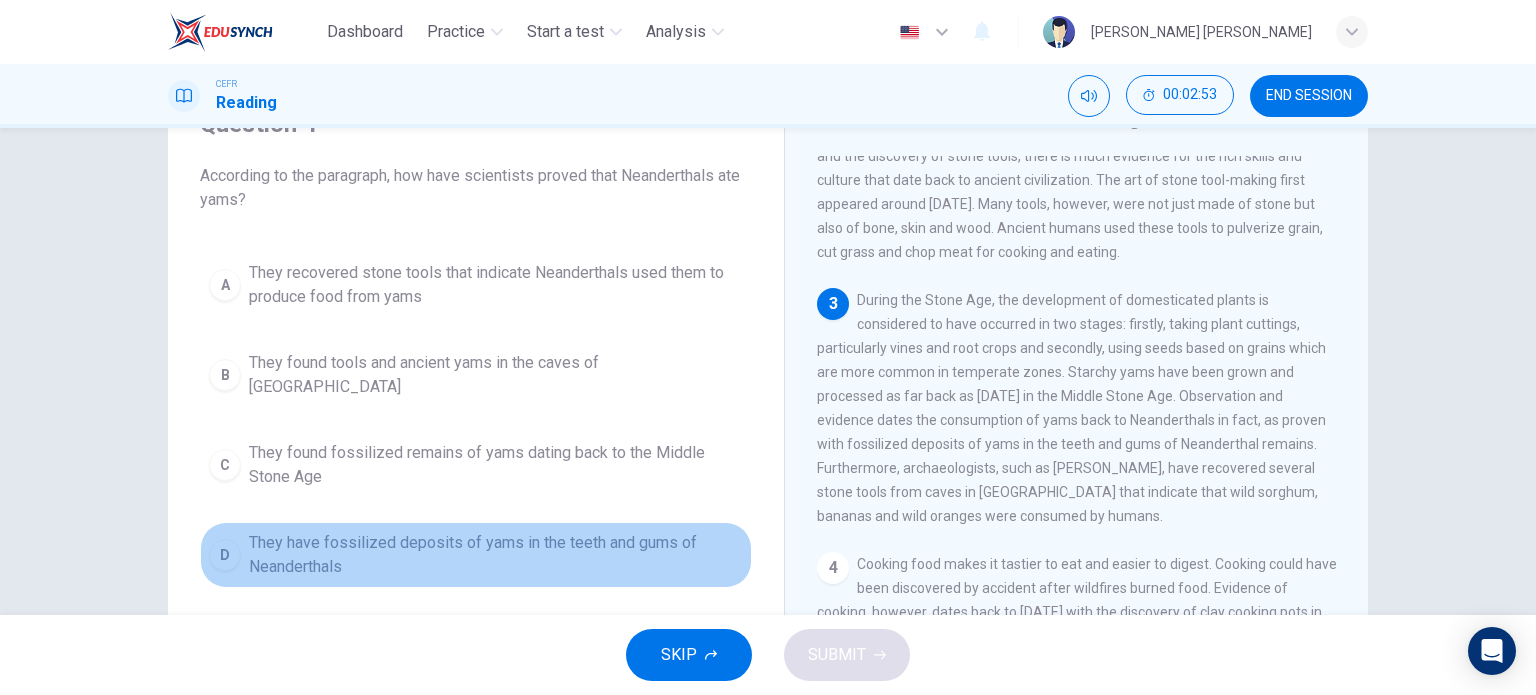 click on "They have fossilized deposits of yams in the teeth and gums of Neanderthals" at bounding box center [496, 555] 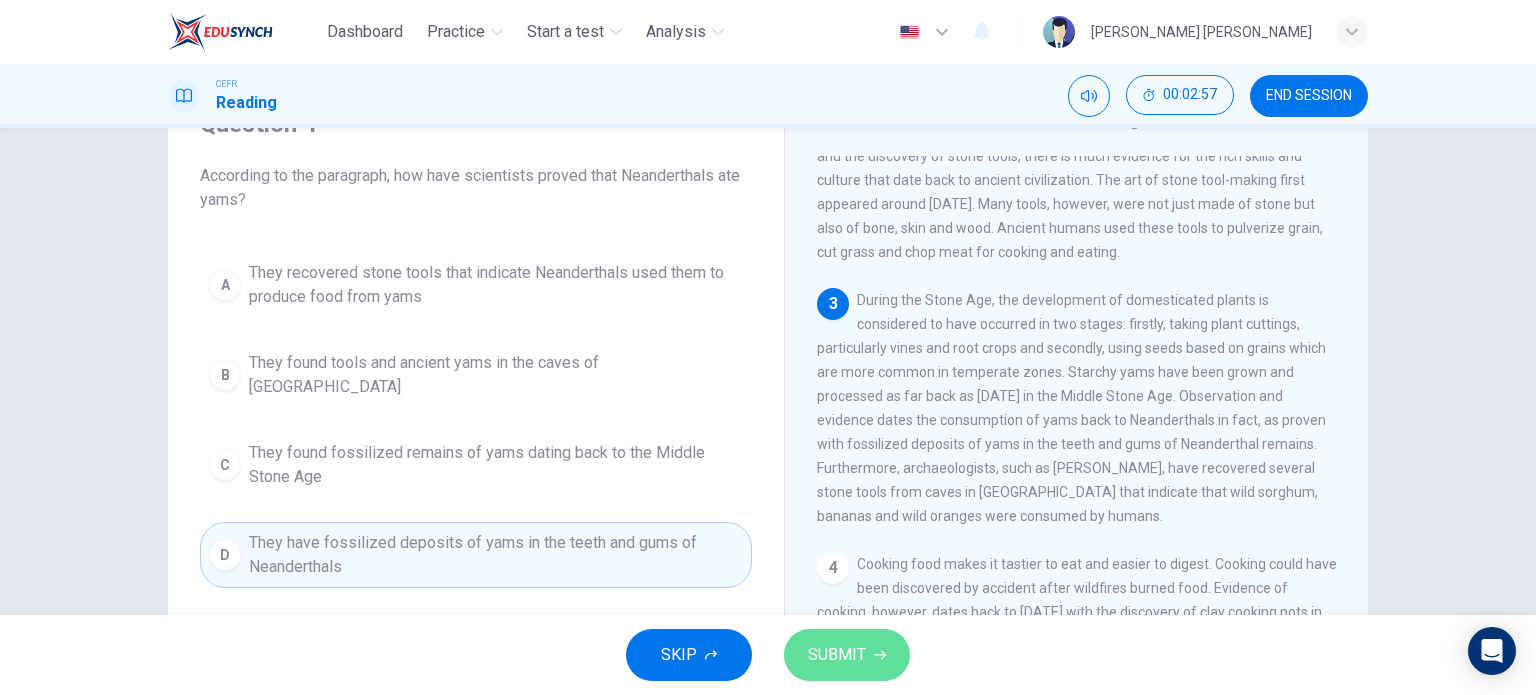 click on "SUBMIT" at bounding box center [847, 655] 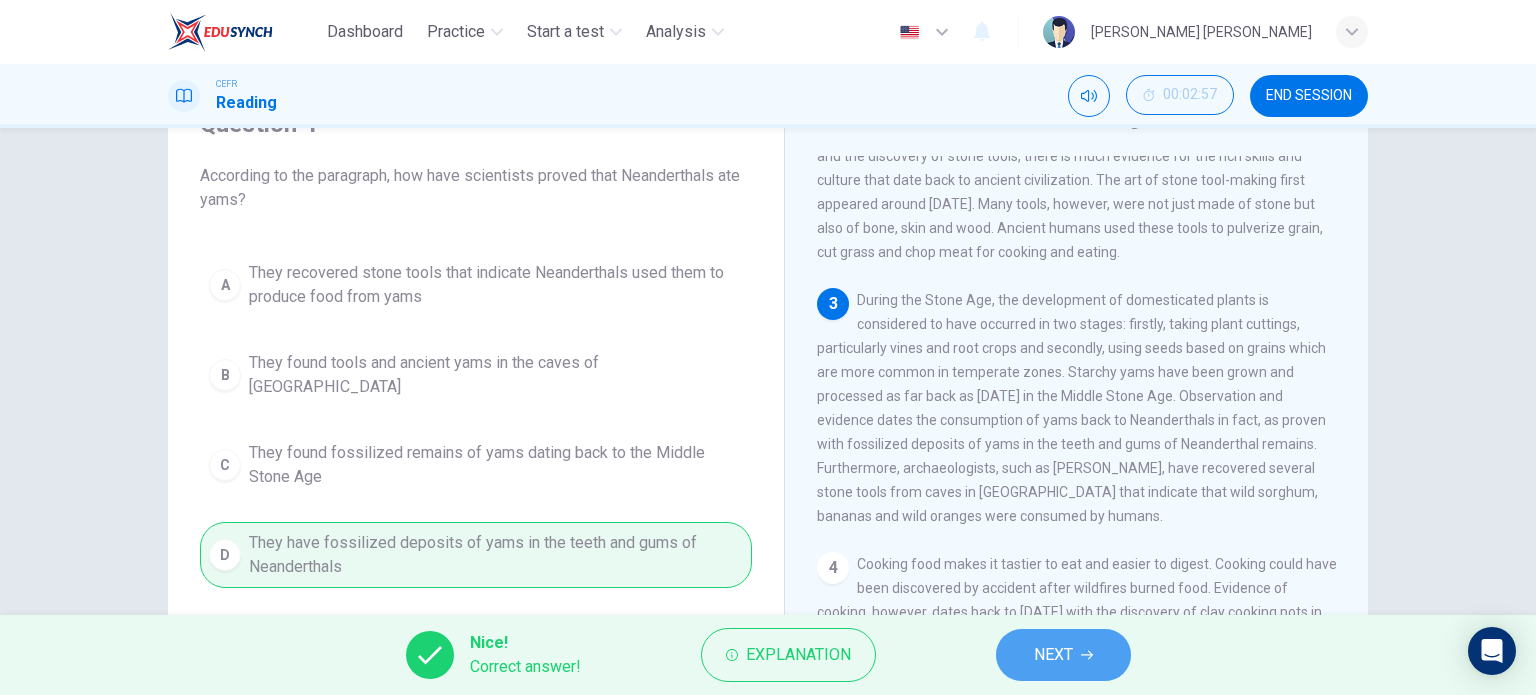 click on "NEXT" at bounding box center [1053, 655] 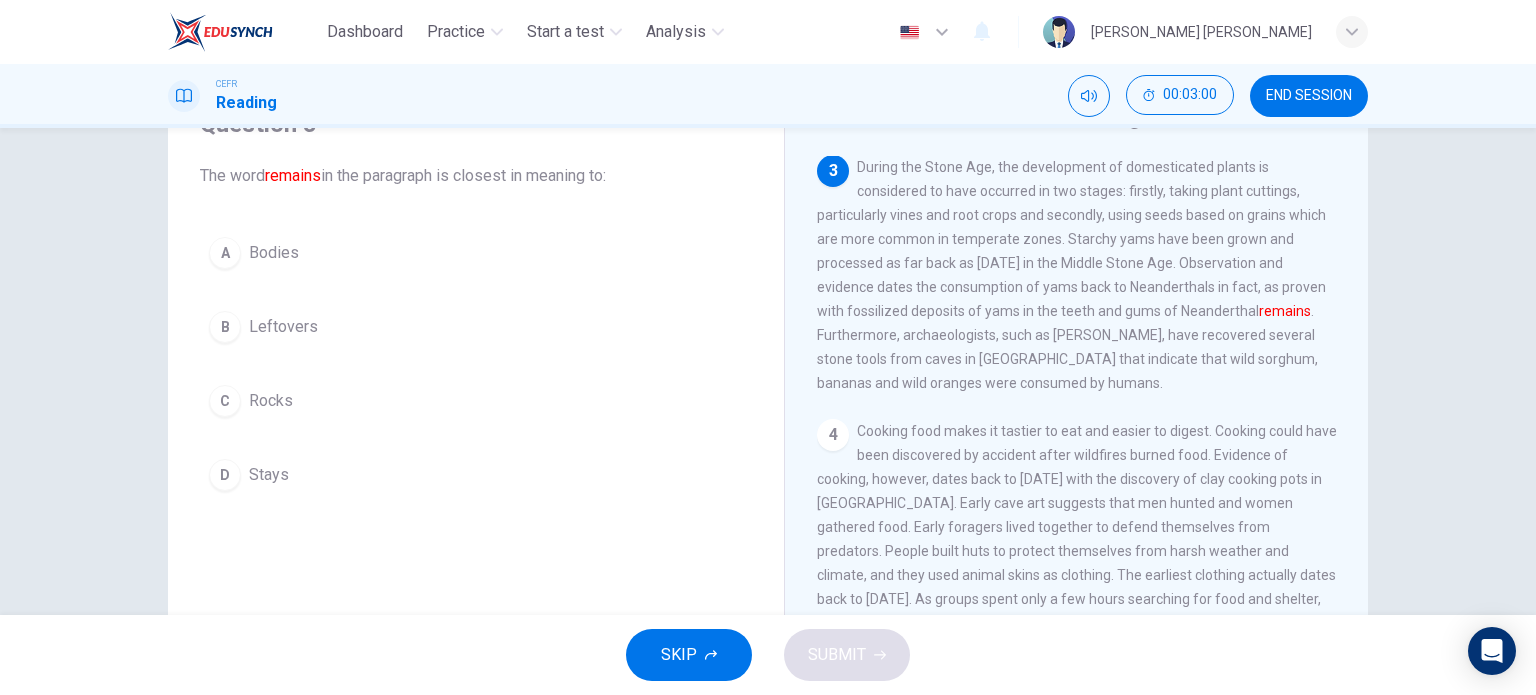 scroll, scrollTop: 400, scrollLeft: 0, axis: vertical 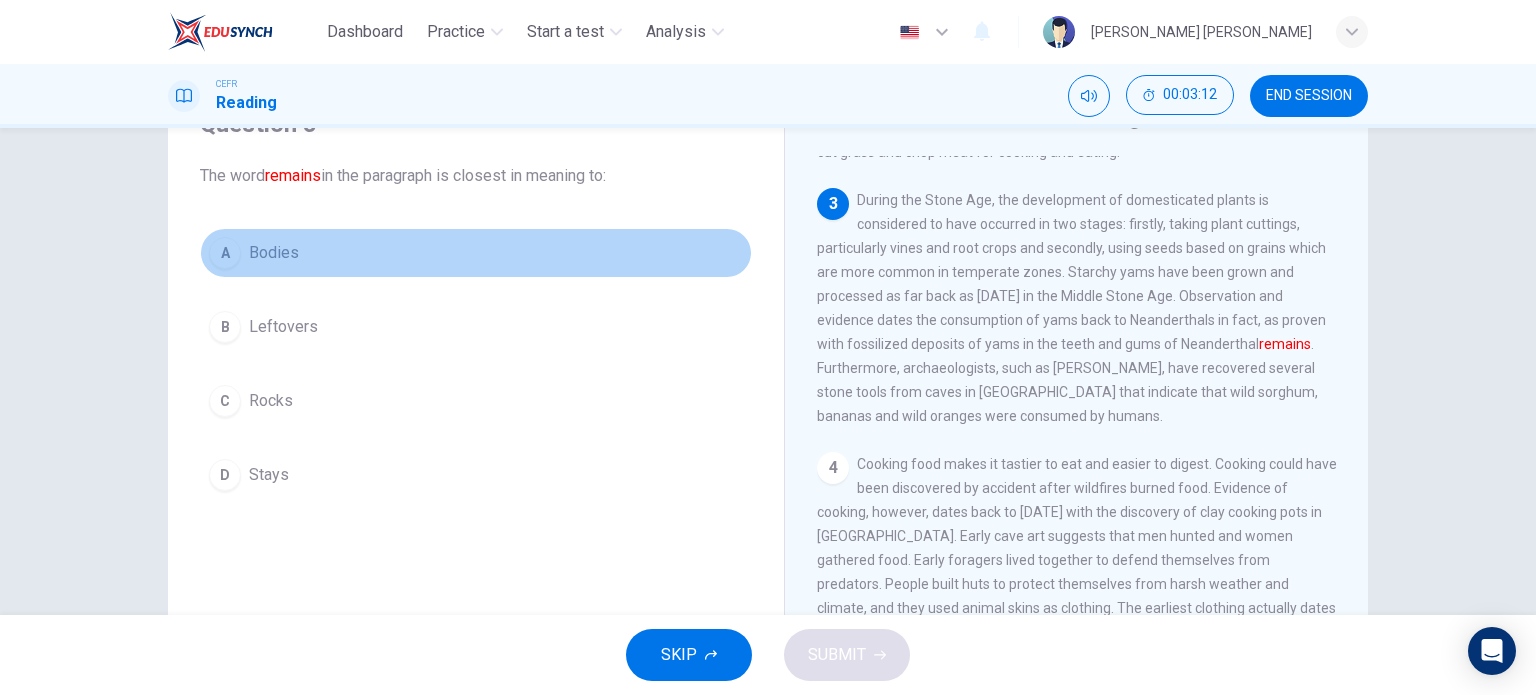 click on "A Bodies" at bounding box center [476, 253] 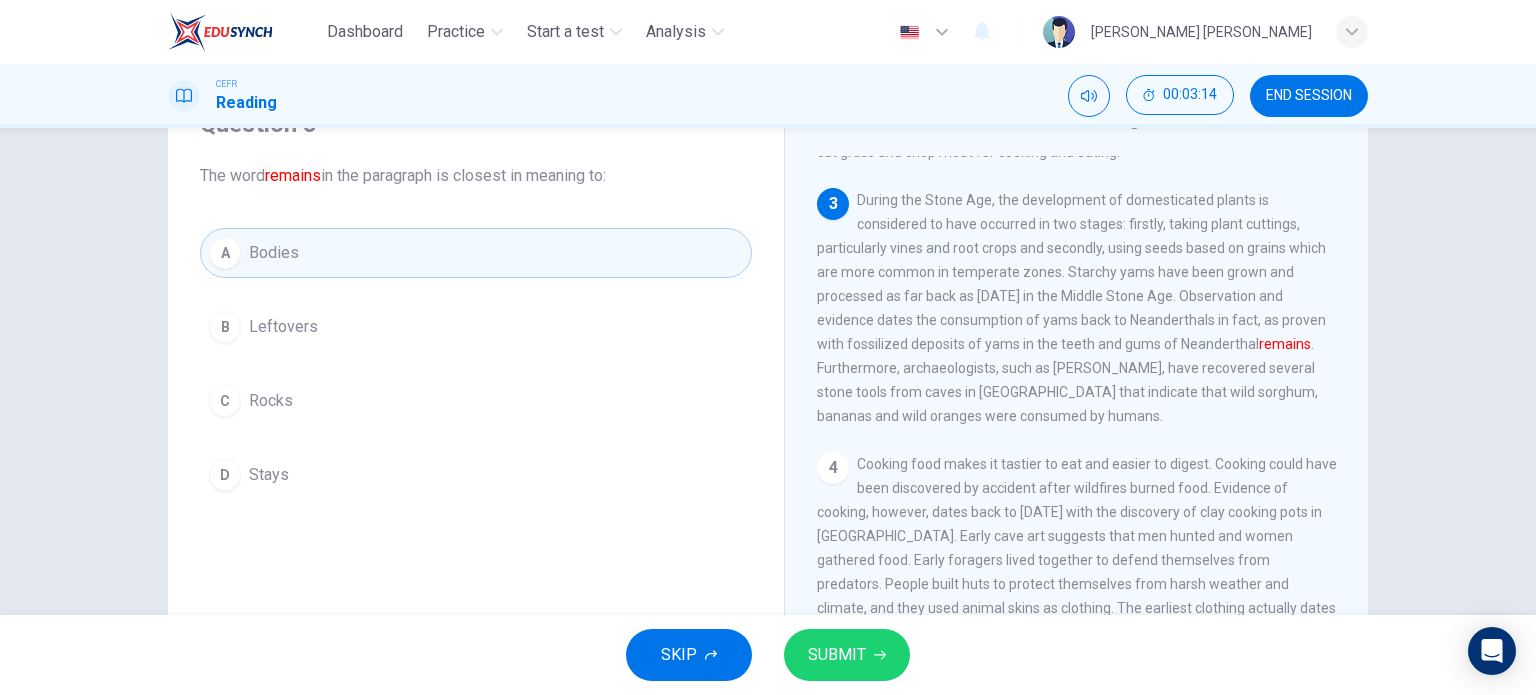 click on "SUBMIT" at bounding box center (837, 655) 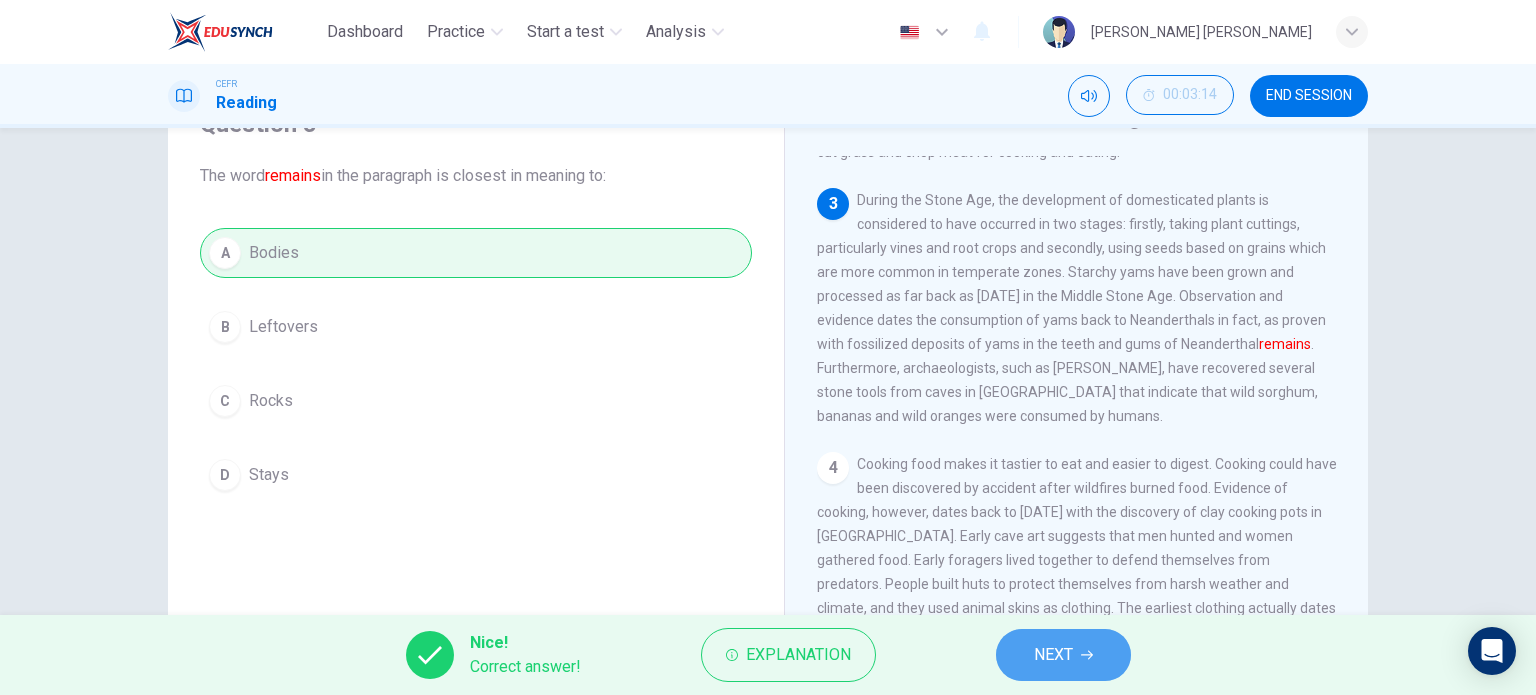 click on "NEXT" at bounding box center (1063, 655) 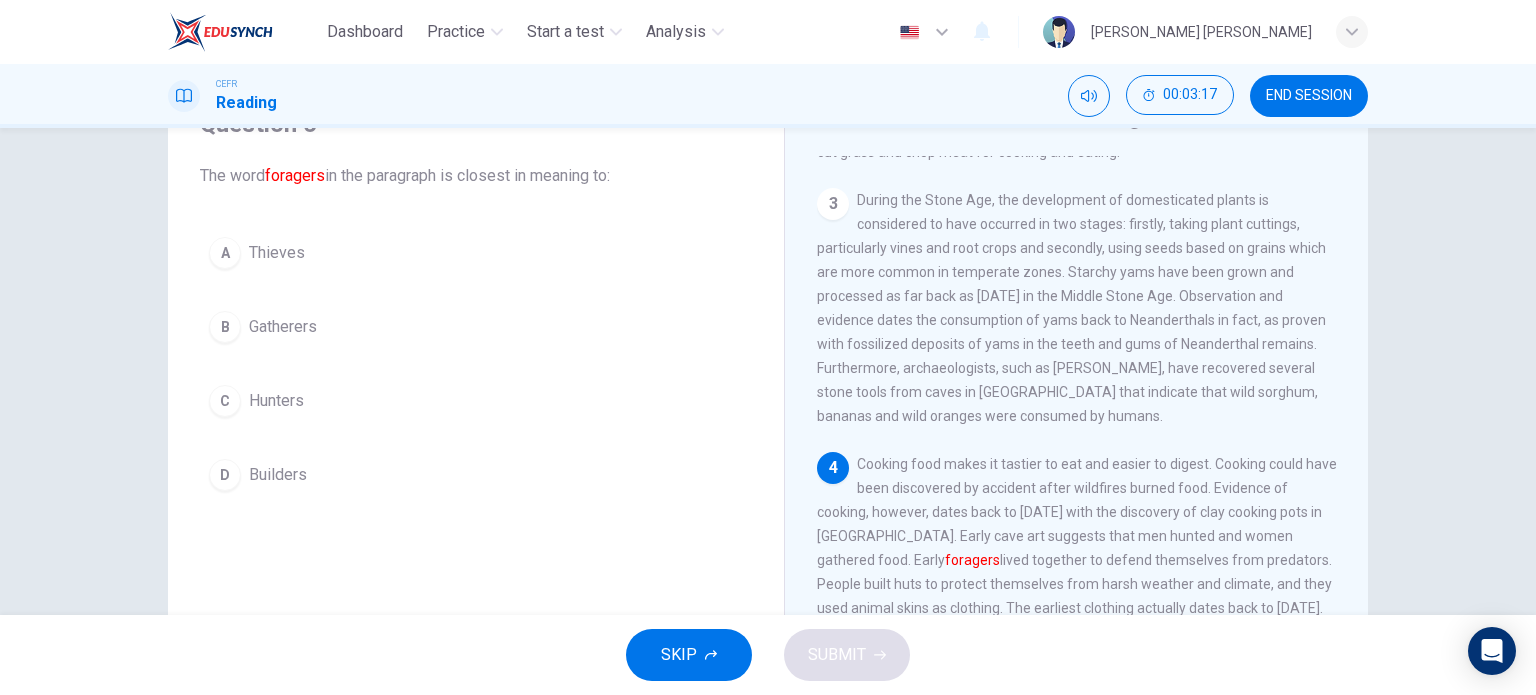 scroll, scrollTop: 500, scrollLeft: 0, axis: vertical 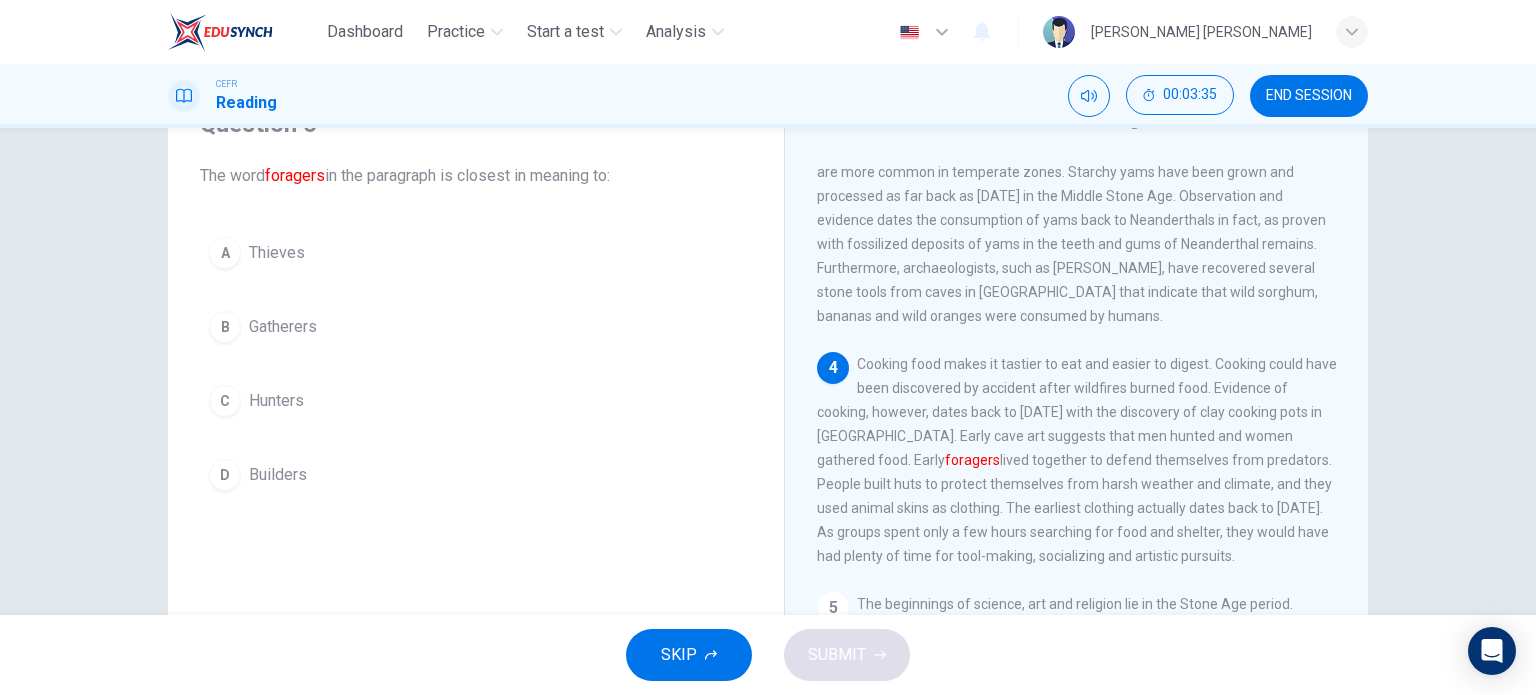 click on "C" at bounding box center [225, 401] 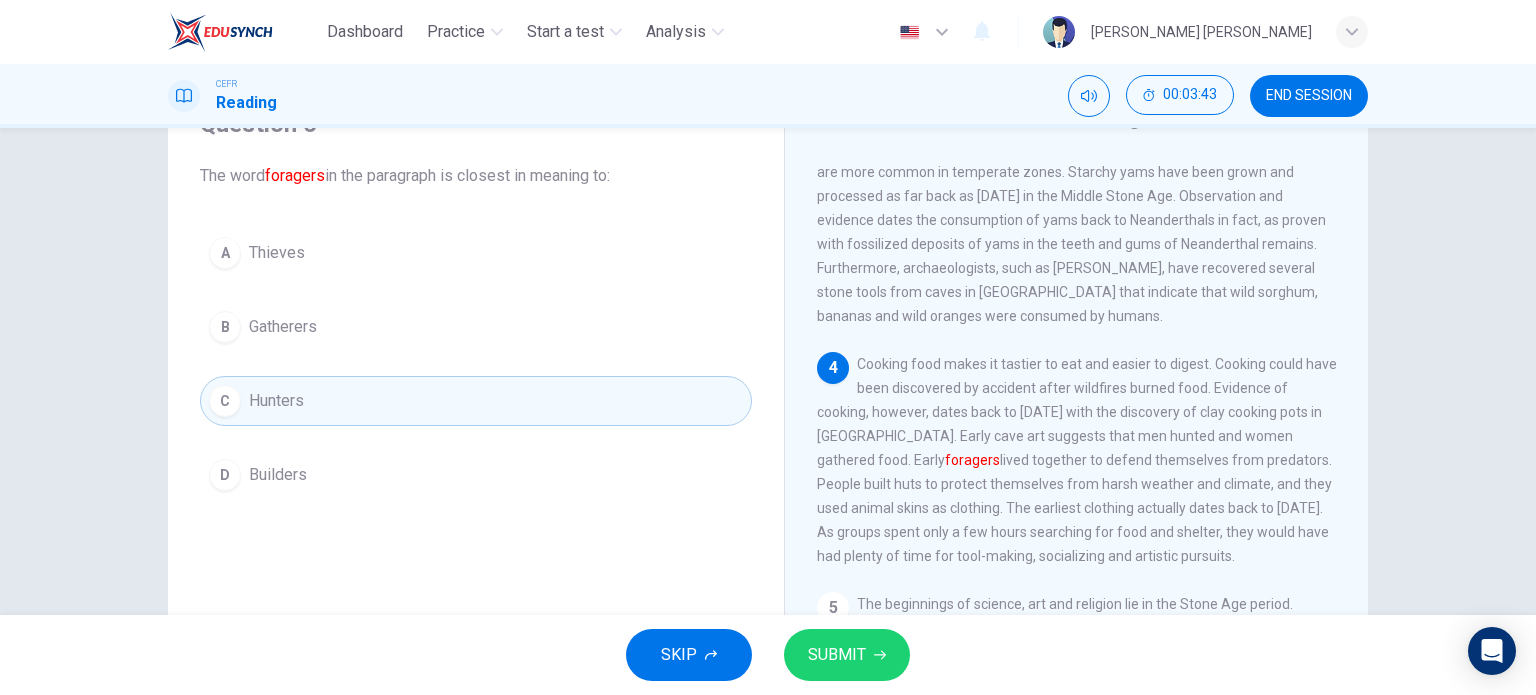 click on "Gatherers" at bounding box center (283, 327) 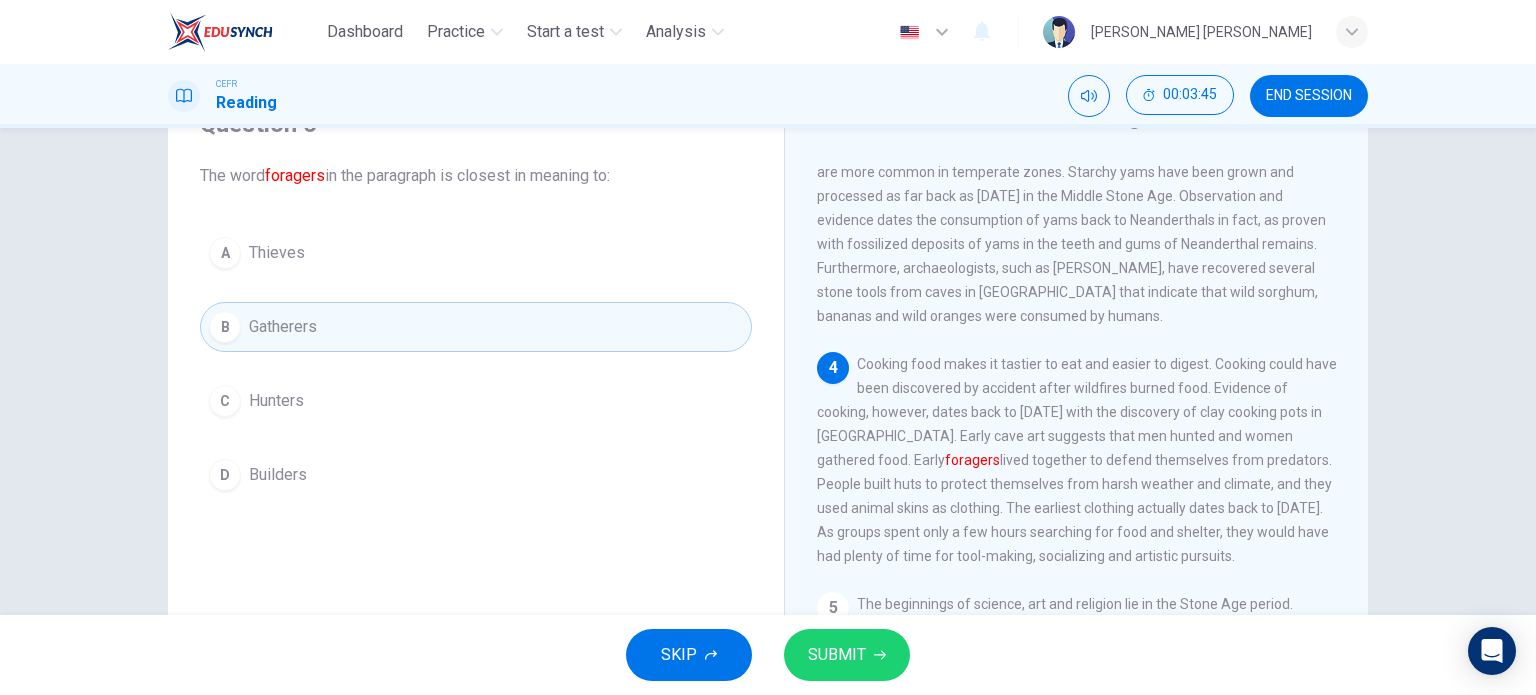 click on "SUBMIT" at bounding box center [837, 655] 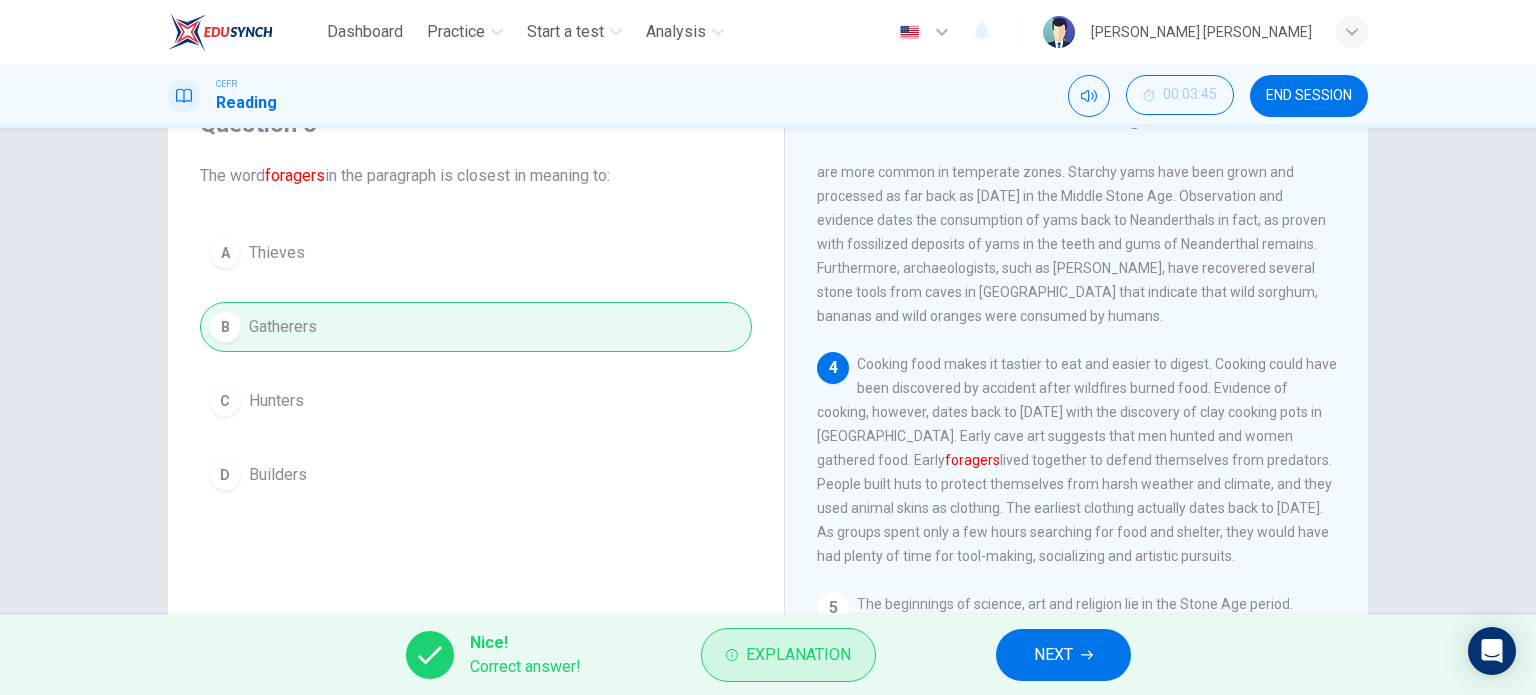 click on "Explanation" at bounding box center [798, 655] 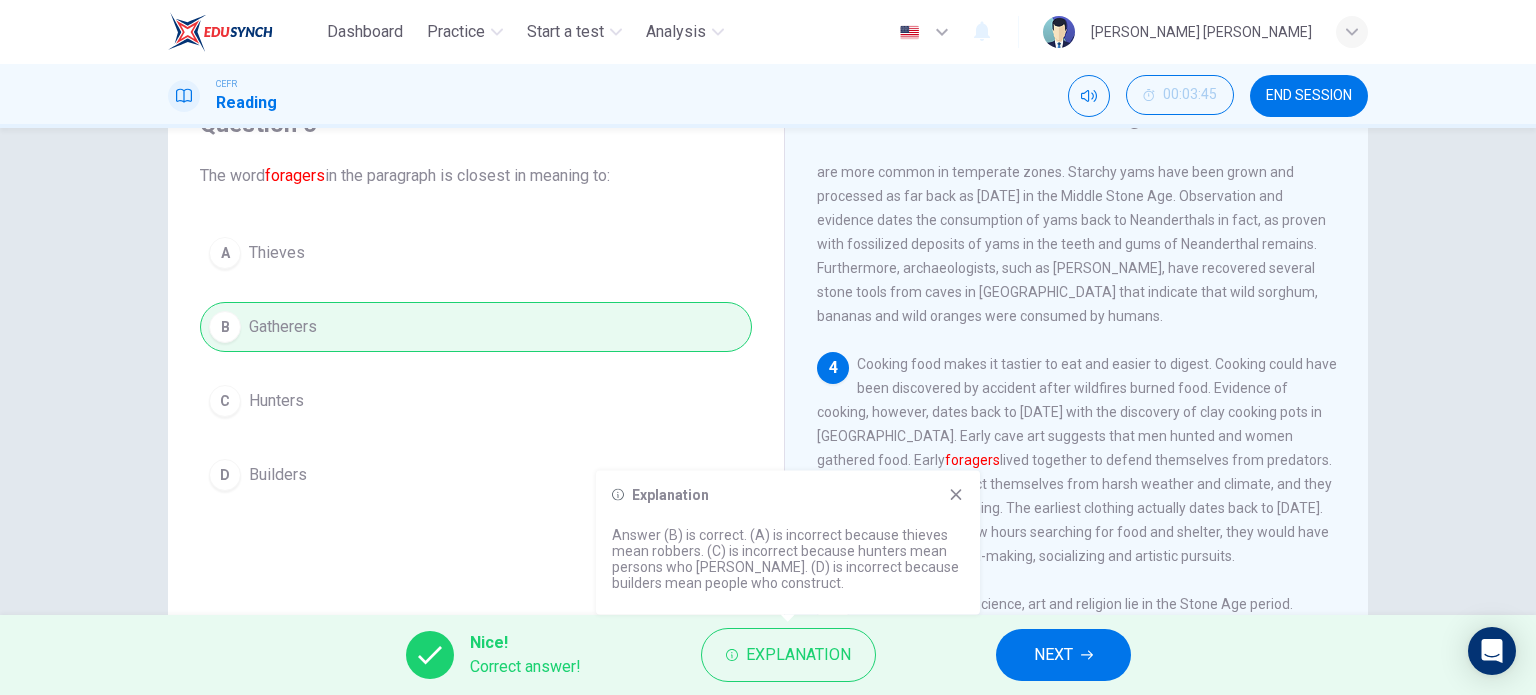 click on "3 During the Stone Age, the development of domesticated plants is considered to have occurred in two stages: firstly, taking plant cuttings, particularly vines and root crops and secondly, using seeds based on grains which are more common in temperate zones. Starchy yams have been grown and processed as far back as 100,000 years ago in the Middle Stone Age. Observation and evidence dates the consumption of yams back to Neanderthals in fact, as proven with fossilized deposits of yams in the teeth and gums of Neanderthal remains. Furthermore, archaeologists, such as Julio Mercader, have recovered several stone tools from caves in Mozambique that indicate that wild sorghum, bananas and wild oranges were consumed by humans." at bounding box center [1077, 208] 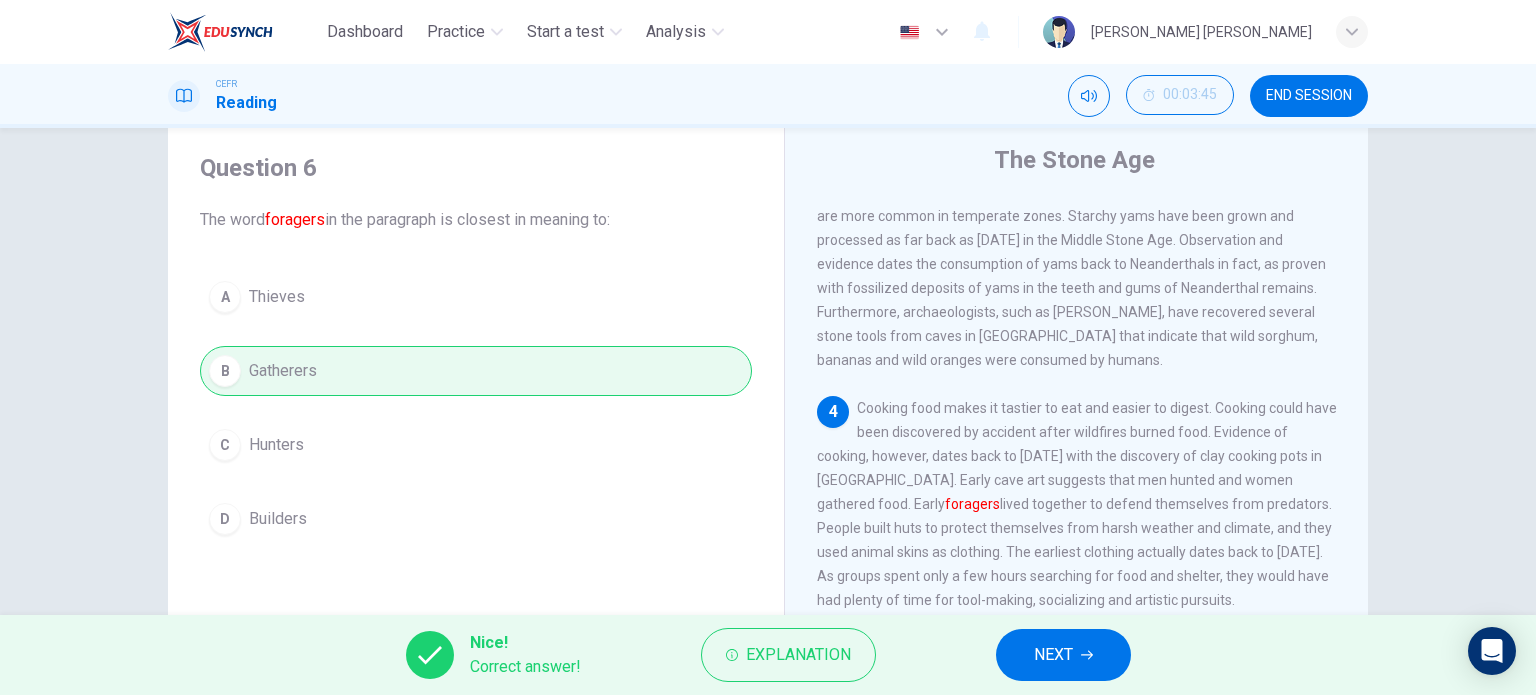 scroll, scrollTop: 100, scrollLeft: 0, axis: vertical 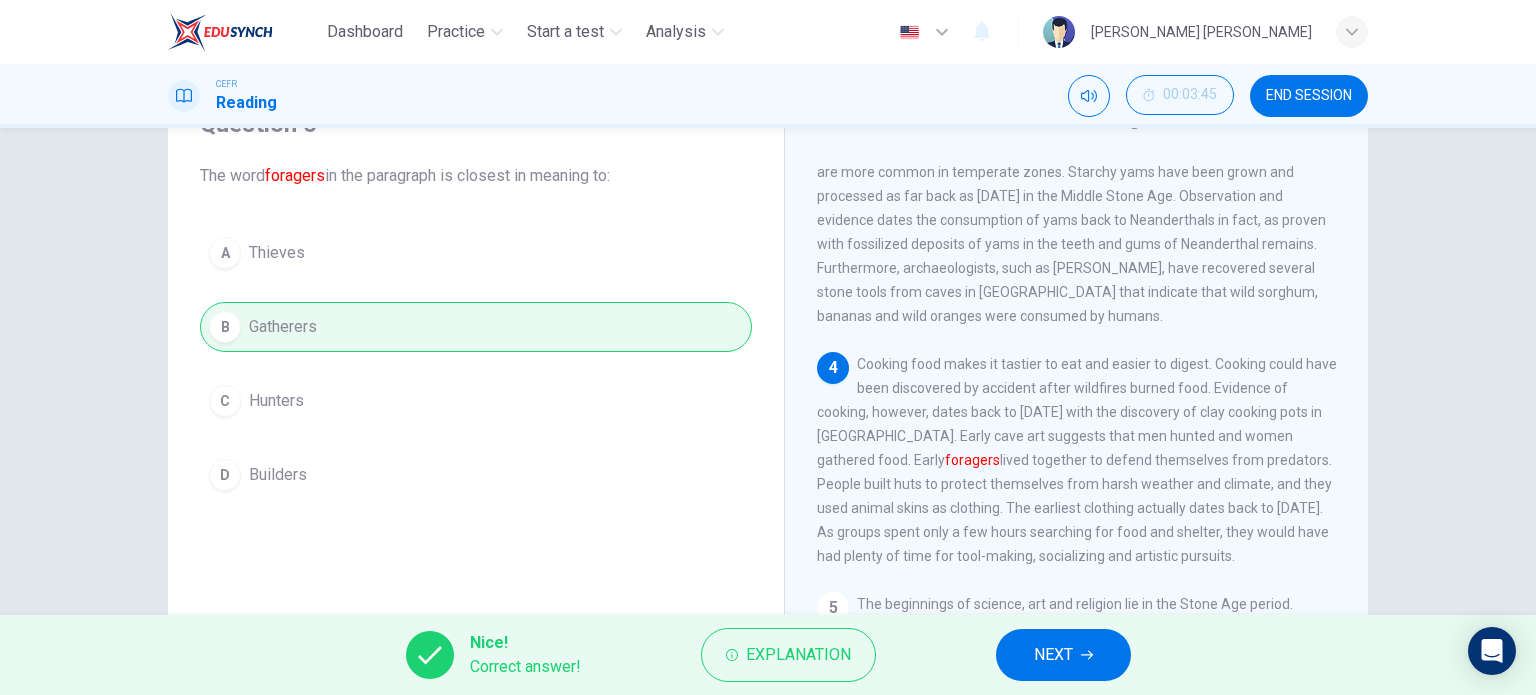 click on "NEXT" at bounding box center [1053, 655] 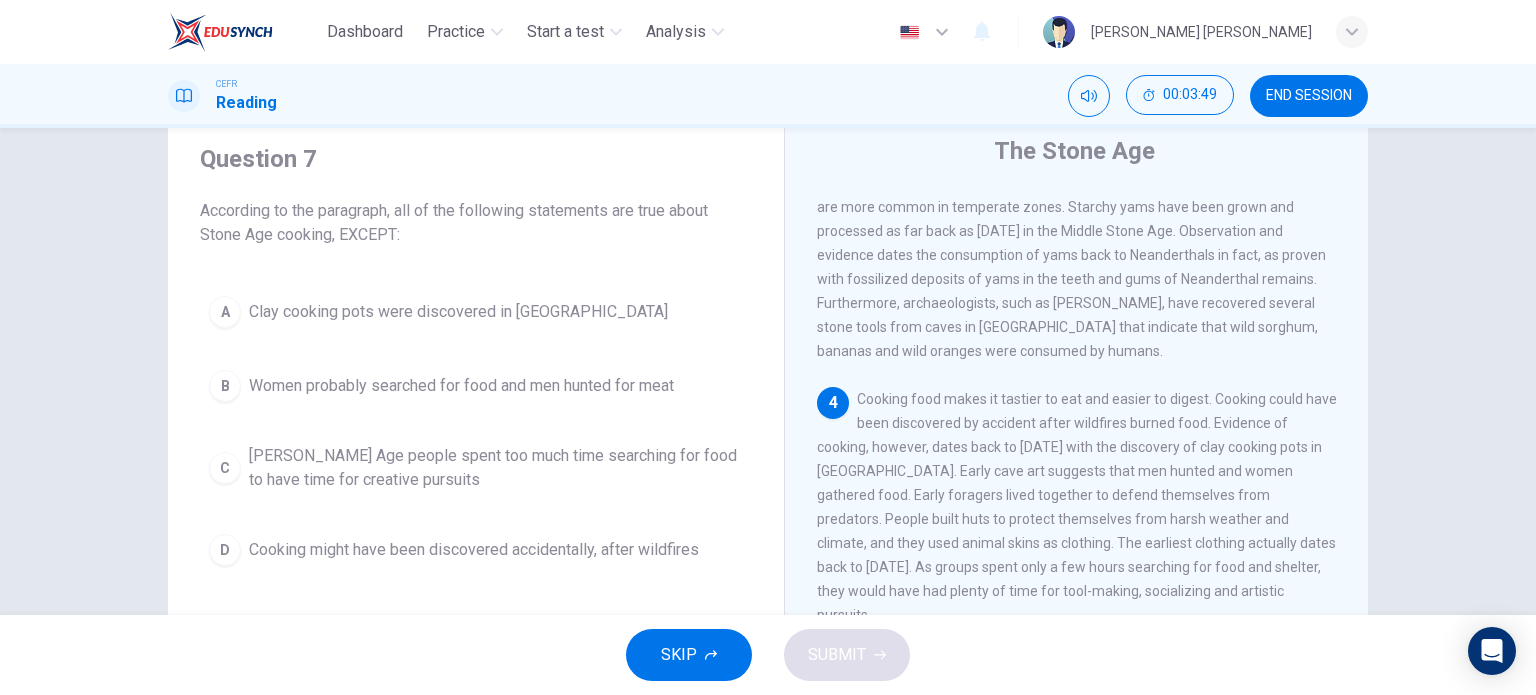 scroll, scrollTop: 100, scrollLeft: 0, axis: vertical 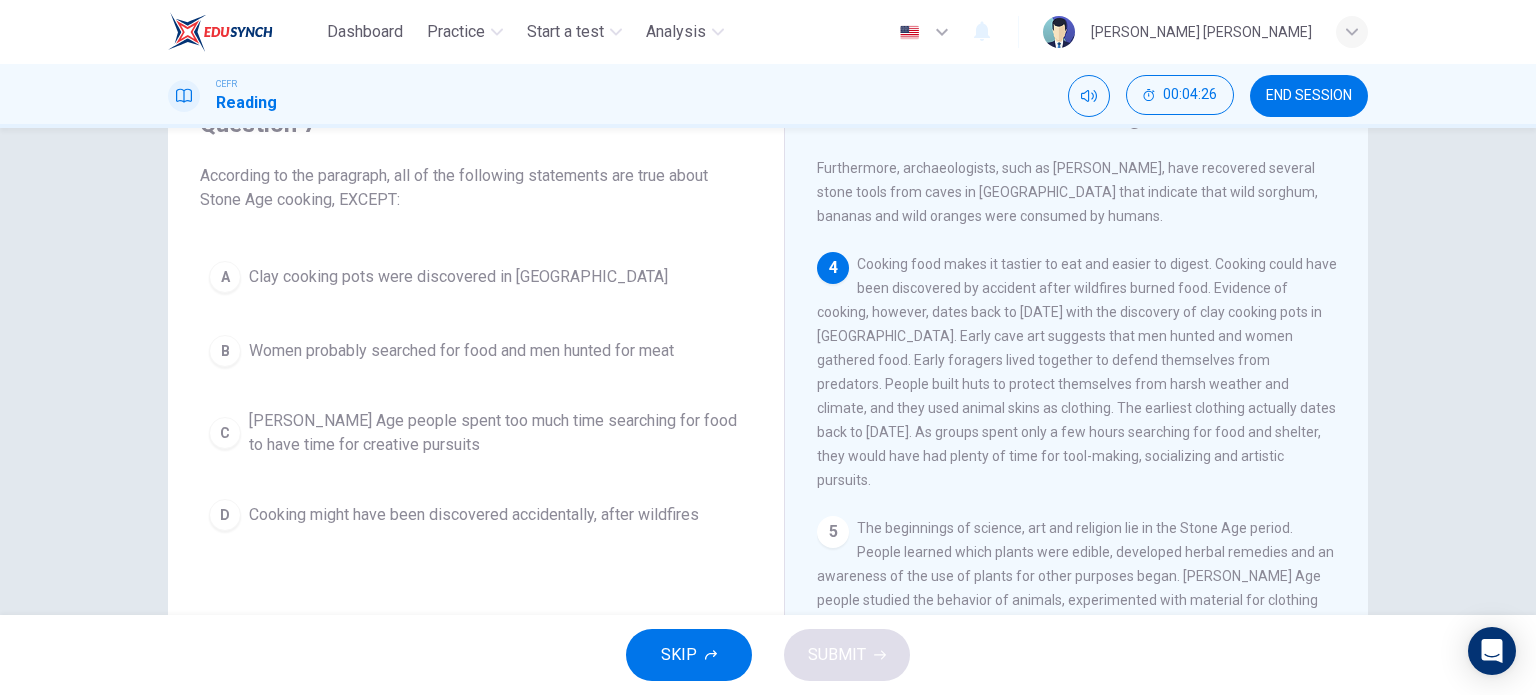 click on "Women probably searched for food and men hunted for meat" at bounding box center [461, 351] 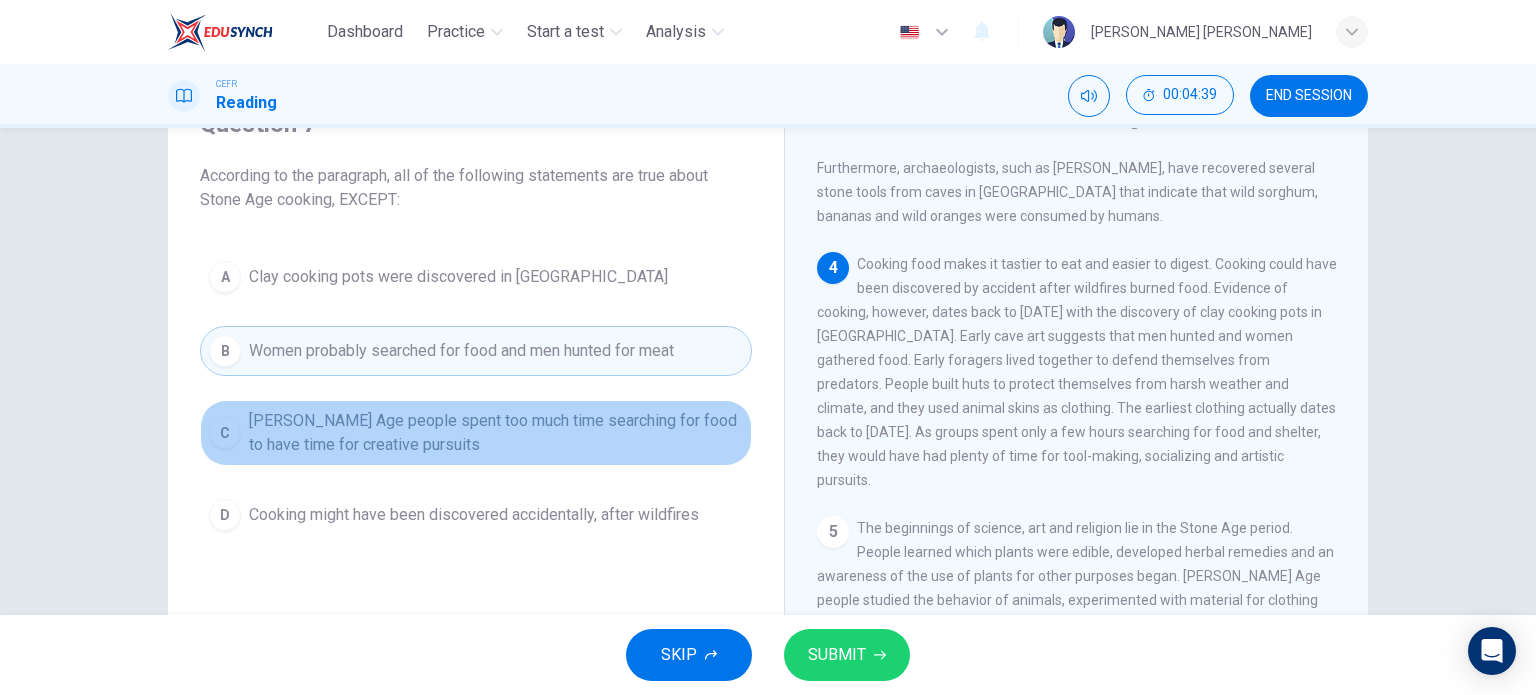 drag, startPoint x: 600, startPoint y: 400, endPoint x: 612, endPoint y: 399, distance: 12.0415945 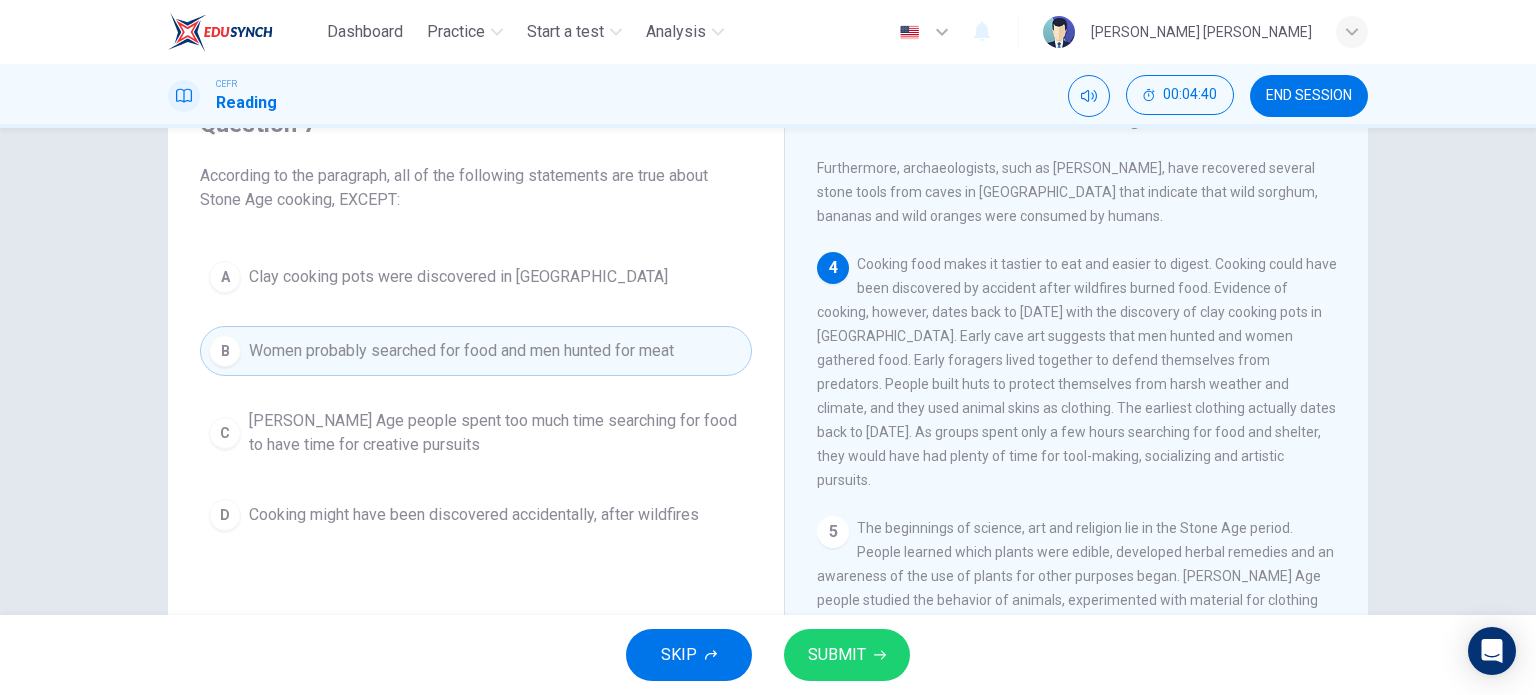 drag, startPoint x: 578, startPoint y: 414, endPoint x: 560, endPoint y: 414, distance: 18 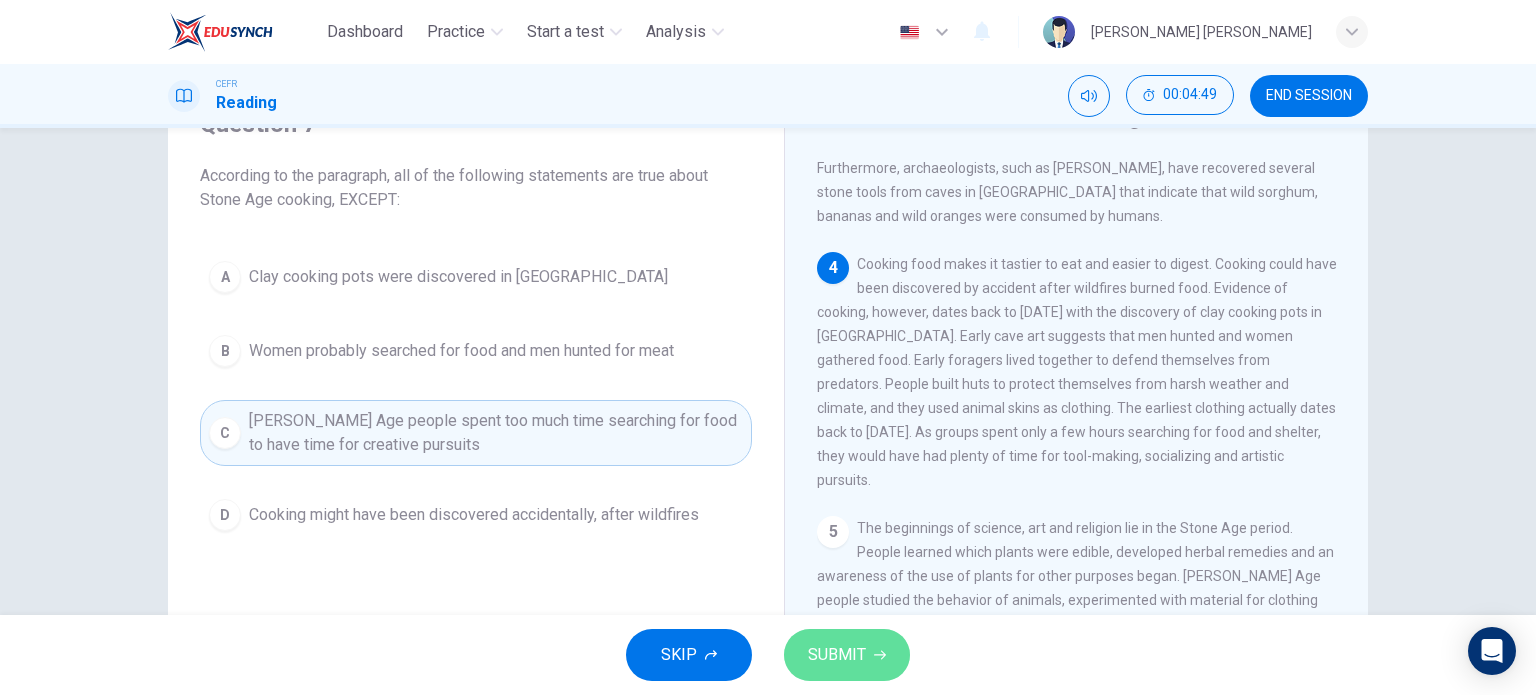 click on "SUBMIT" at bounding box center [837, 655] 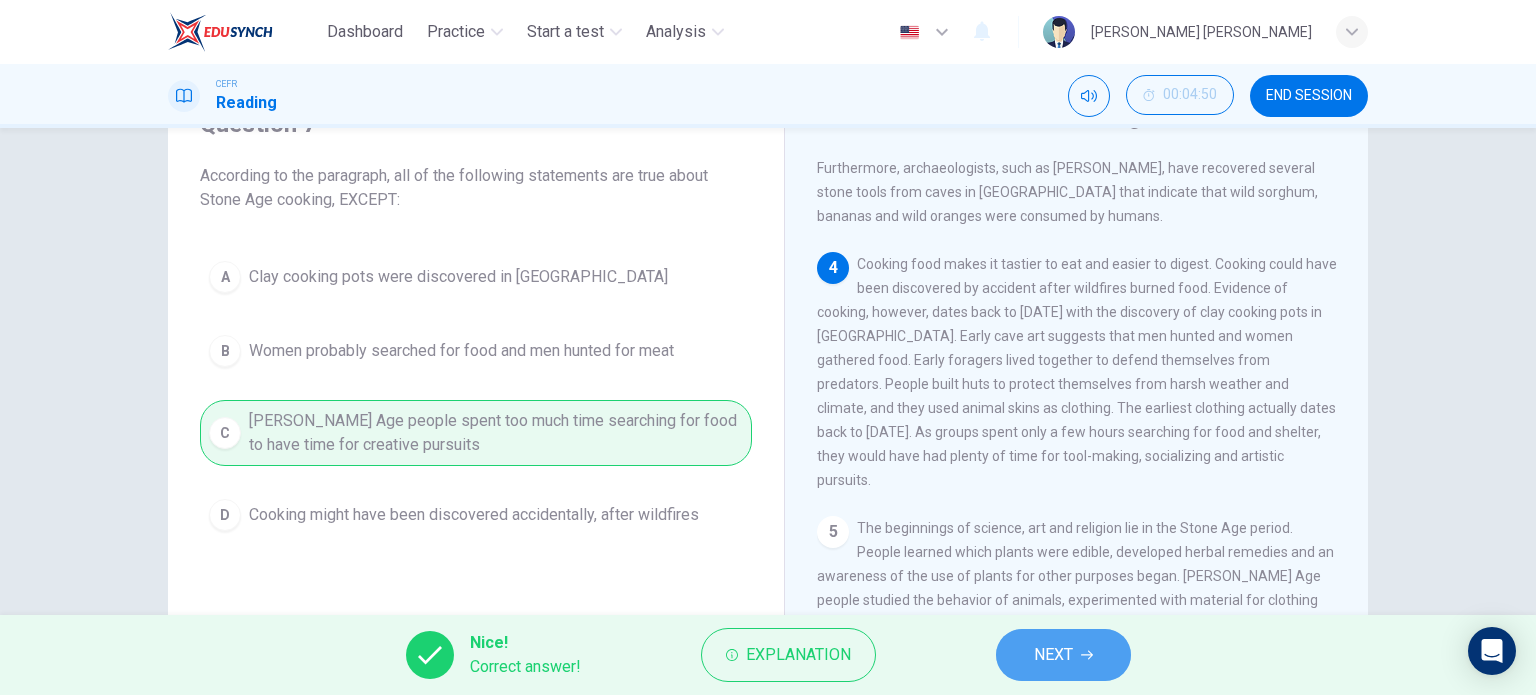 click on "NEXT" at bounding box center (1063, 655) 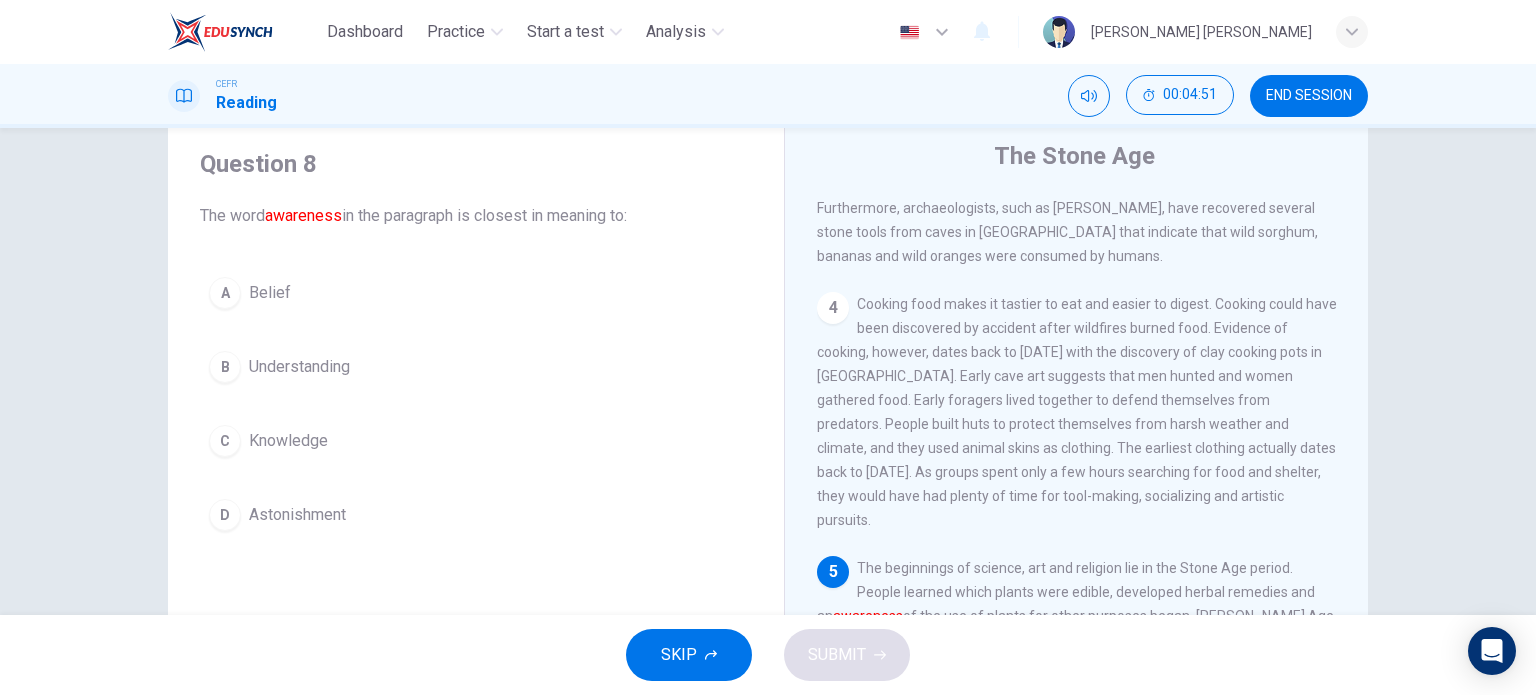 scroll, scrollTop: 100, scrollLeft: 0, axis: vertical 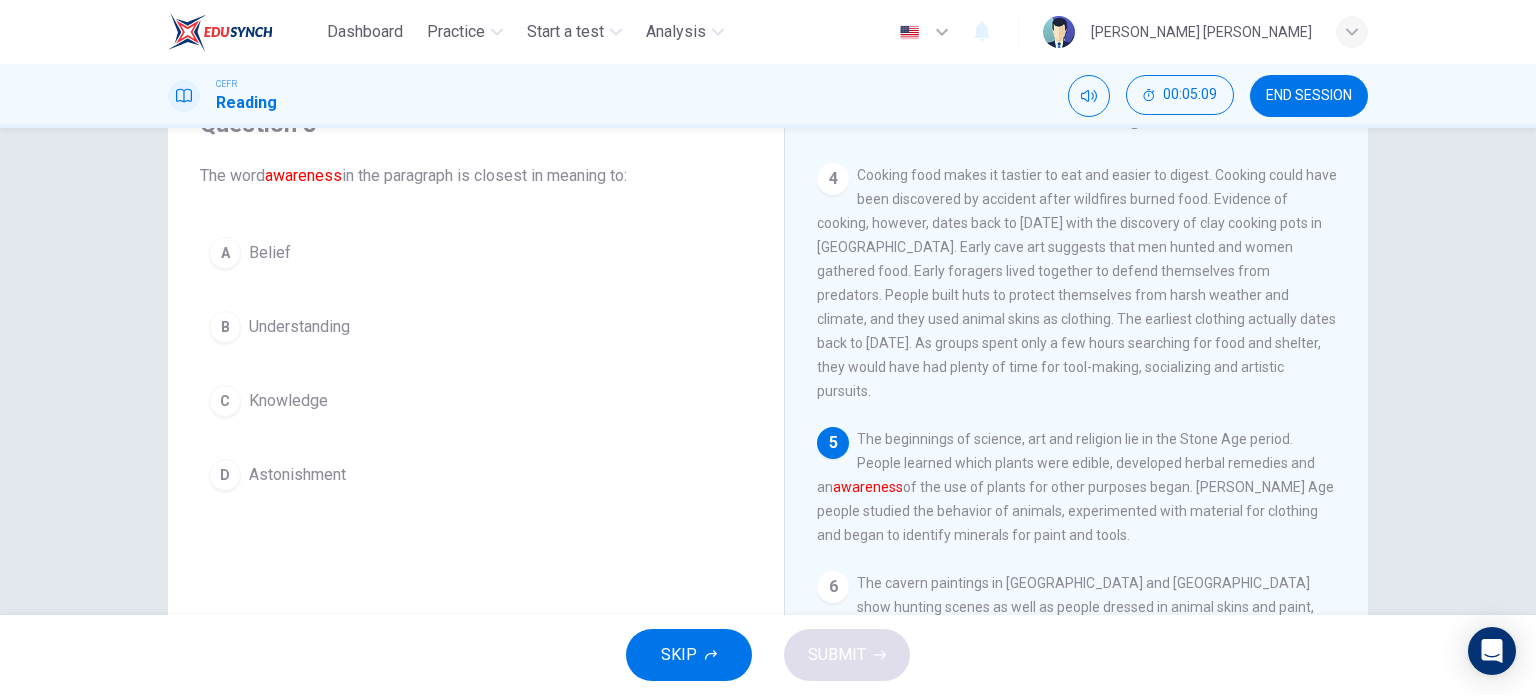 click on "C" at bounding box center [225, 401] 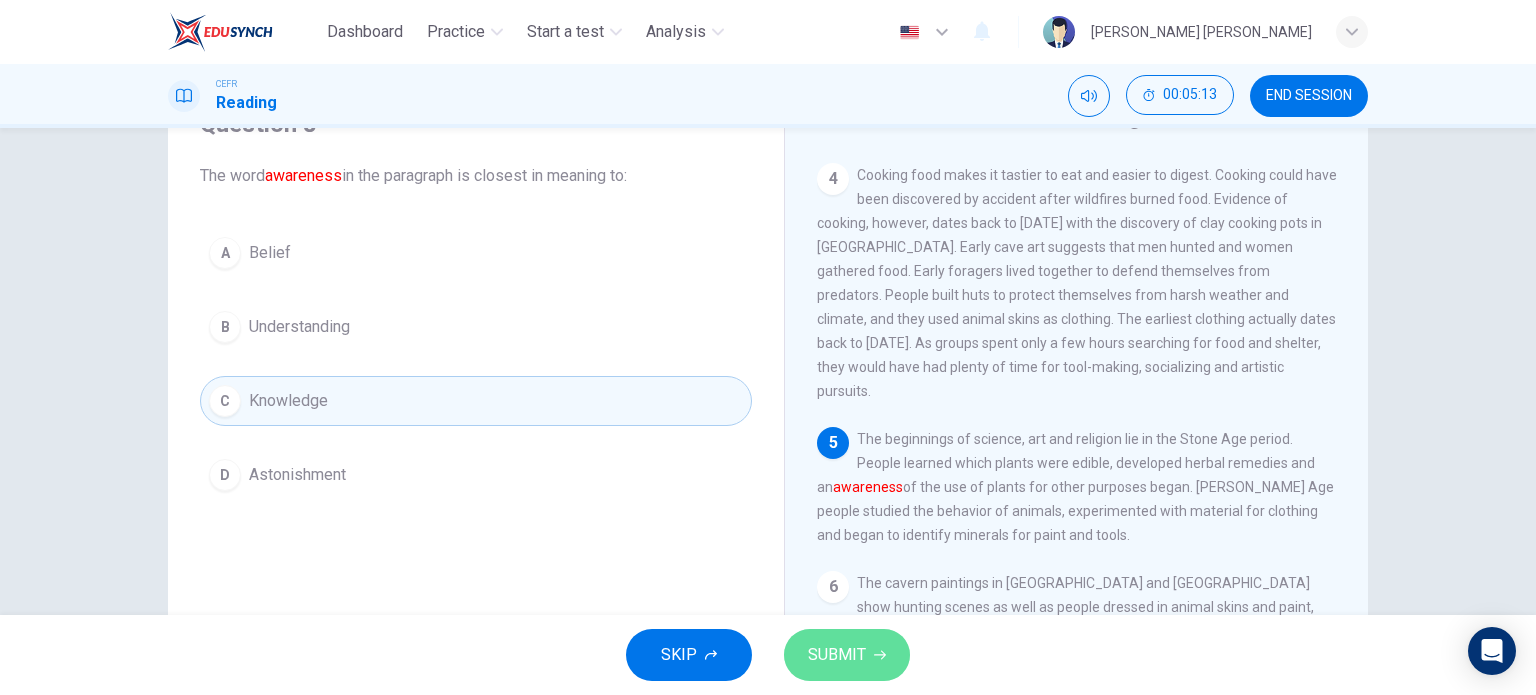 click on "SUBMIT" at bounding box center (837, 655) 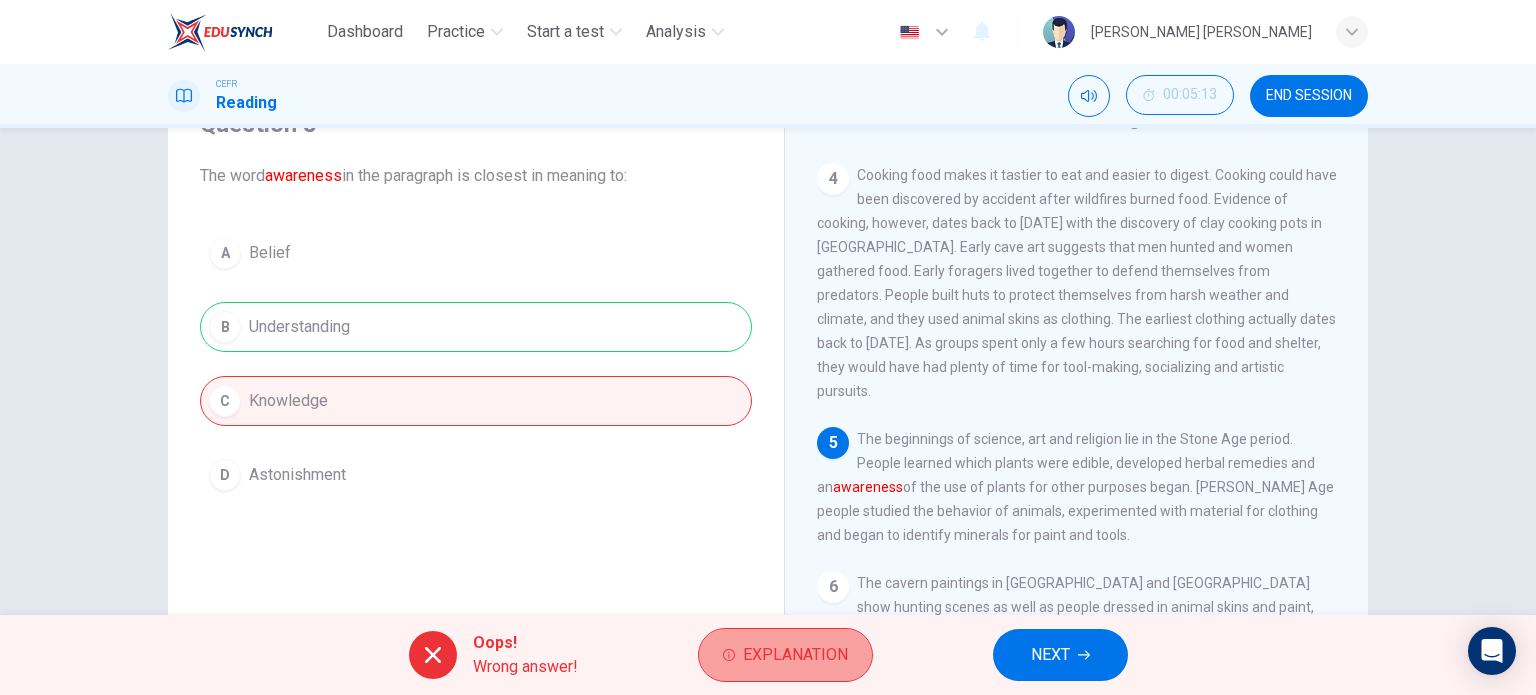 click on "Explanation" at bounding box center (795, 655) 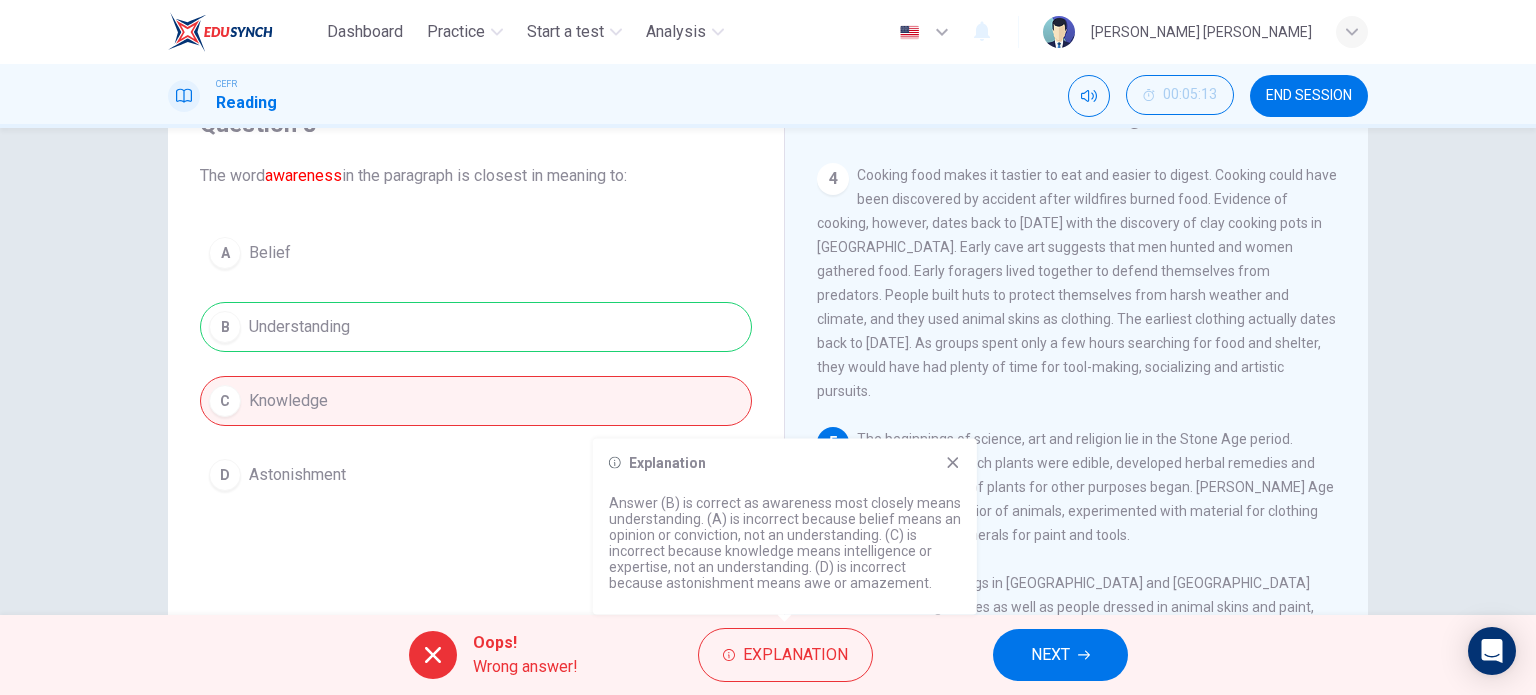 click on "NEXT" at bounding box center [1060, 655] 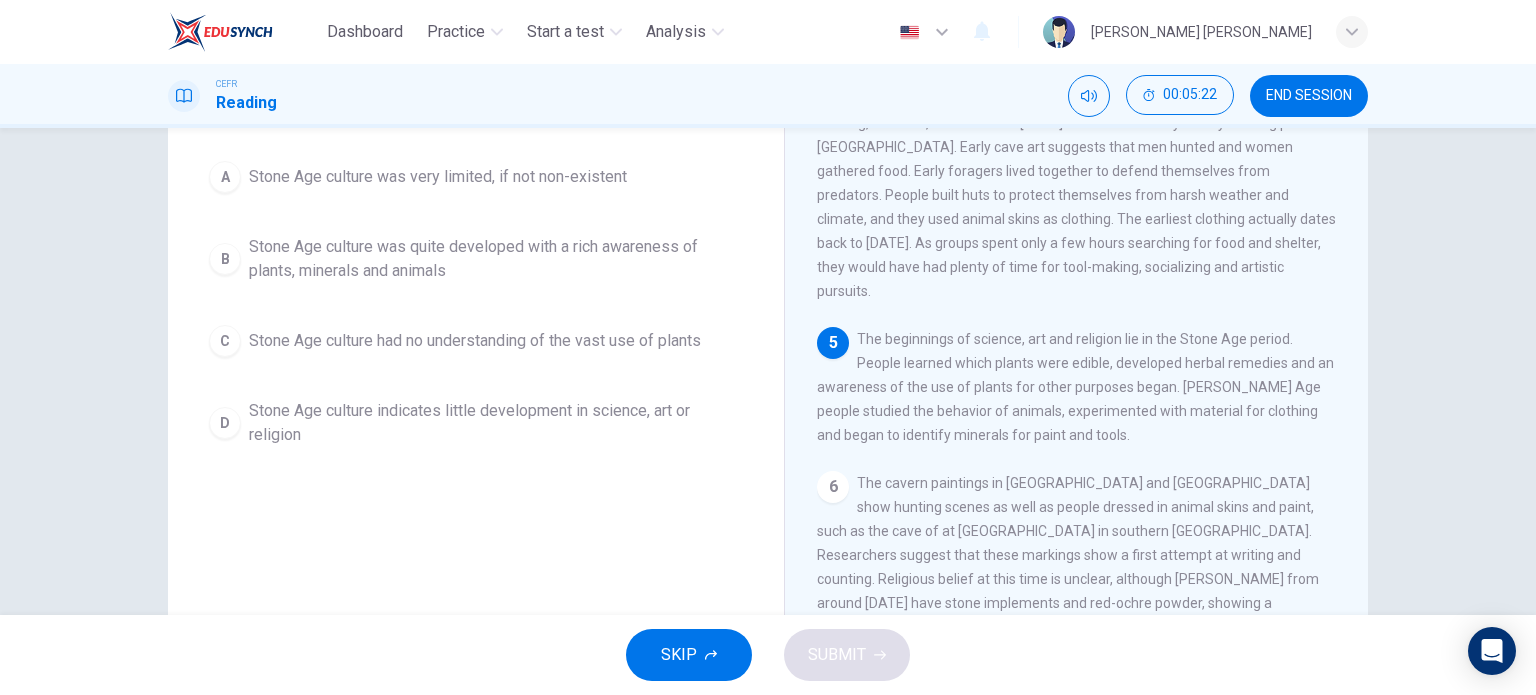 scroll, scrollTop: 100, scrollLeft: 0, axis: vertical 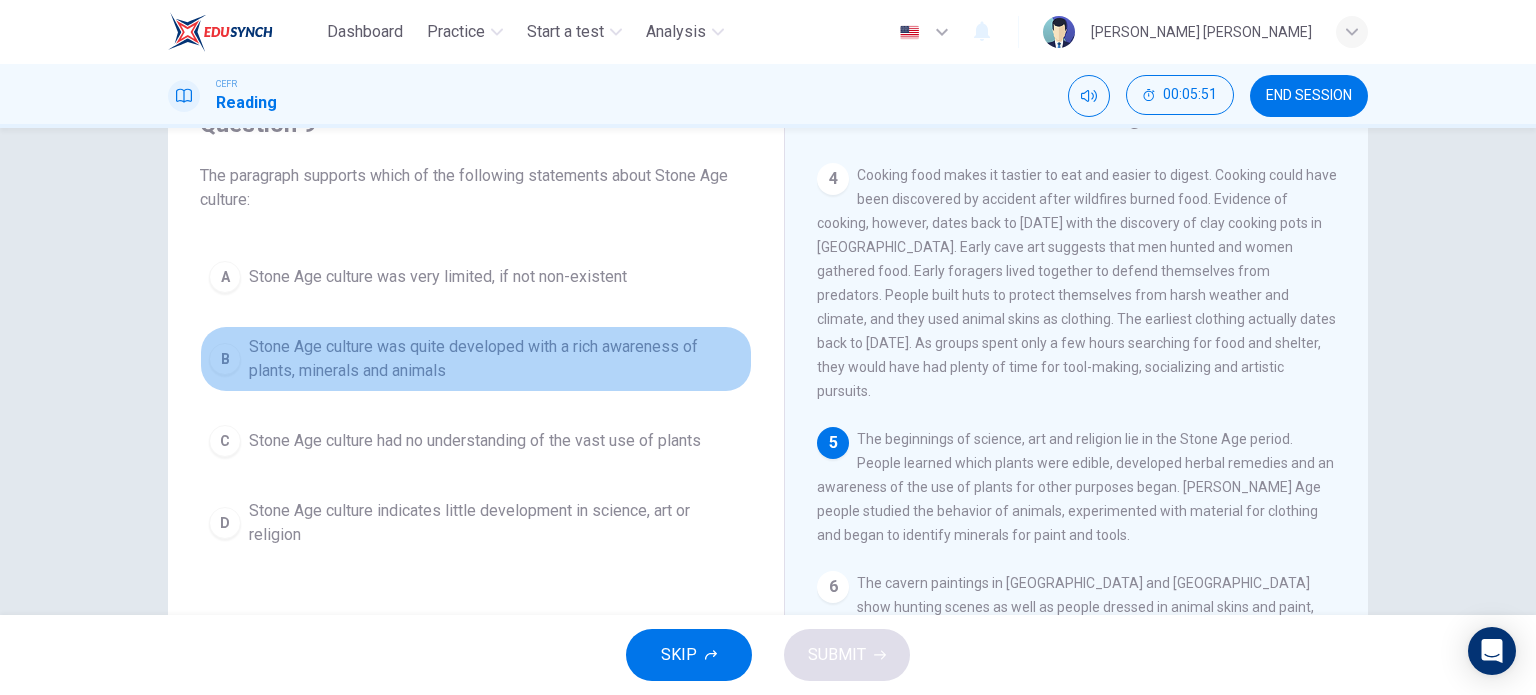 click on "Stone Age culture was quite developed with a rich awareness of plants, minerals and animals" at bounding box center (496, 359) 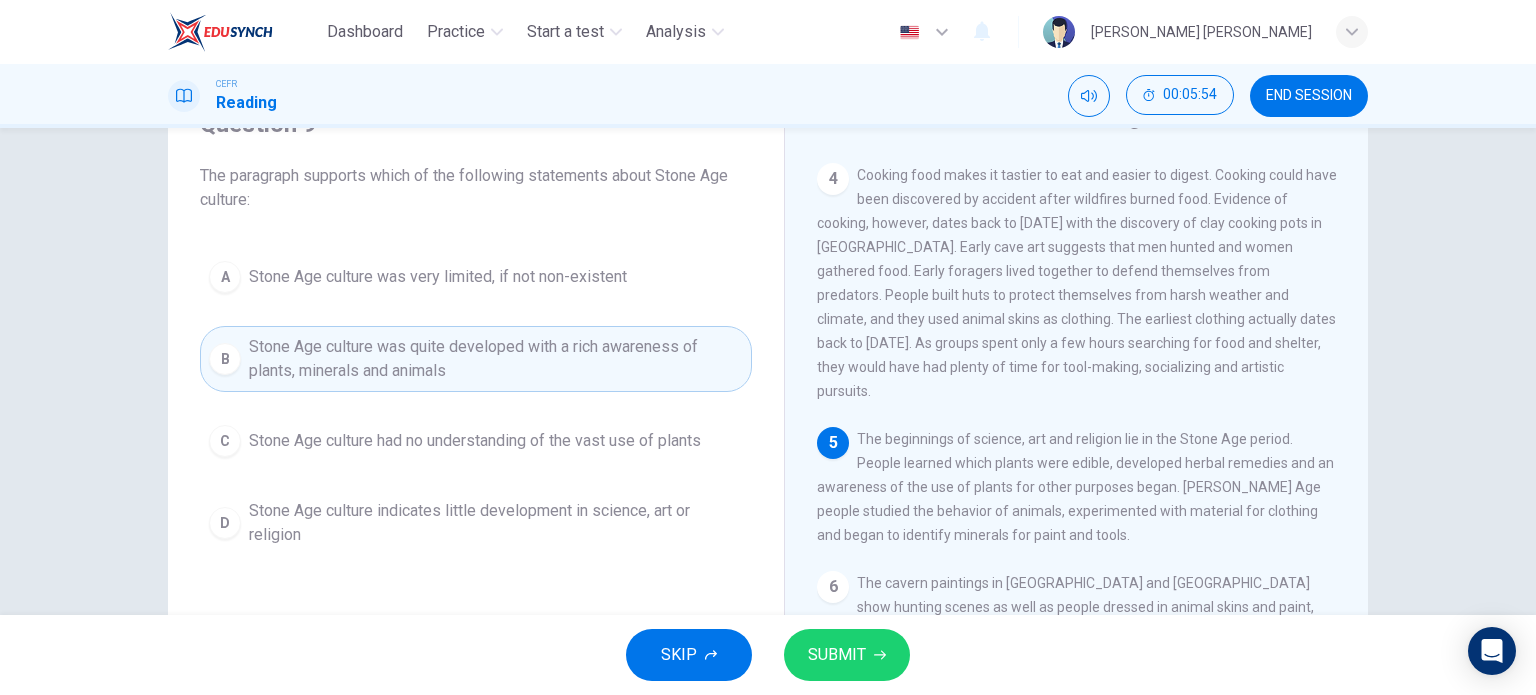 click on "SUBMIT" at bounding box center (837, 655) 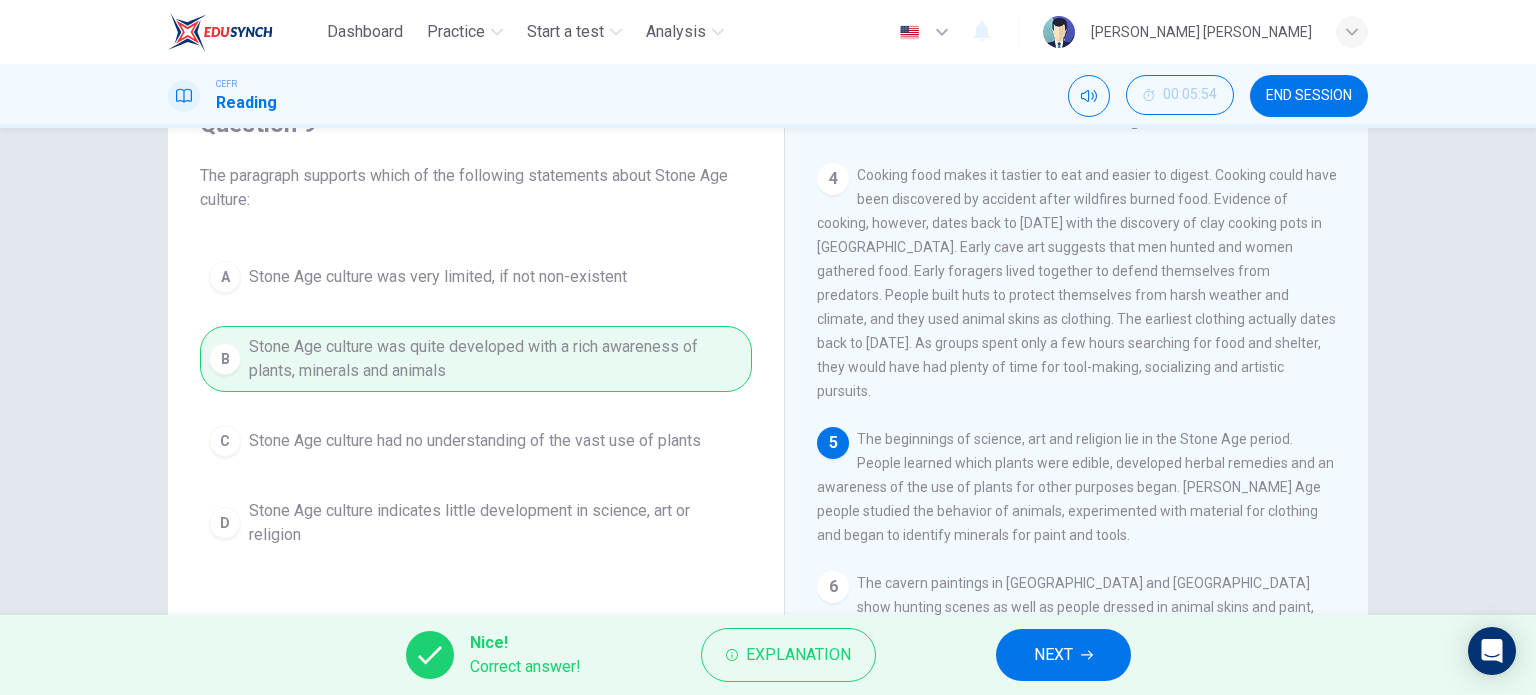 click on "NEXT" at bounding box center (1063, 655) 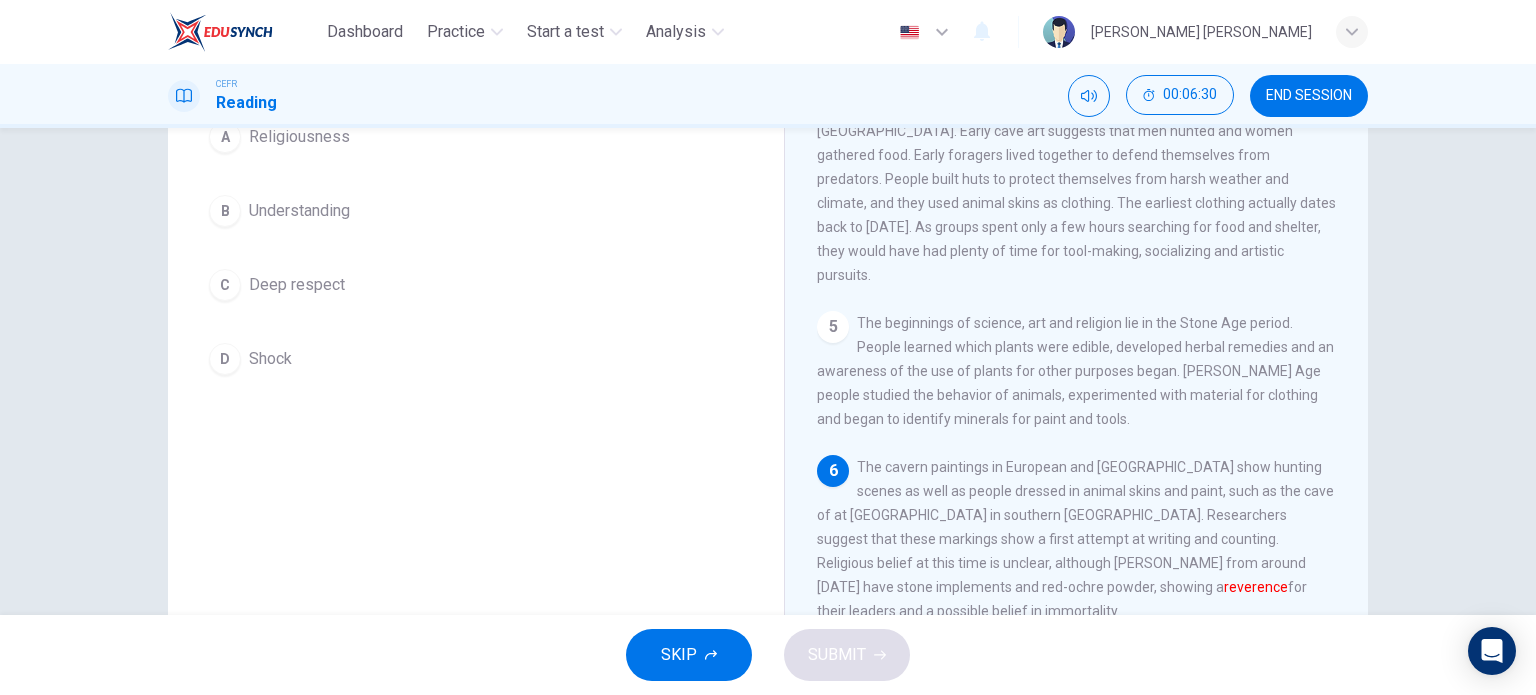 scroll, scrollTop: 88, scrollLeft: 0, axis: vertical 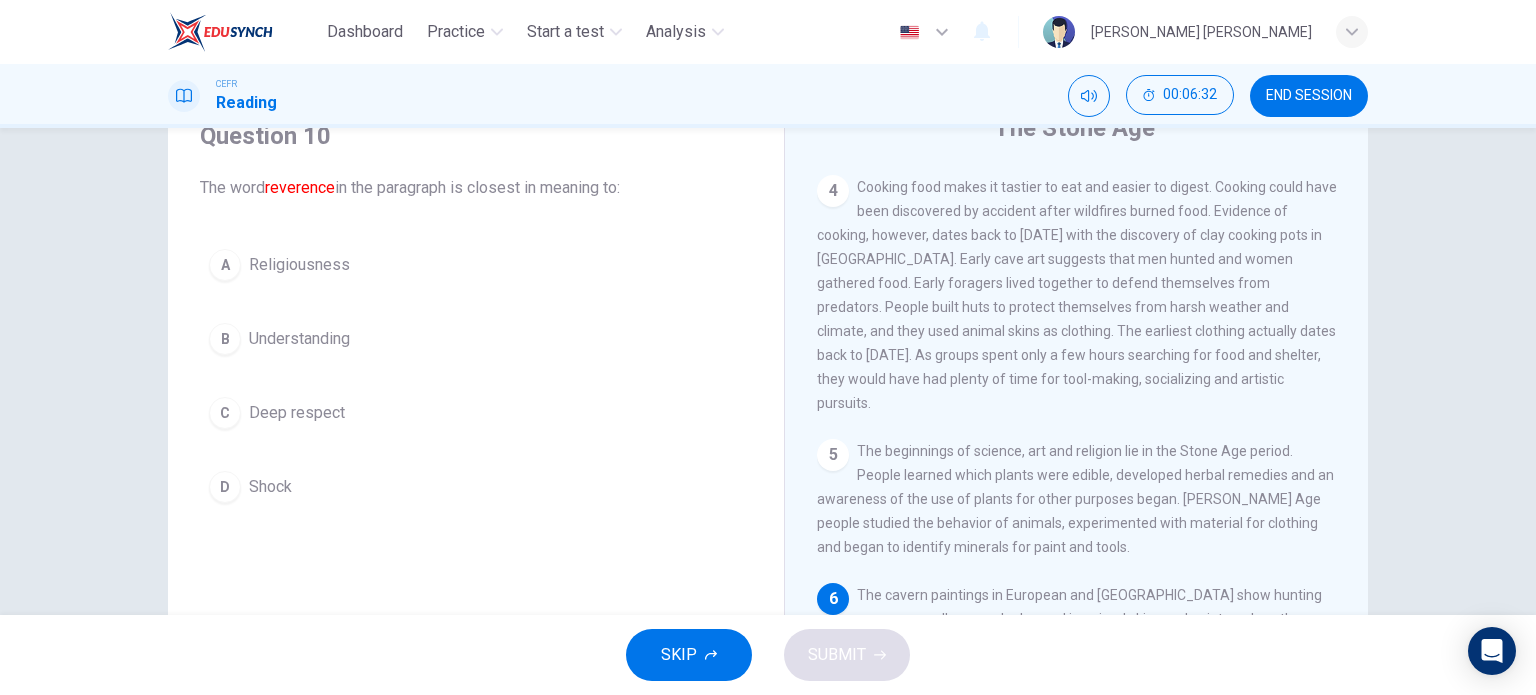 click on "C" at bounding box center [225, 413] 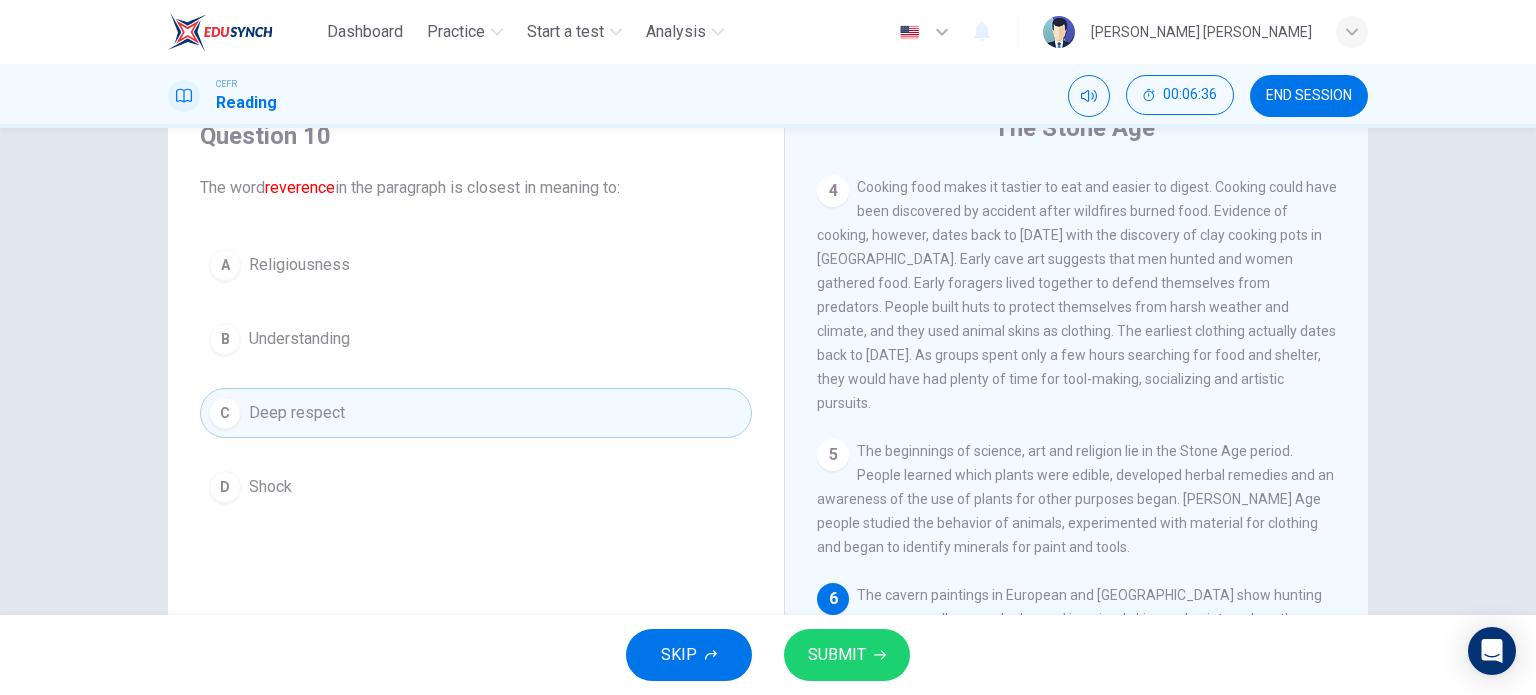 click on "SUBMIT" at bounding box center [837, 655] 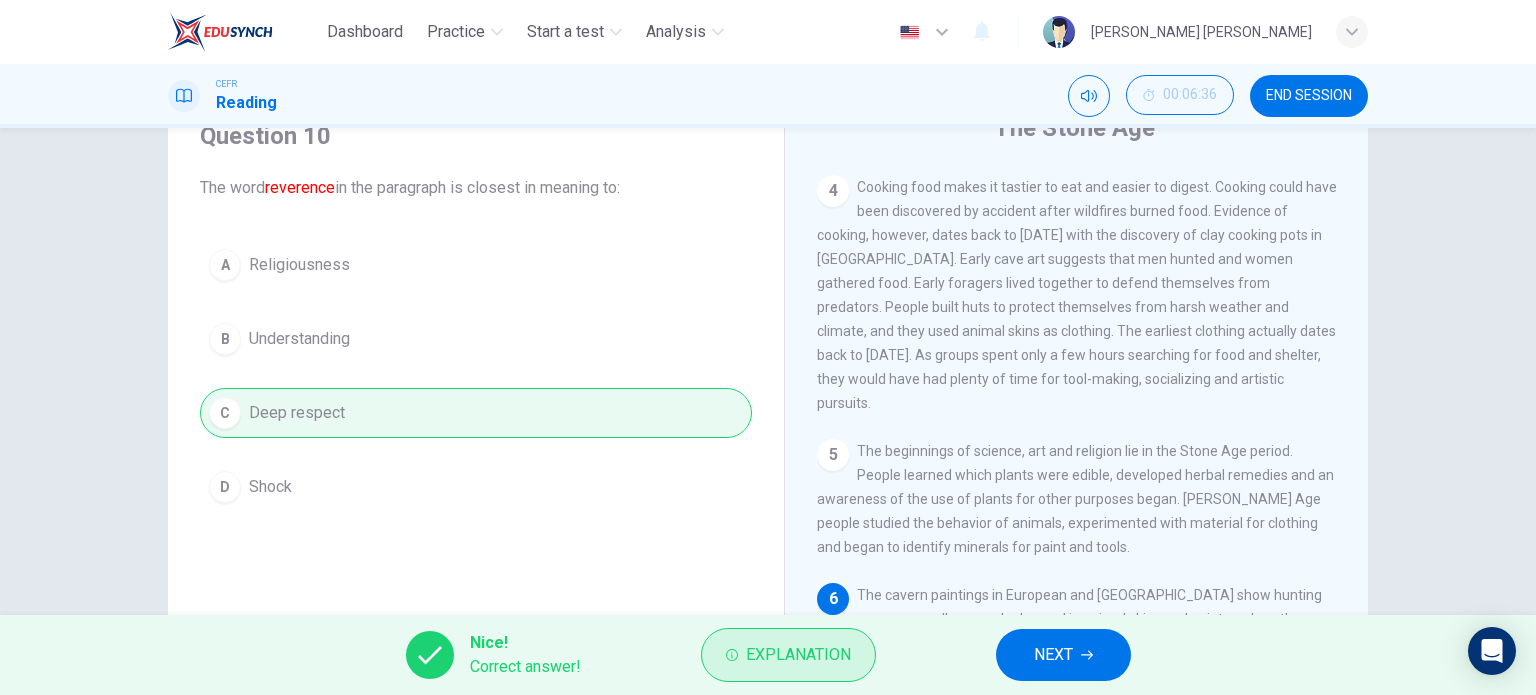 click on "Explanation" at bounding box center [798, 655] 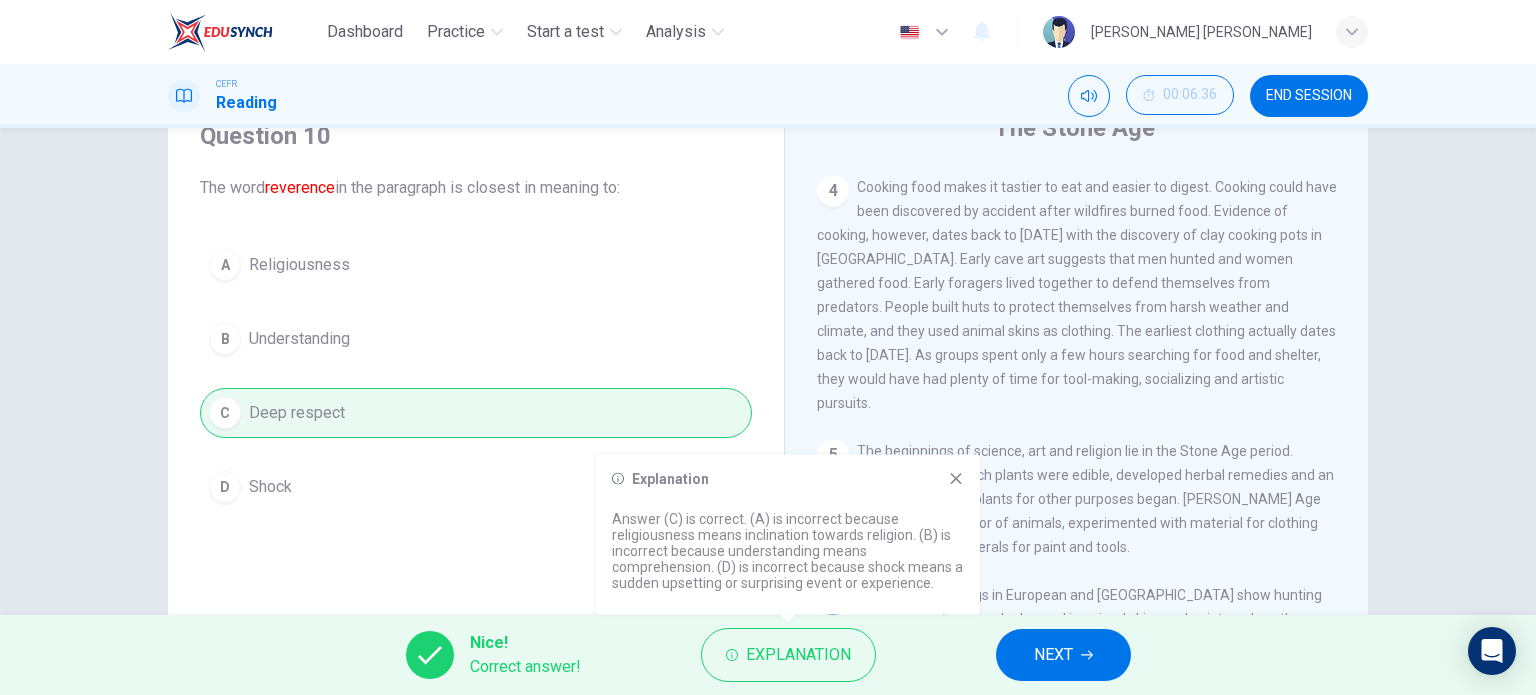 click on "NEXT" at bounding box center (1053, 655) 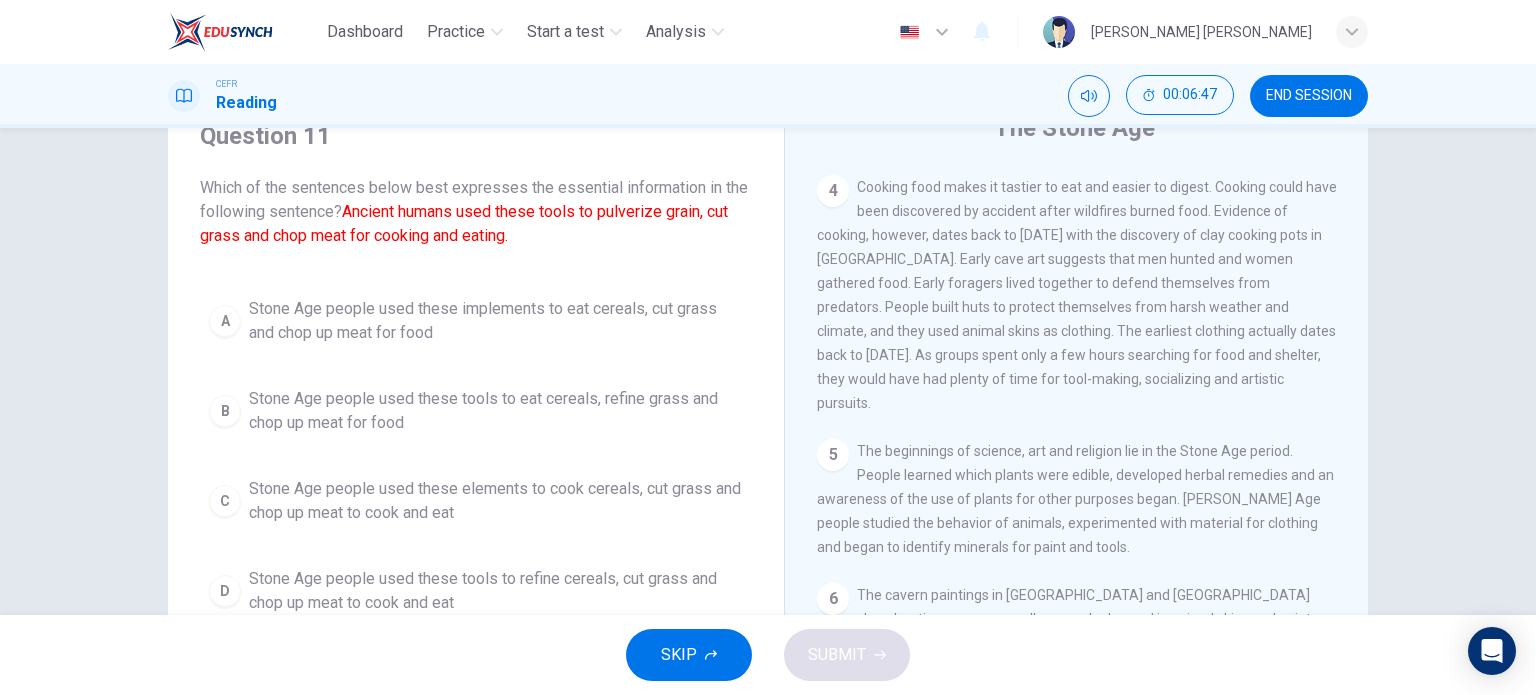 scroll, scrollTop: 288, scrollLeft: 0, axis: vertical 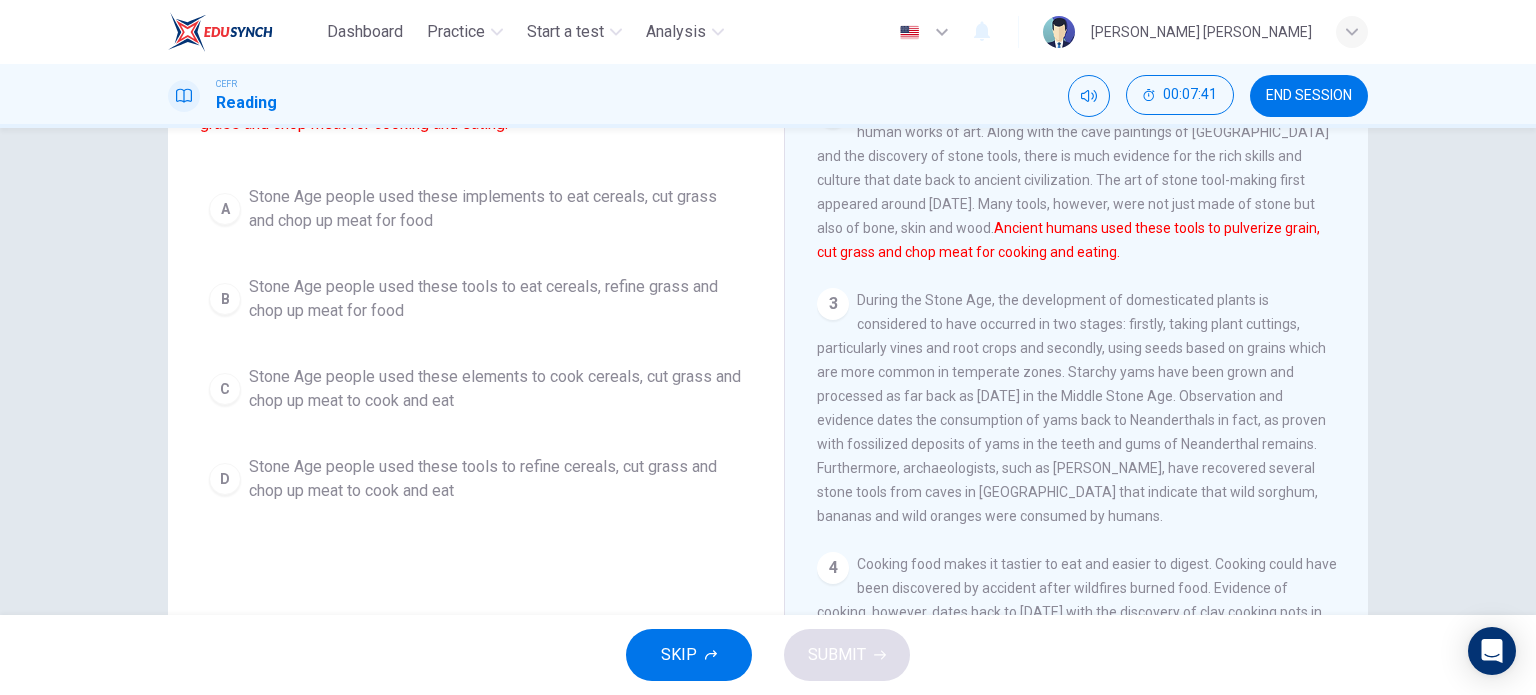 click on "Stone Age people used these tools to refine cereals, cut grass and chop up meat to cook and eat" at bounding box center [496, 479] 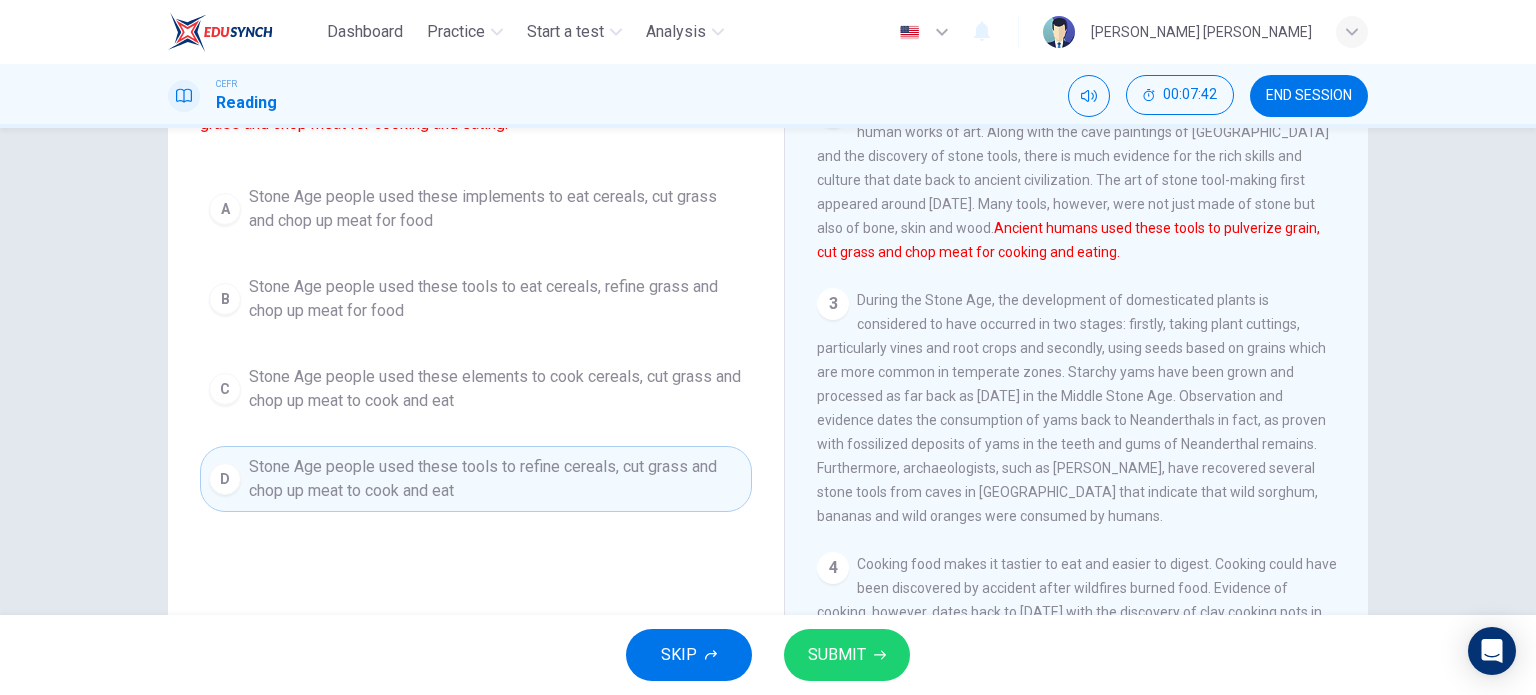 click on "SUBMIT" at bounding box center (847, 655) 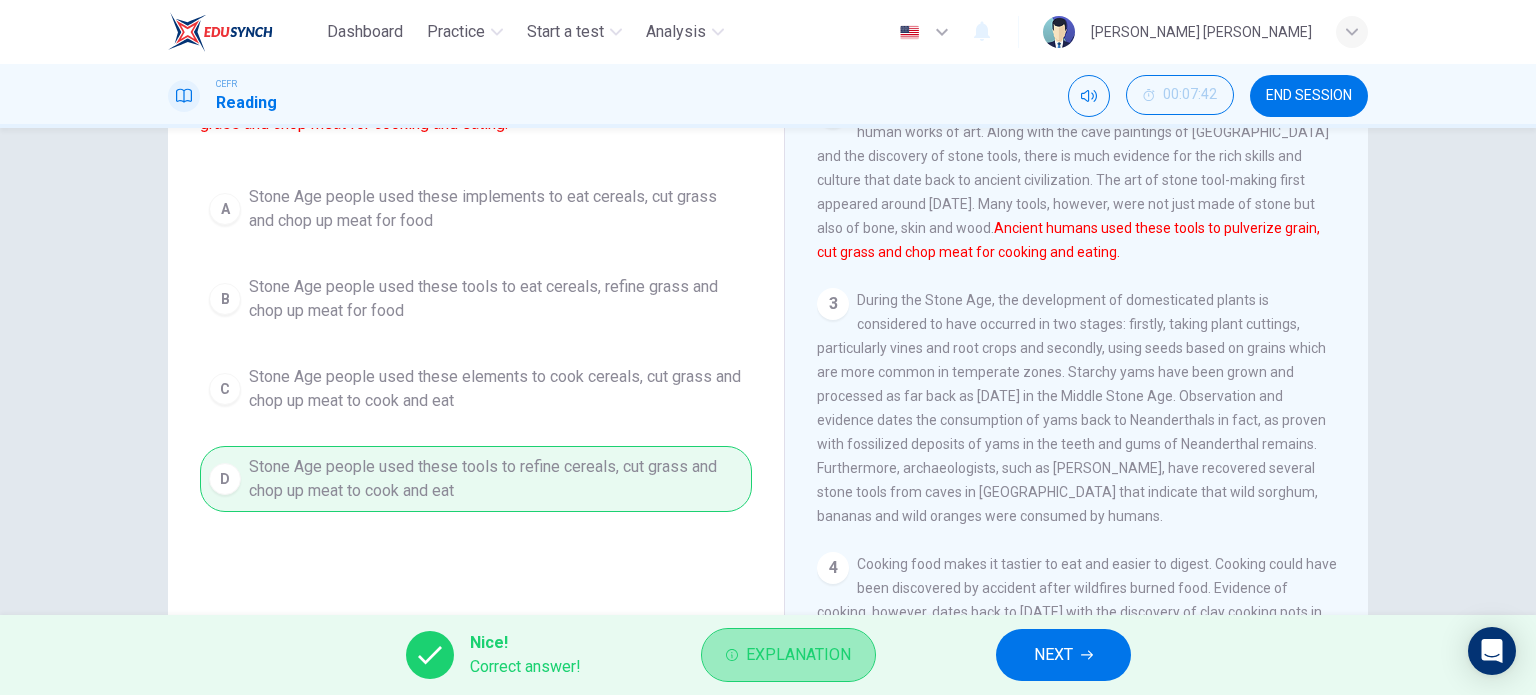 click on "Explanation" at bounding box center (788, 655) 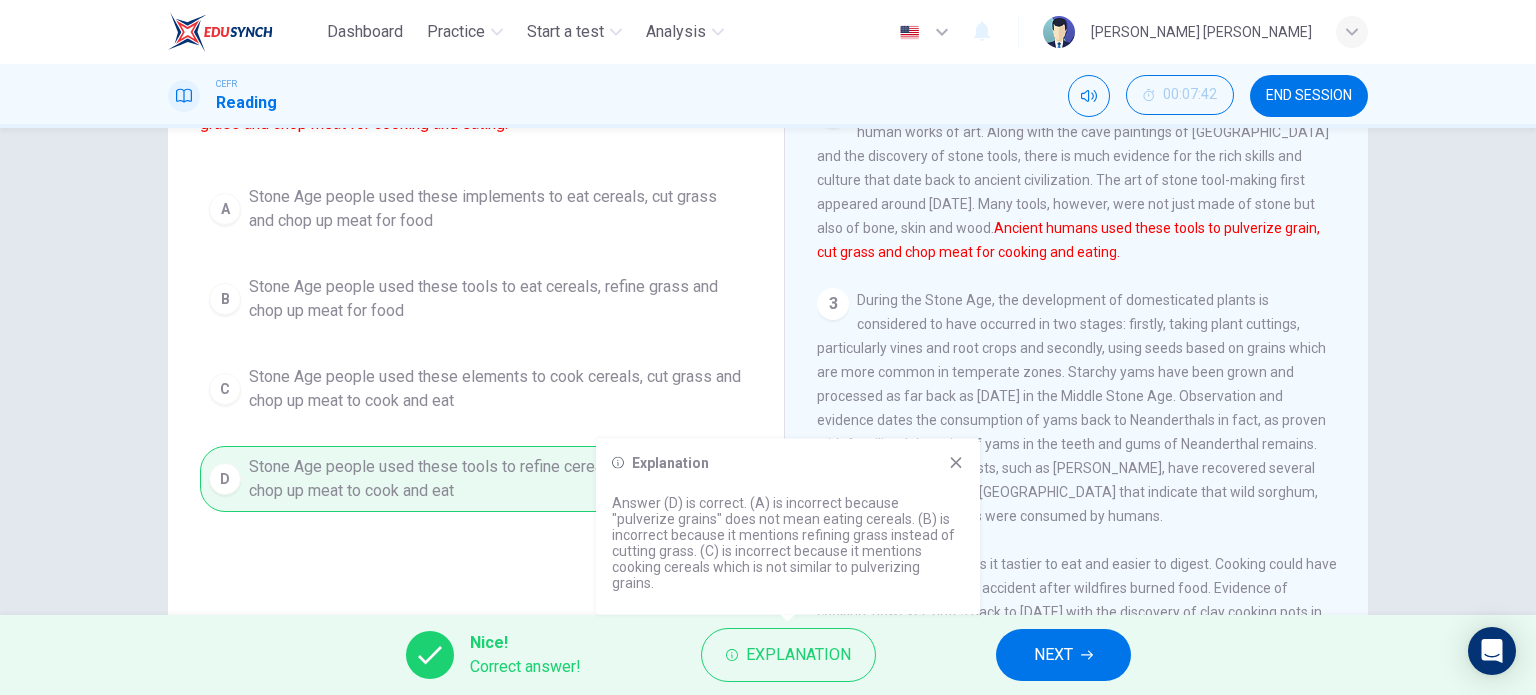 click on "Explanation Answer (D) is correct. (A) is incorrect because "pulverize grains" does not mean eating cereals. (B) is incorrect because it mentions refining grass instead of cutting grass. (C) is incorrect because it mentions cooking cereals which is not similar to pulverizing grains." at bounding box center (788, 527) 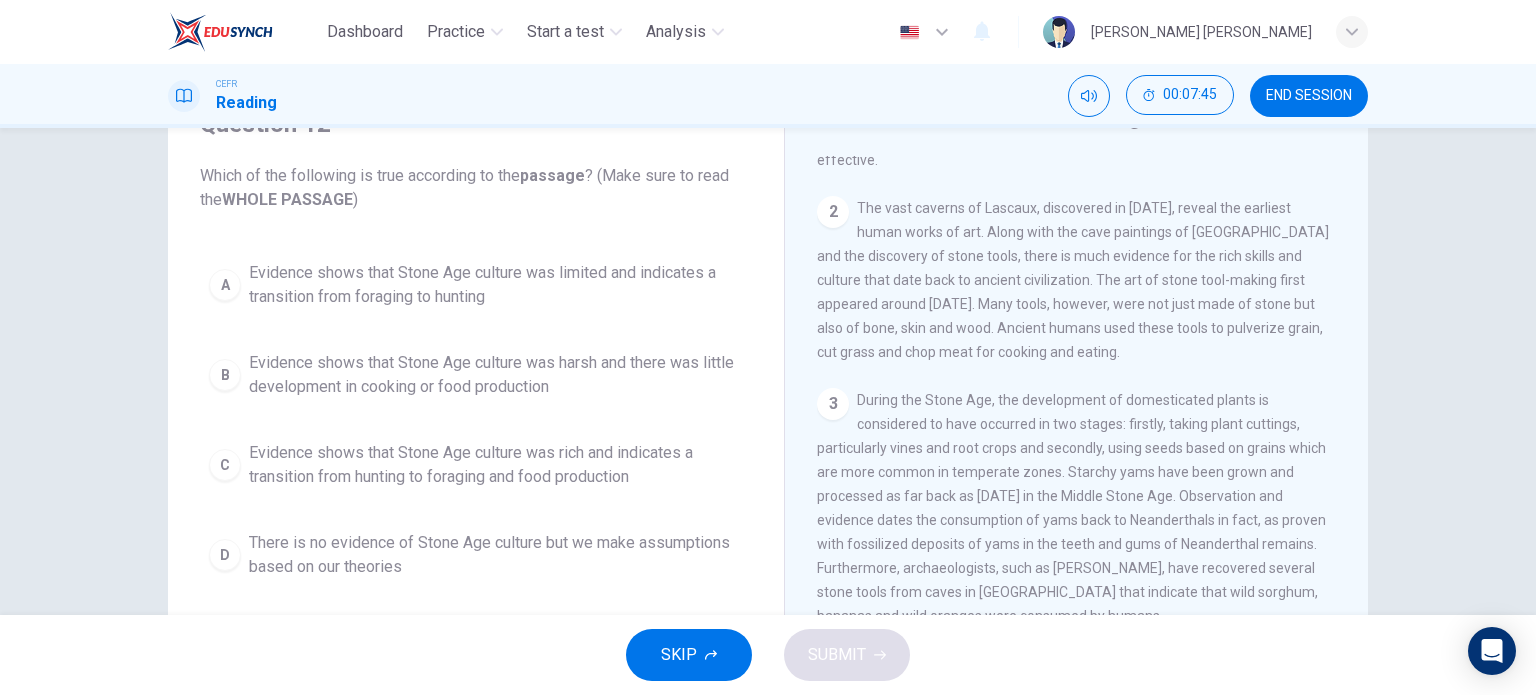 scroll, scrollTop: 0, scrollLeft: 0, axis: both 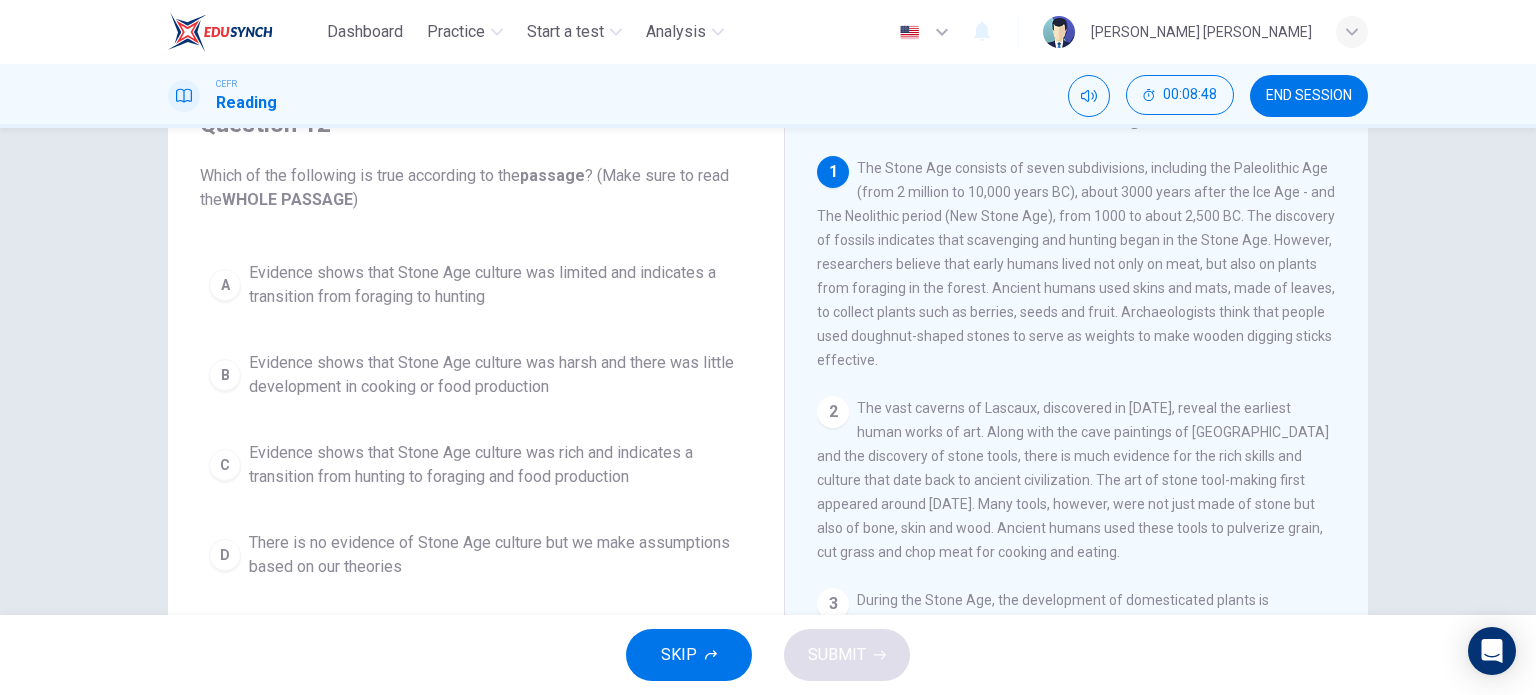 click on "Evidence shows that Stone Age culture was rich and indicates a transition from hunting to foraging and food production" at bounding box center (496, 465) 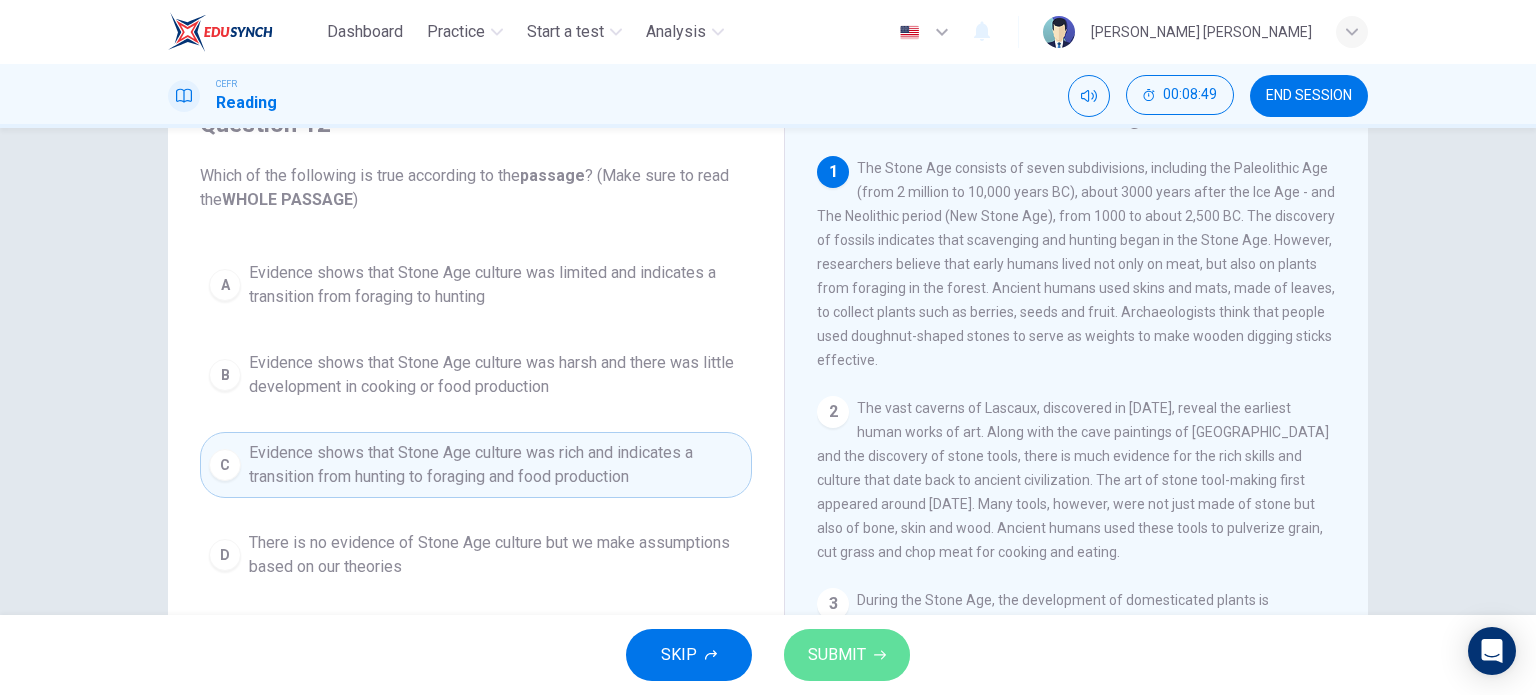 click on "SUBMIT" at bounding box center (847, 655) 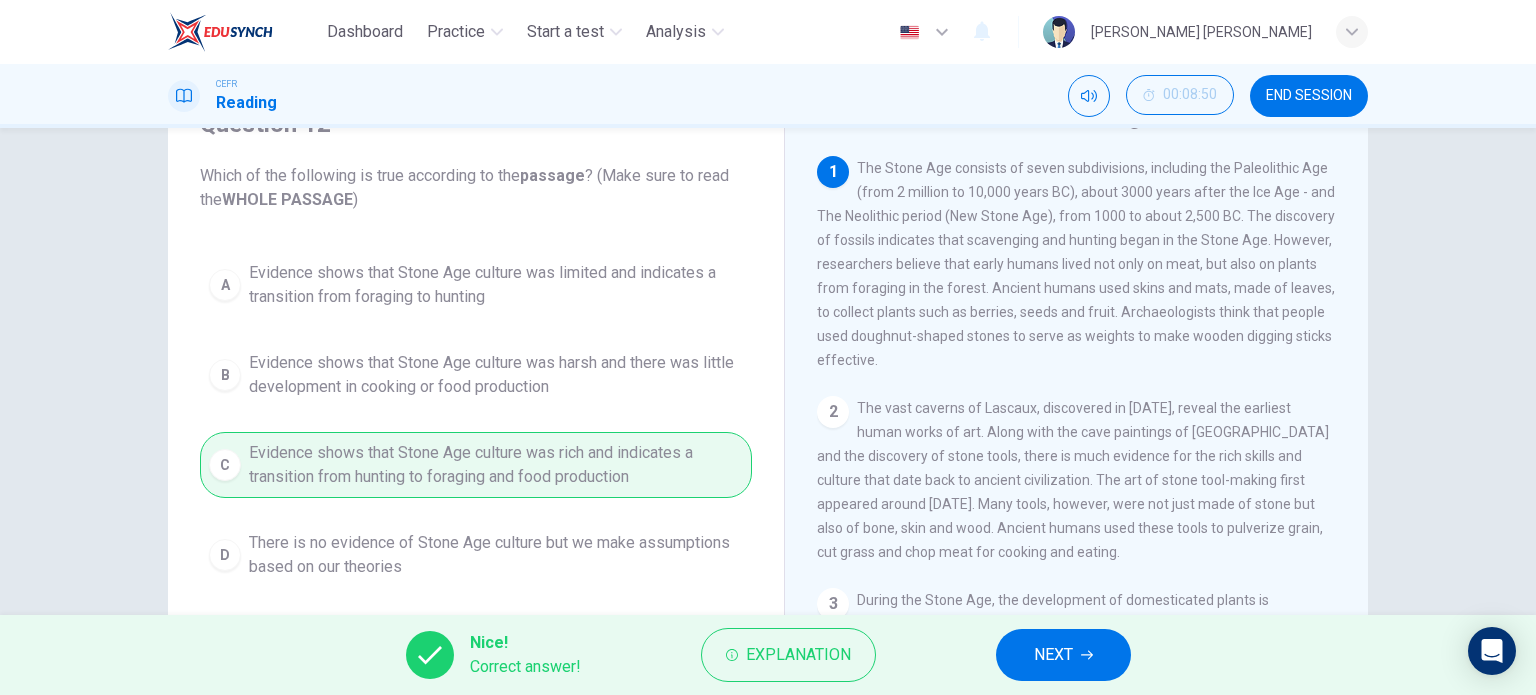 click on "NEXT" at bounding box center [1053, 655] 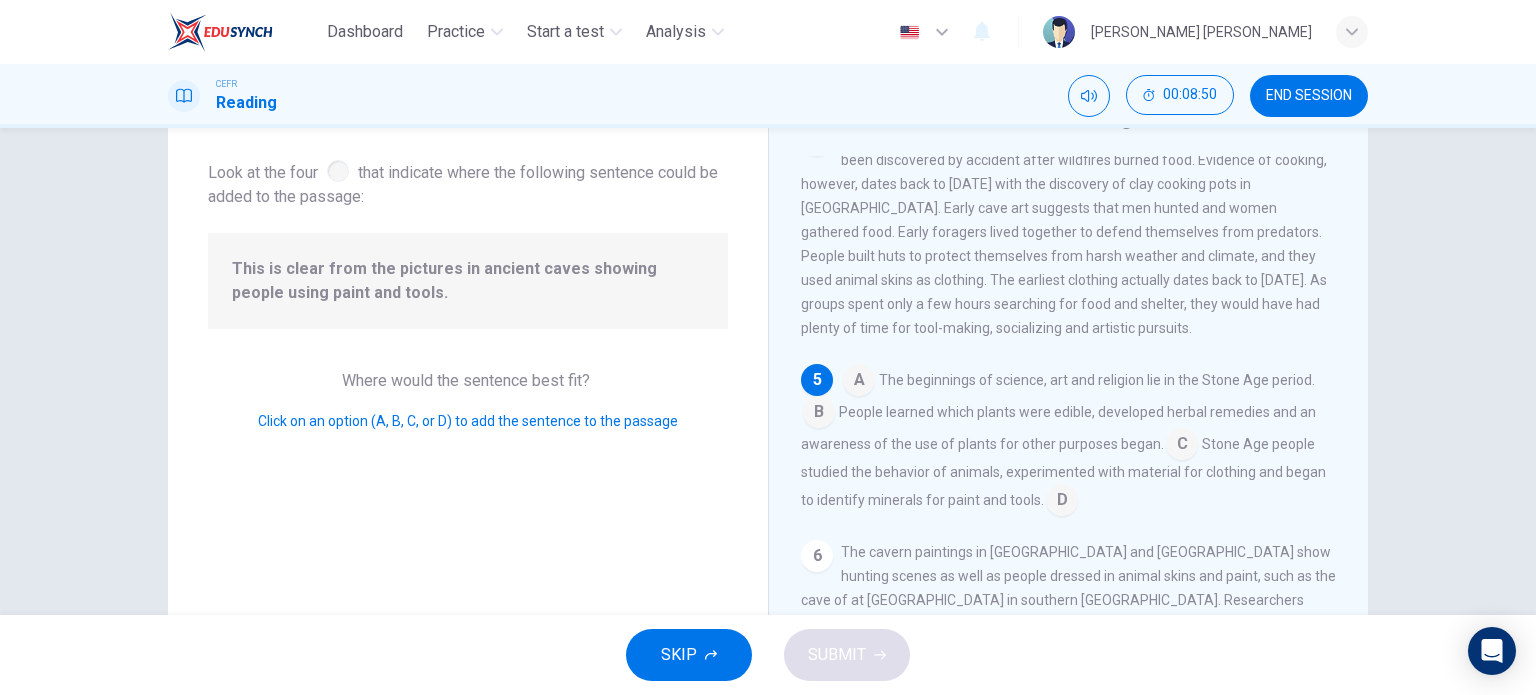 scroll, scrollTop: 737, scrollLeft: 0, axis: vertical 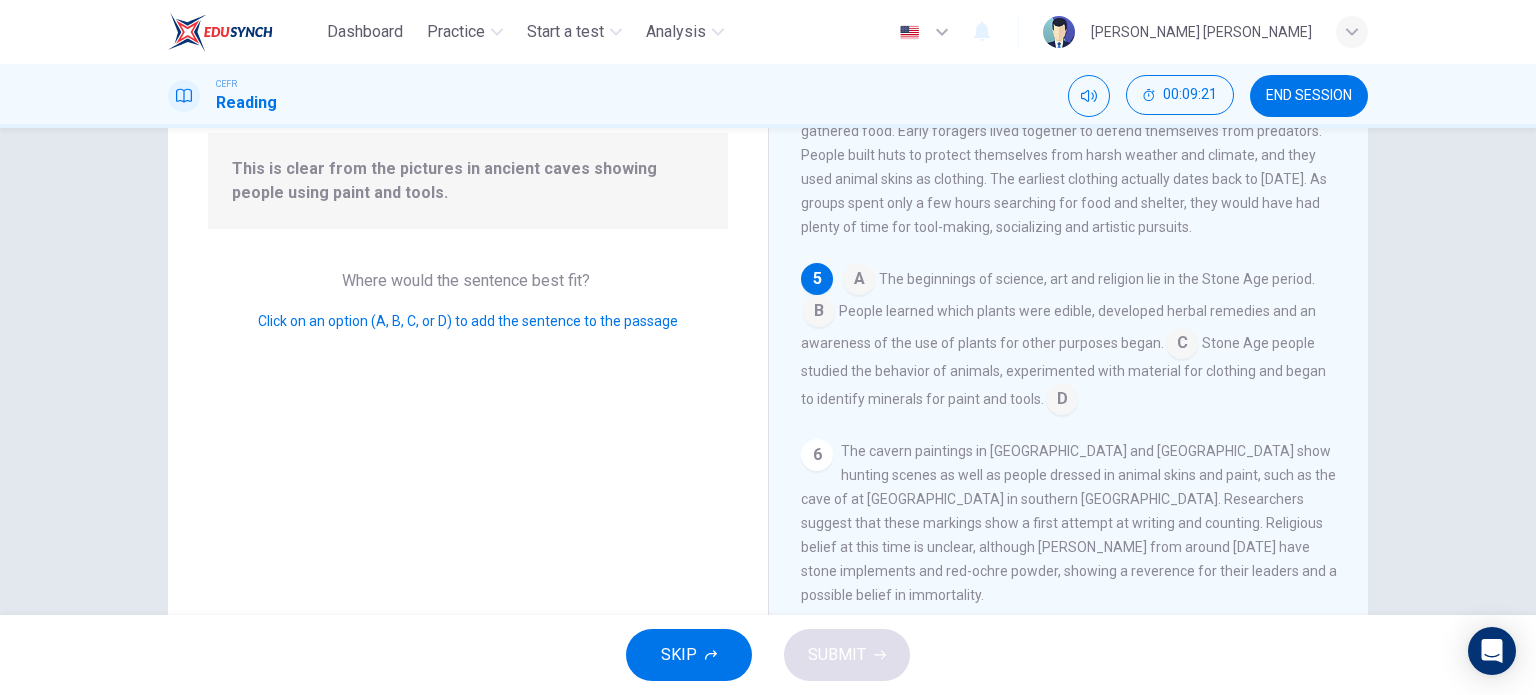 click on "6" at bounding box center (817, 455) 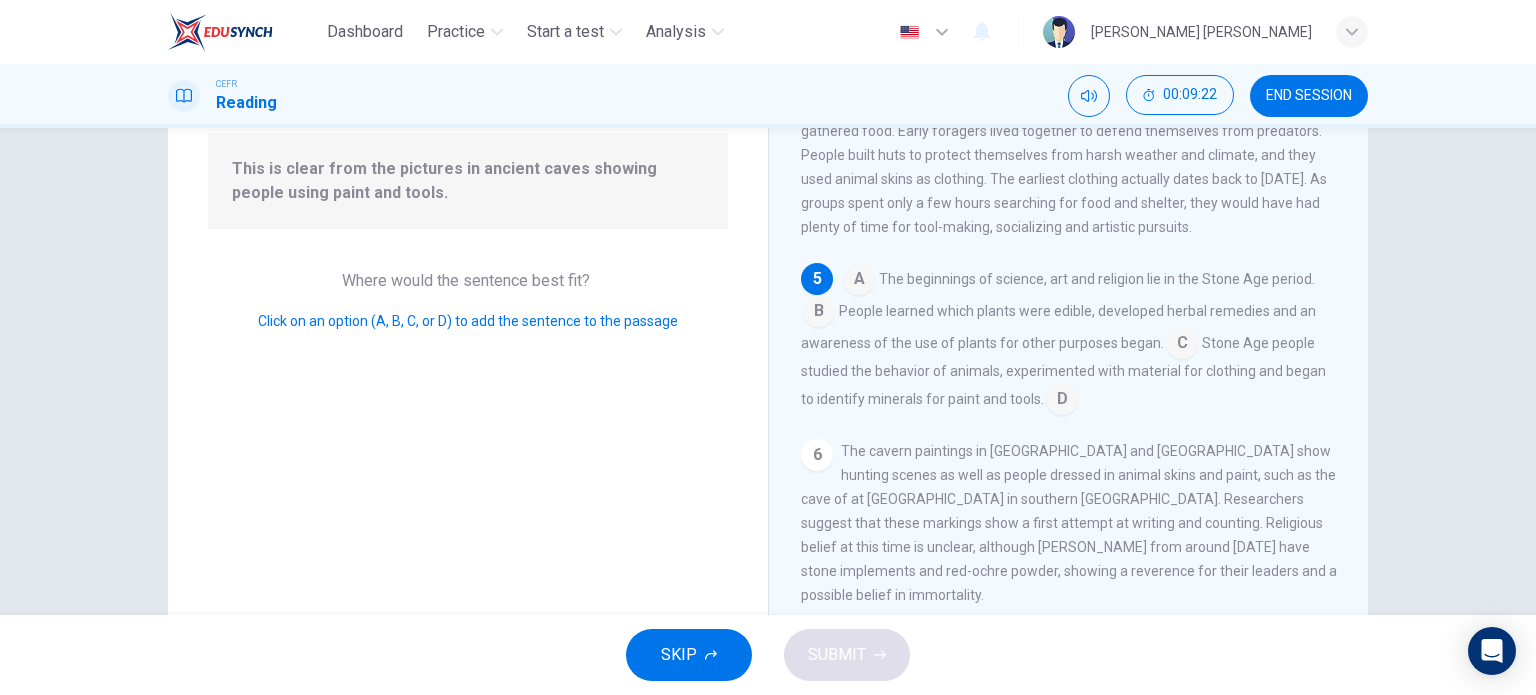 click on "6" at bounding box center [817, 455] 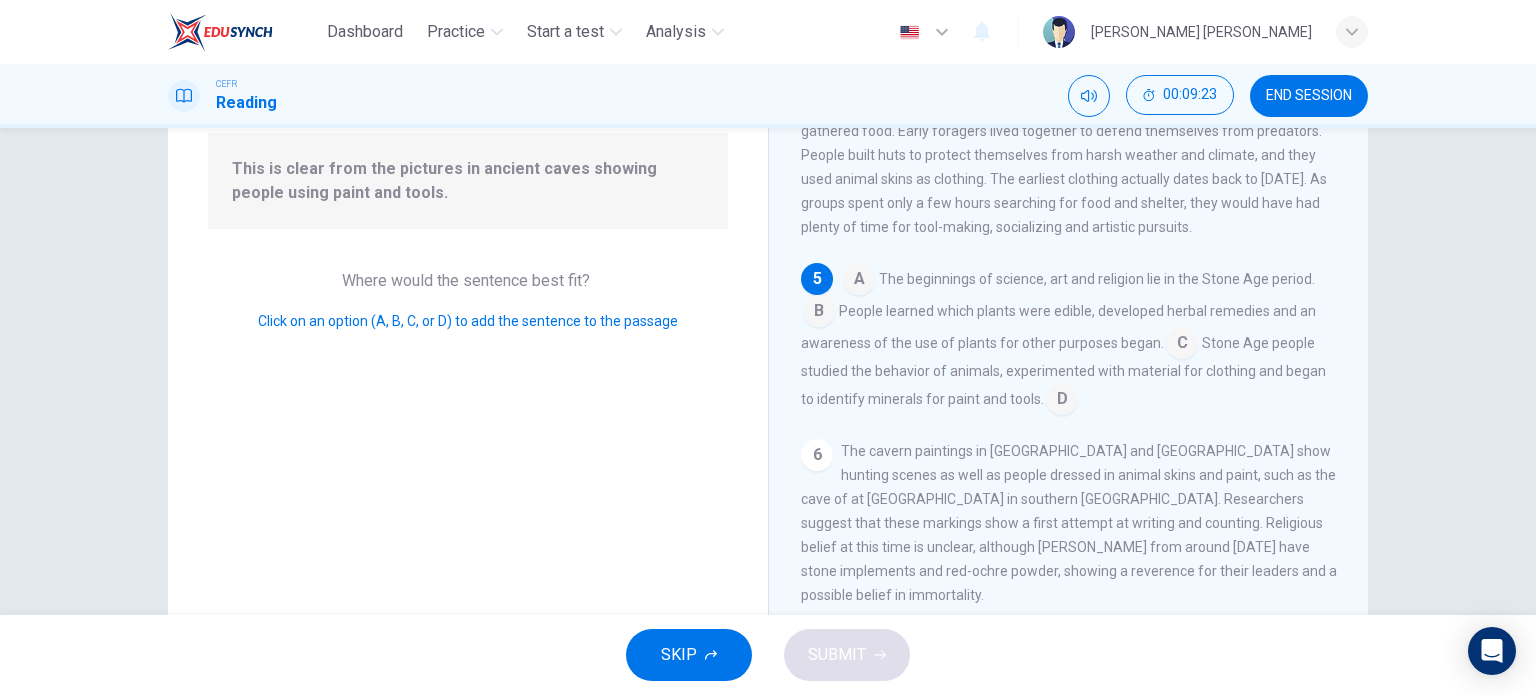 click on "6" at bounding box center (817, 455) 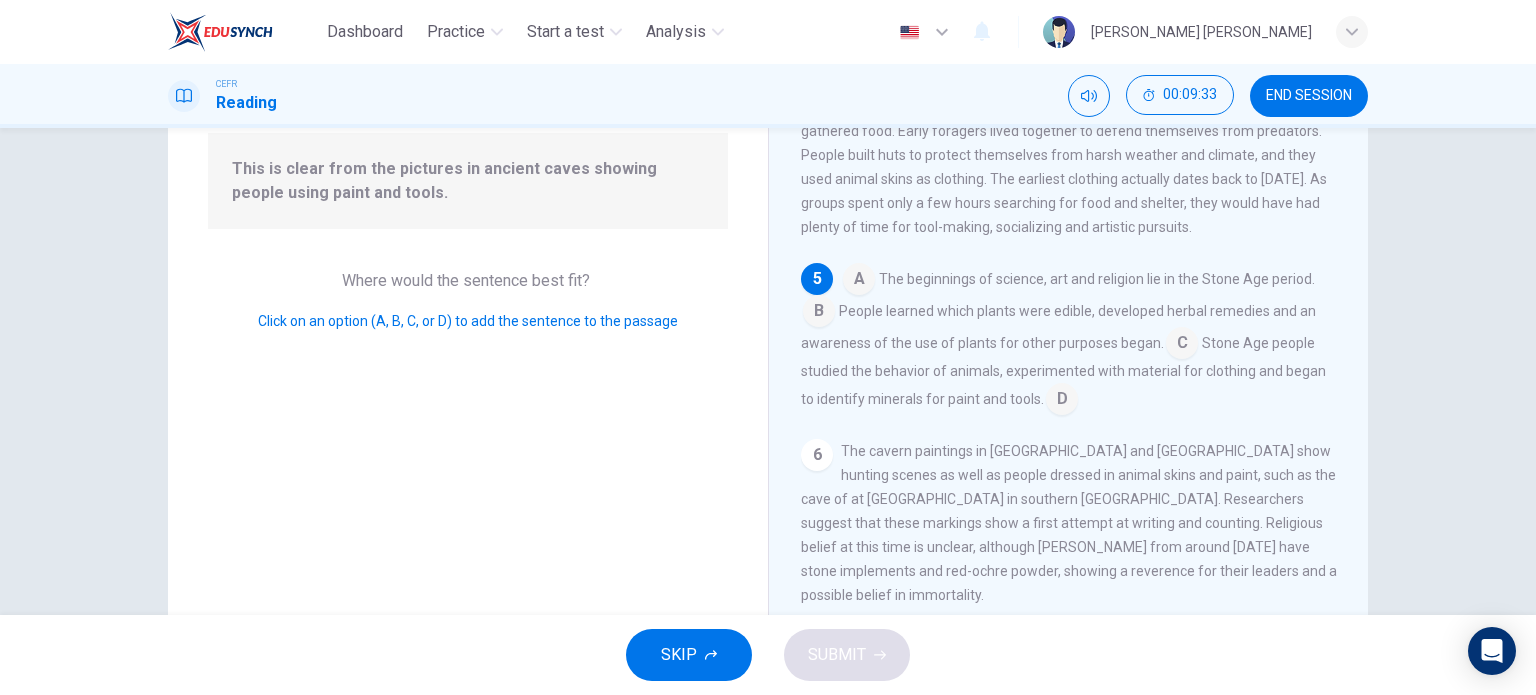click at bounding box center [819, 313] 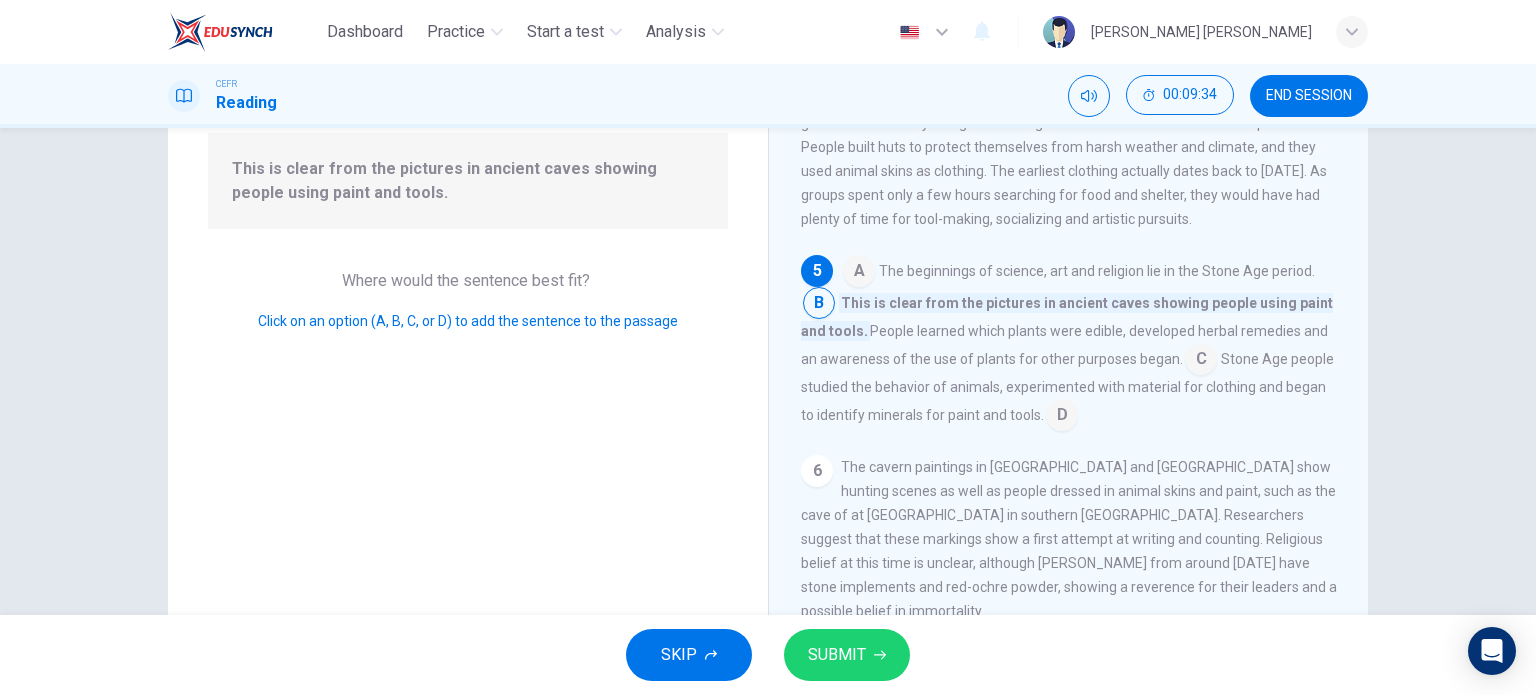 click on "SUBMIT" at bounding box center [837, 655] 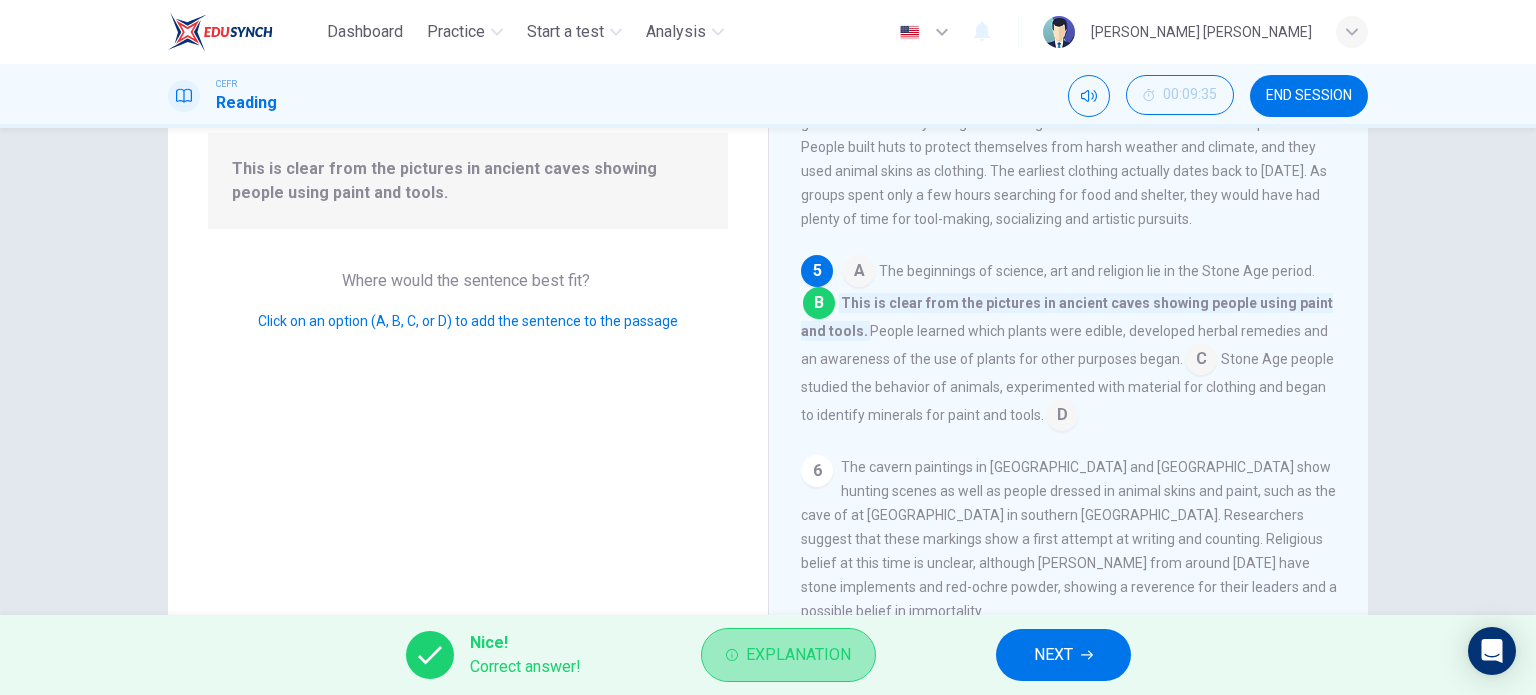 click on "Explanation" at bounding box center (788, 655) 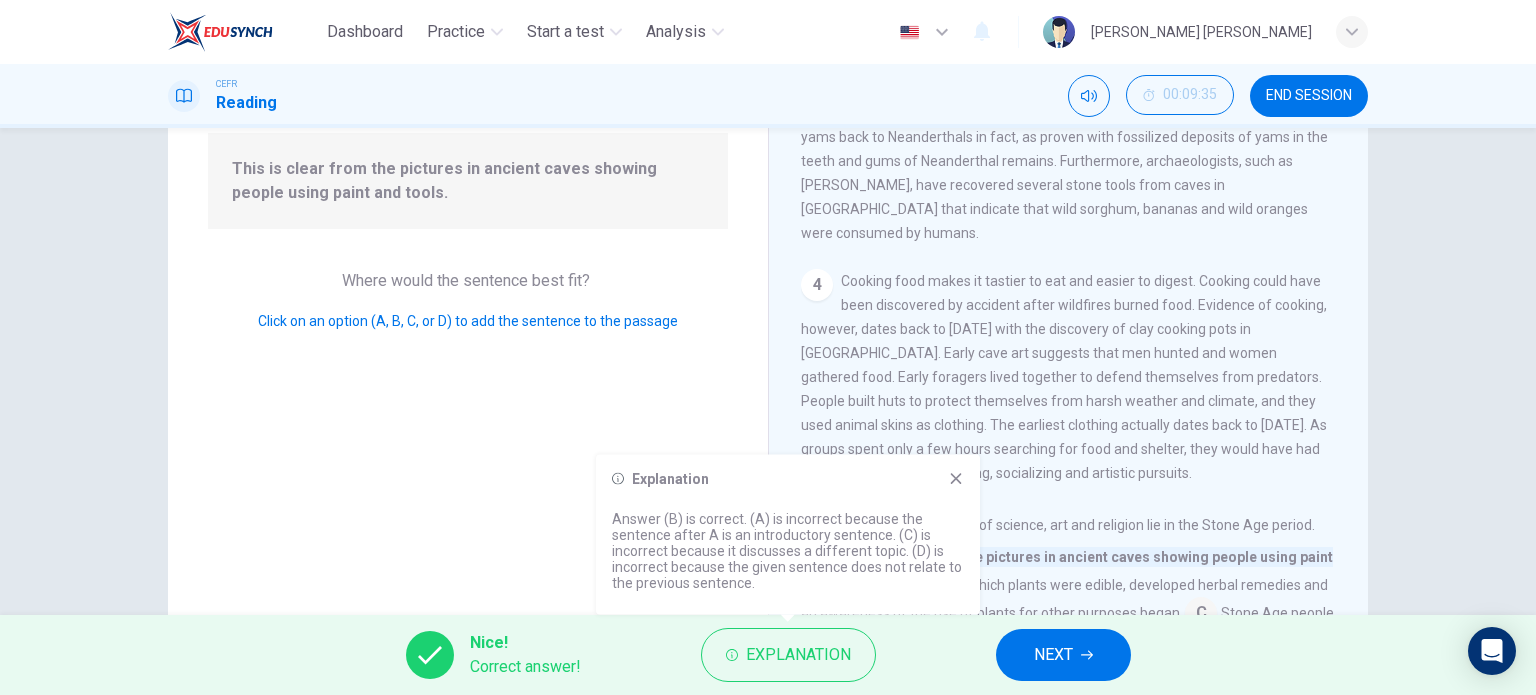 scroll, scrollTop: 437, scrollLeft: 0, axis: vertical 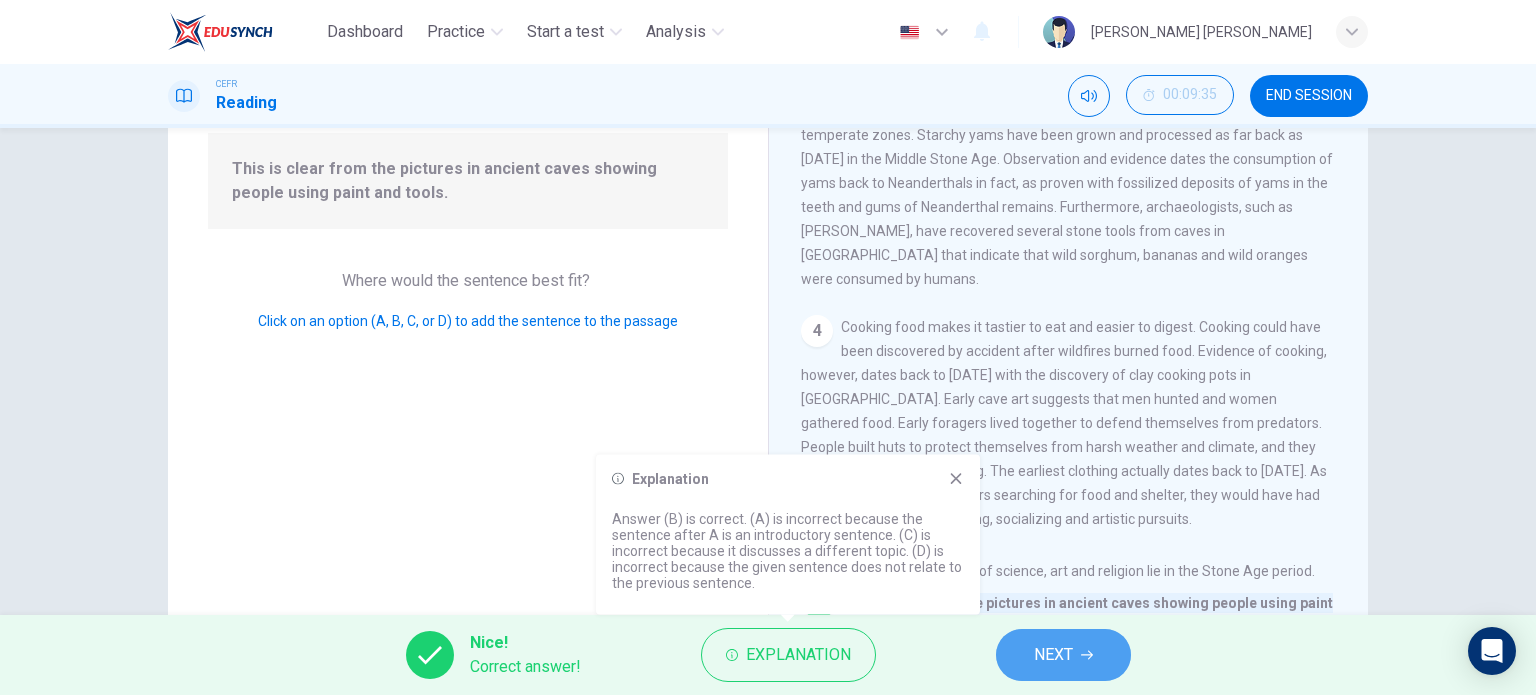 click on "NEXT" at bounding box center [1053, 655] 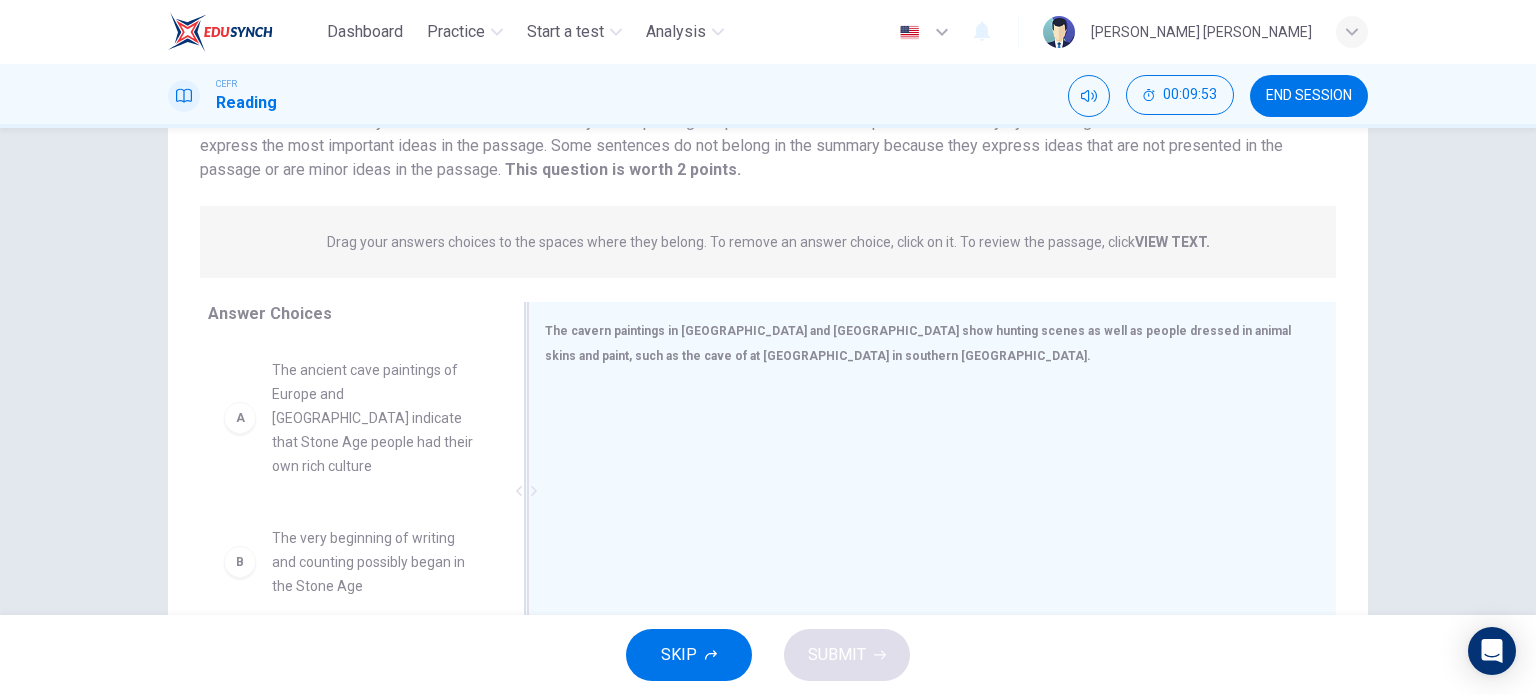 scroll, scrollTop: 200, scrollLeft: 0, axis: vertical 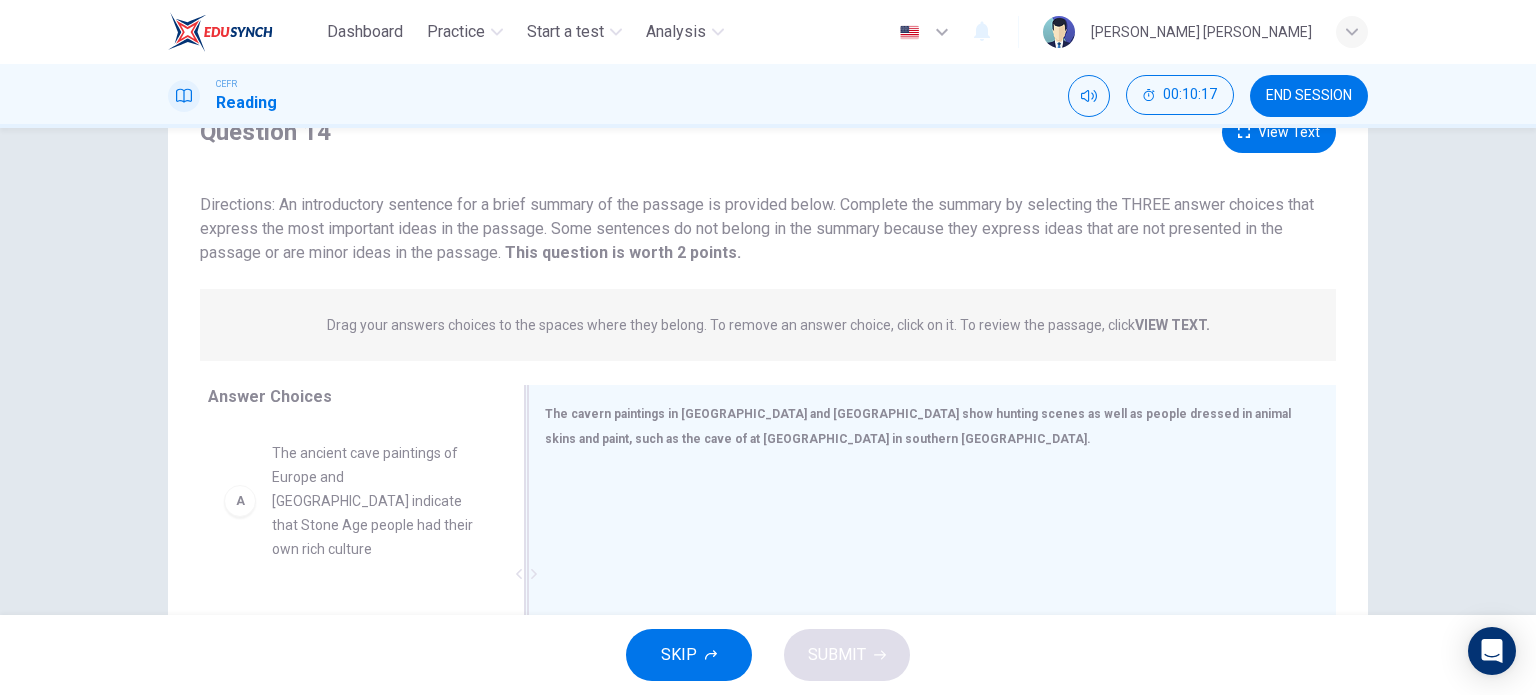 click on "The cavern paintings in Europe and North Africa show hunting scenes as well as people dressed in animal skins and paint, such as the cave of at Vallon Pont-d'Arco in southern France." at bounding box center (918, 426) 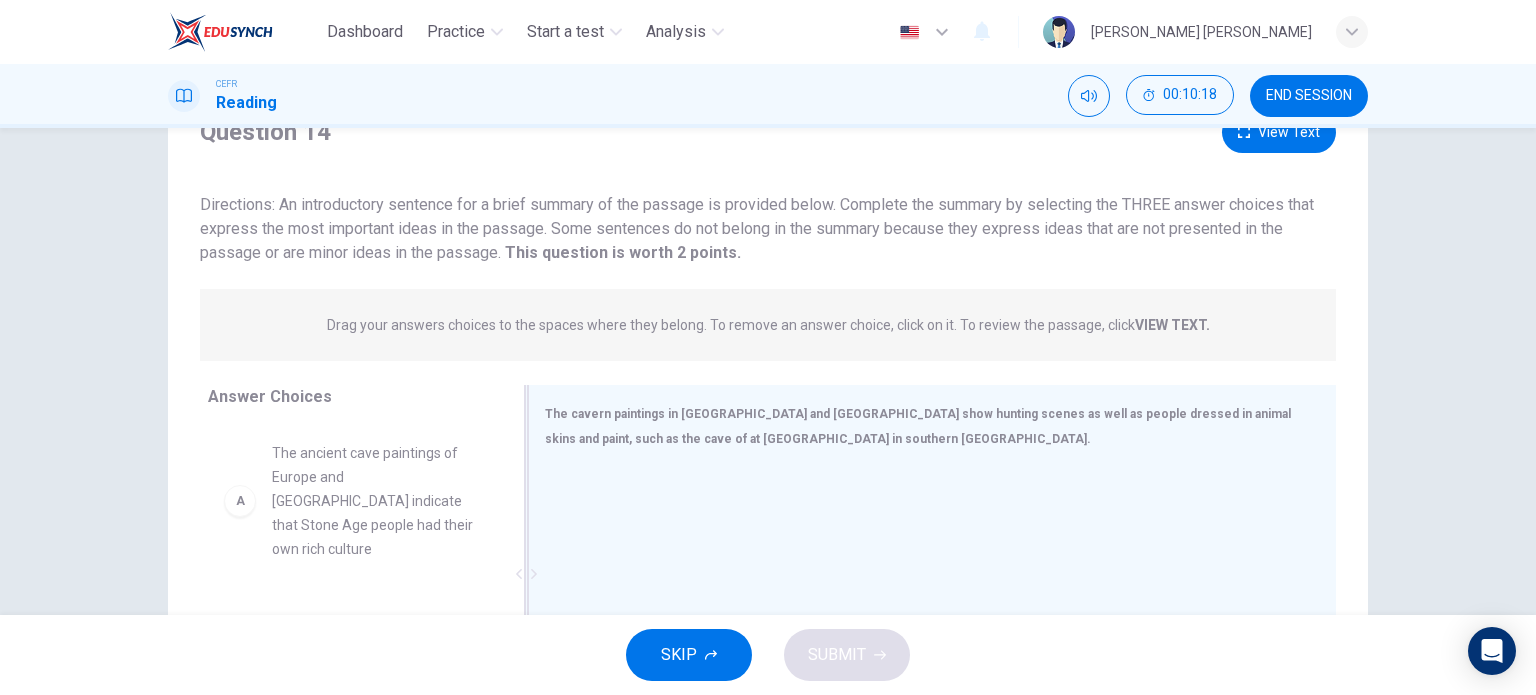 click on "The cavern paintings in Europe and North Africa show hunting scenes as well as people dressed in animal skins and paint, such as the cave of at Vallon Pont-d'Arco in southern France." at bounding box center [918, 426] 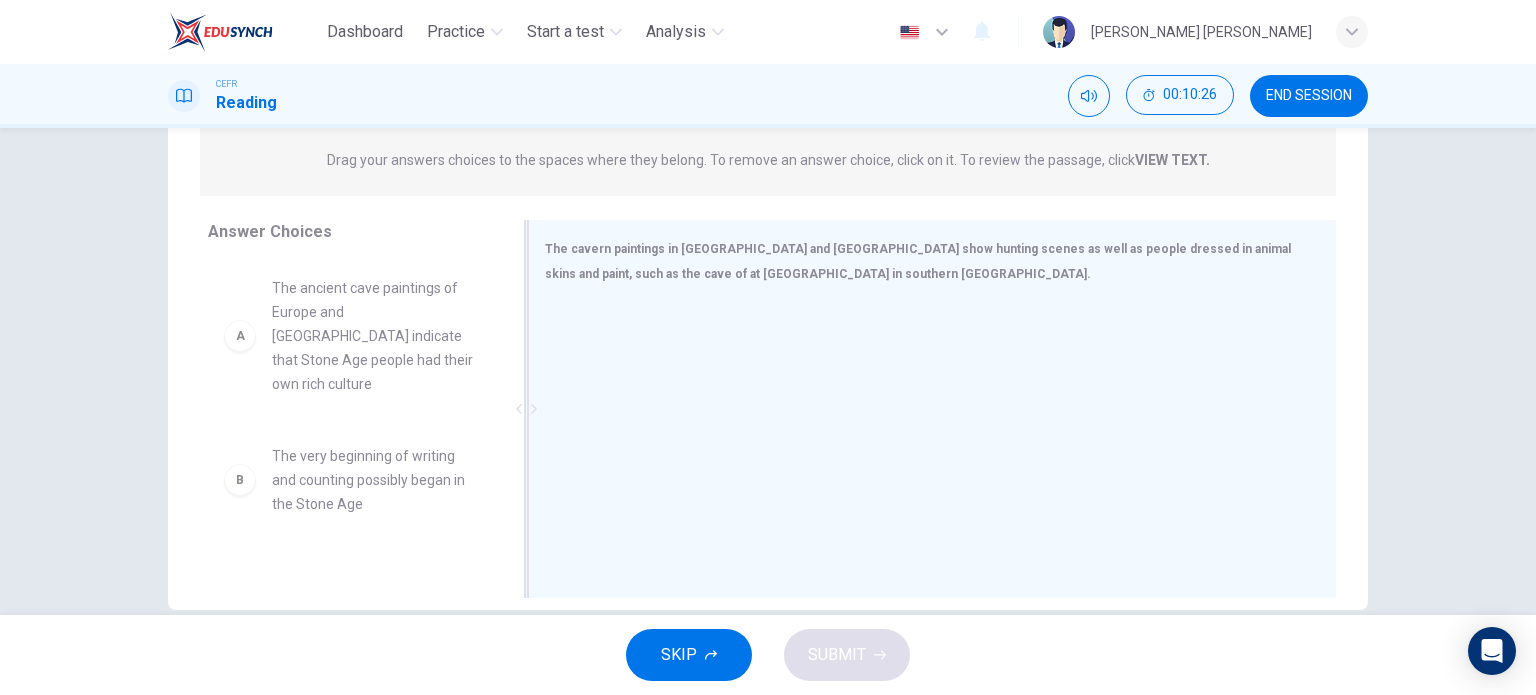 scroll, scrollTop: 288, scrollLeft: 0, axis: vertical 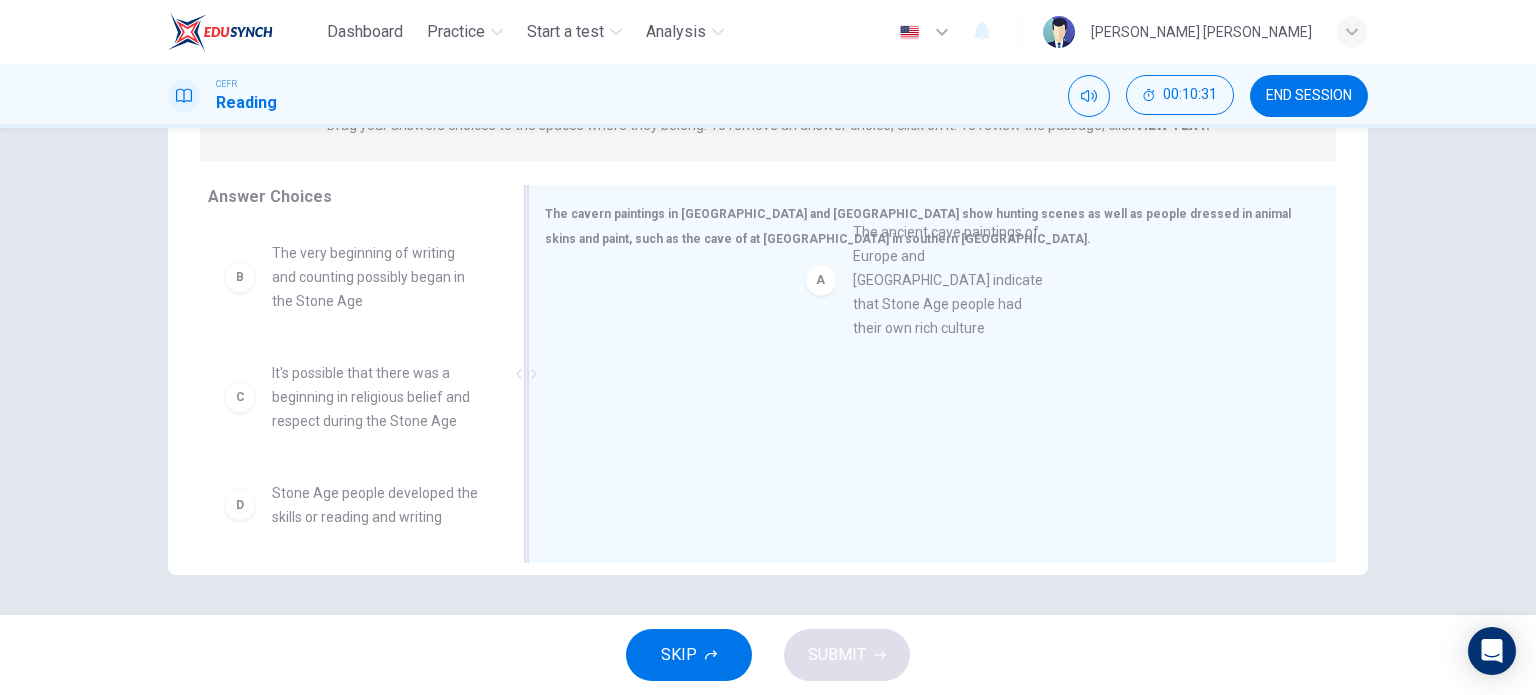 drag, startPoint x: 343, startPoint y: 298, endPoint x: 933, endPoint y: 269, distance: 590.7123 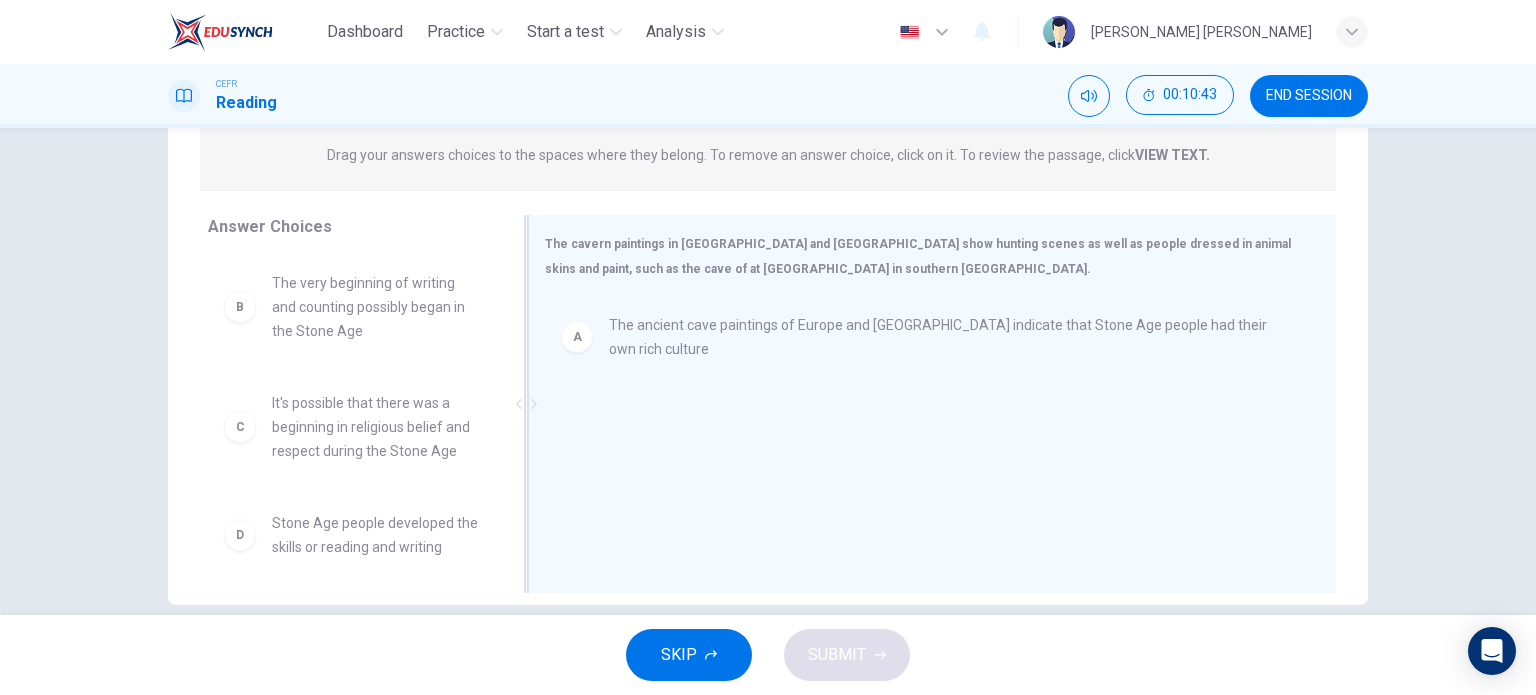 scroll, scrollTop: 288, scrollLeft: 0, axis: vertical 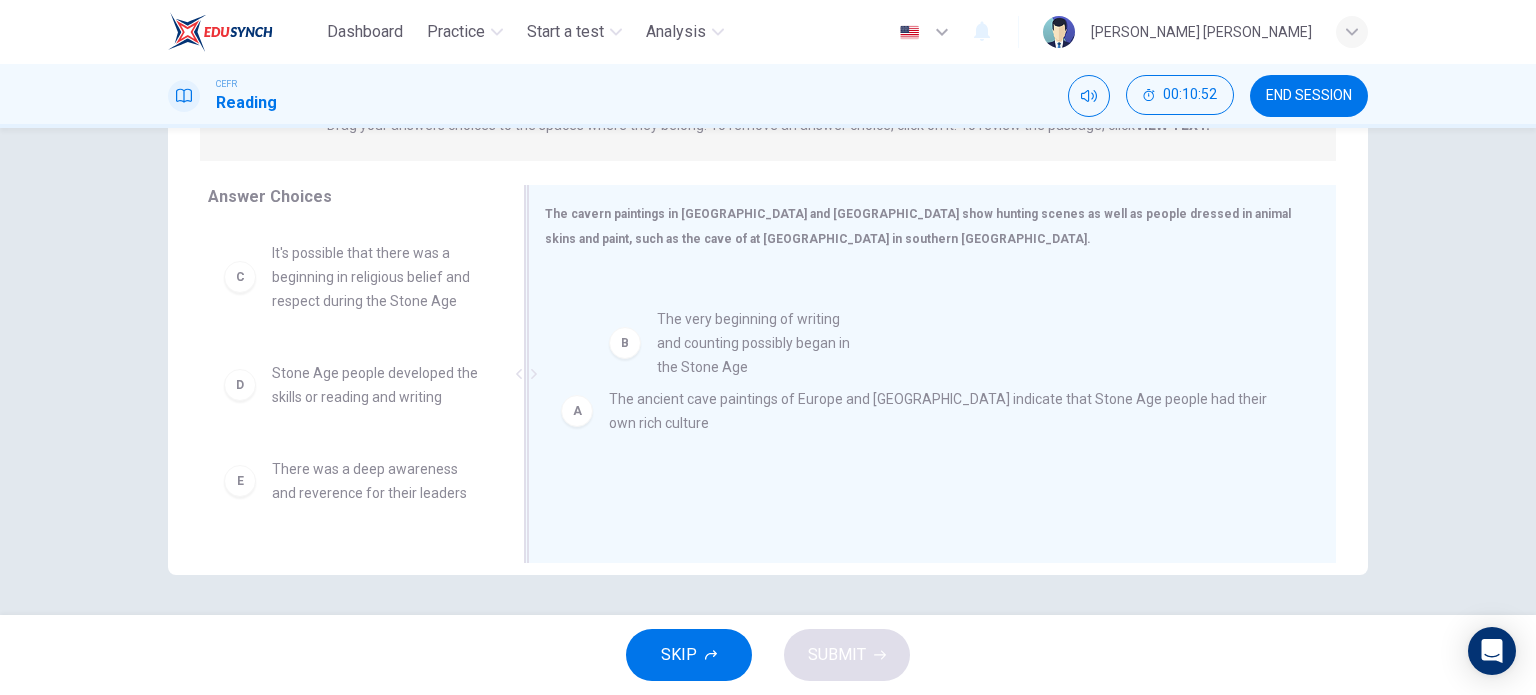drag, startPoint x: 366, startPoint y: 285, endPoint x: 745, endPoint y: 348, distance: 384.20047 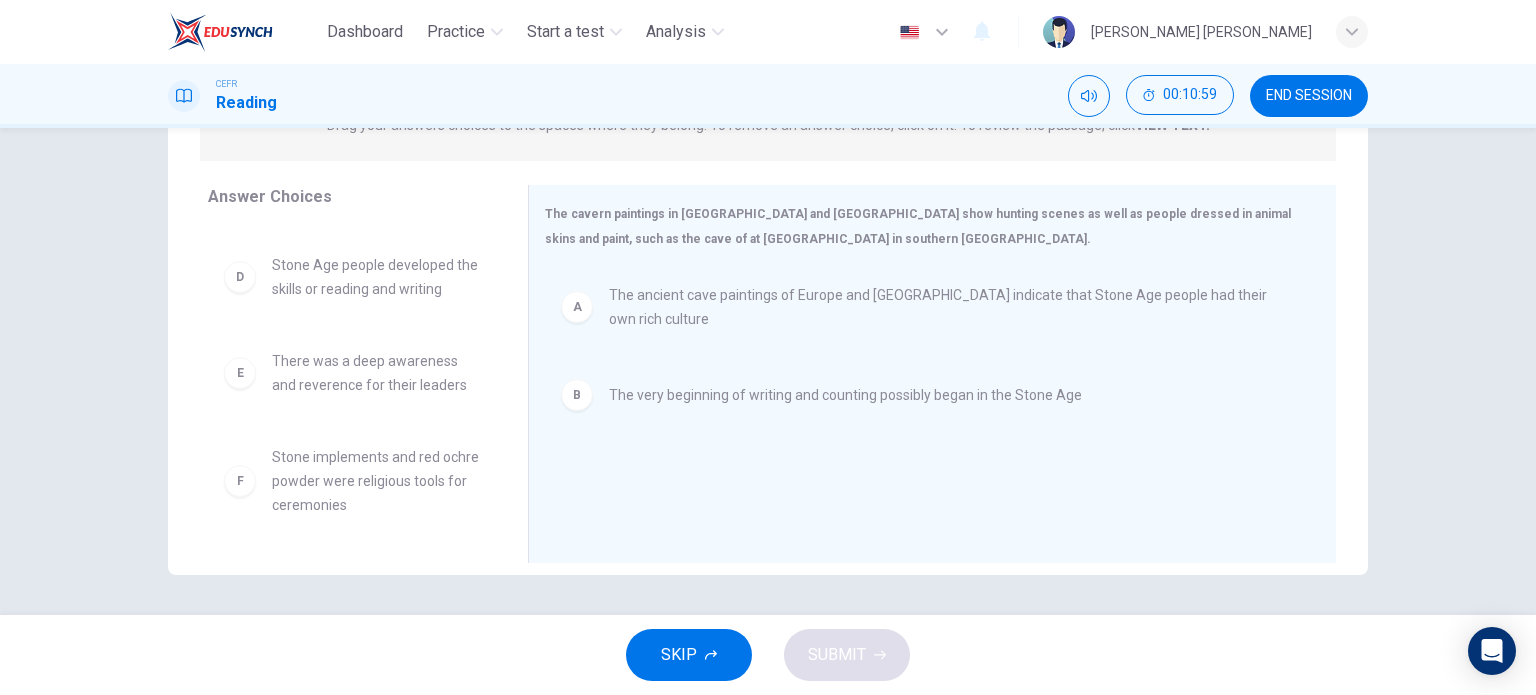 scroll, scrollTop: 0, scrollLeft: 0, axis: both 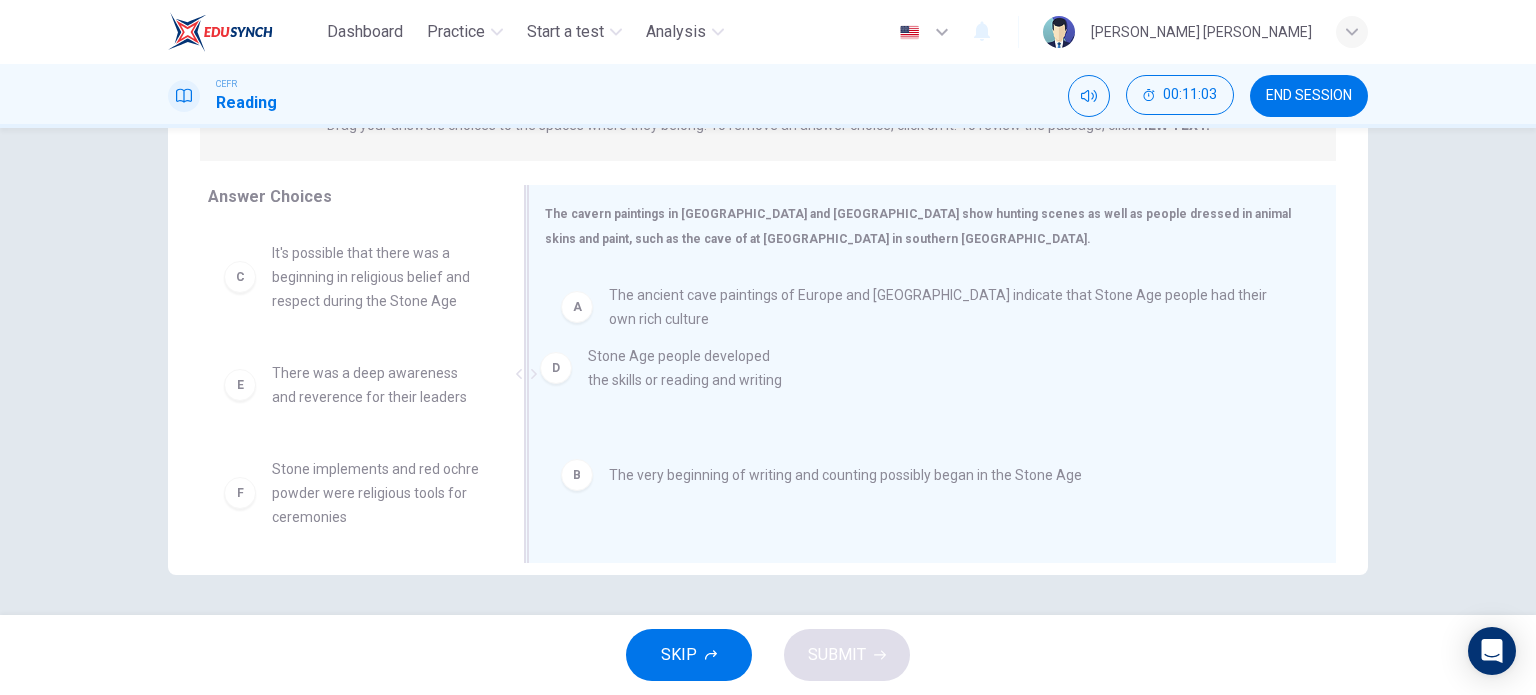 drag, startPoint x: 395, startPoint y: 387, endPoint x: 688, endPoint y: 370, distance: 293.49277 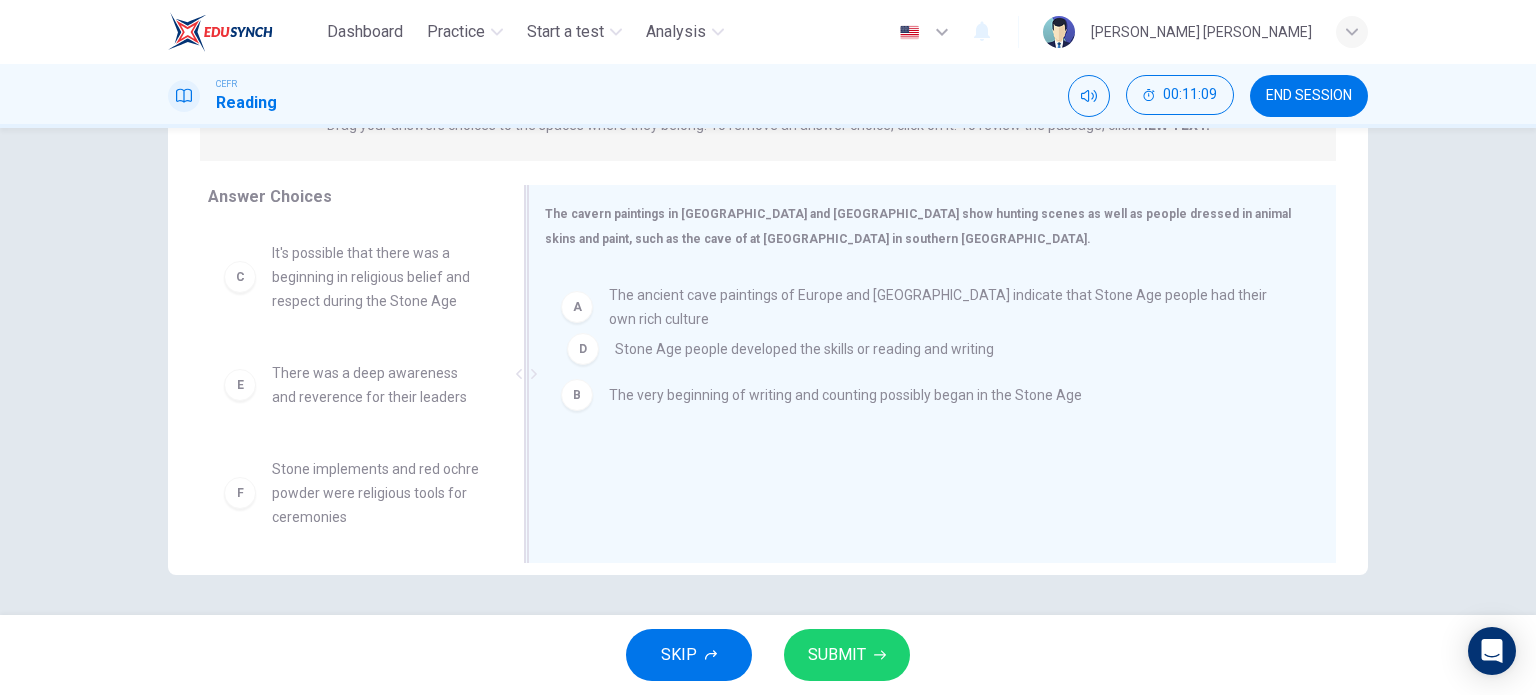 drag, startPoint x: 616, startPoint y: 480, endPoint x: 633, endPoint y: 343, distance: 138.05072 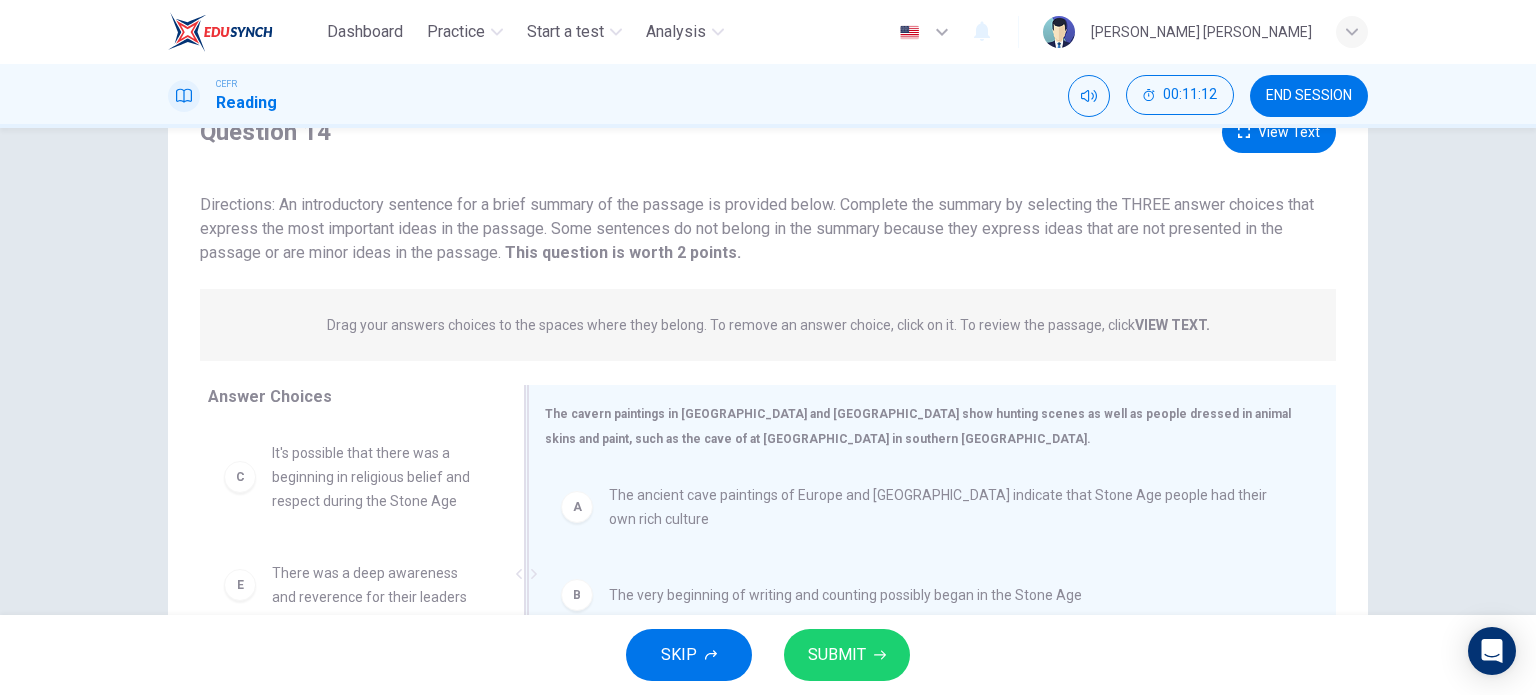 scroll, scrollTop: 0, scrollLeft: 0, axis: both 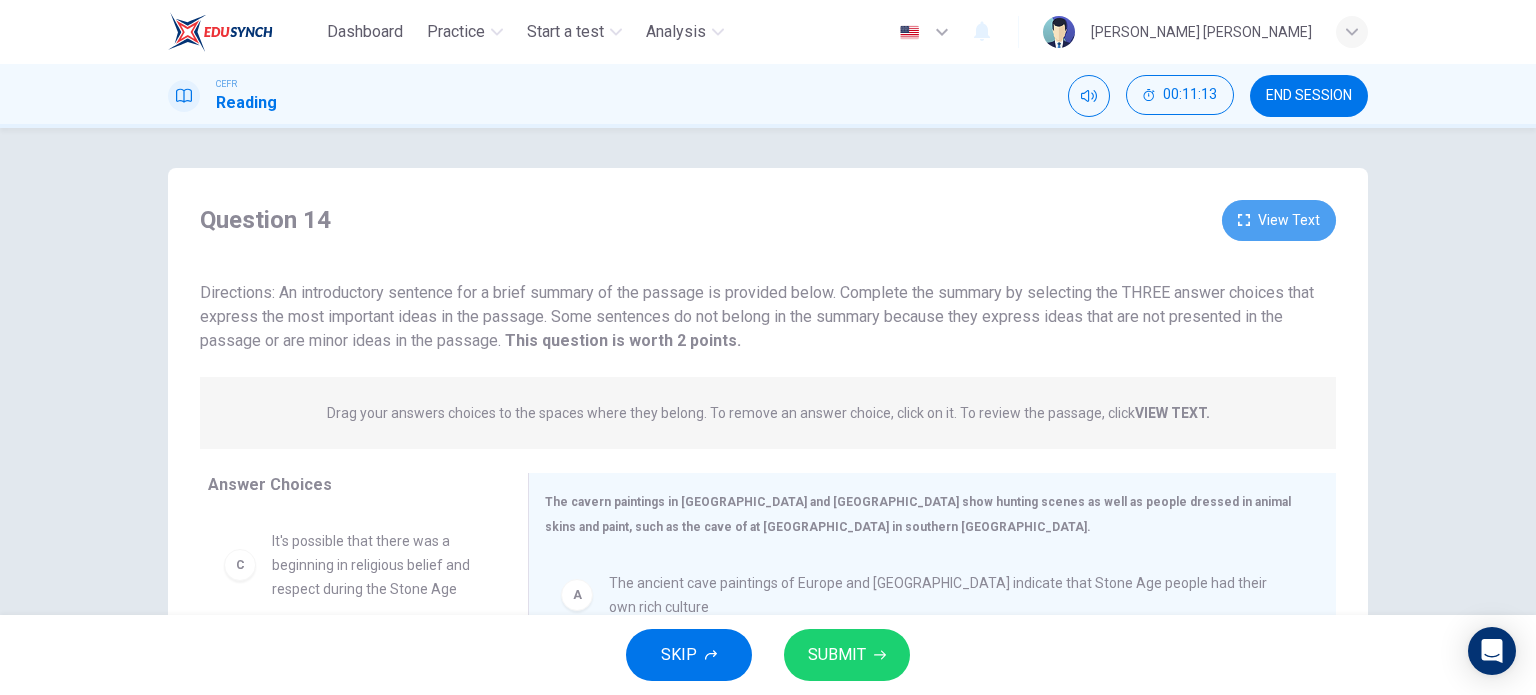 click on "View Text" at bounding box center (1279, 220) 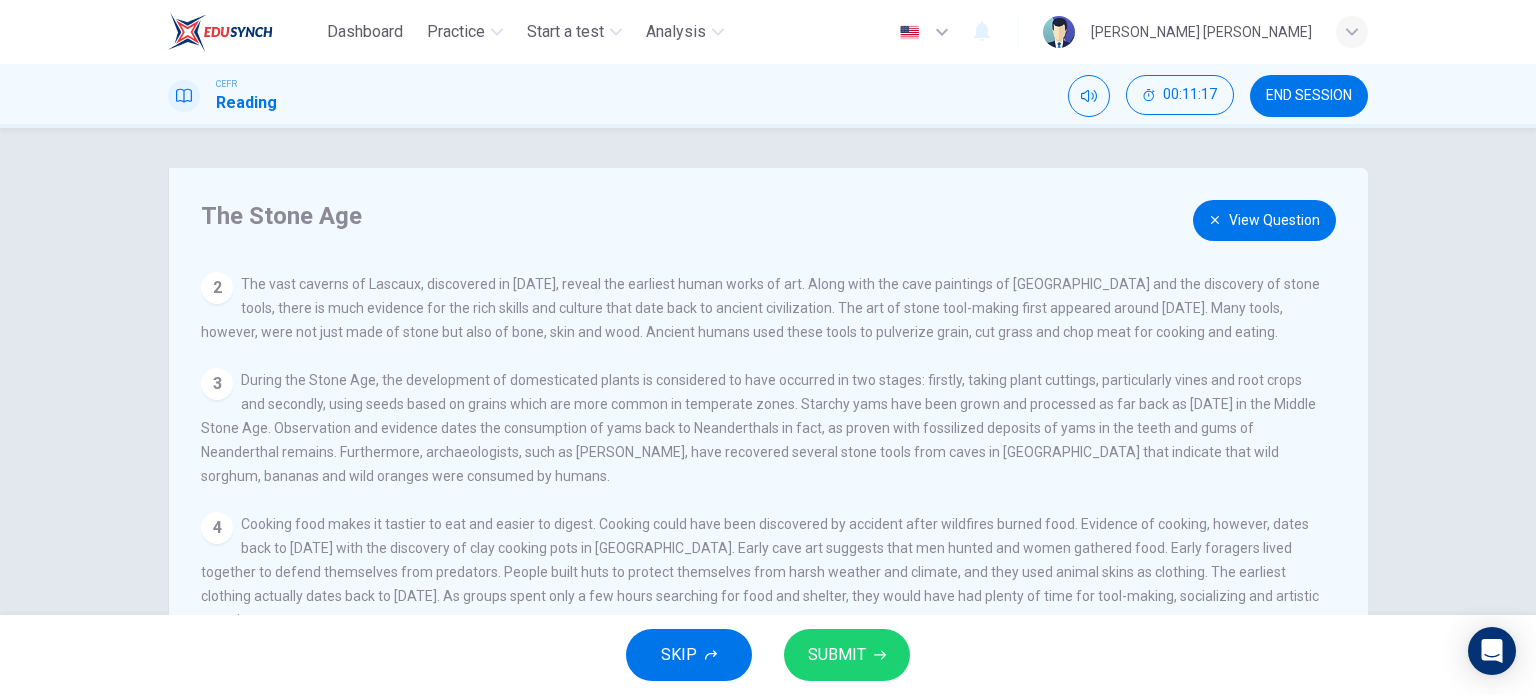scroll, scrollTop: 139, scrollLeft: 0, axis: vertical 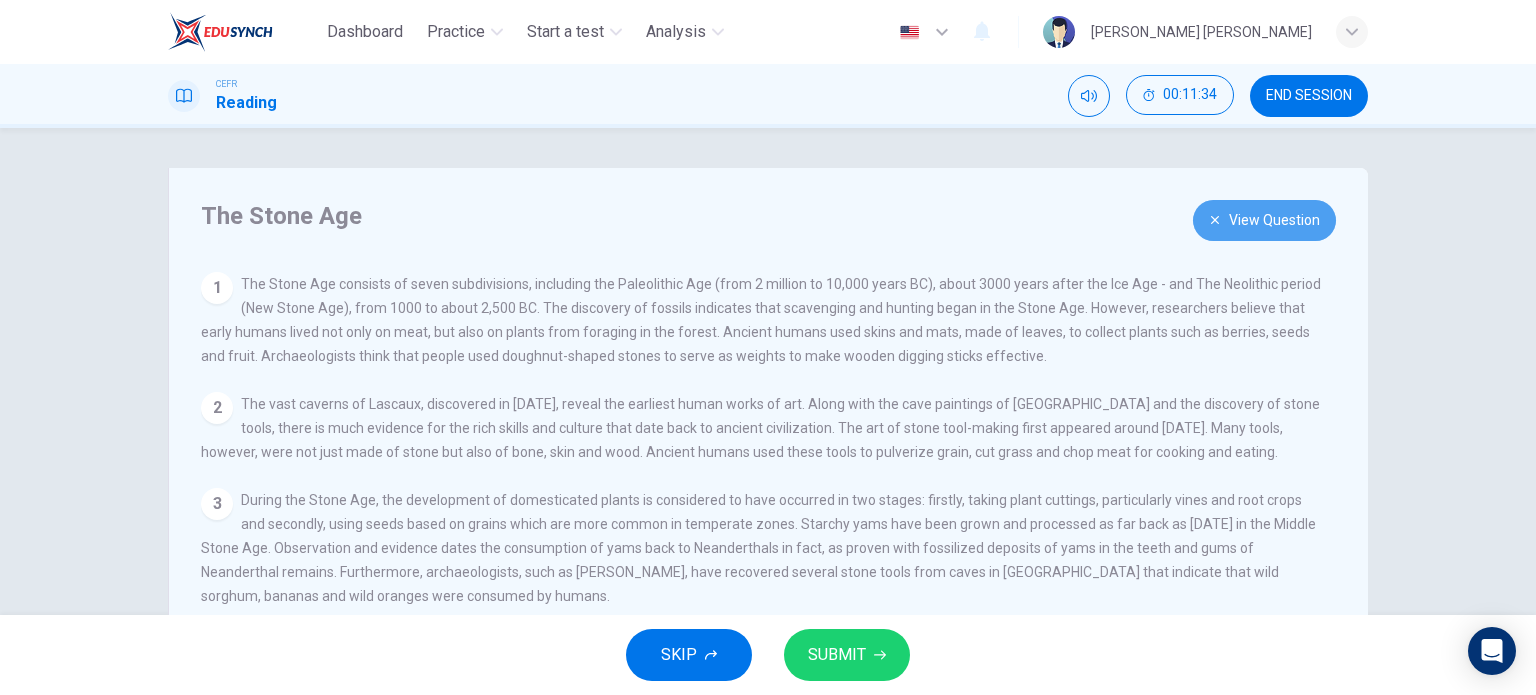 click on "View Question" at bounding box center (1264, 220) 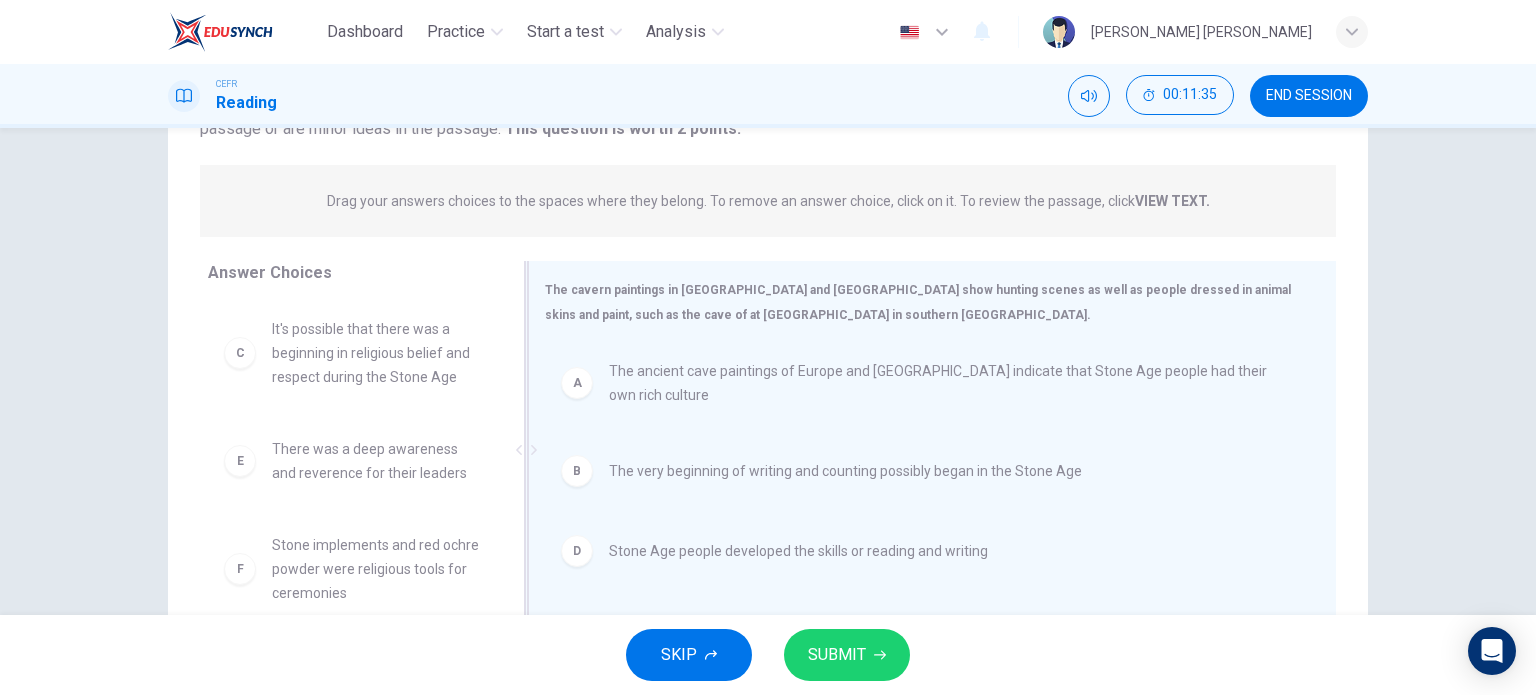 scroll, scrollTop: 288, scrollLeft: 0, axis: vertical 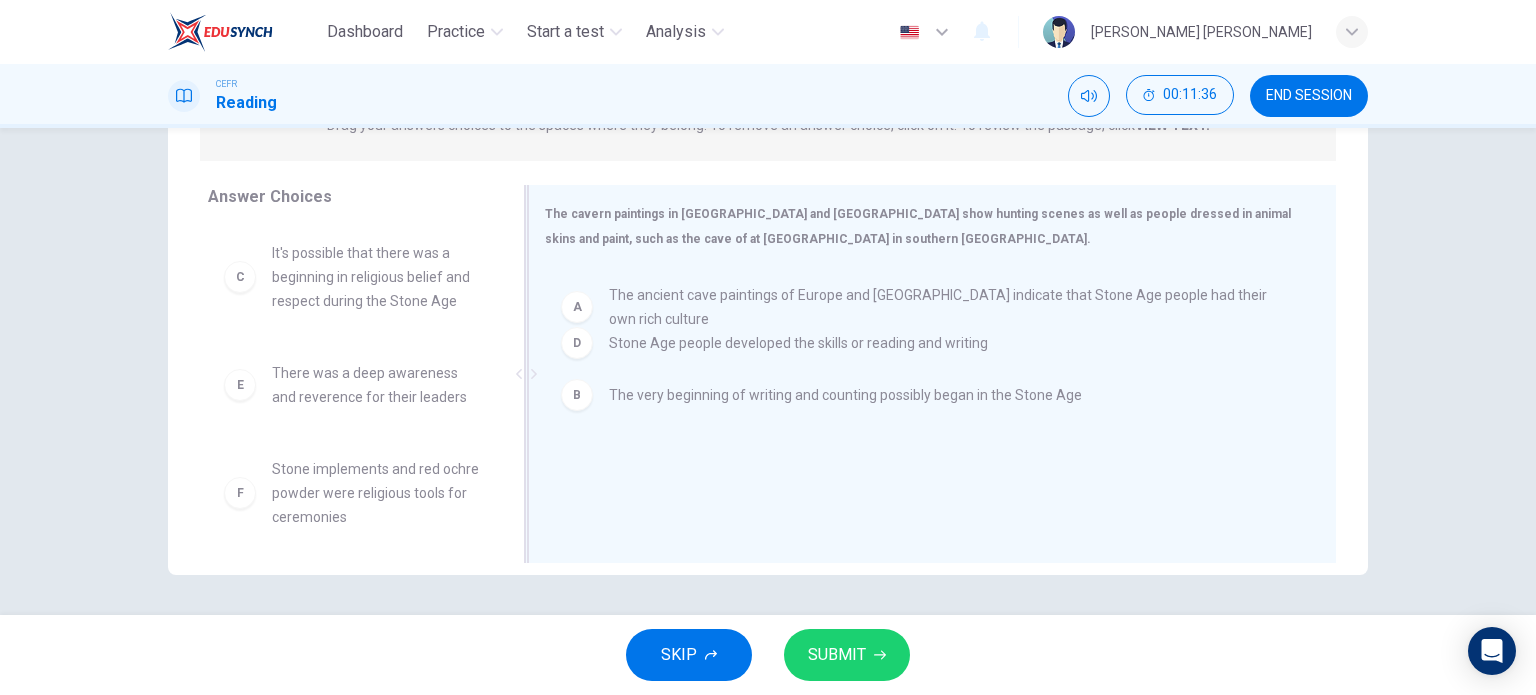 drag, startPoint x: 648, startPoint y: 479, endPoint x: 656, endPoint y: 336, distance: 143.2236 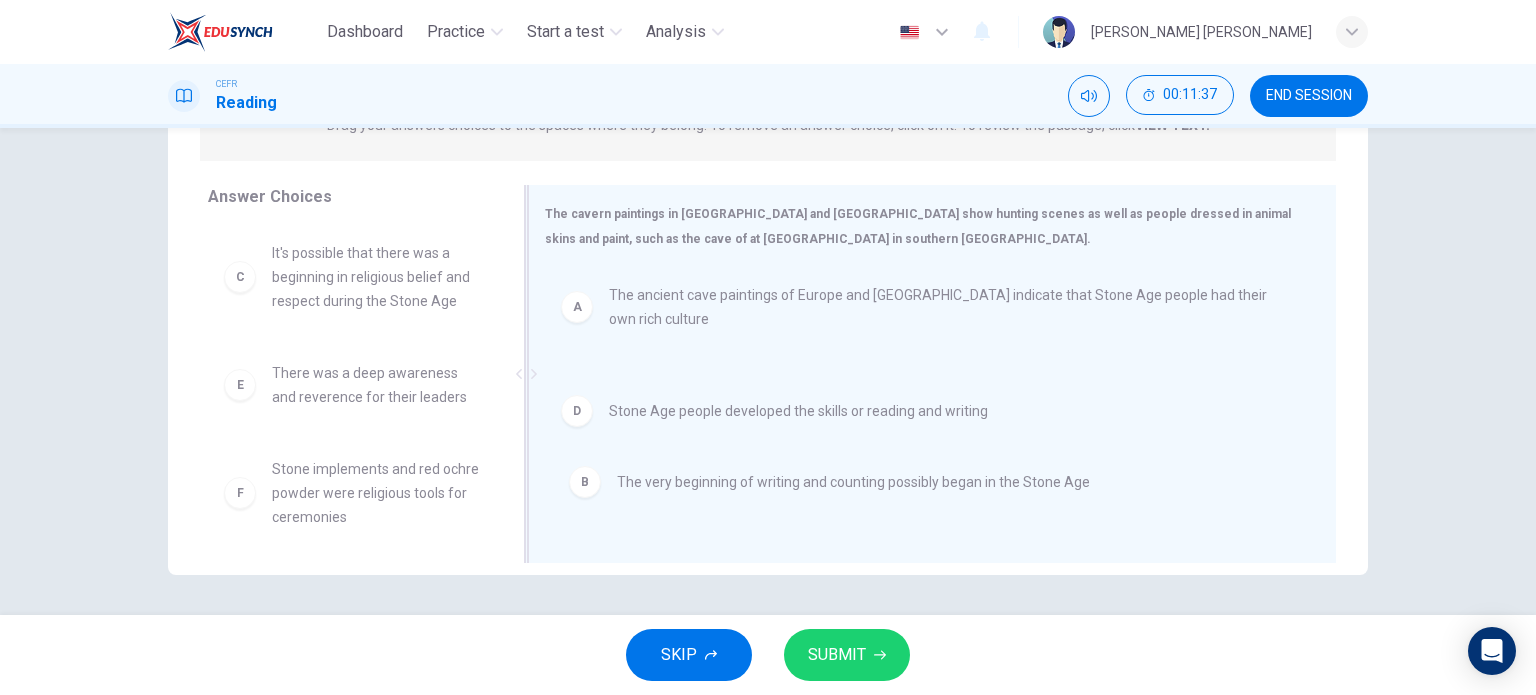 drag, startPoint x: 650, startPoint y: 399, endPoint x: 671, endPoint y: 506, distance: 109.041275 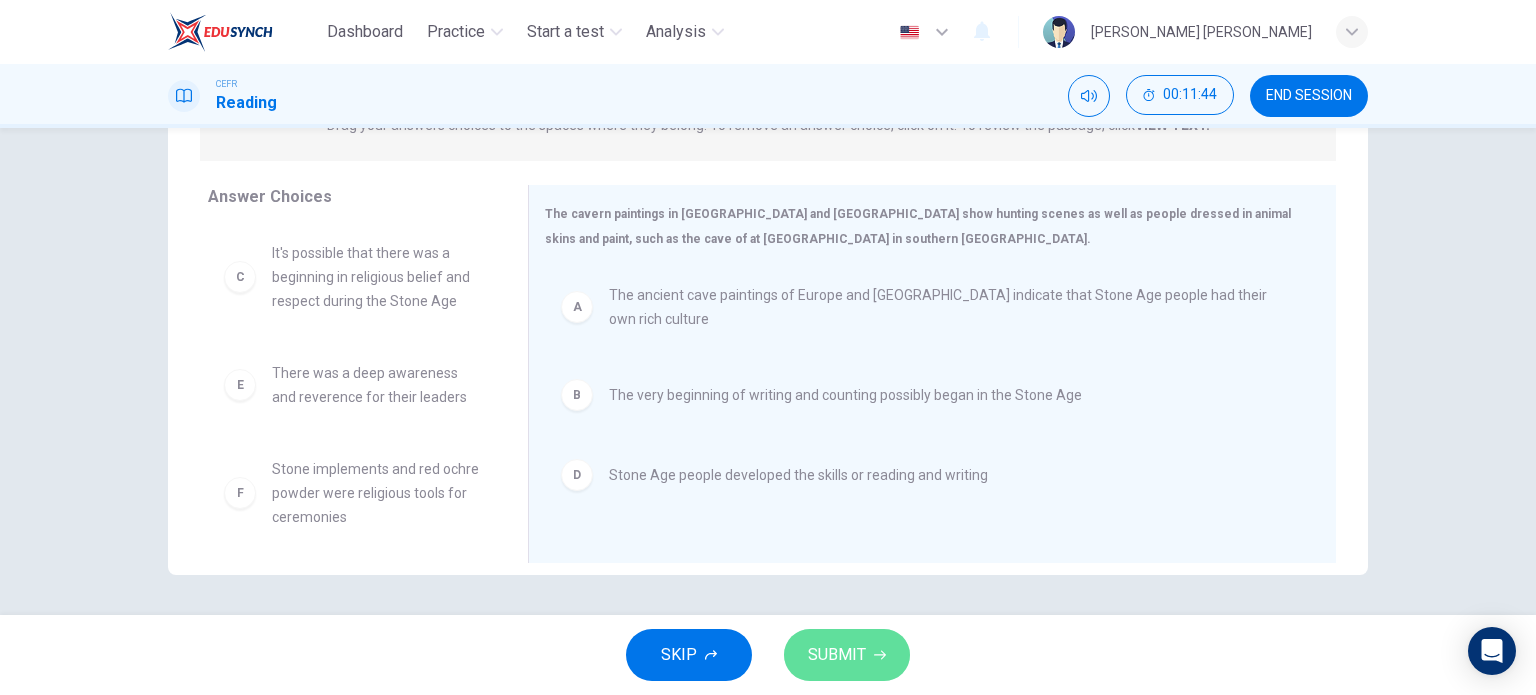click on "SUBMIT" at bounding box center (837, 655) 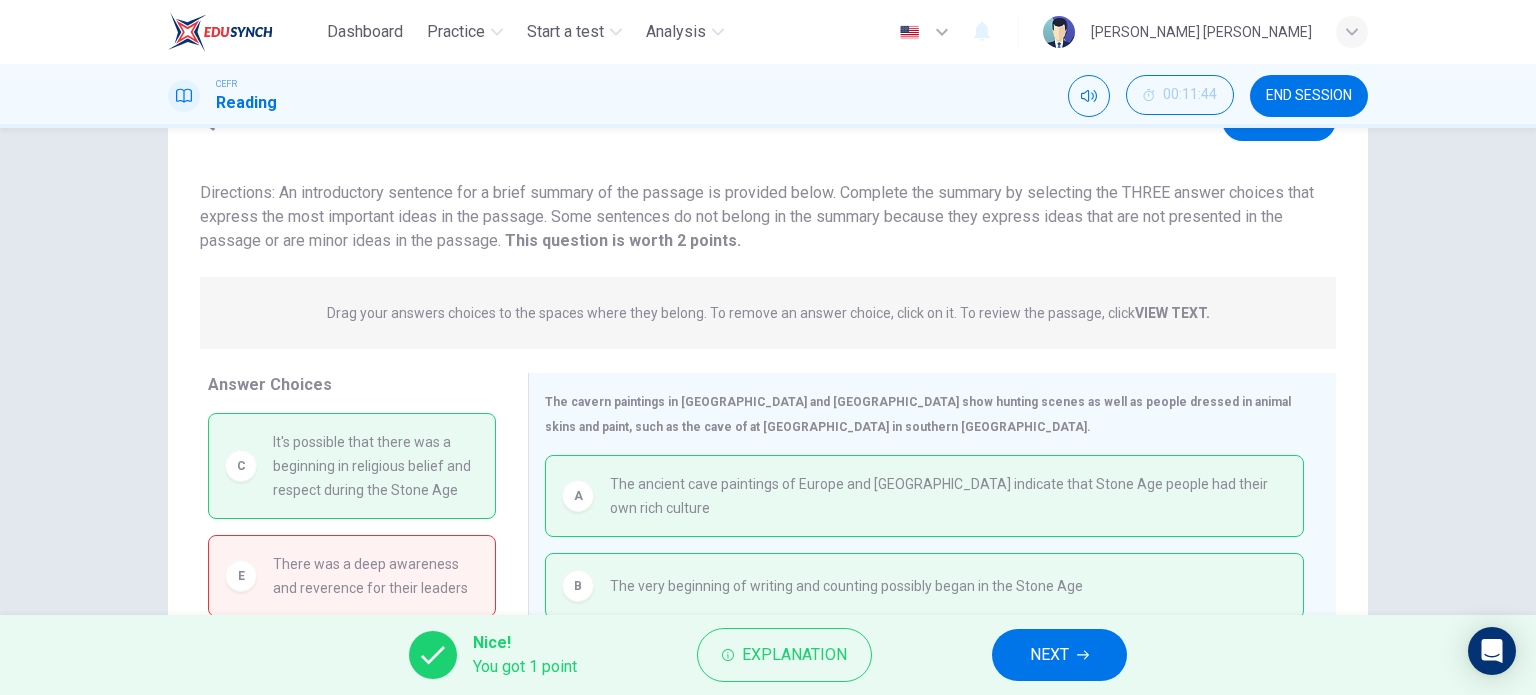 scroll, scrollTop: 88, scrollLeft: 0, axis: vertical 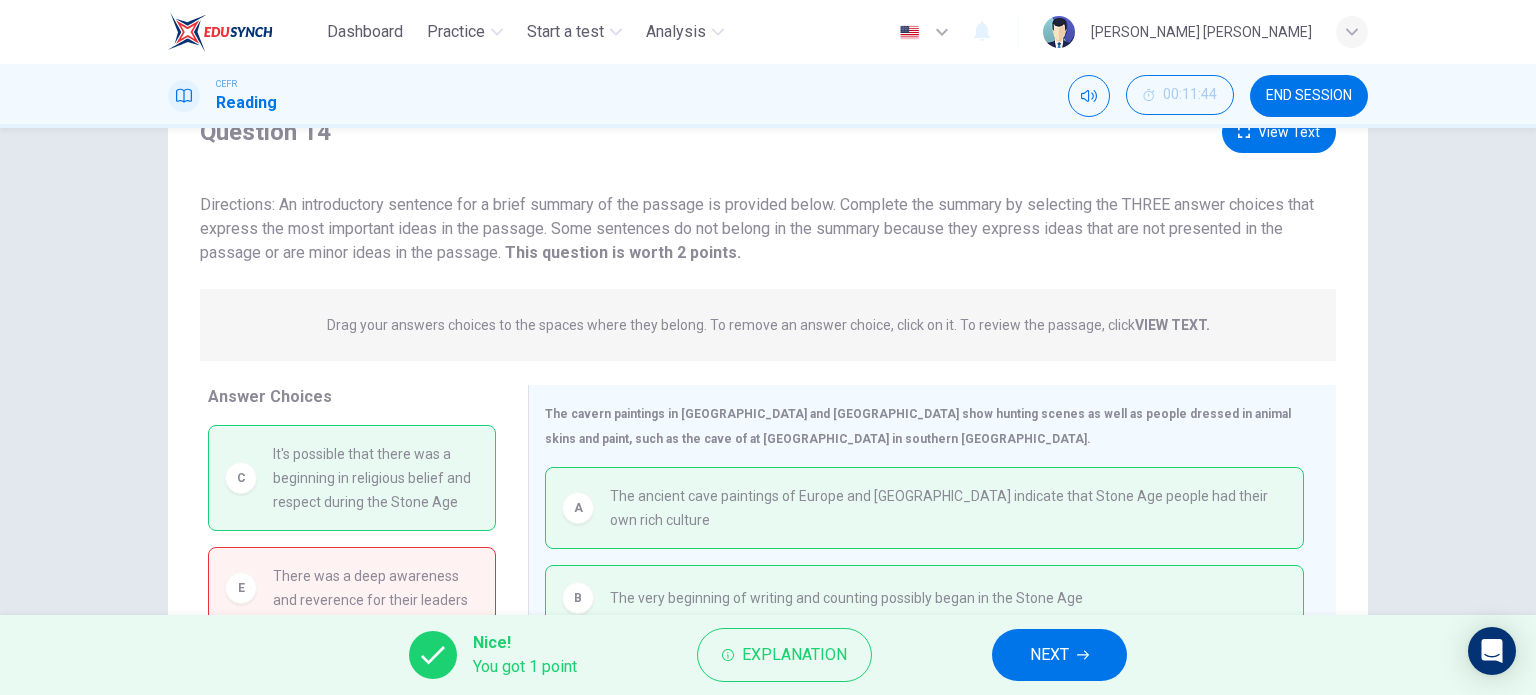click on "View Text" at bounding box center (1279, 132) 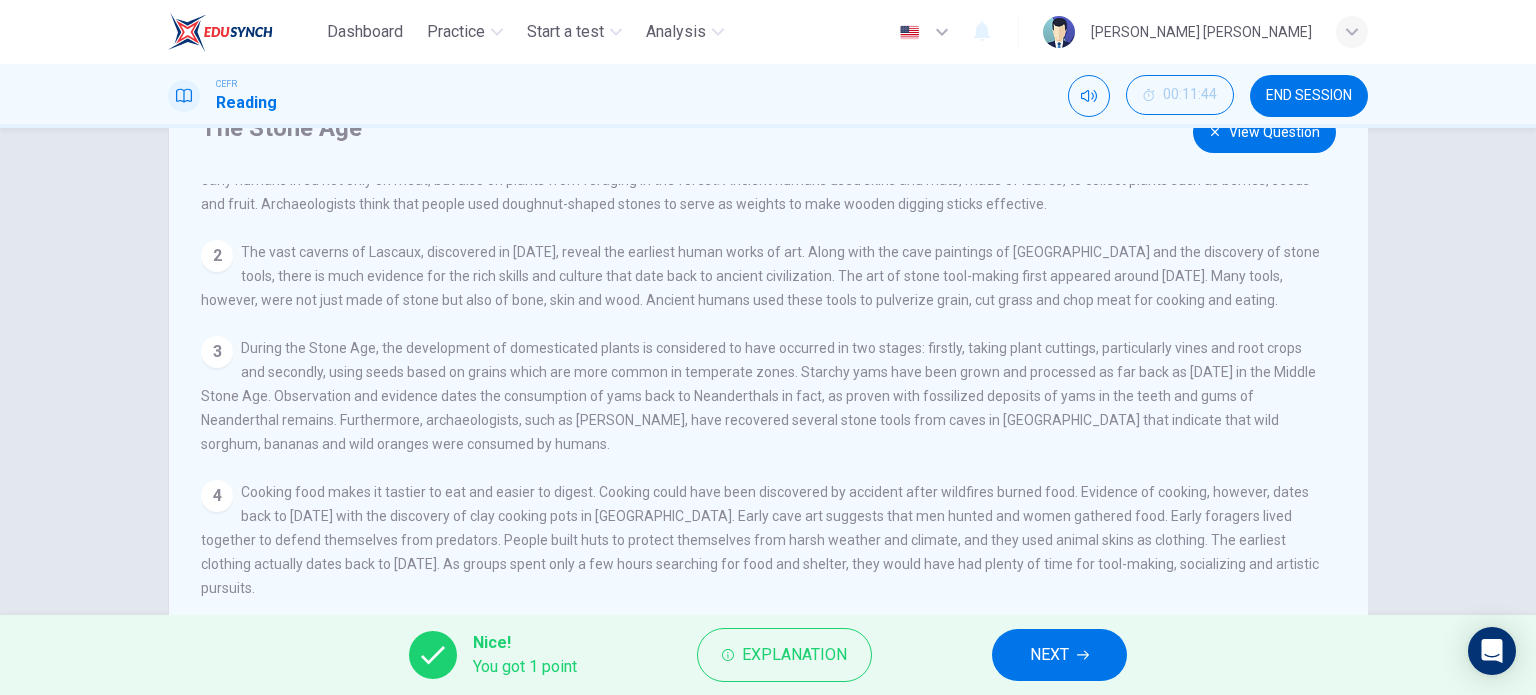 scroll, scrollTop: 139, scrollLeft: 0, axis: vertical 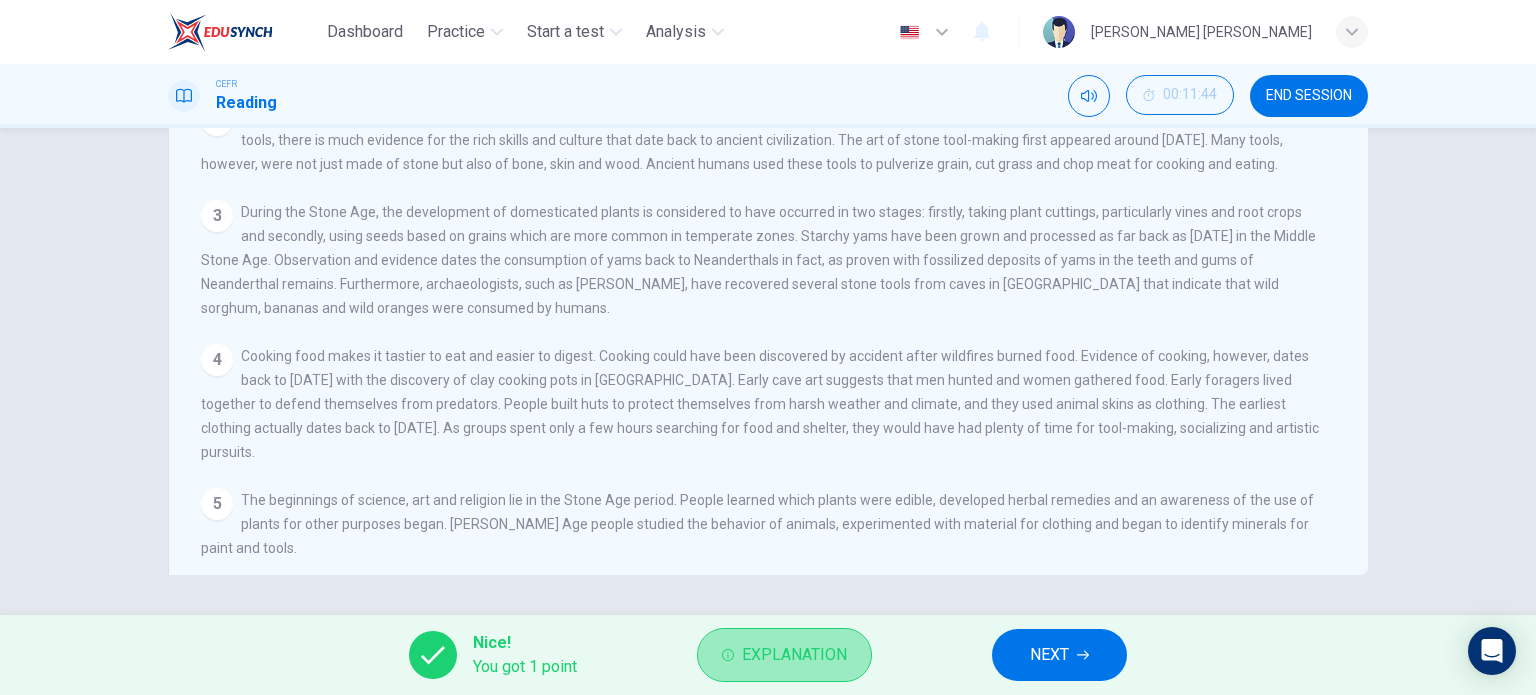 click on "Explanation" at bounding box center [784, 655] 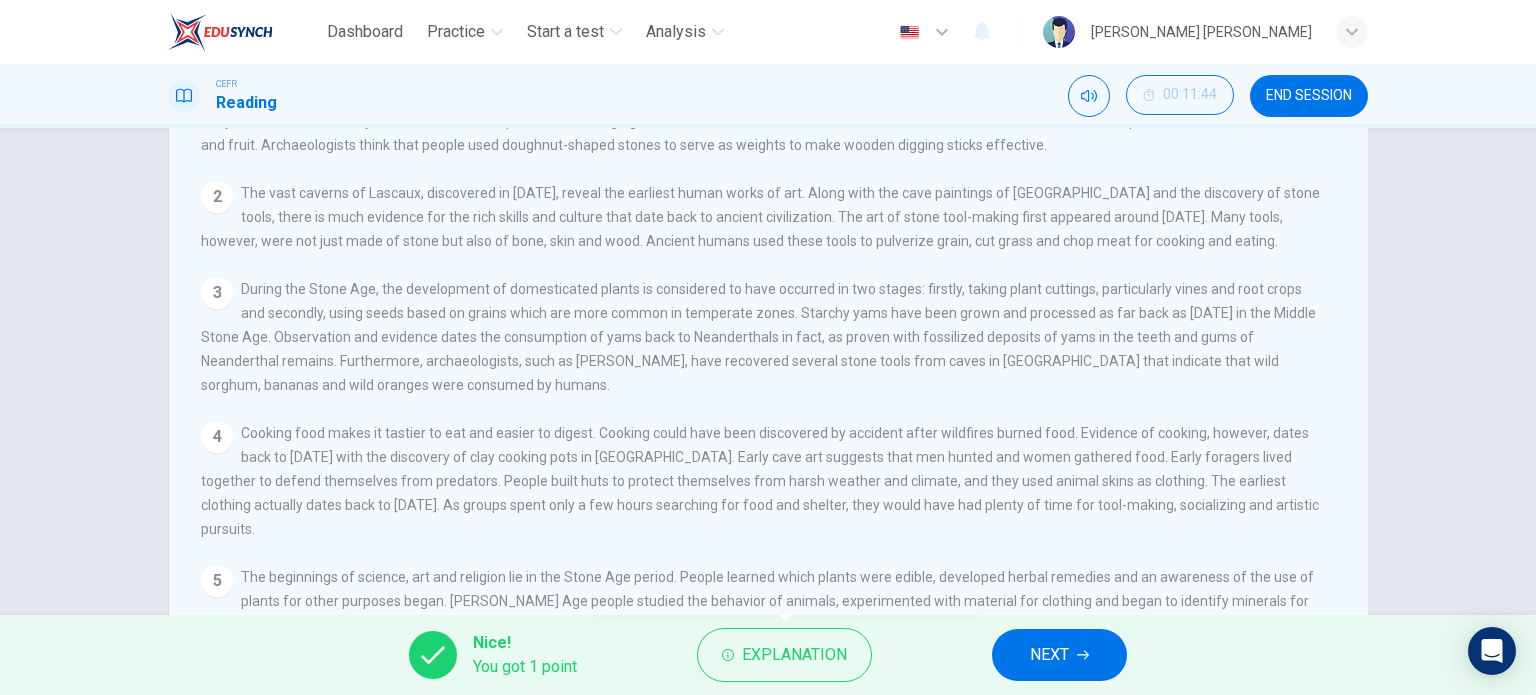 scroll, scrollTop: 0, scrollLeft: 0, axis: both 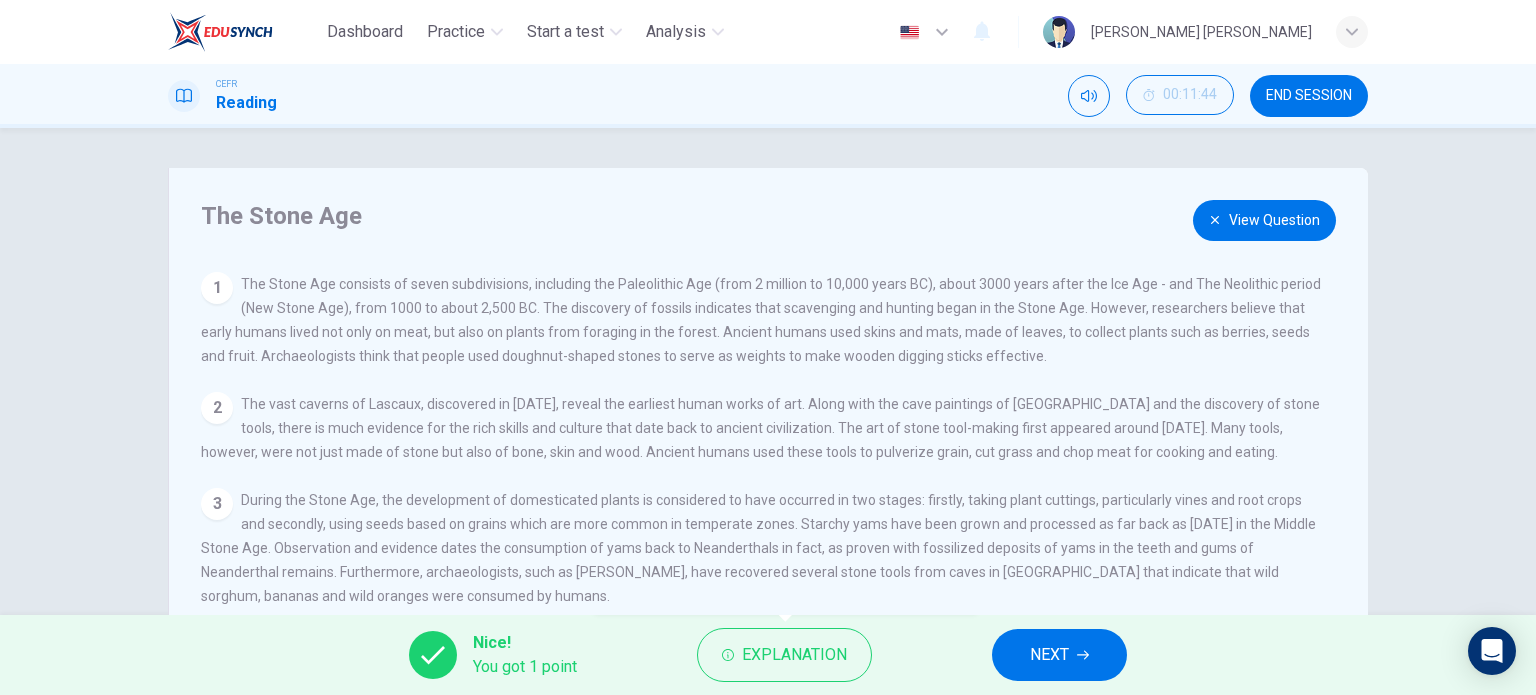 click on "View Question" at bounding box center (1264, 220) 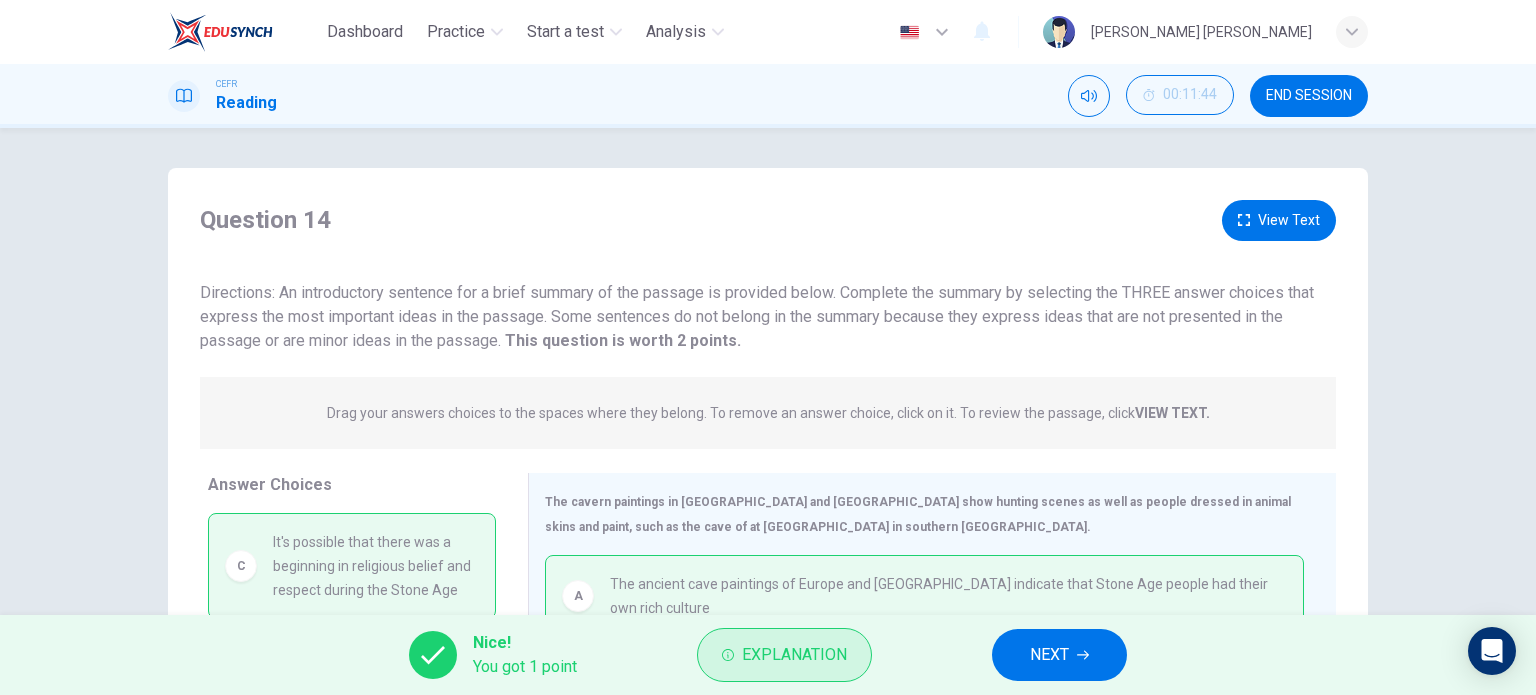 click on "Explanation" at bounding box center [794, 655] 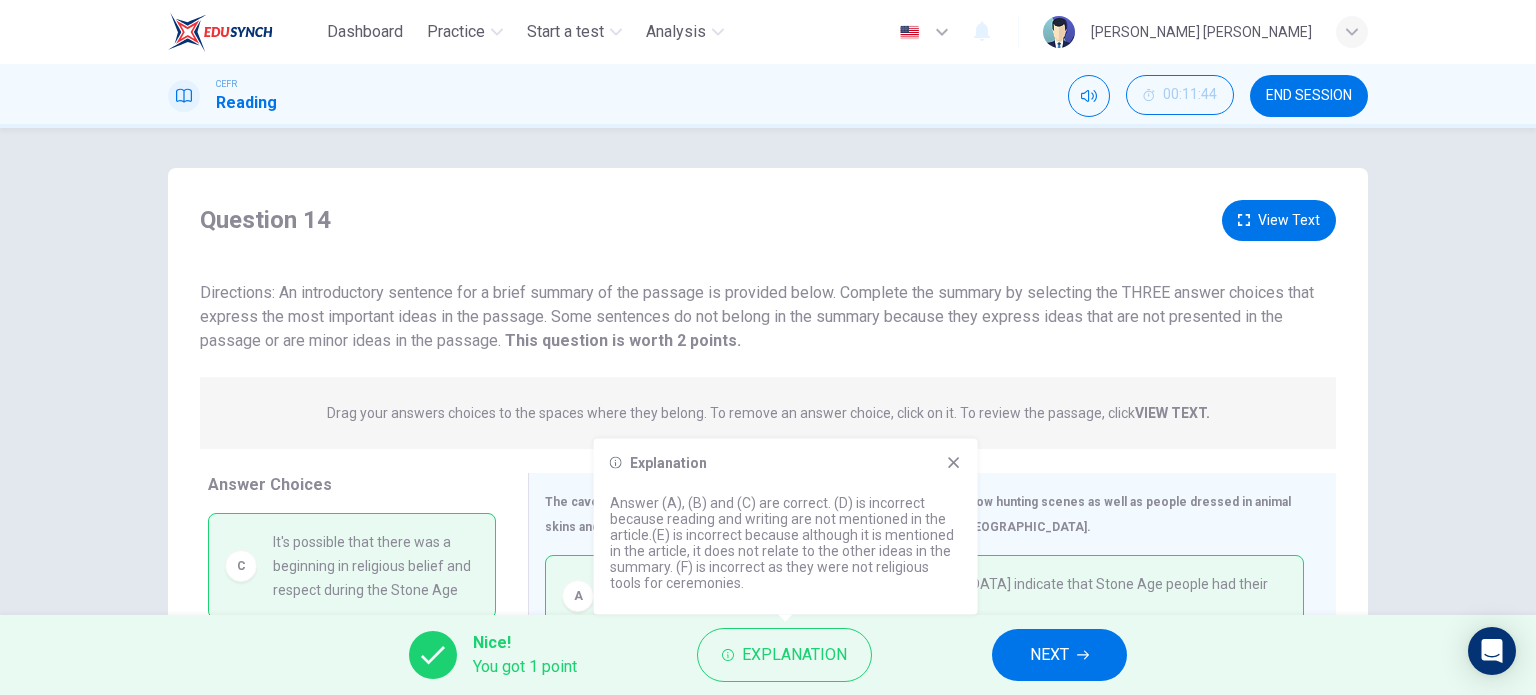 click 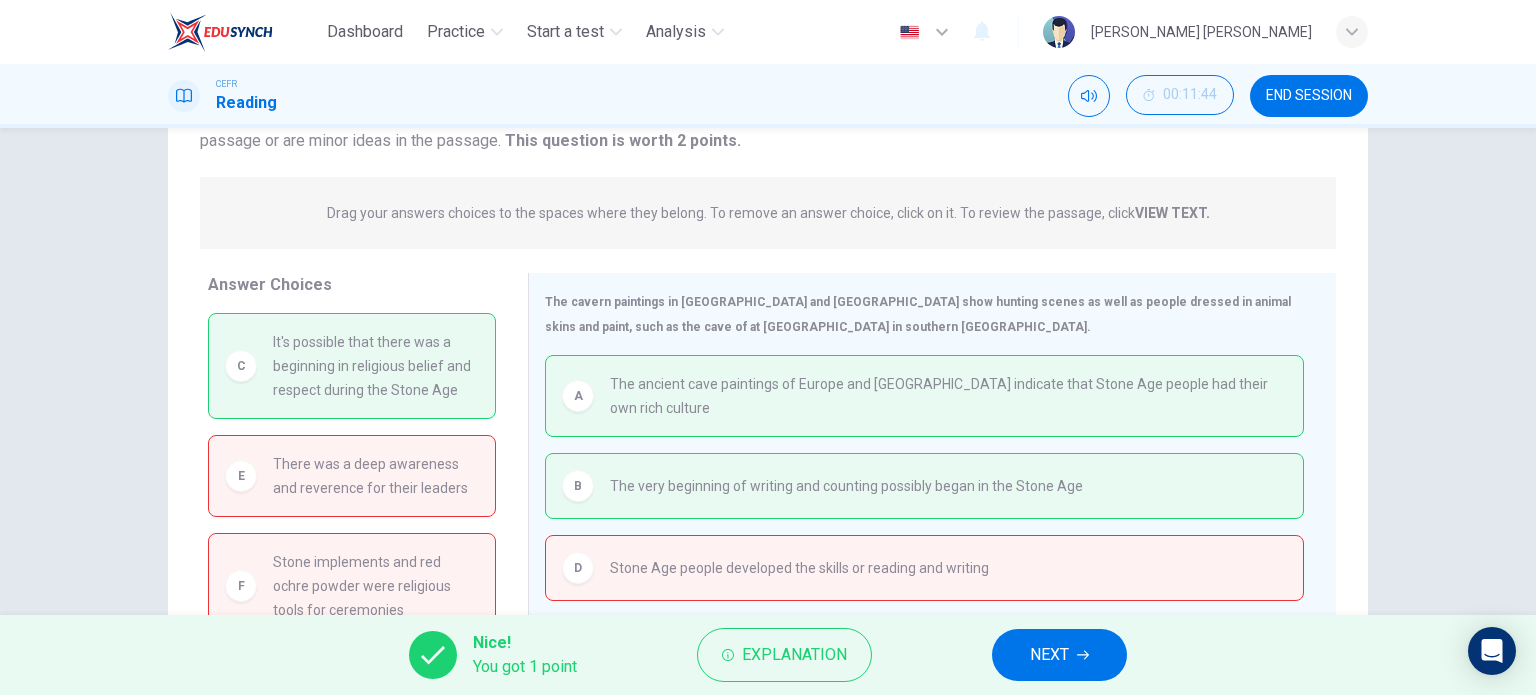 scroll, scrollTop: 288, scrollLeft: 0, axis: vertical 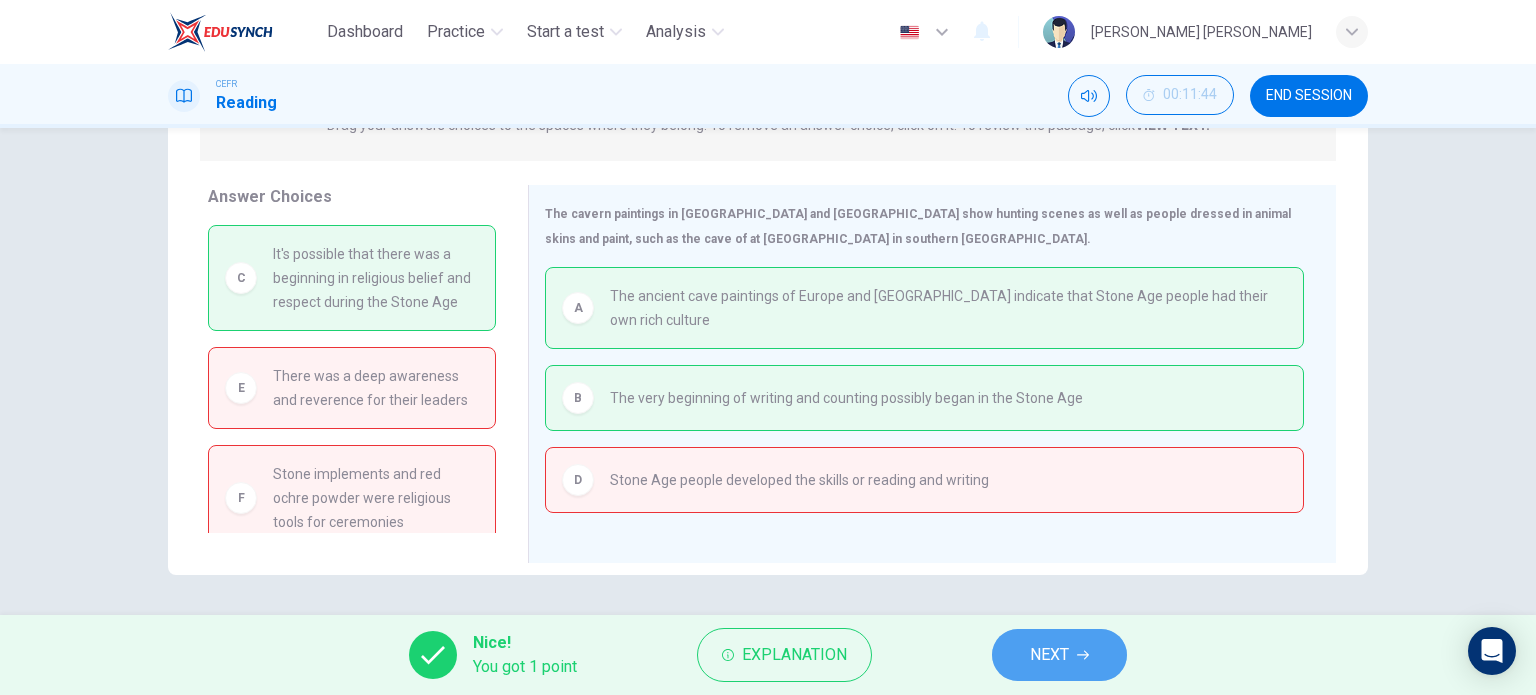 click on "NEXT" at bounding box center [1059, 655] 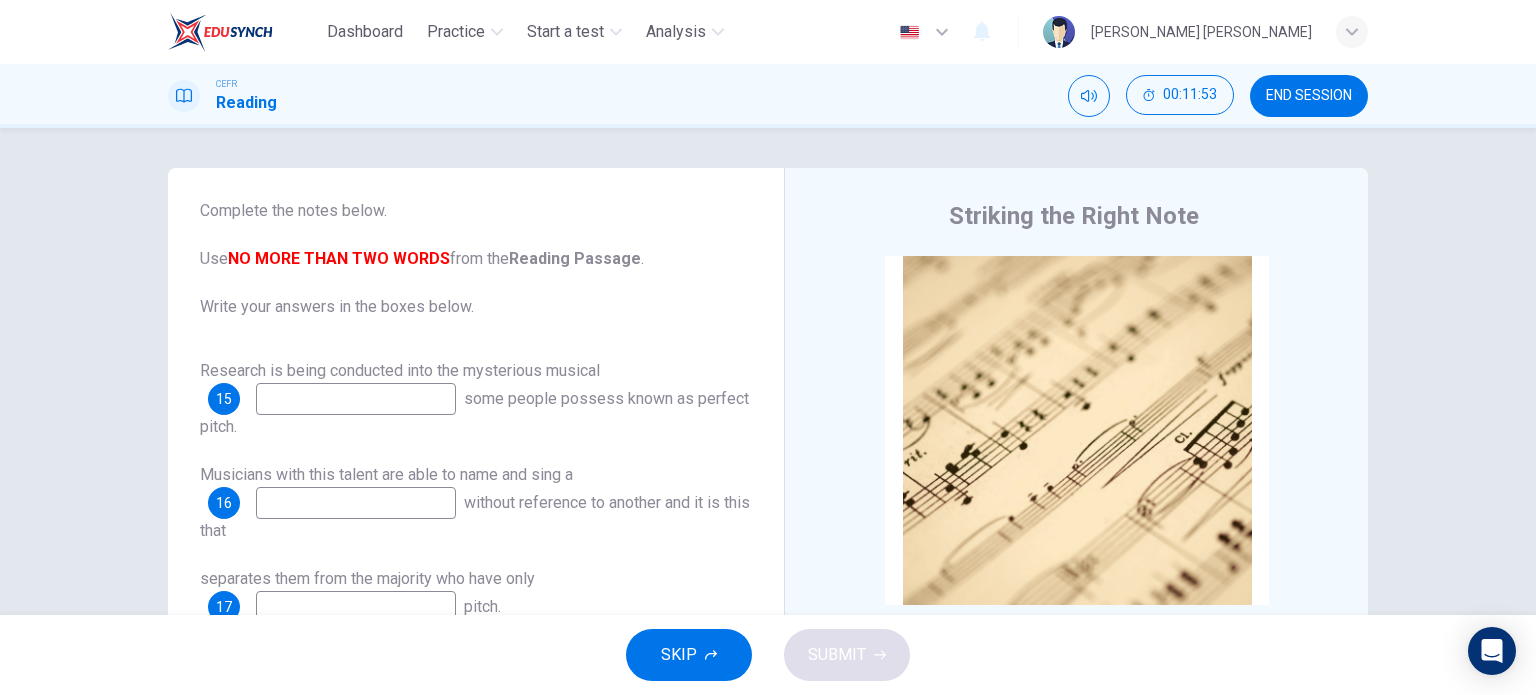 scroll, scrollTop: 100, scrollLeft: 0, axis: vertical 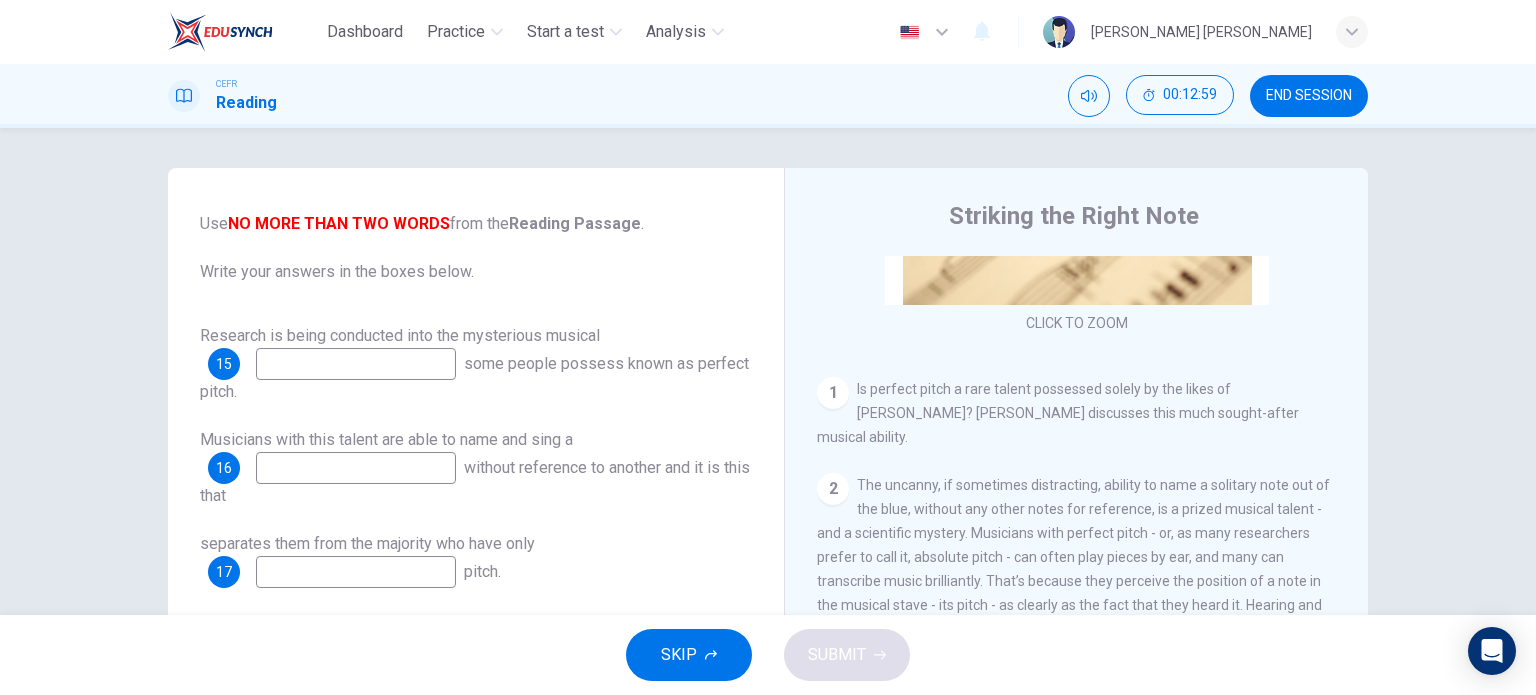 click at bounding box center [356, 364] 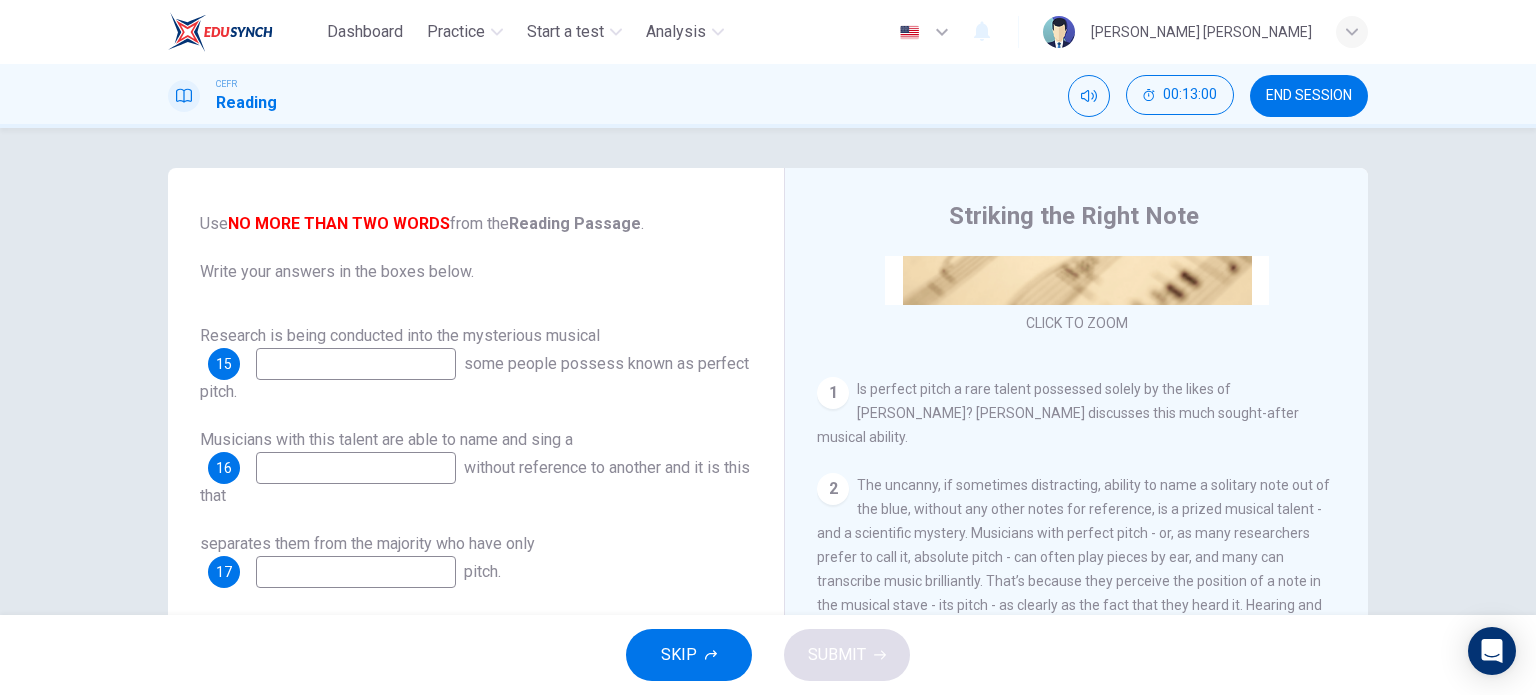 click at bounding box center (356, 364) 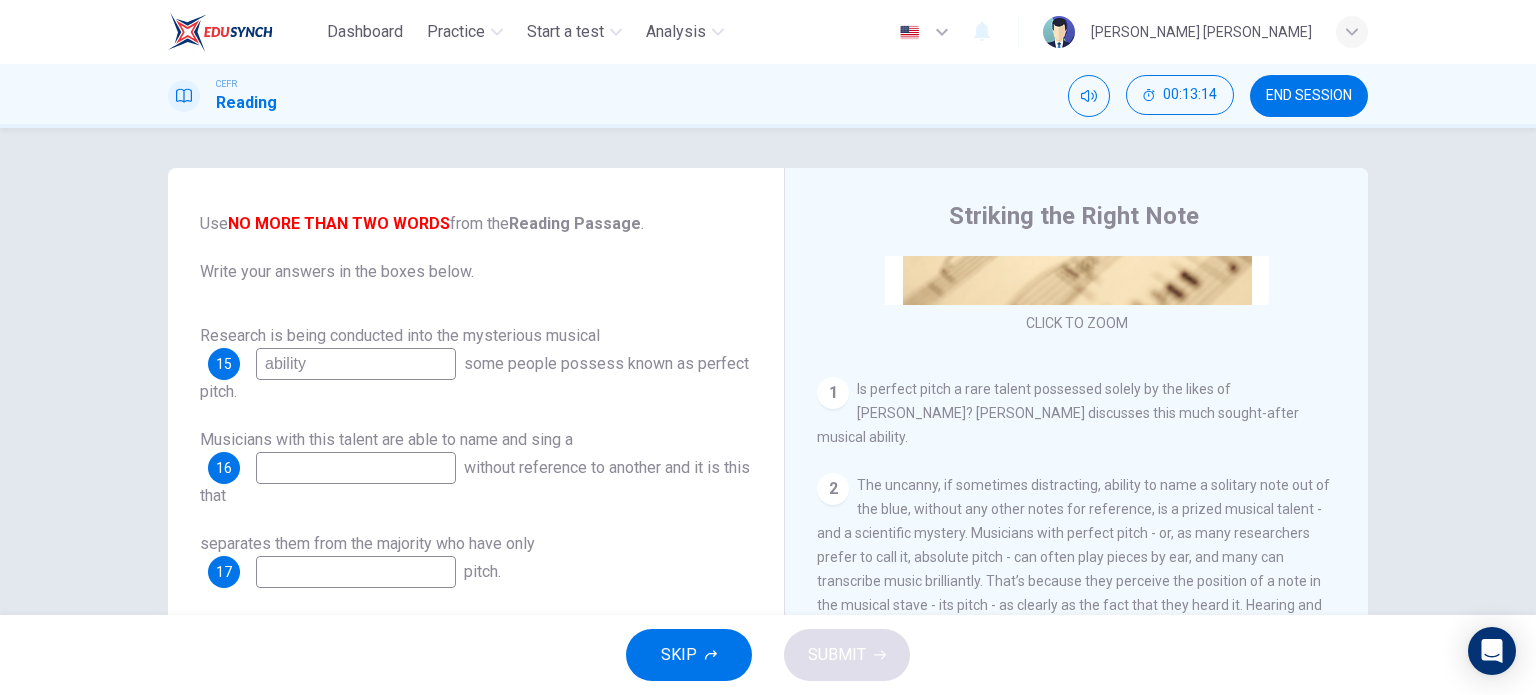 scroll, scrollTop: 200, scrollLeft: 0, axis: vertical 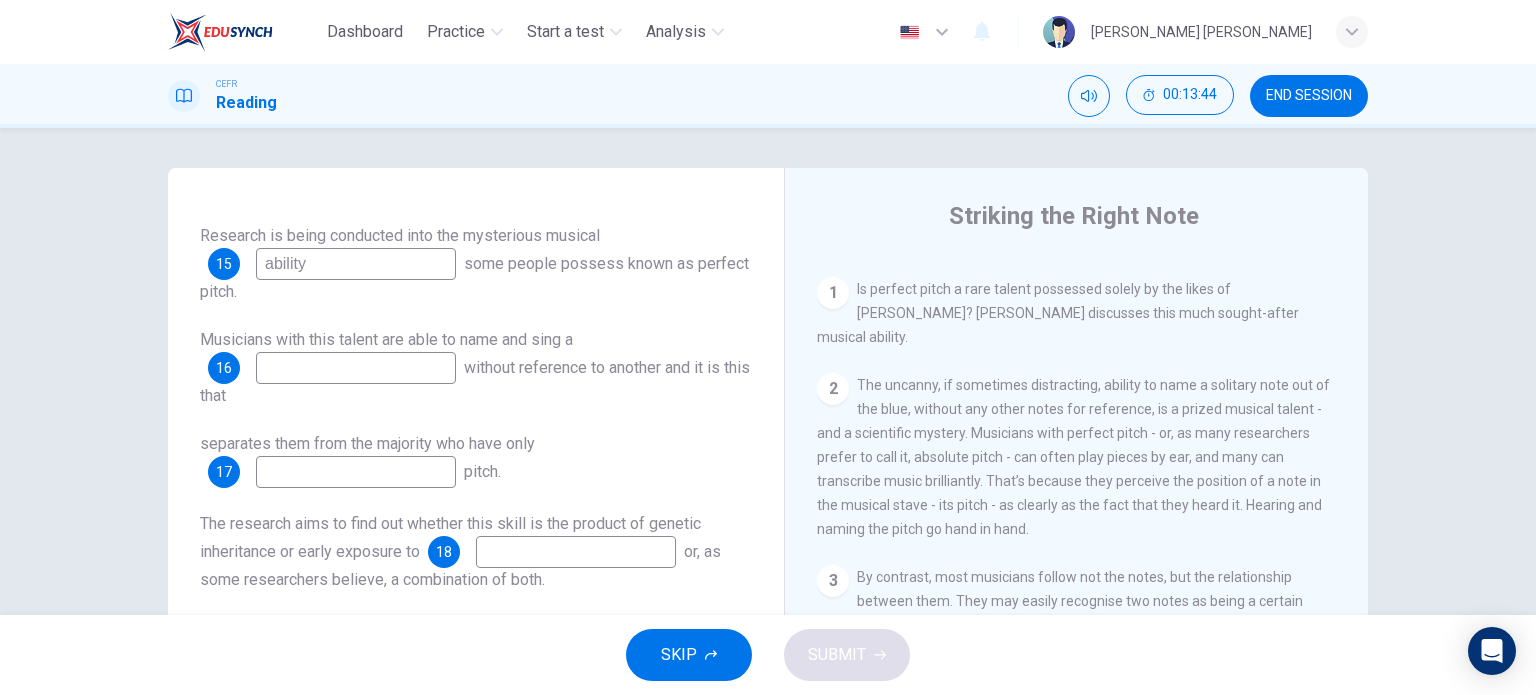 type on "ability" 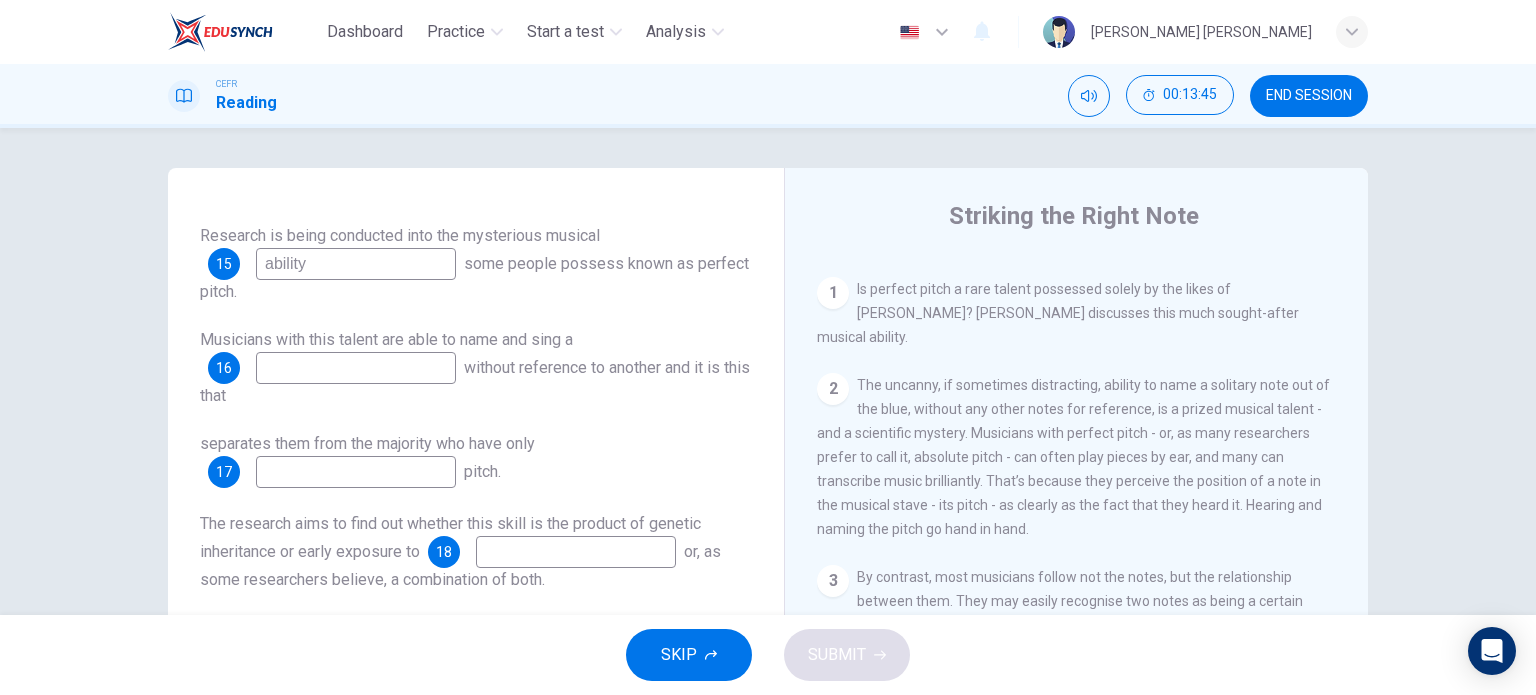 click at bounding box center (356, 368) 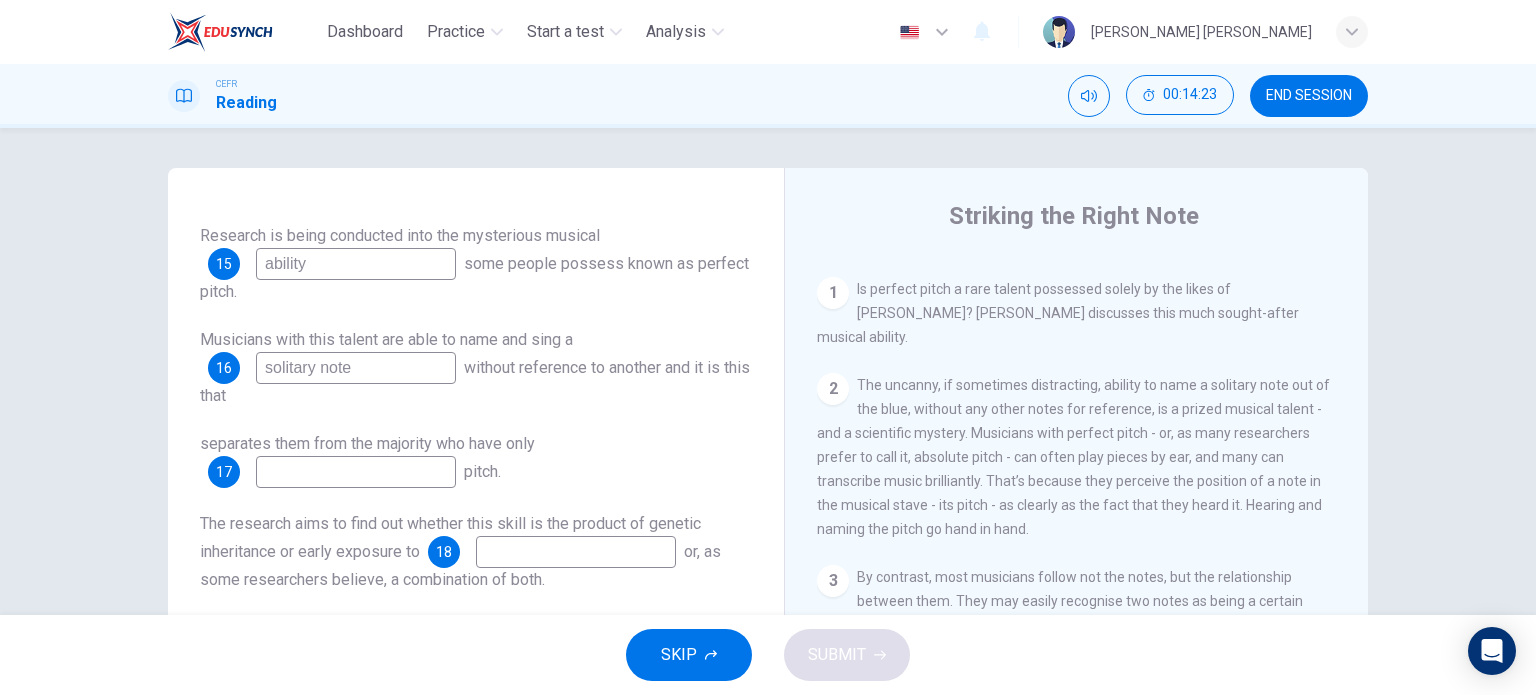 scroll, scrollTop: 300, scrollLeft: 0, axis: vertical 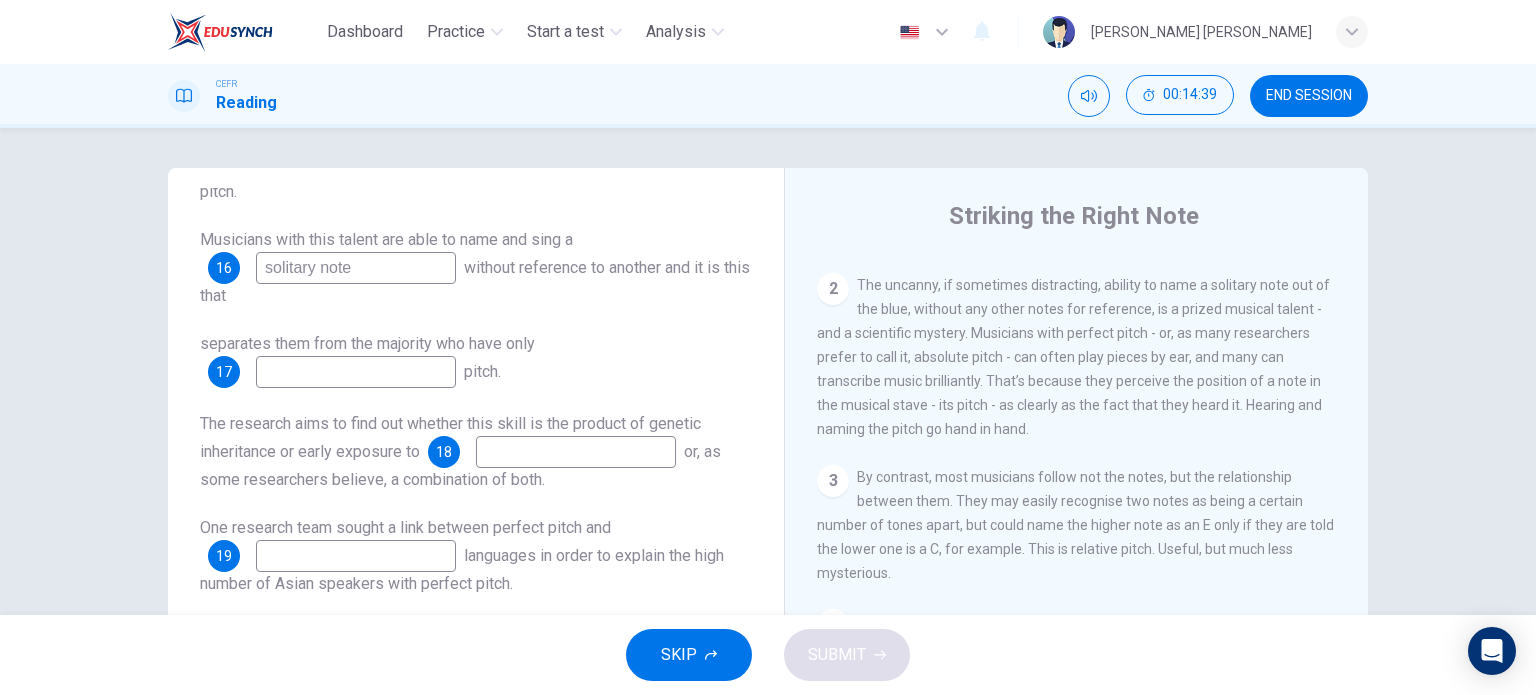 type on "solitary note" 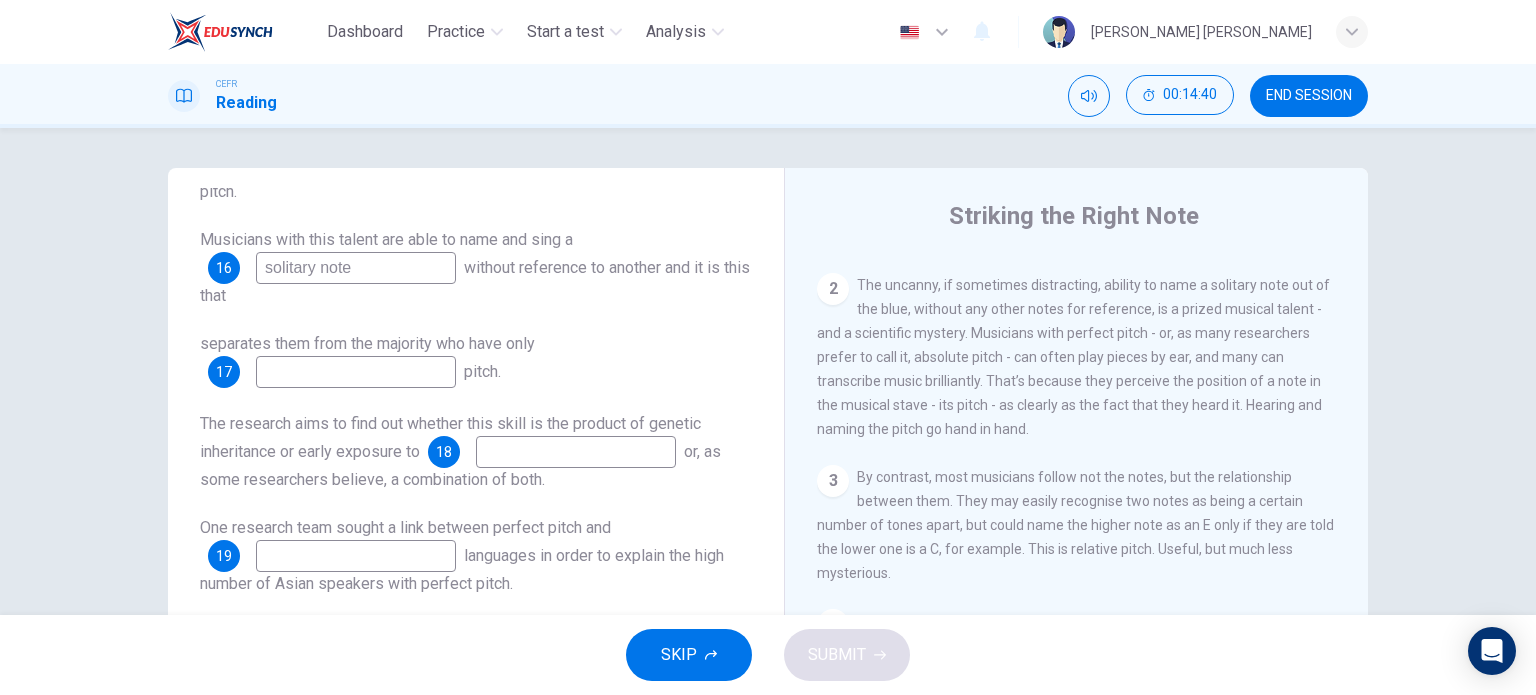 click on "separates them from the majority who have only  17  pitch." at bounding box center [476, 360] 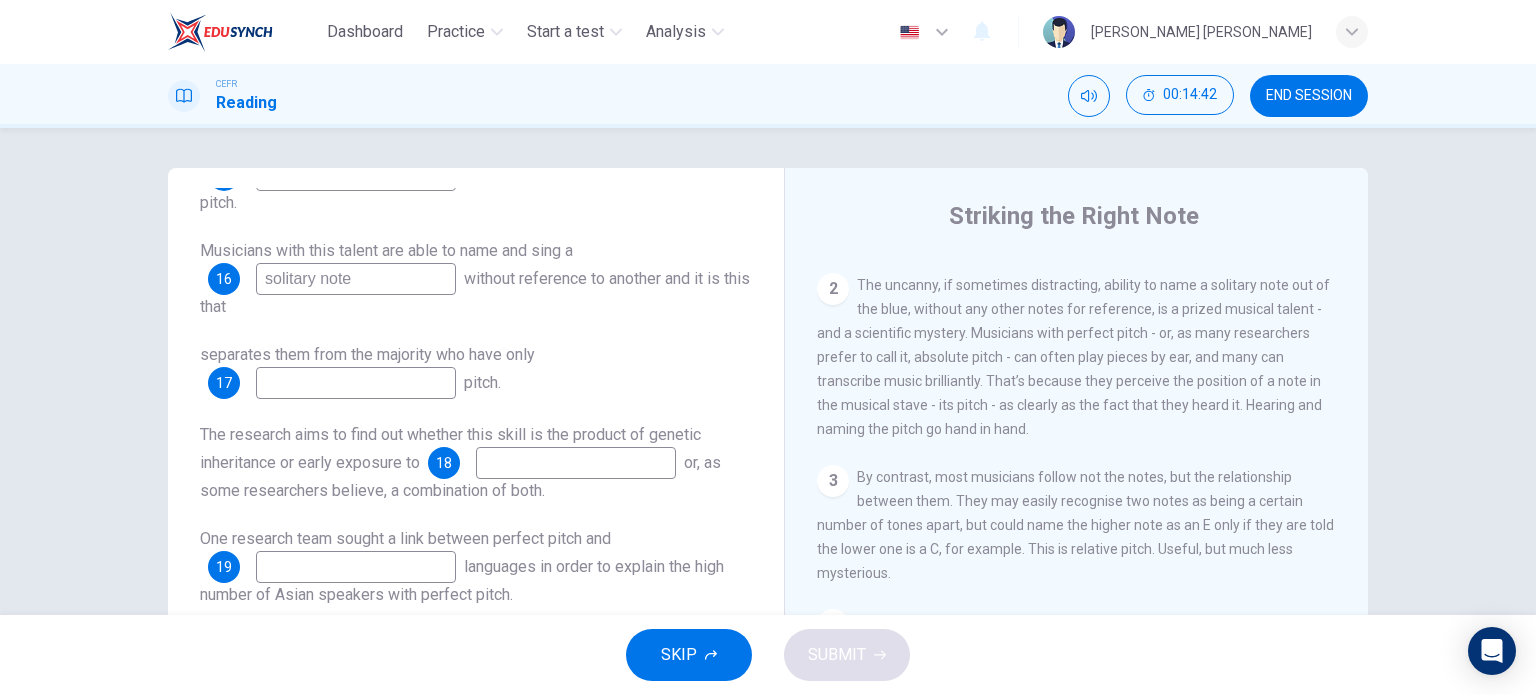scroll, scrollTop: 300, scrollLeft: 0, axis: vertical 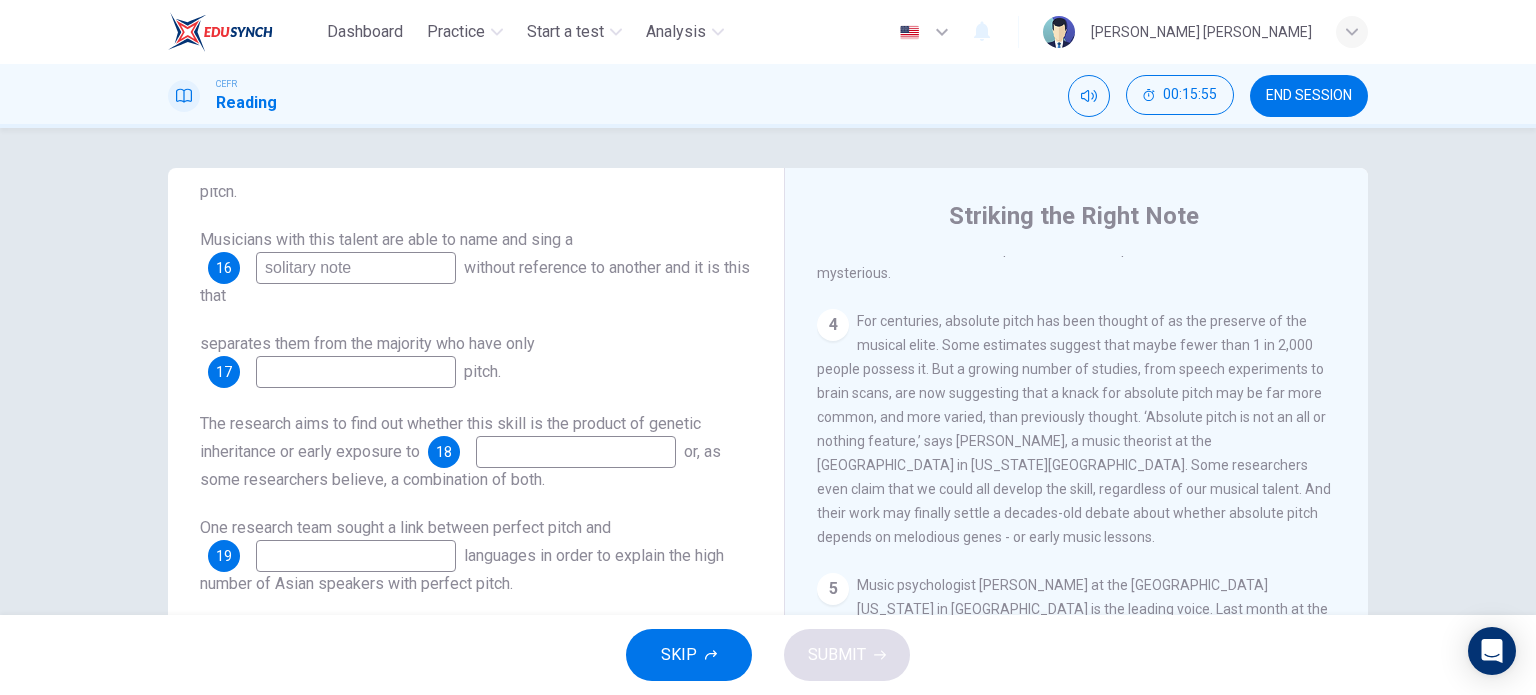 click at bounding box center (576, 452) 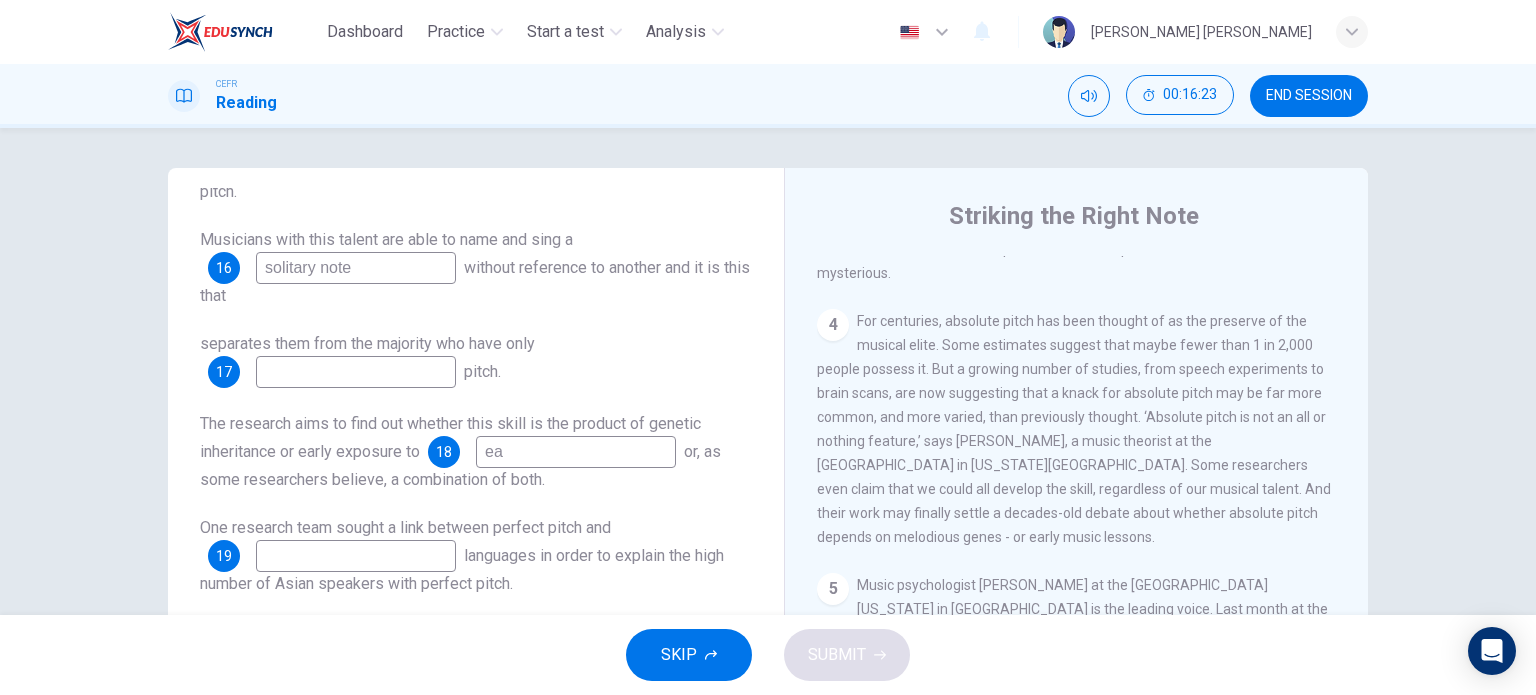 type on "e" 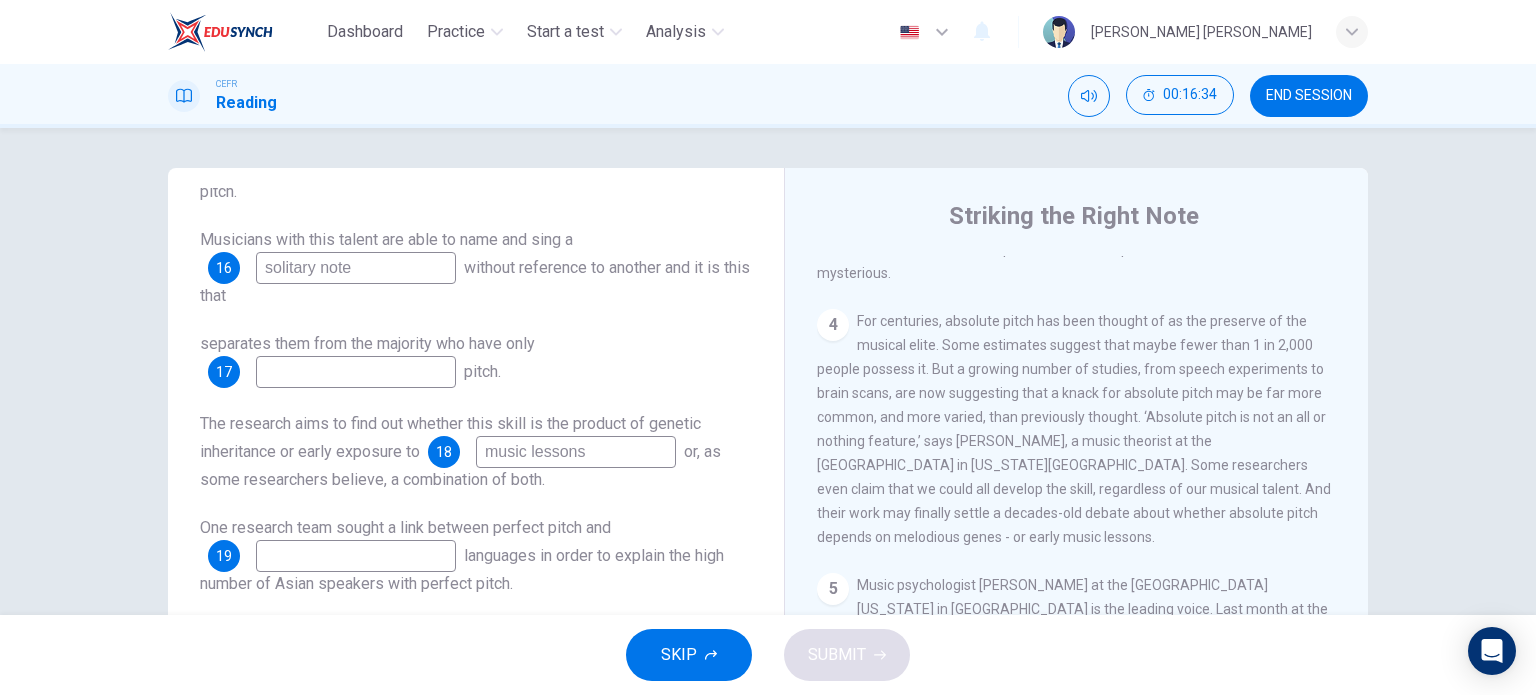 scroll, scrollTop: 900, scrollLeft: 0, axis: vertical 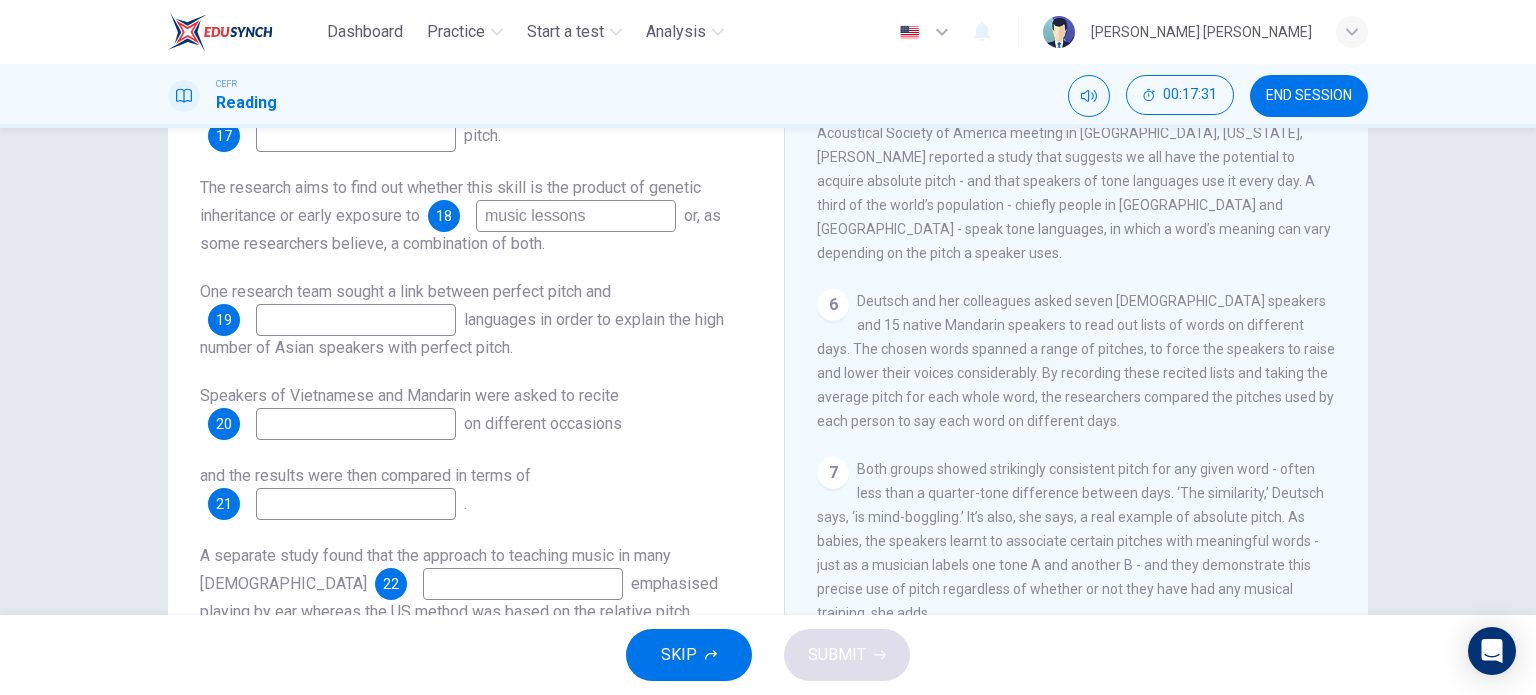 type on "music lessons" 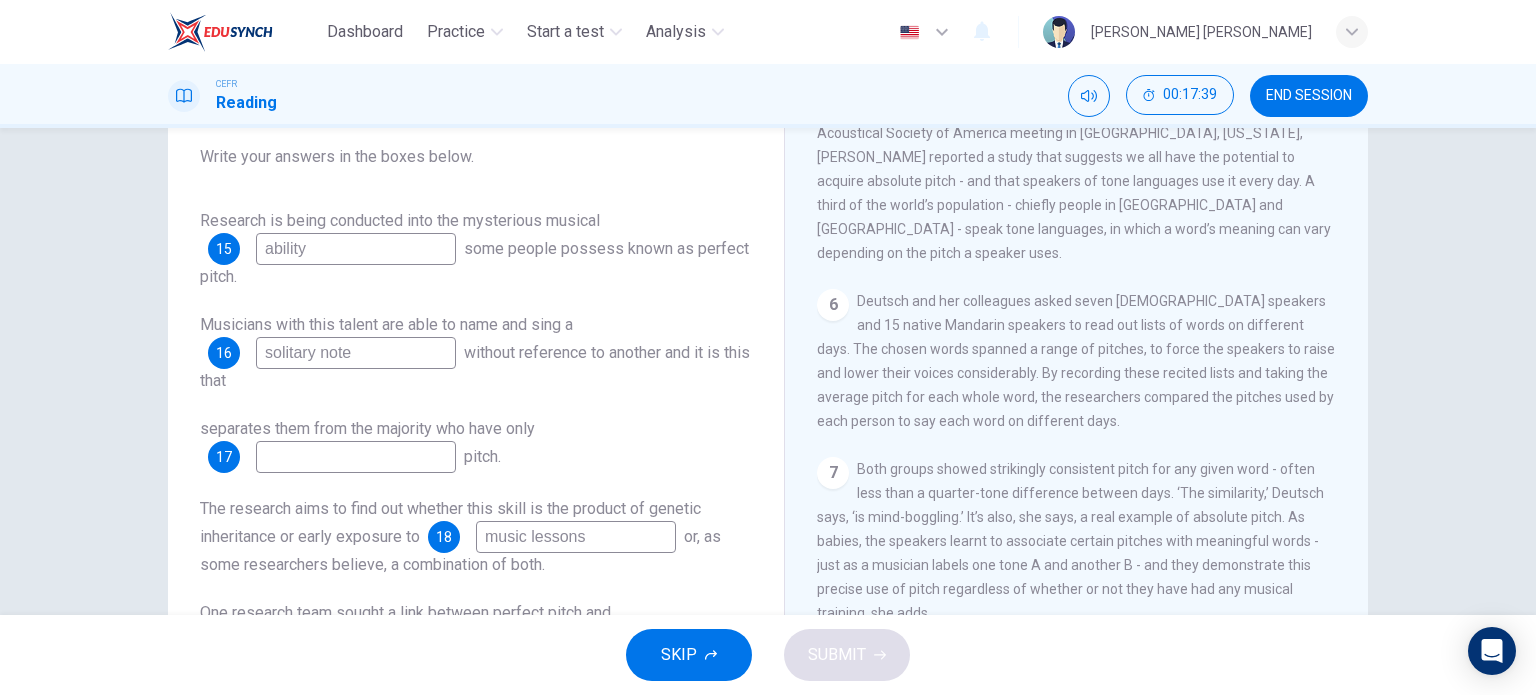 scroll, scrollTop: 0, scrollLeft: 0, axis: both 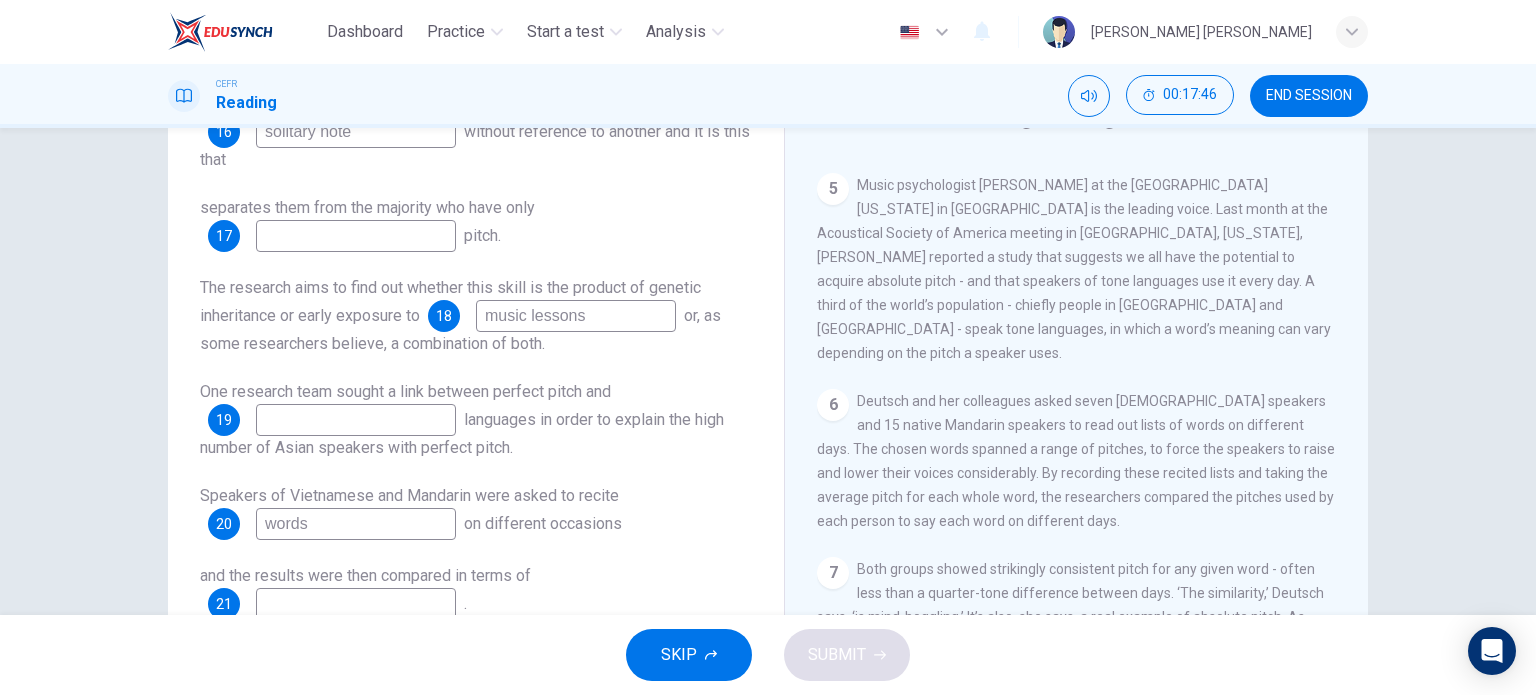 type on "words" 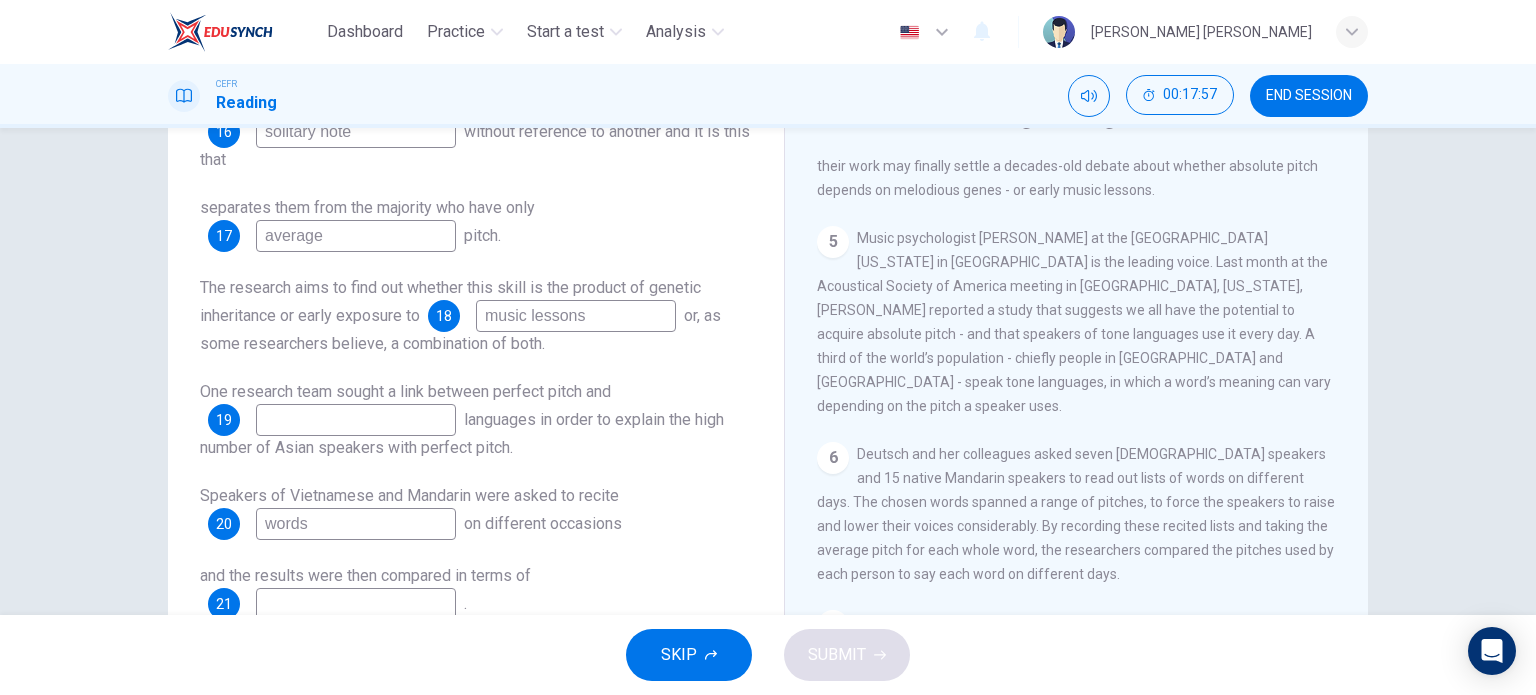 scroll, scrollTop: 1000, scrollLeft: 0, axis: vertical 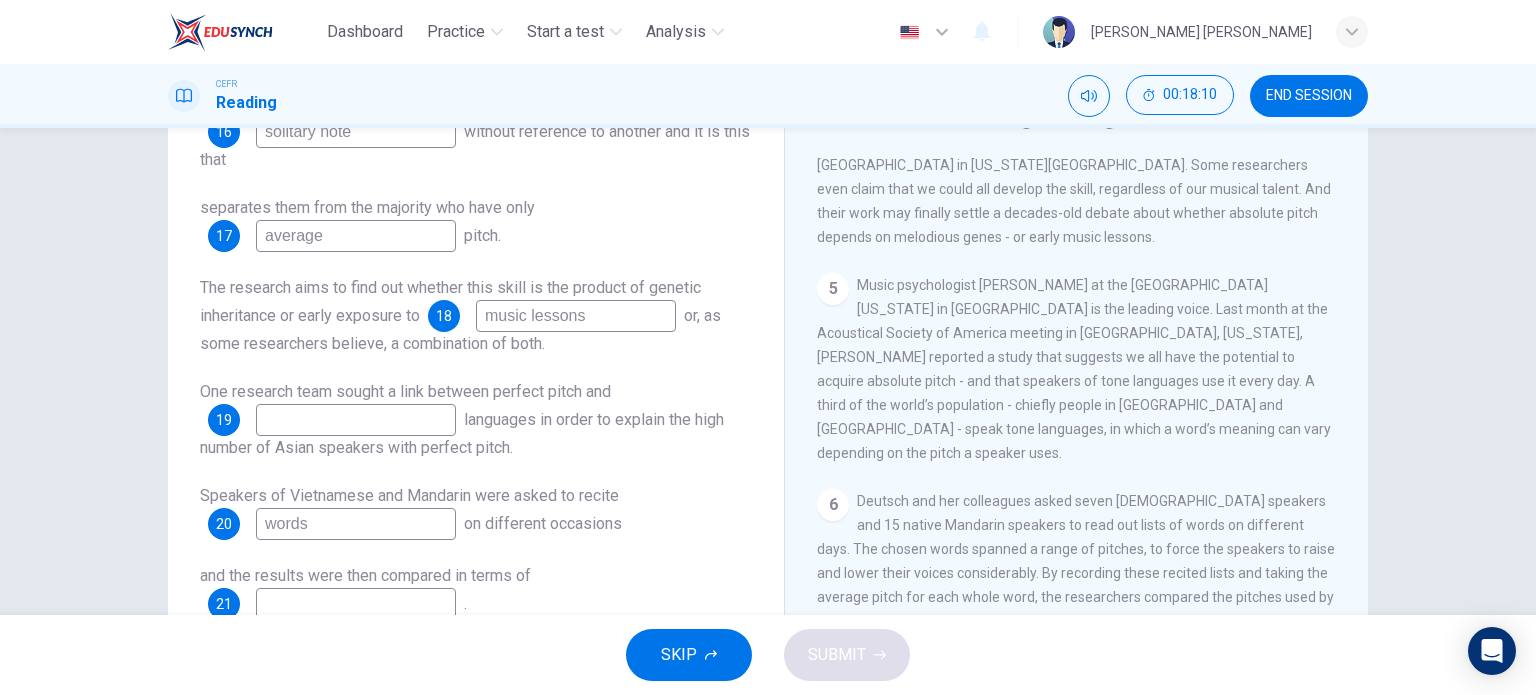 type on "average" 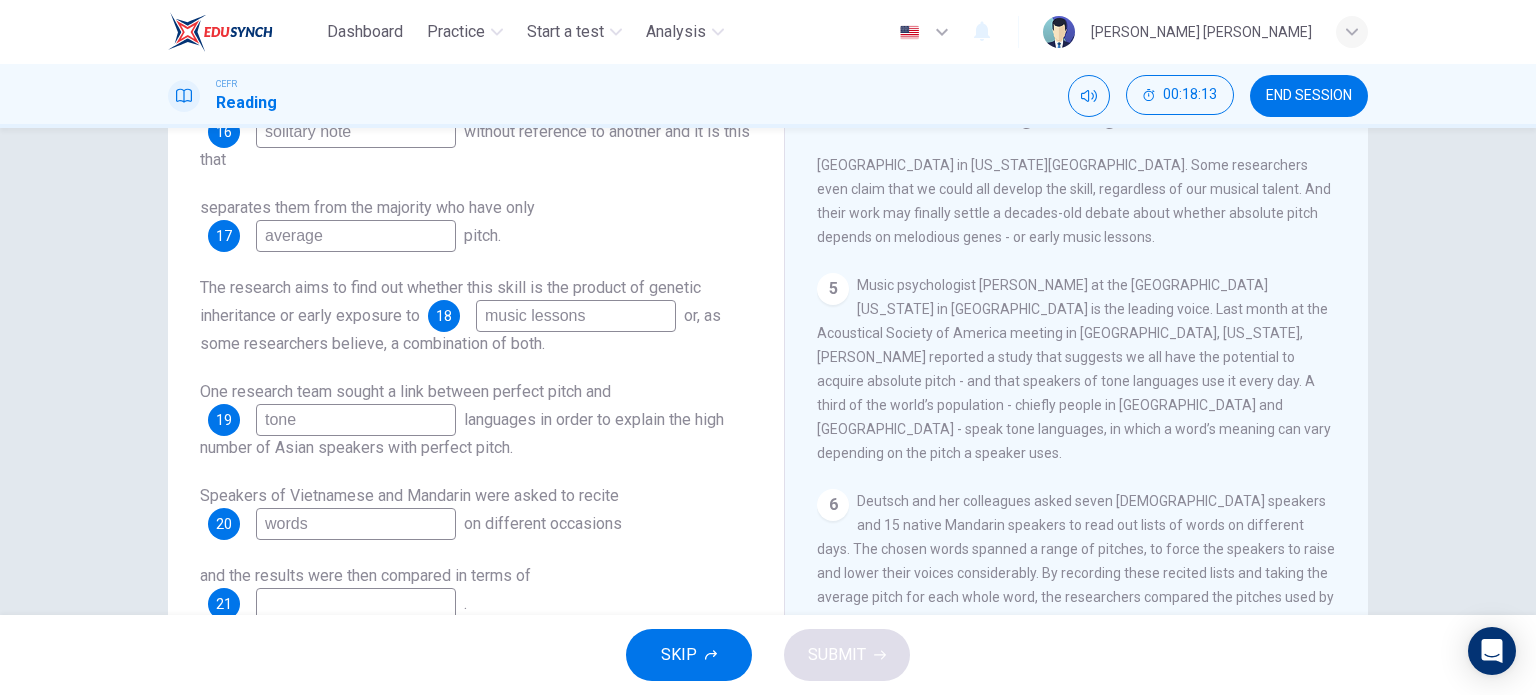 scroll, scrollTop: 200, scrollLeft: 0, axis: vertical 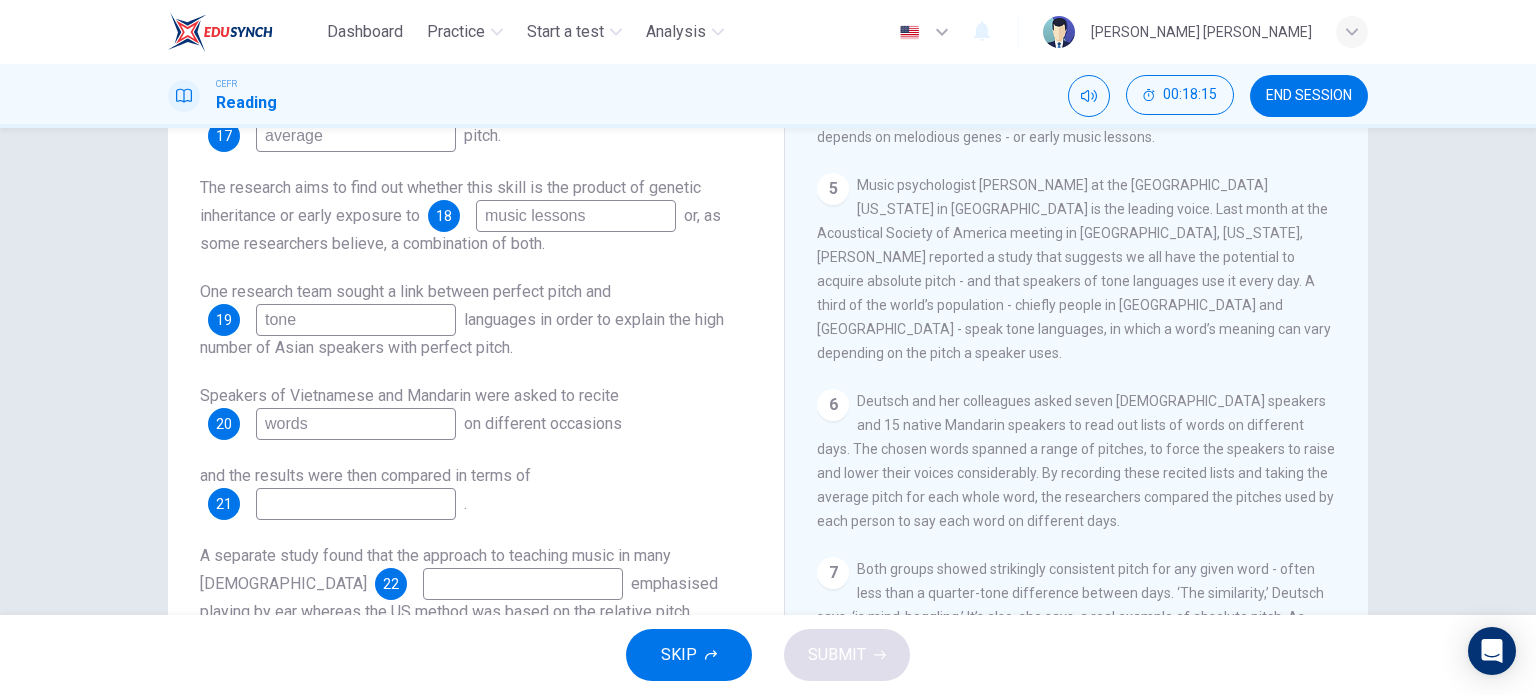 type on "tone" 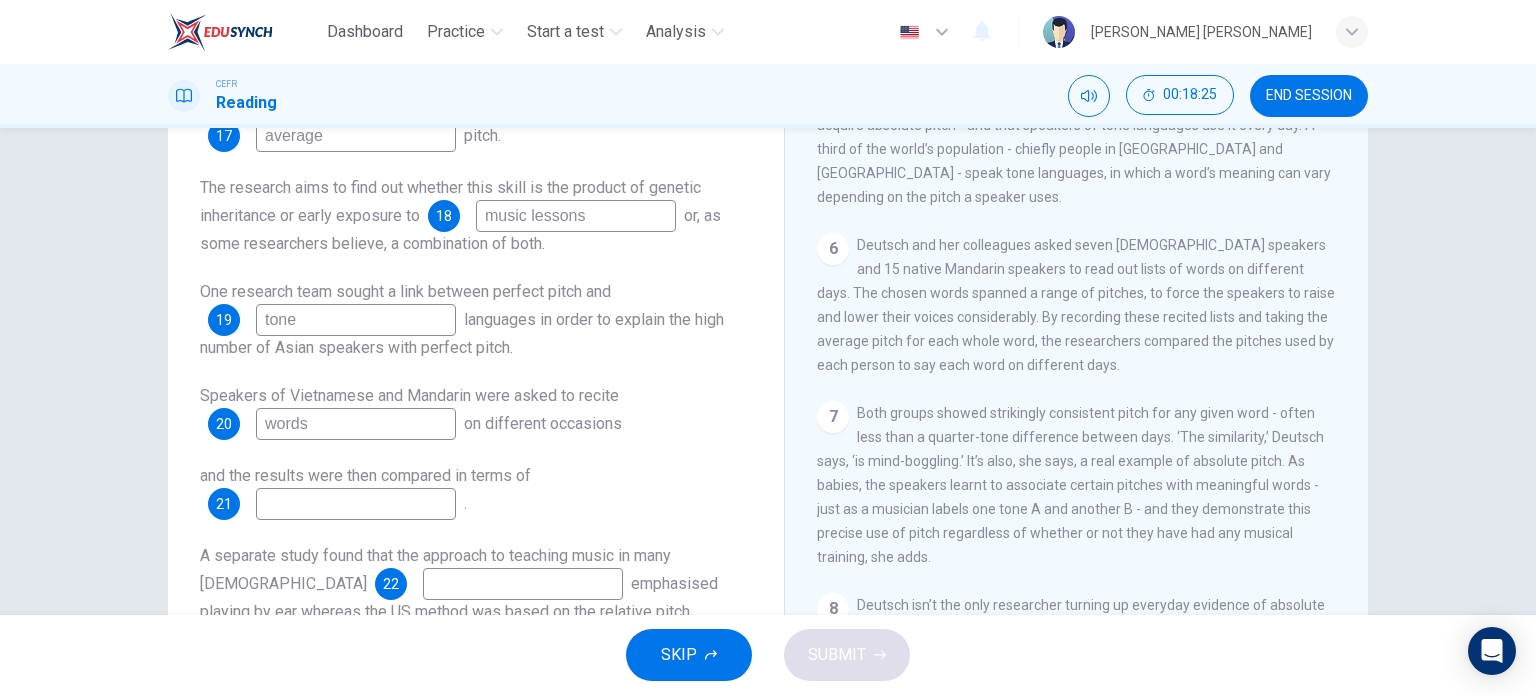 scroll, scrollTop: 1200, scrollLeft: 0, axis: vertical 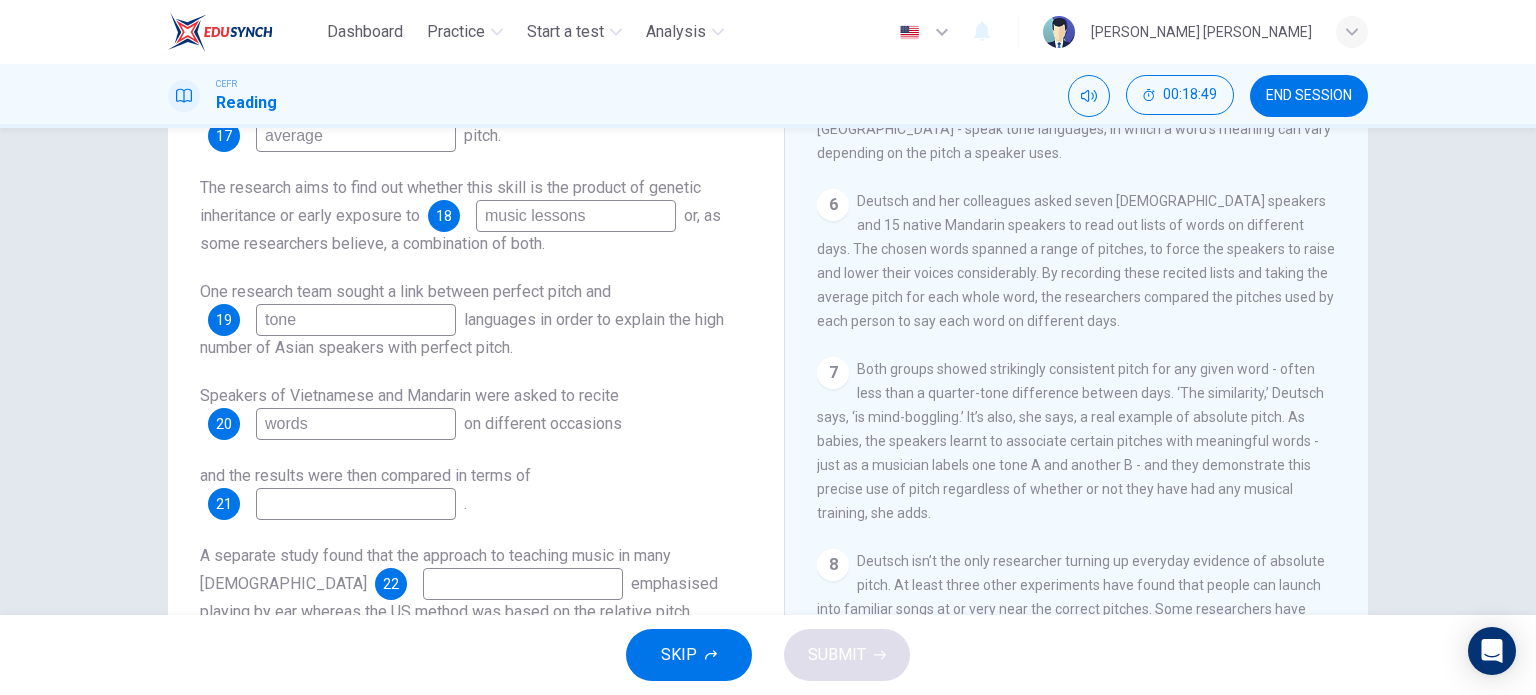 drag, startPoint x: 320, startPoint y: 499, endPoint x: 272, endPoint y: 478, distance: 52.392746 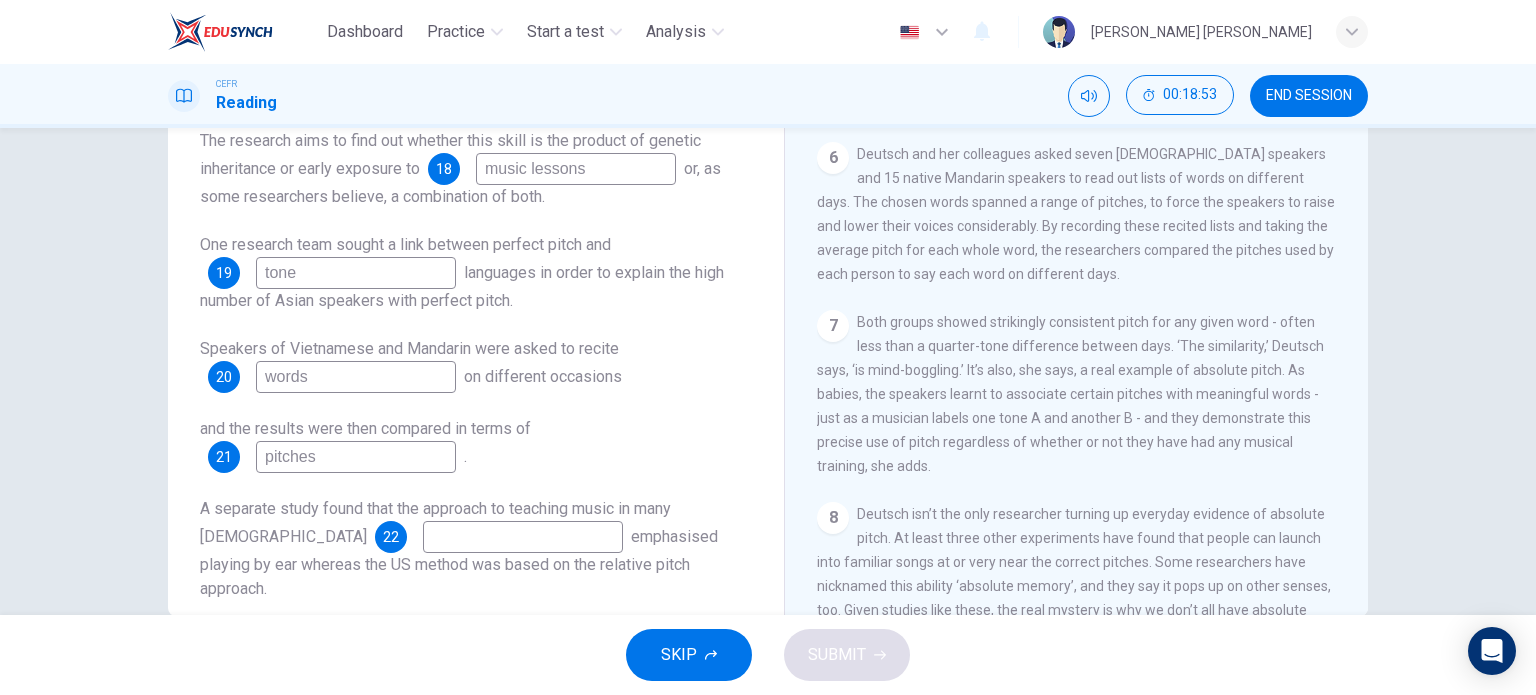 scroll, scrollTop: 288, scrollLeft: 0, axis: vertical 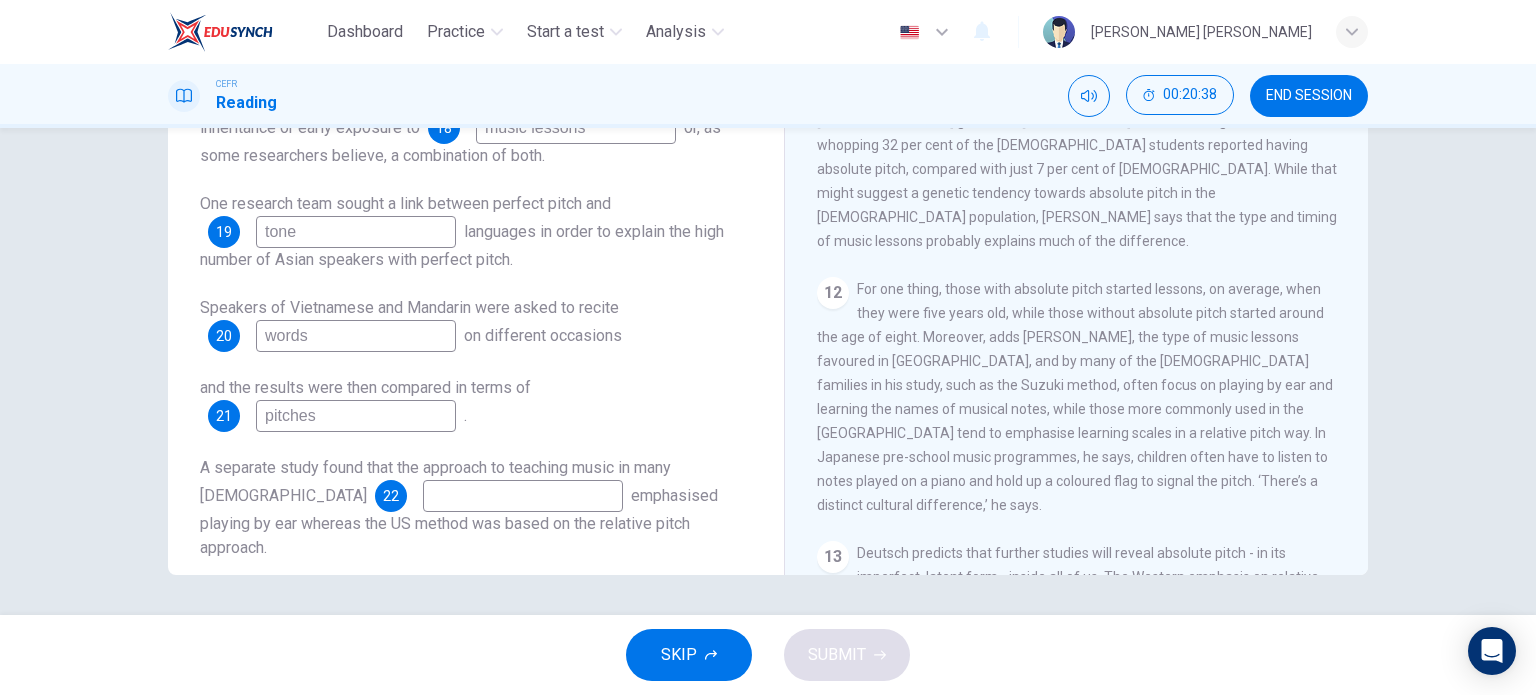 type on "pitches" 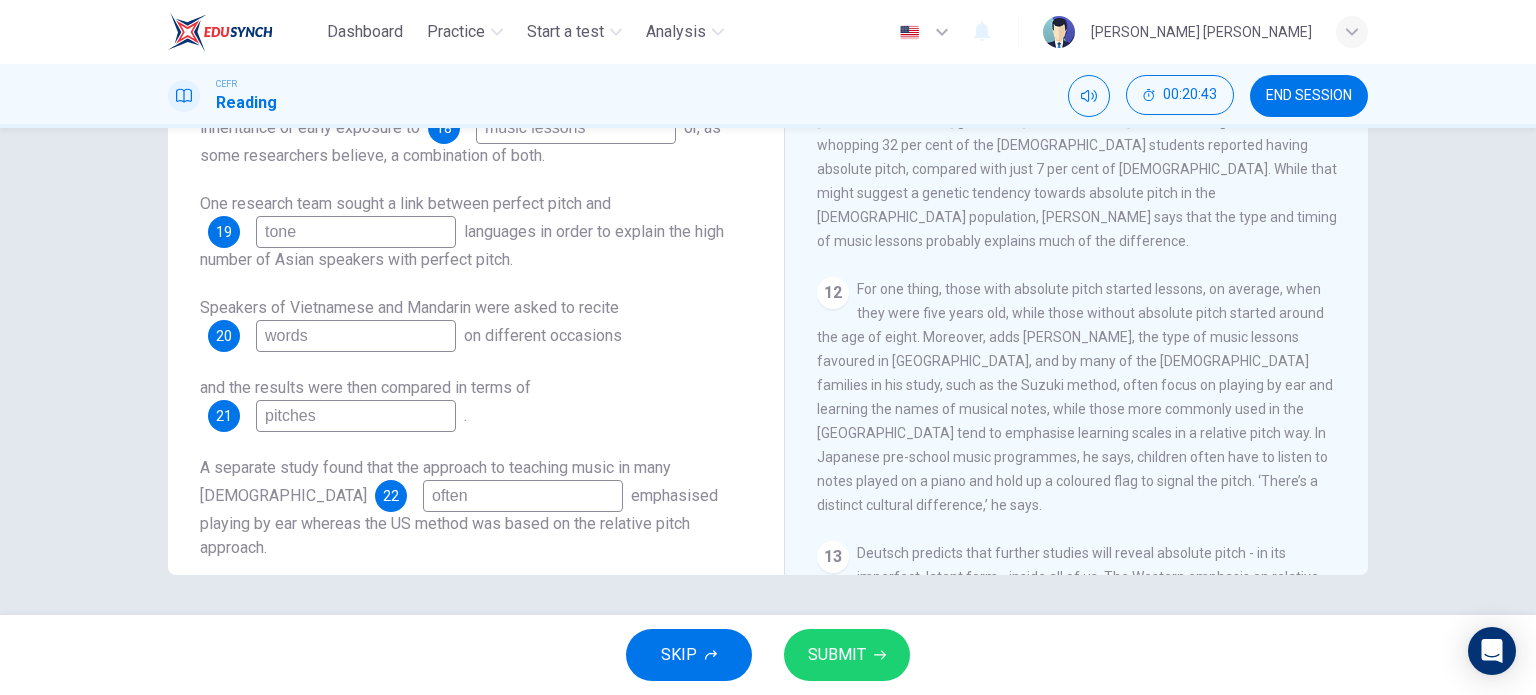 type on "often" 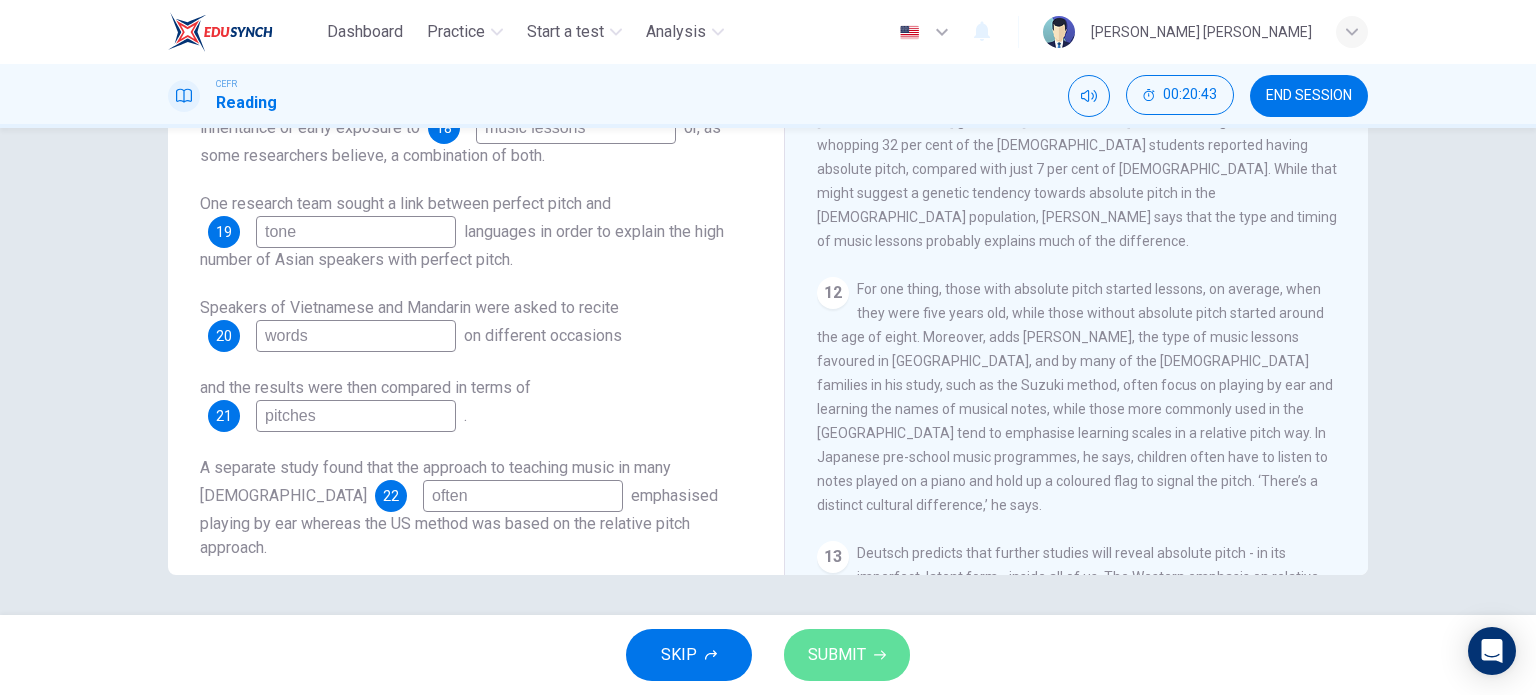 click on "SUBMIT" at bounding box center [847, 655] 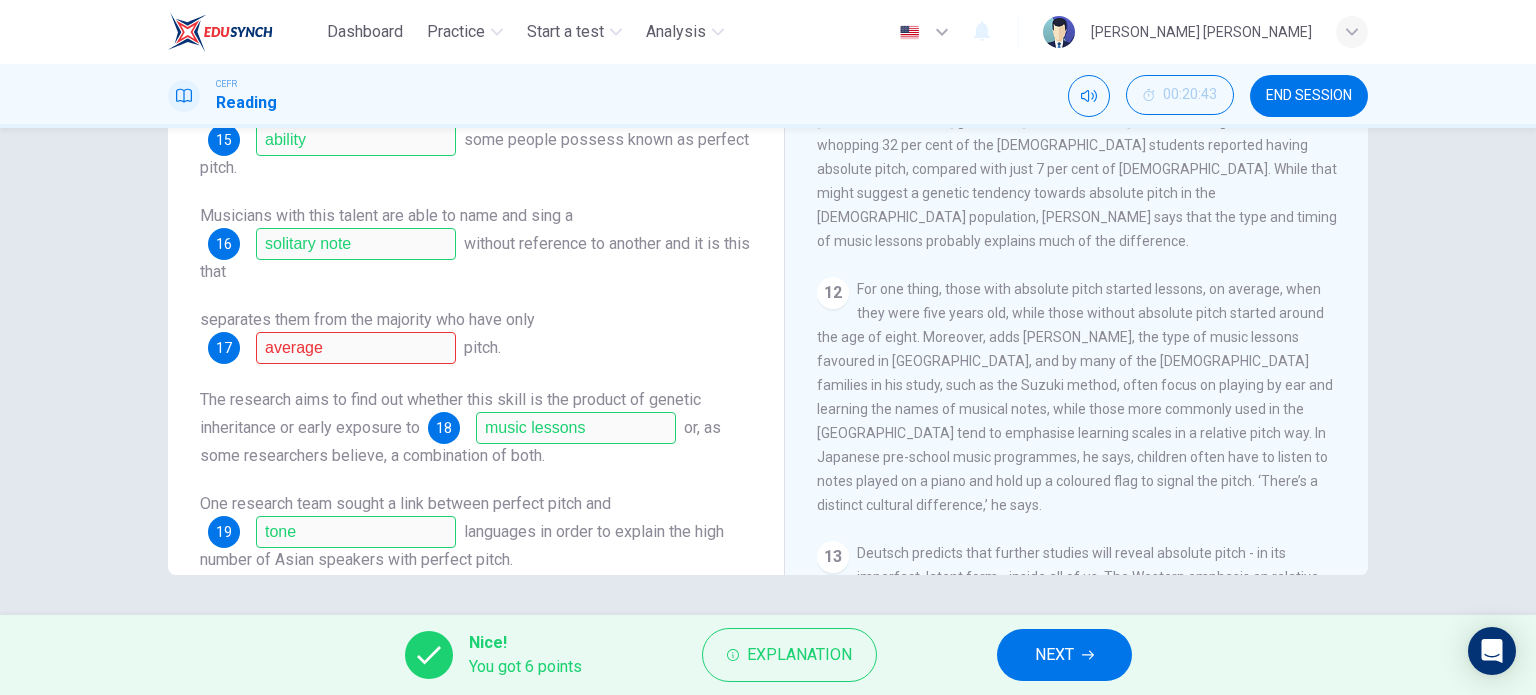 scroll, scrollTop: 0, scrollLeft: 0, axis: both 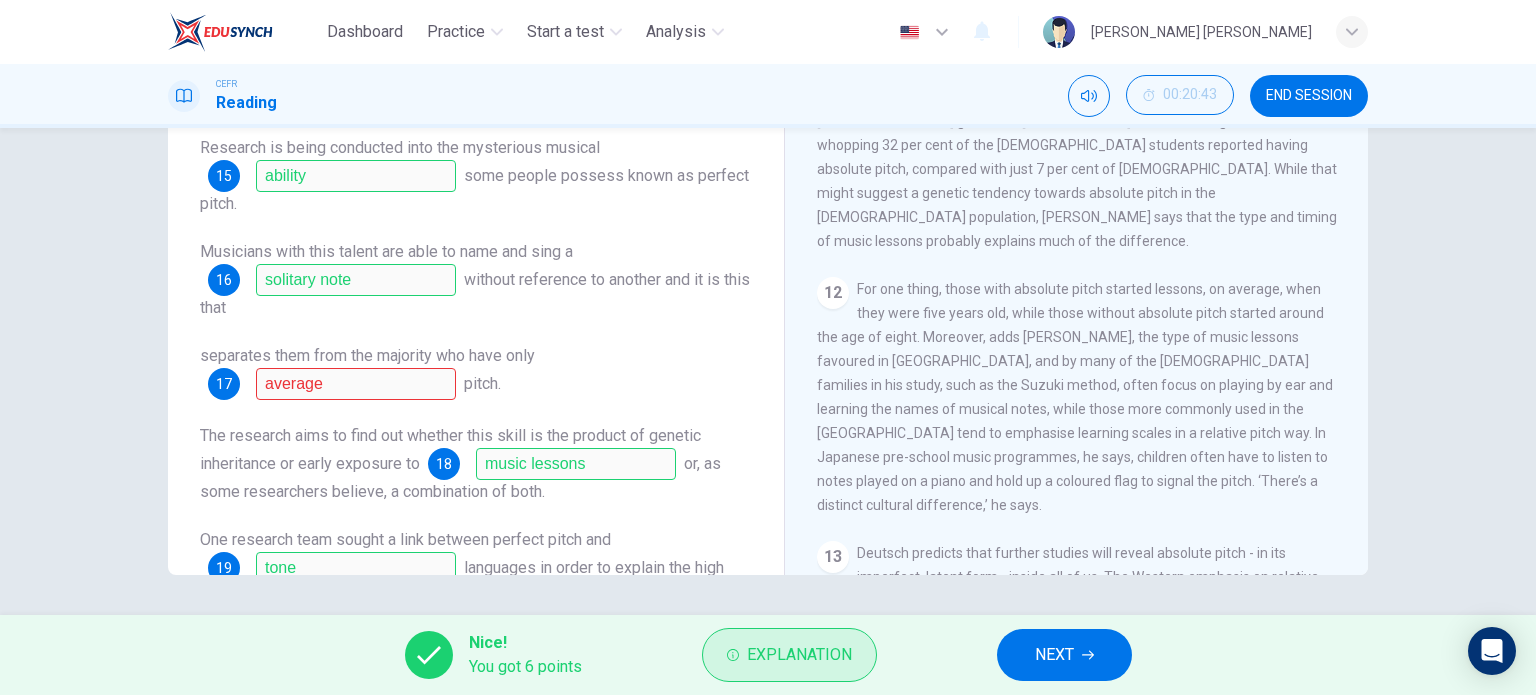 click on "Explanation" at bounding box center [799, 655] 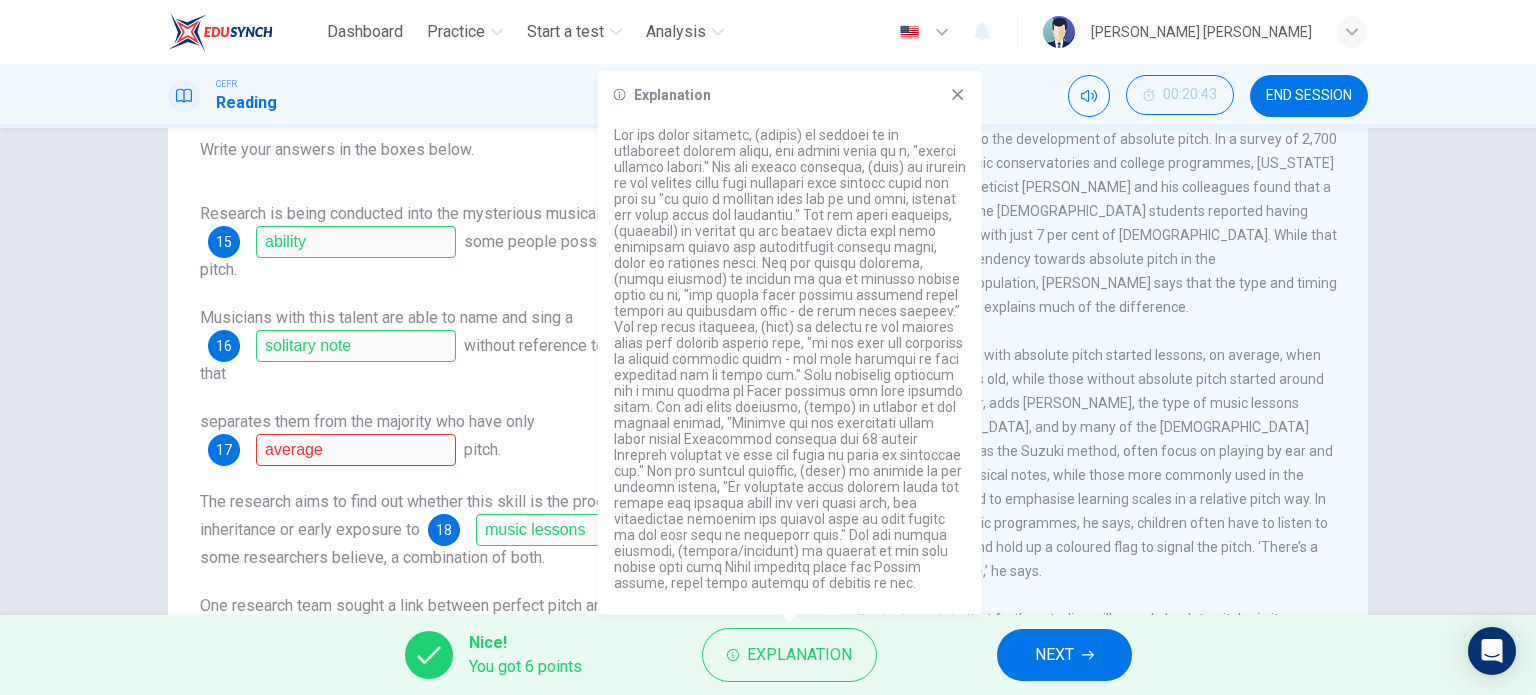 scroll, scrollTop: 188, scrollLeft: 0, axis: vertical 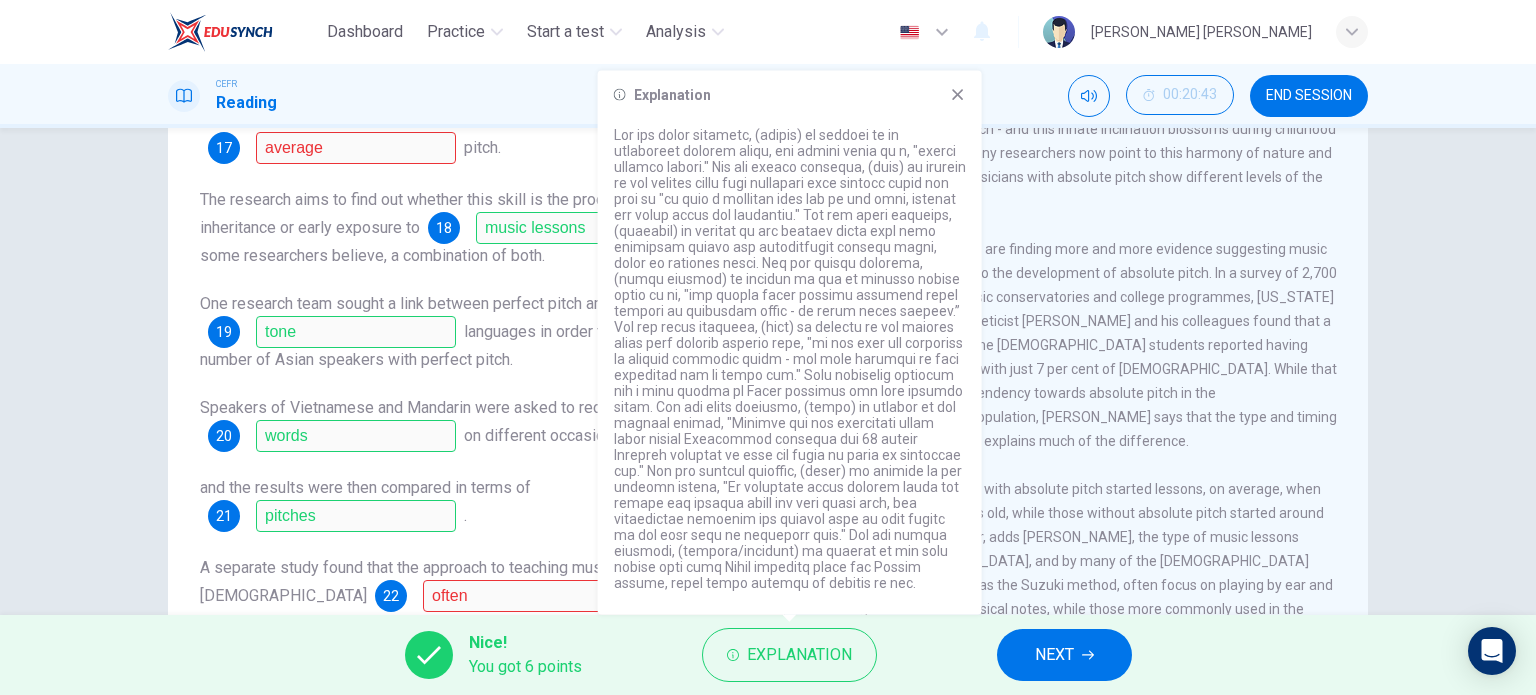 click on "Indeed, researchers are finding more and more evidence suggesting music lessons are critical to the development of absolute pitch. In a survey of 2,700 students in American music conservatories and college programmes, New York University geneticist Peter Gregersen and his colleagues found that a whopping 32 per cent of the Asian students reported having absolute pitch, compared with just 7 per cent of non-Asian students. While that might suggest a genetic tendency towards absolute pitch in the Asian population, Gregersen says that the type and timing of music lessons probably explains much of the difference." at bounding box center [1077, 345] 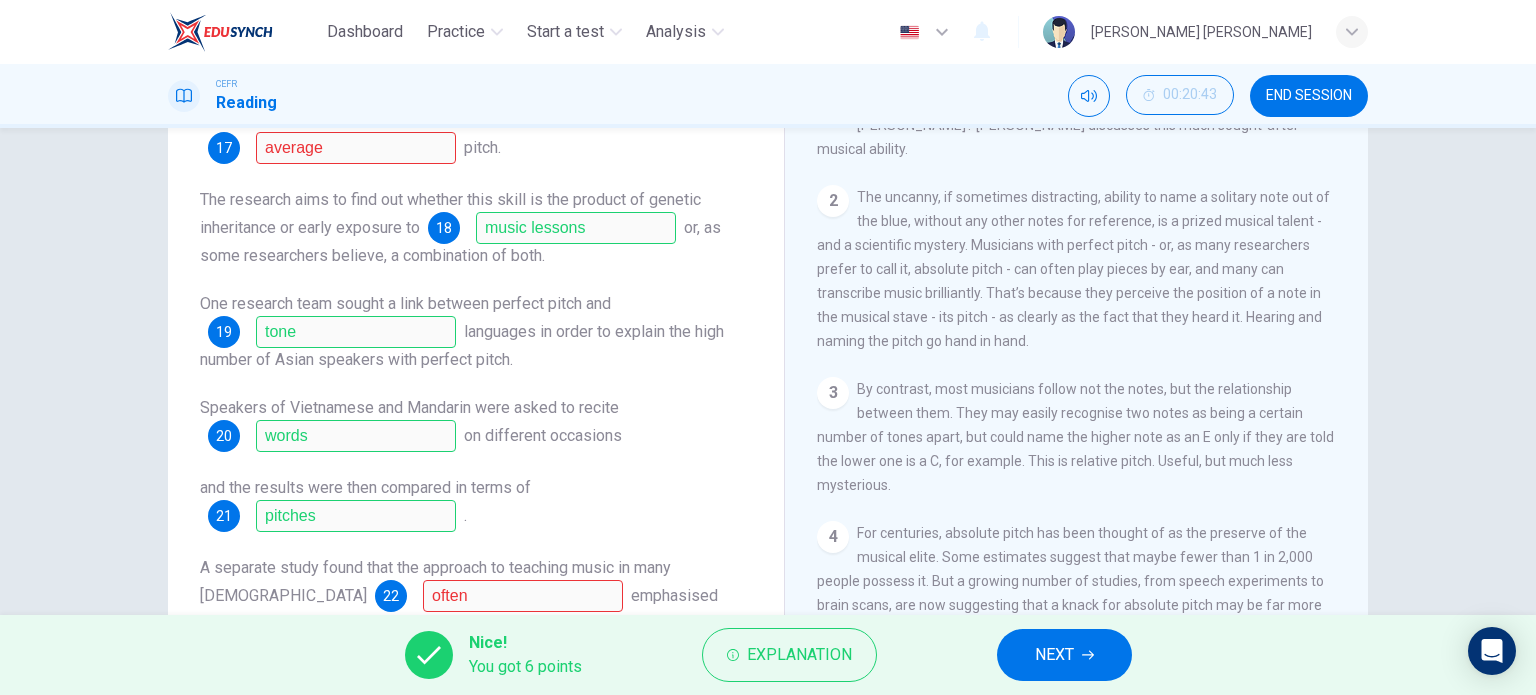 scroll, scrollTop: 500, scrollLeft: 0, axis: vertical 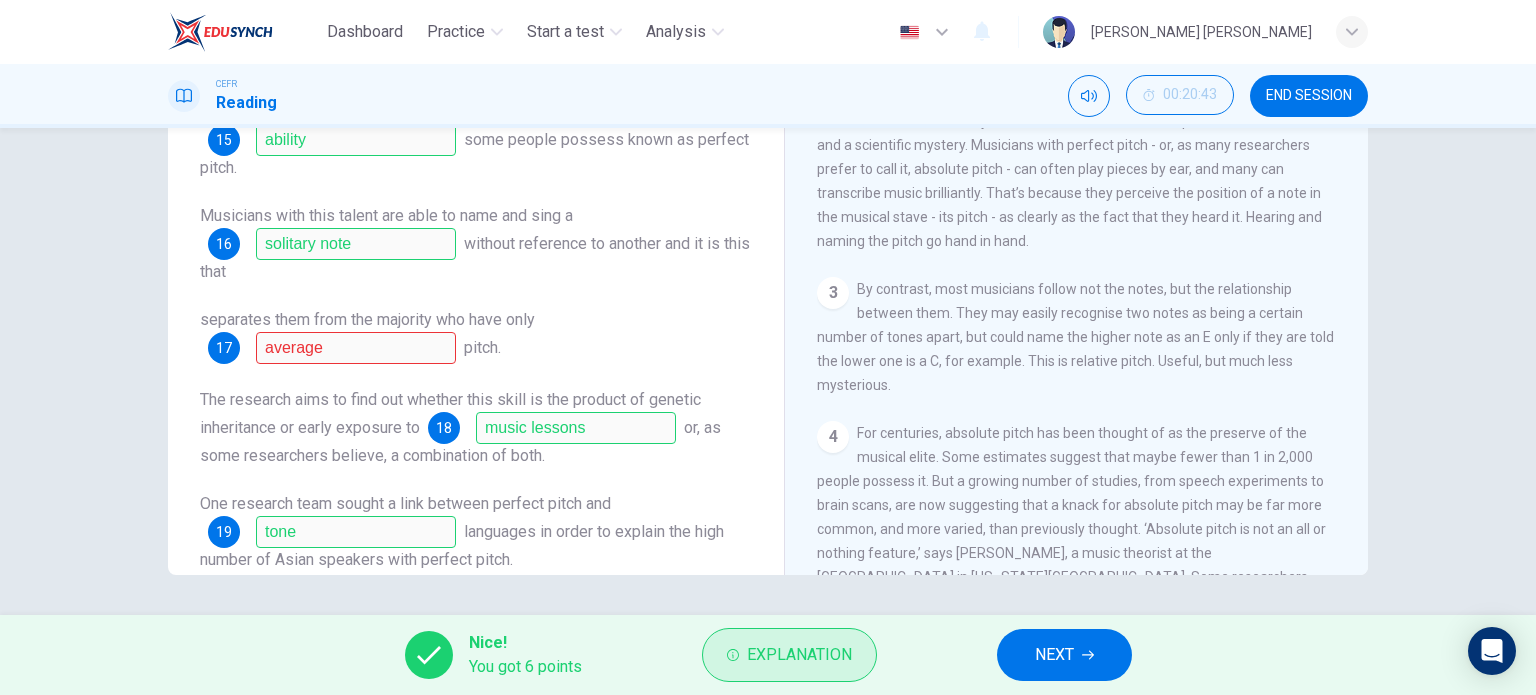 click on "Explanation" at bounding box center [789, 655] 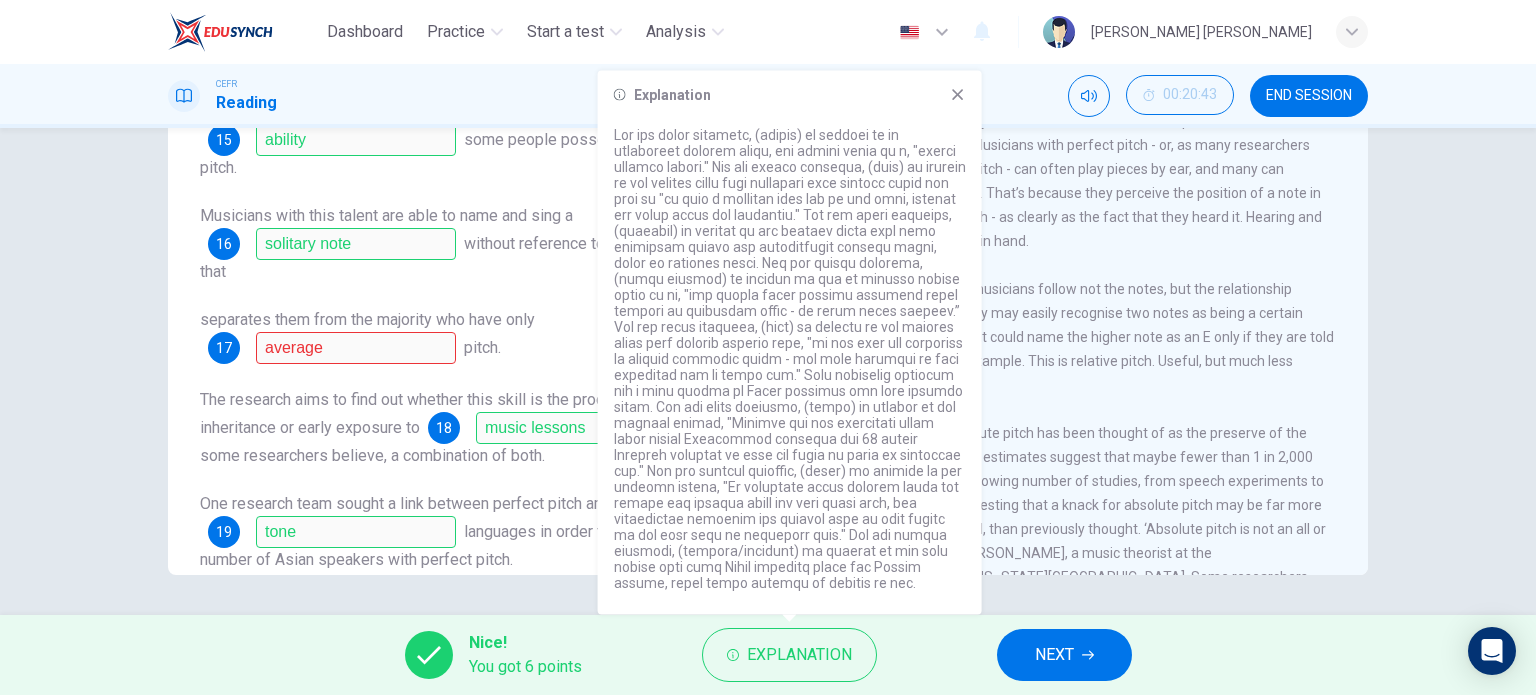 click on "By contrast, most musicians follow not the notes, but the relationship between them. They may easily recognise two notes as being a certain number of tones apart, but could name the higher note as an E only if they are told the lower one is a C, for example. This is relative pitch. Useful, but much less mysterious." at bounding box center [1075, 337] 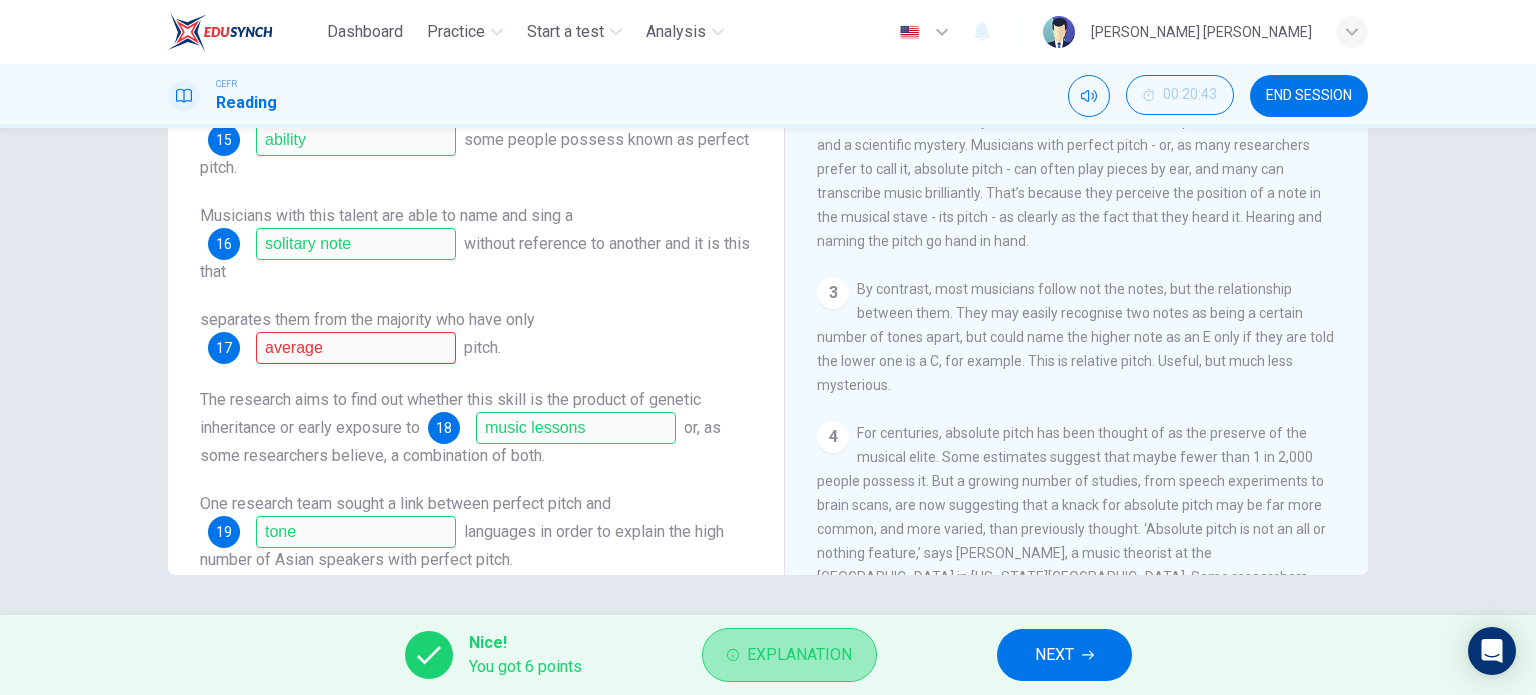 click on "Explanation" at bounding box center [789, 655] 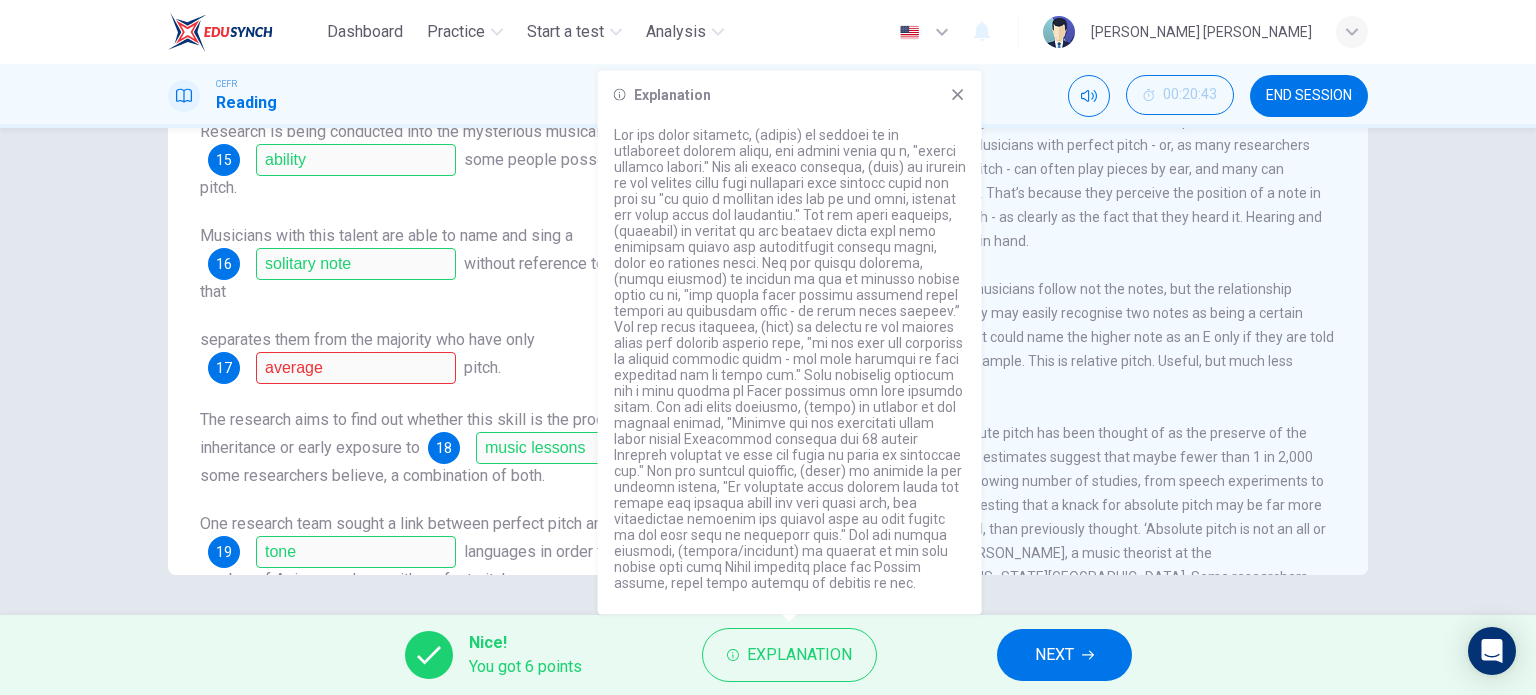 scroll, scrollTop: 0, scrollLeft: 0, axis: both 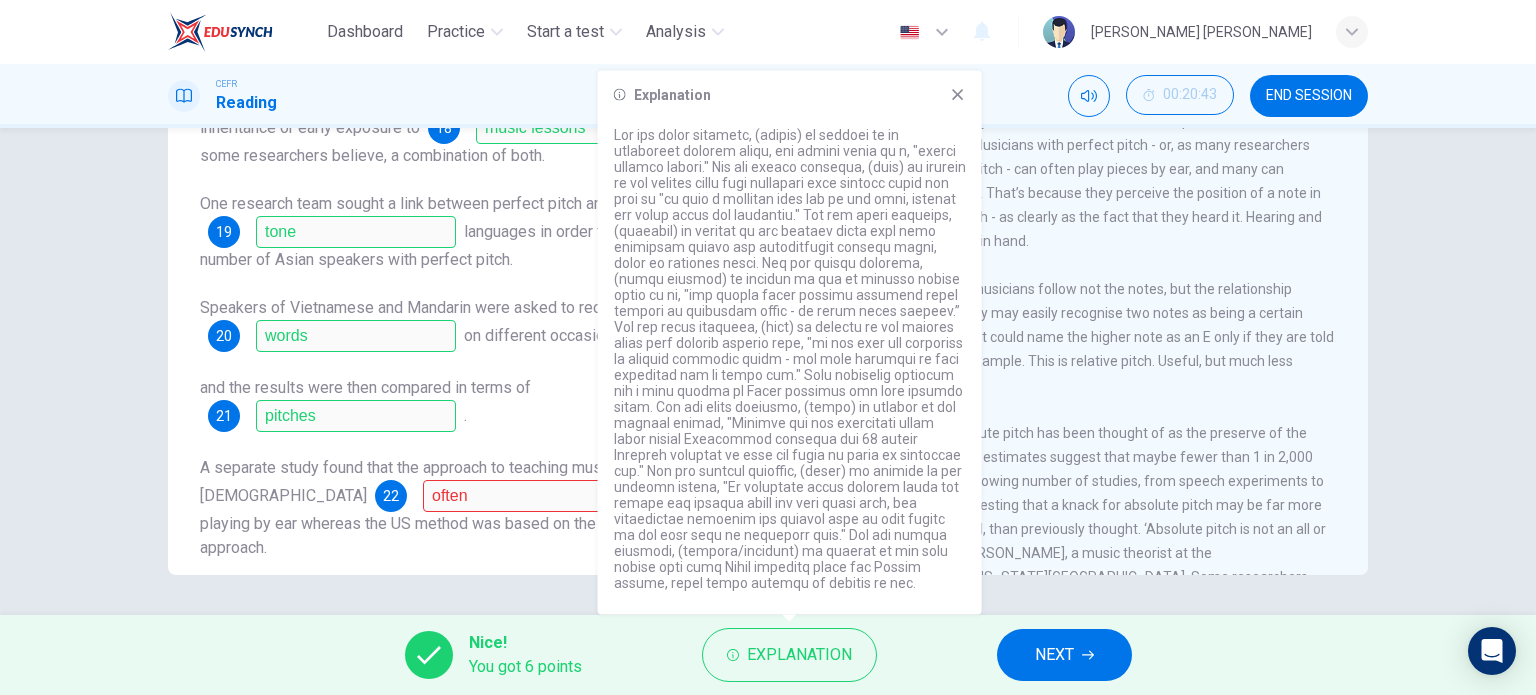 click on "For centuries, absolute pitch has been thought of as the preserve of the musical elite. Some estimates suggest that maybe fewer than 1 in 2,000 people possess it. But a growing number of studies, from speech experiments to brain scans, are now suggesting that a knack for absolute pitch may be far more common, and more varied, than previously thought. ‘Absolute pitch is not an all or nothing feature,’ says Marvin, a music theorist at the University of Rochester in New York state. Some researchers even claim that we could all develop the skill, regardless of our musical talent. And their work may finally settle a decades-old debate about whether absolute pitch depends on melodious genes - or early music lessons." at bounding box center [1074, 541] 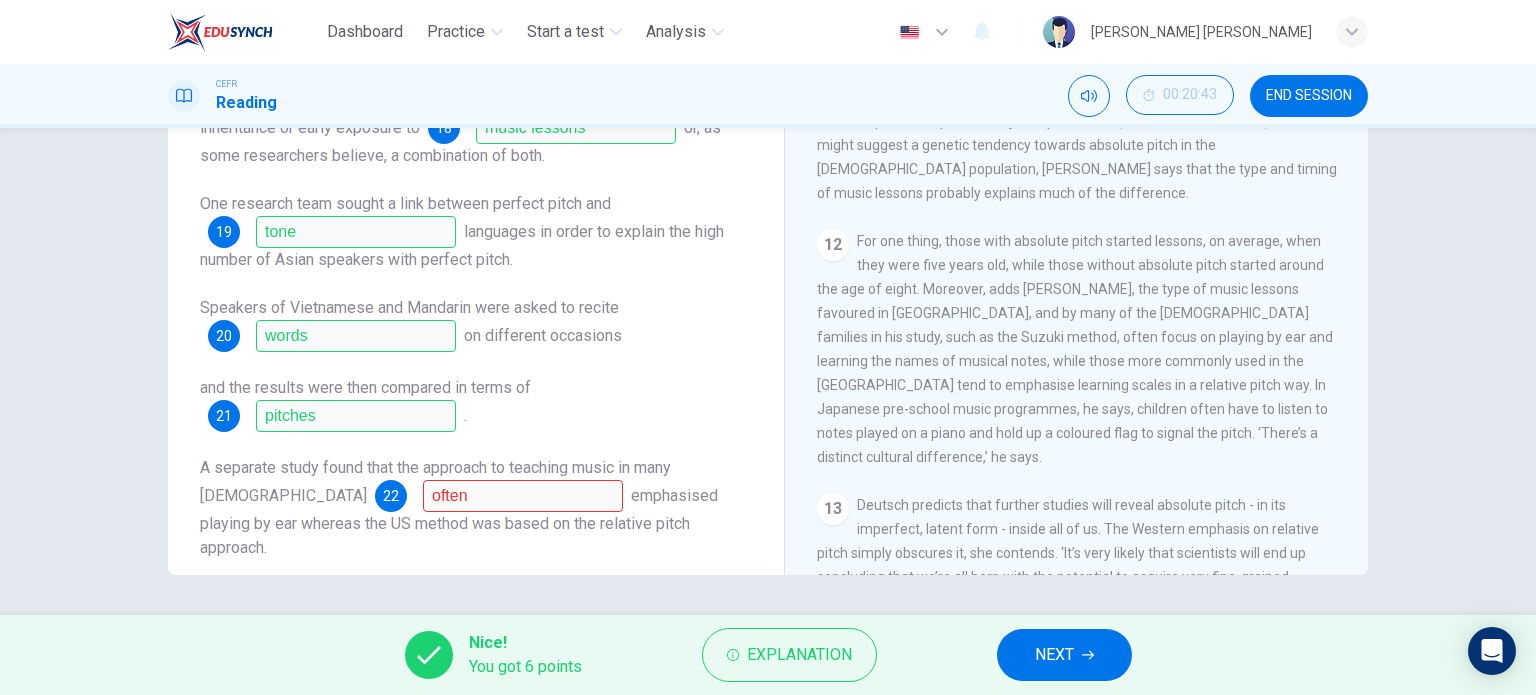 scroll, scrollTop: 2283, scrollLeft: 0, axis: vertical 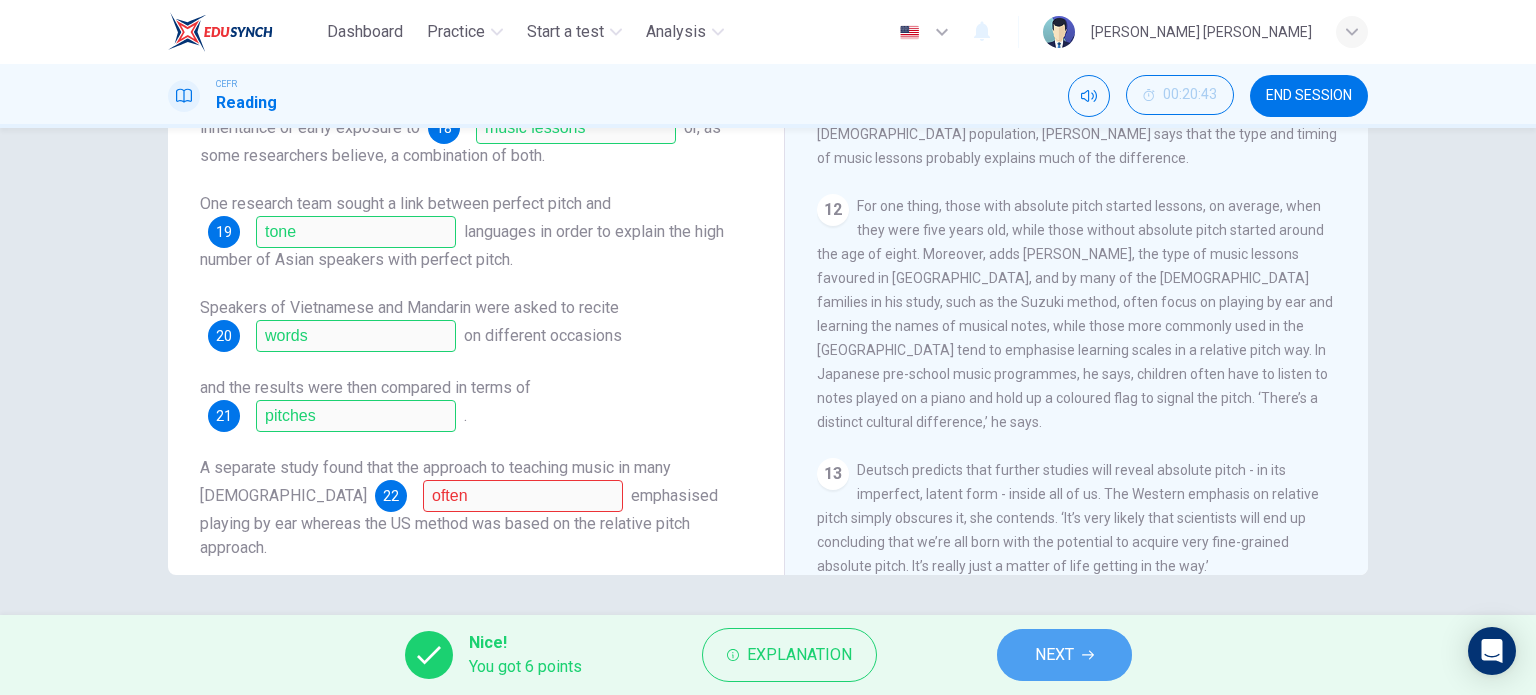 click on "NEXT" at bounding box center (1054, 655) 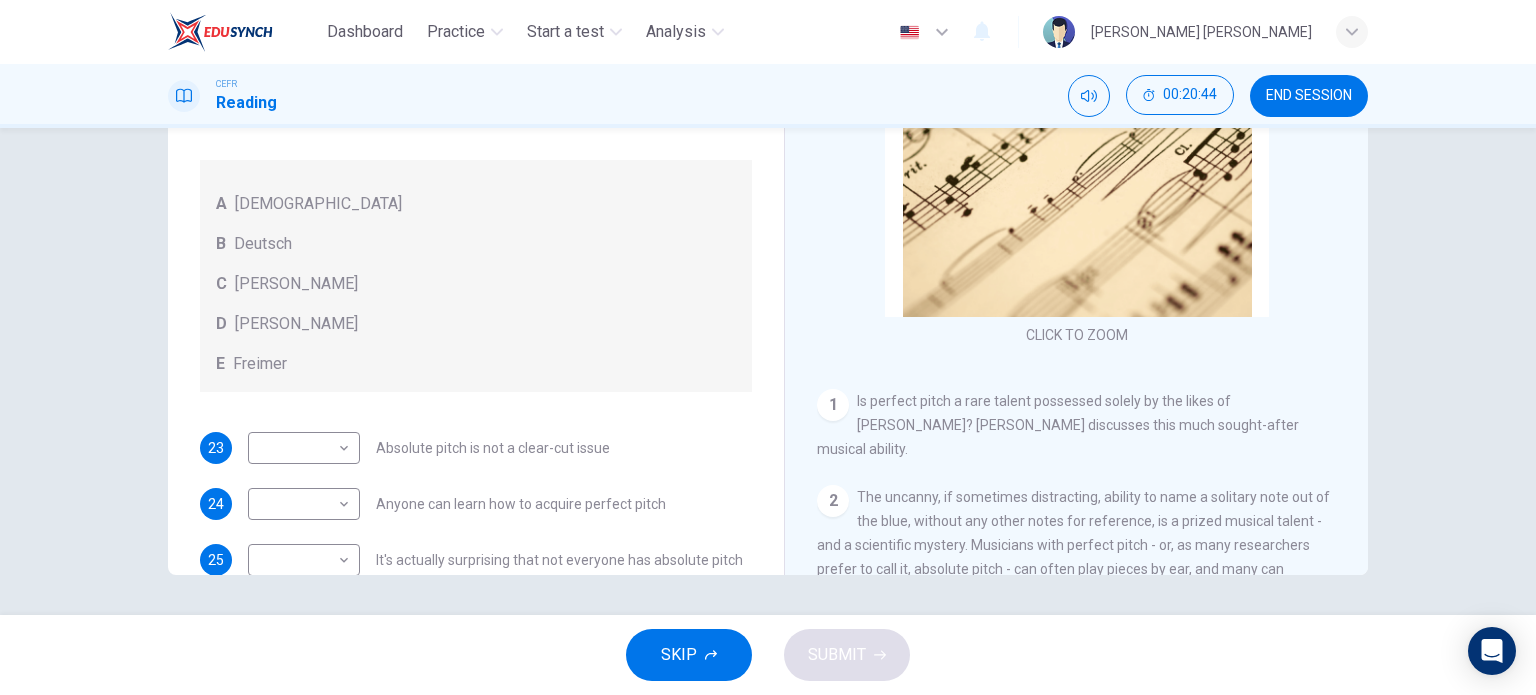 scroll, scrollTop: 0, scrollLeft: 0, axis: both 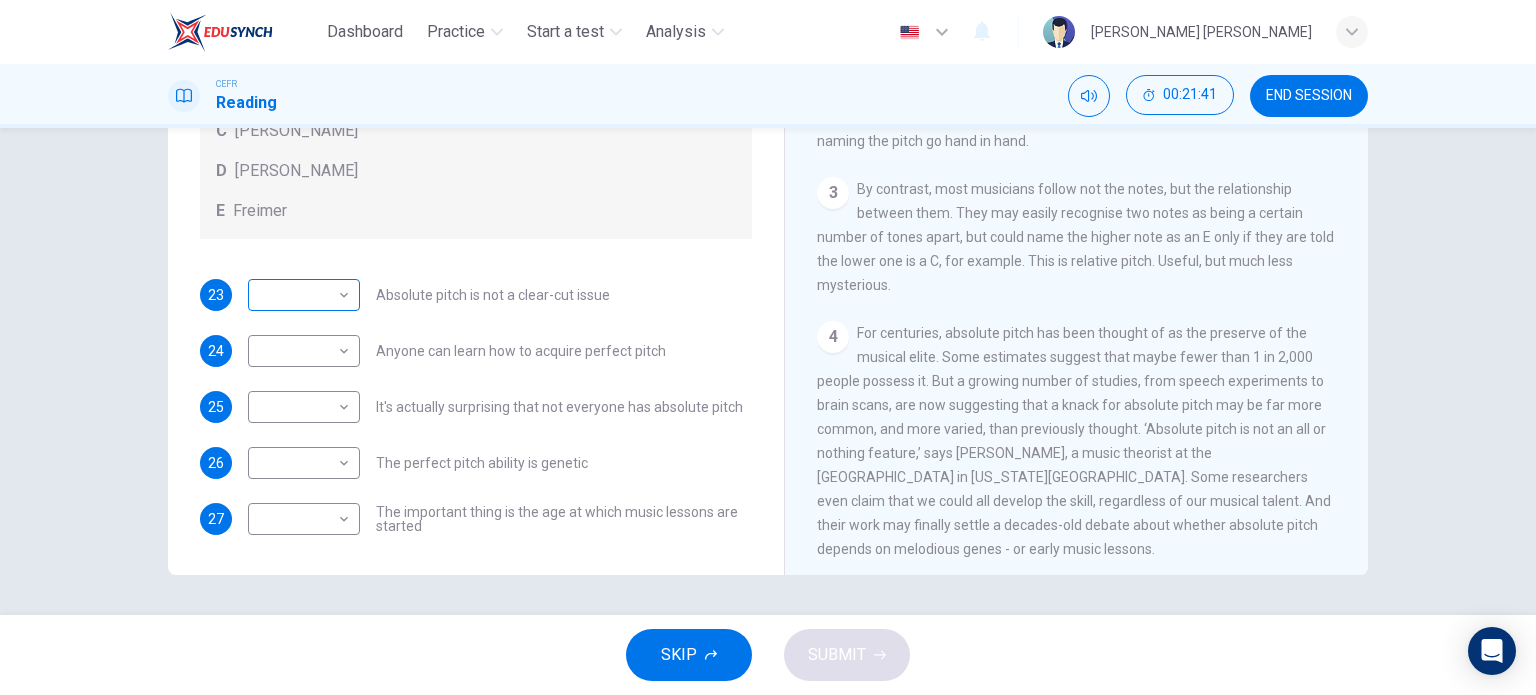 click on "Dashboard Practice Start a test Analysis English en ​ NUR ADILAH BINTI HASSAN CEFR Reading 00:21:41 END SESSION Questions 23 - 27 The Reading Passage contains a number of opinions provided by five different scientists. Match each opinion with one of the scientists ( A-E  below).
Write your answers in the boxes below.
NB  You may use any of the choices  A-E  more than once. A Levitin B Deutsch C Gregersen D Marvin E Freimer 23 ​ ​ Absolute pitch is not a clear-cut issue 24 ​ ​ Anyone can learn how to acquire perfect pitch 25 ​ ​ It's actually surprising that not everyone has absolute pitch 26 ​ ​ The perfect pitch ability is genetic 27 ​ ​ The important thing is the age at which music lessons are started Striking the Right Note CLICK TO ZOOM Click to Zoom 1 Is perfect pitch a rare talent possessed solely by the likes of
Beethoven? Kathryn Brown discusses this much sought-after musical ability. 2 3 4 5 6 7 8 9 10 11 12 13 SKIP SUBMIT EduSynch - Online Language Proficiency Testing" at bounding box center [768, 347] 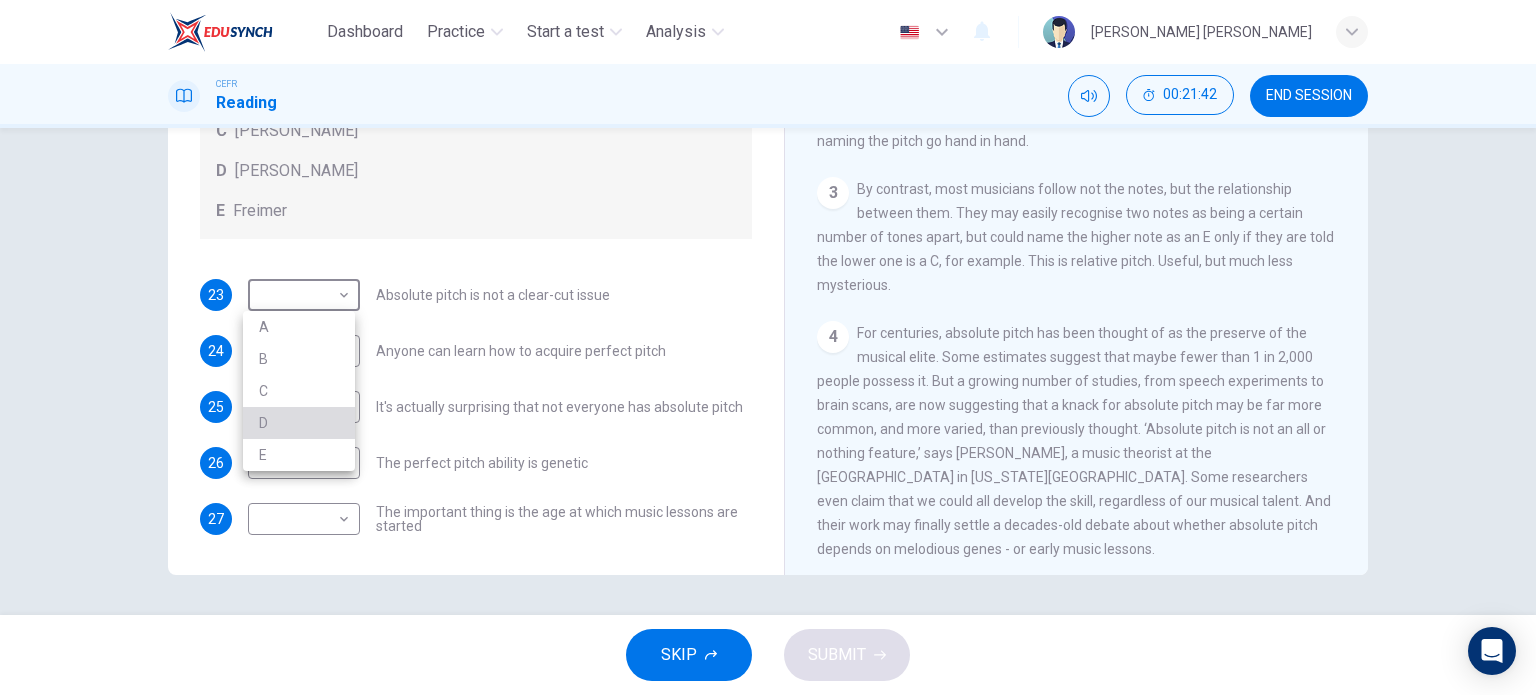 click on "D" at bounding box center [299, 423] 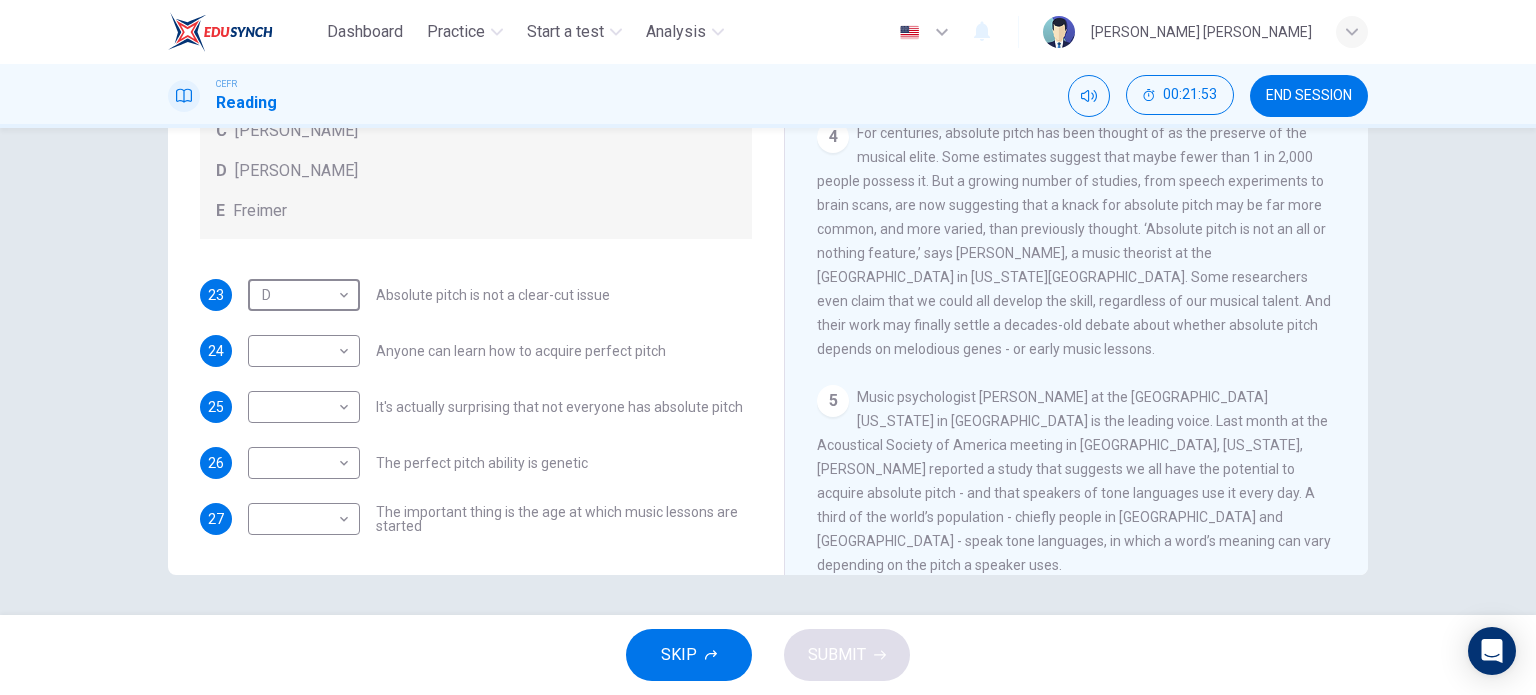 scroll, scrollTop: 800, scrollLeft: 0, axis: vertical 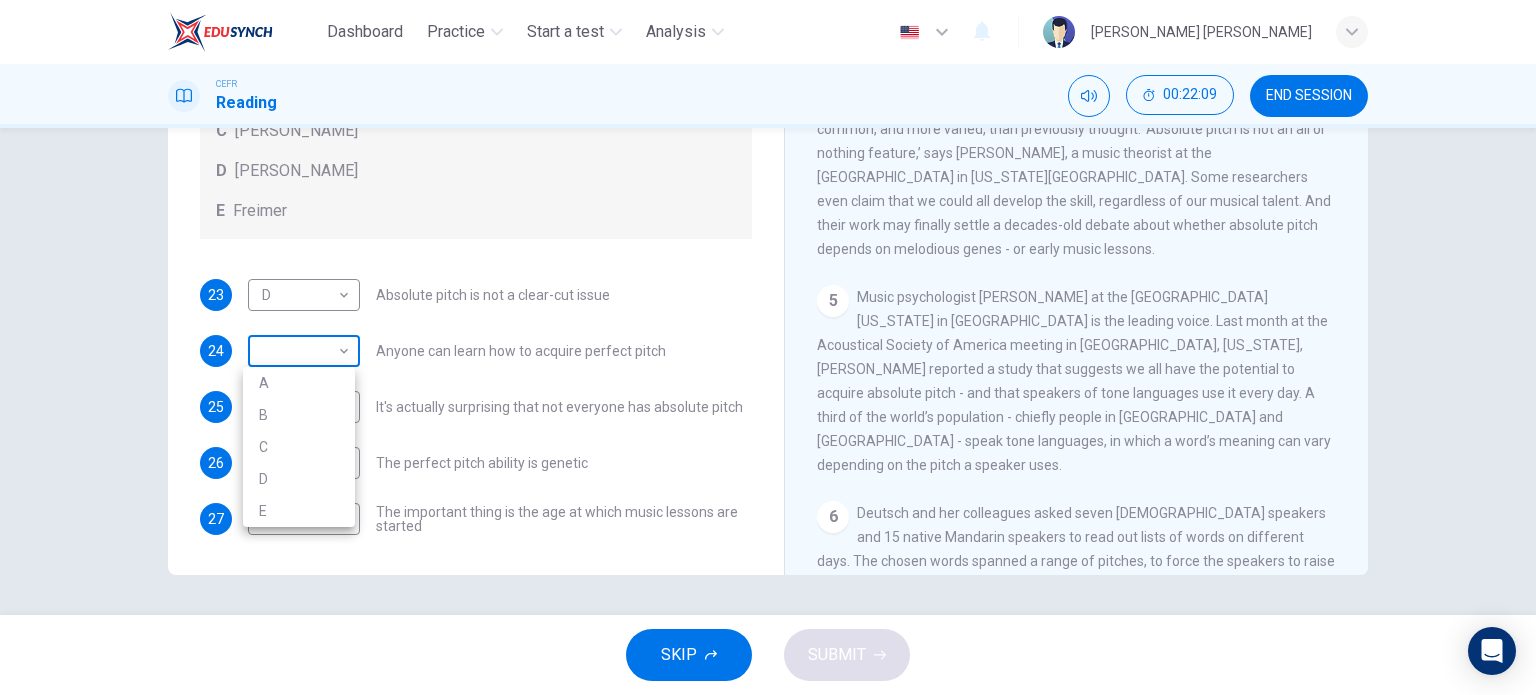 click on "Dashboard Practice Start a test Analysis English en ​ NUR ADILAH BINTI HASSAN CEFR Reading 00:22:09 END SESSION Questions 23 - 27 The Reading Passage contains a number of opinions provided by five different scientists. Match each opinion with one of the scientists ( A-E  below).
Write your answers in the boxes below.
NB  You may use any of the choices  A-E  more than once. A Levitin B Deutsch C Gregersen D Marvin E Freimer 23 D D ​ Absolute pitch is not a clear-cut issue 24 ​ ​ Anyone can learn how to acquire perfect pitch 25 ​ ​ It's actually surprising that not everyone has absolute pitch 26 ​ ​ The perfect pitch ability is genetic 27 ​ ​ The important thing is the age at which music lessons are started Striking the Right Note CLICK TO ZOOM Click to Zoom 1 Is perfect pitch a rare talent possessed solely by the likes of
Beethoven? Kathryn Brown discusses this much sought-after musical ability. 2 3 4 5 6 7 8 9 10 11 12 13 SKIP SUBMIT EduSynch - Online Language Proficiency Testing" at bounding box center (768, 347) 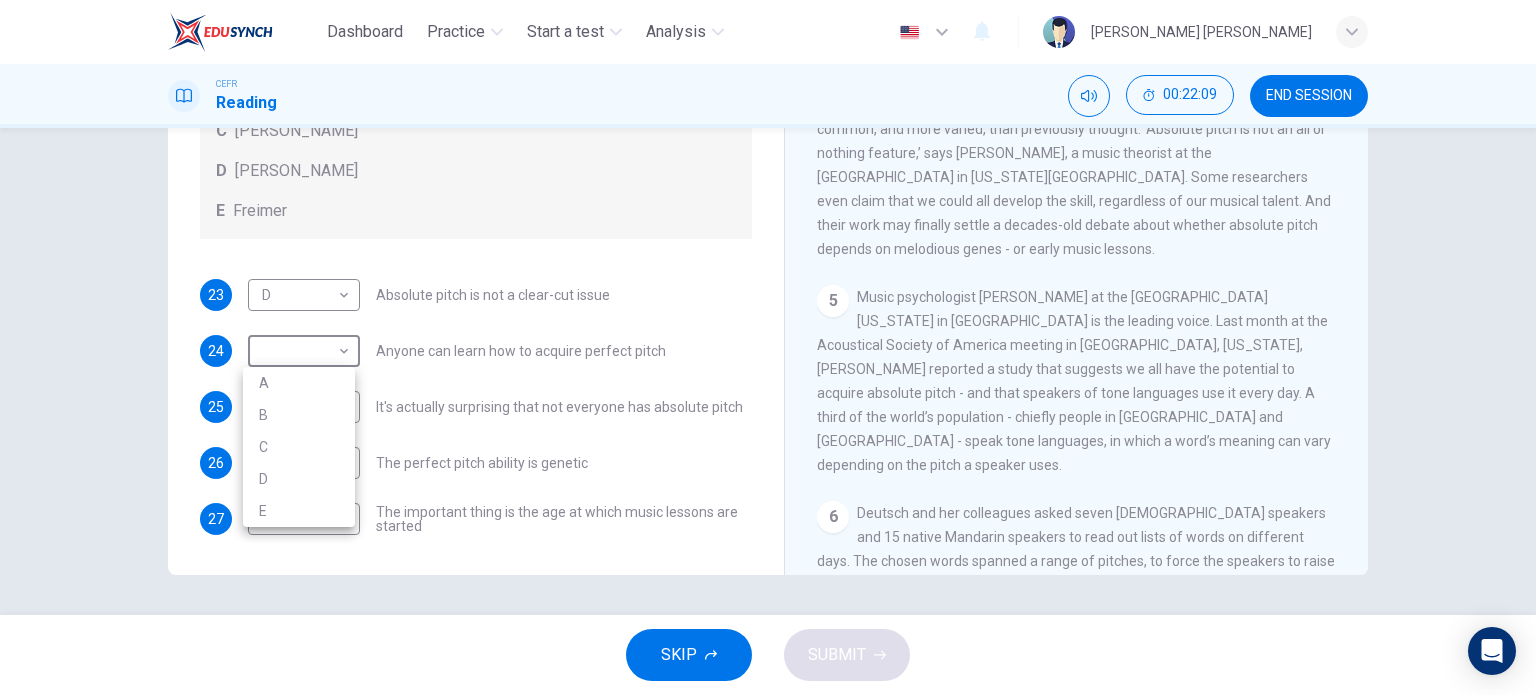 click on "B" at bounding box center [299, 415] 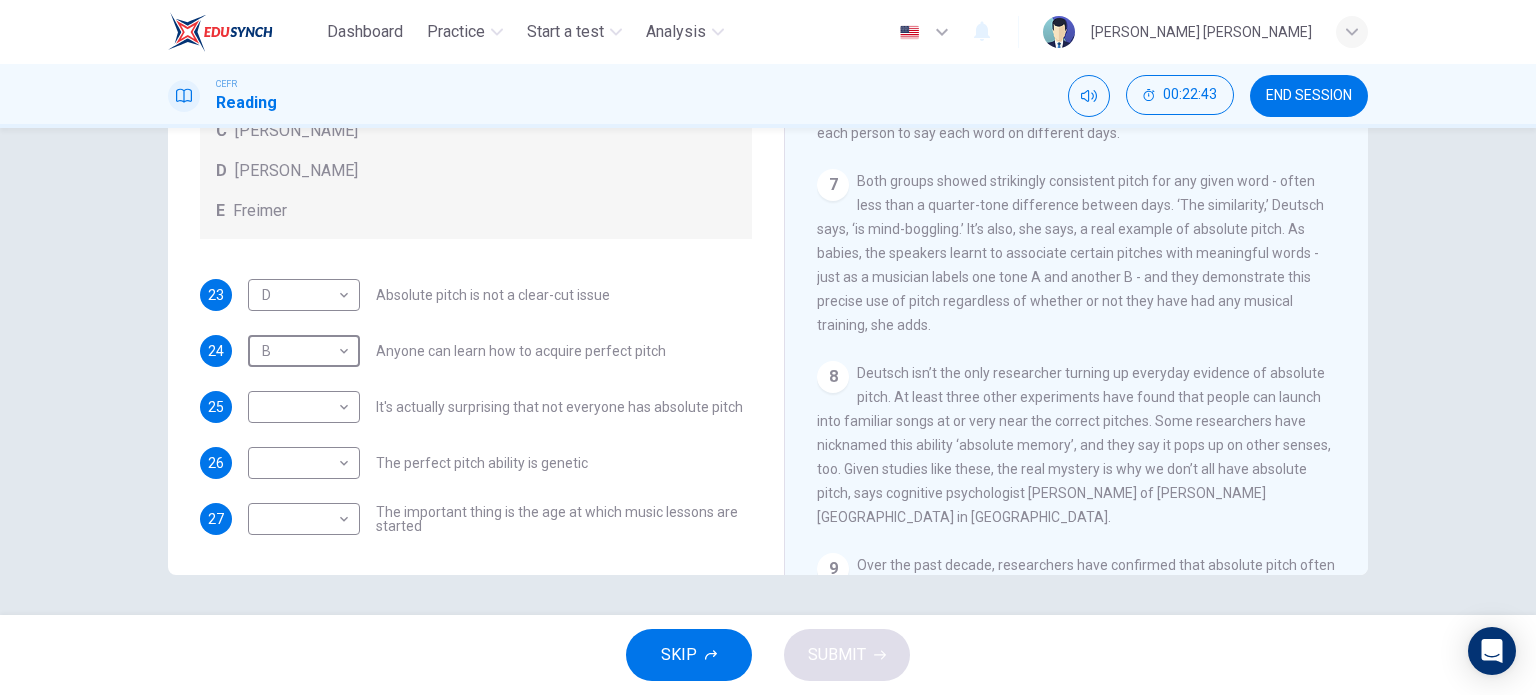 scroll, scrollTop: 1400, scrollLeft: 0, axis: vertical 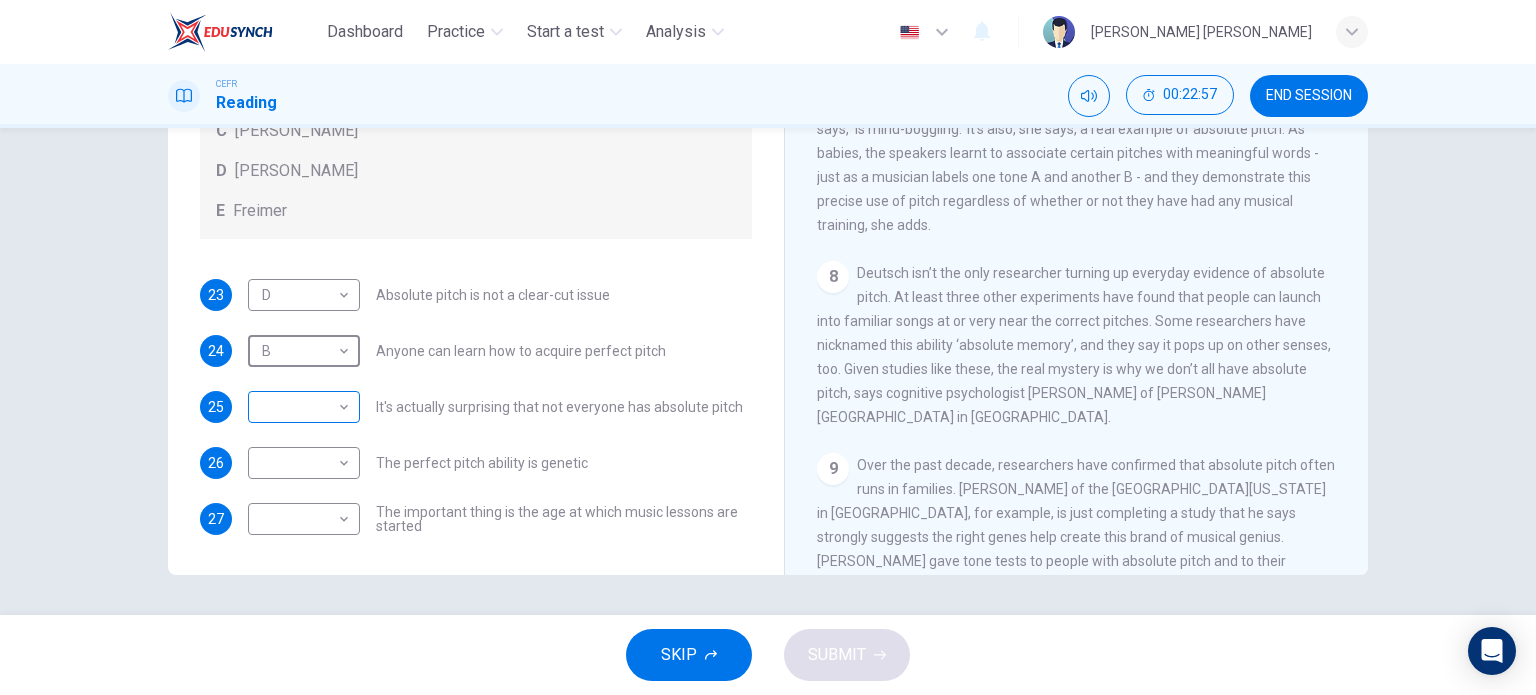click on "Dashboard Practice Start a test Analysis English en ​ NUR ADILAH BINTI HASSAN CEFR Reading 00:22:57 END SESSION Questions 23 - 27 The Reading Passage contains a number of opinions provided by five different scientists. Match each opinion with one of the scientists ( A-E  below).
Write your answers in the boxes below.
NB  You may use any of the choices  A-E  more than once. A Levitin B Deutsch C Gregersen D Marvin E Freimer 23 D D ​ Absolute pitch is not a clear-cut issue 24 B B ​ Anyone can learn how to acquire perfect pitch 25 ​ ​ It's actually surprising that not everyone has absolute pitch 26 ​ ​ The perfect pitch ability is genetic 27 ​ ​ The important thing is the age at which music lessons are started Striking the Right Note CLICK TO ZOOM Click to Zoom 1 Is perfect pitch a rare talent possessed solely by the likes of
Beethoven? Kathryn Brown discusses this much sought-after musical ability. 2 3 4 5 6 7 8 9 10 11 12 13 SKIP SUBMIT EduSynch - Online Language Proficiency Testing" at bounding box center [768, 347] 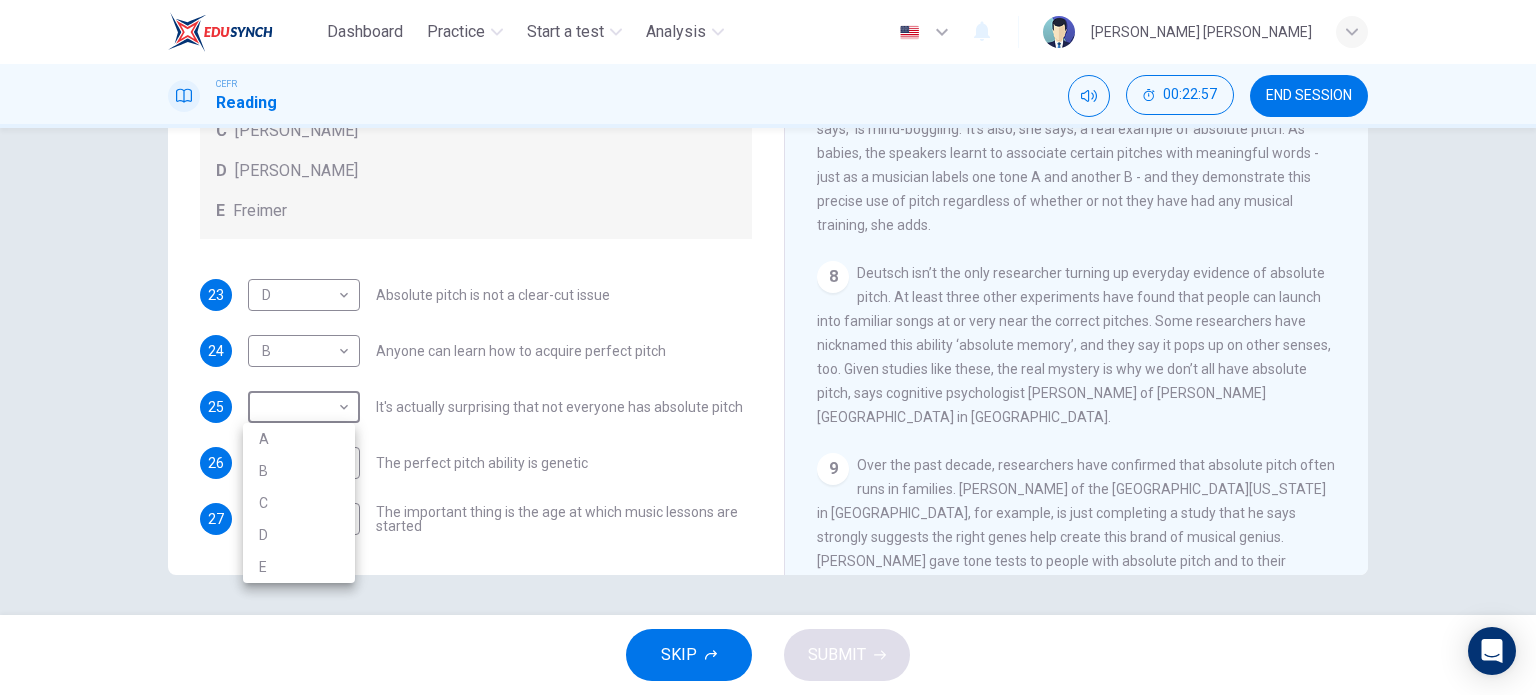 click on "A" at bounding box center [299, 439] 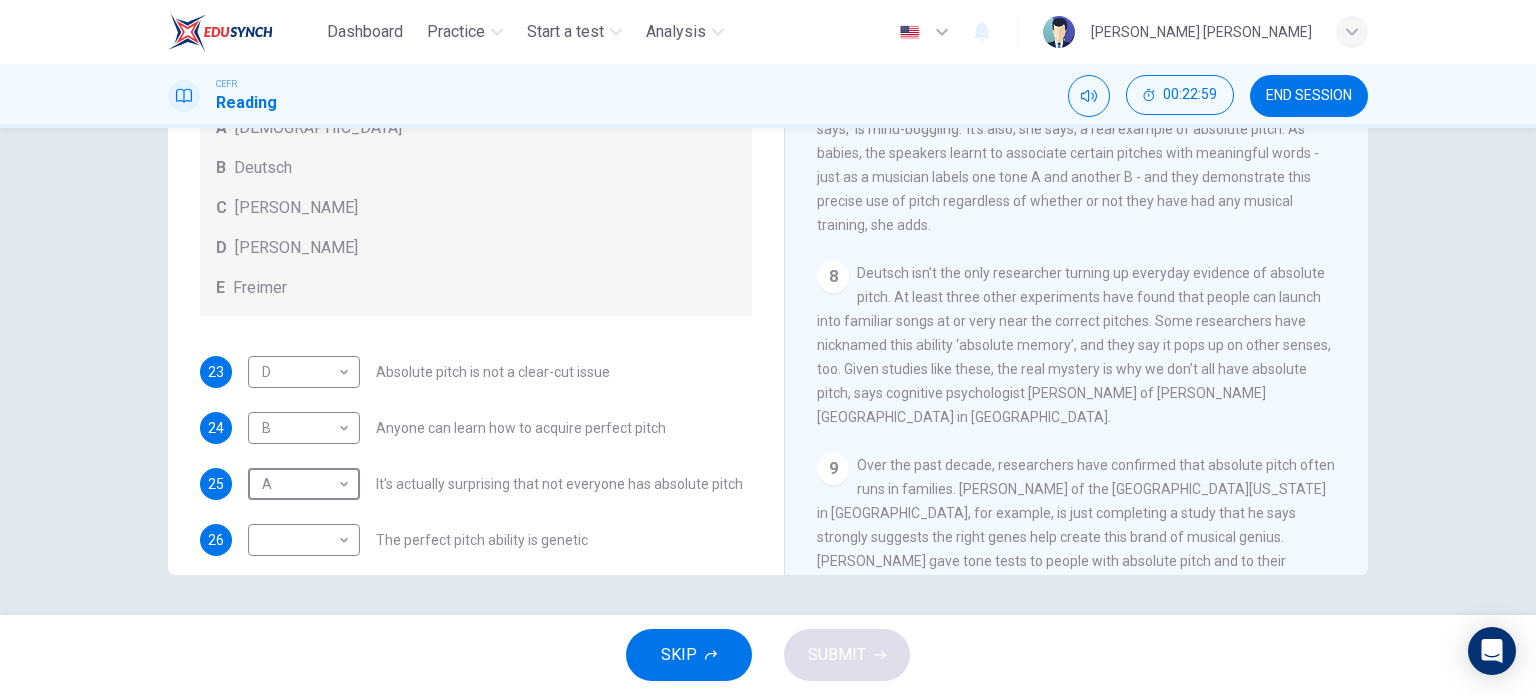 scroll, scrollTop: 176, scrollLeft: 0, axis: vertical 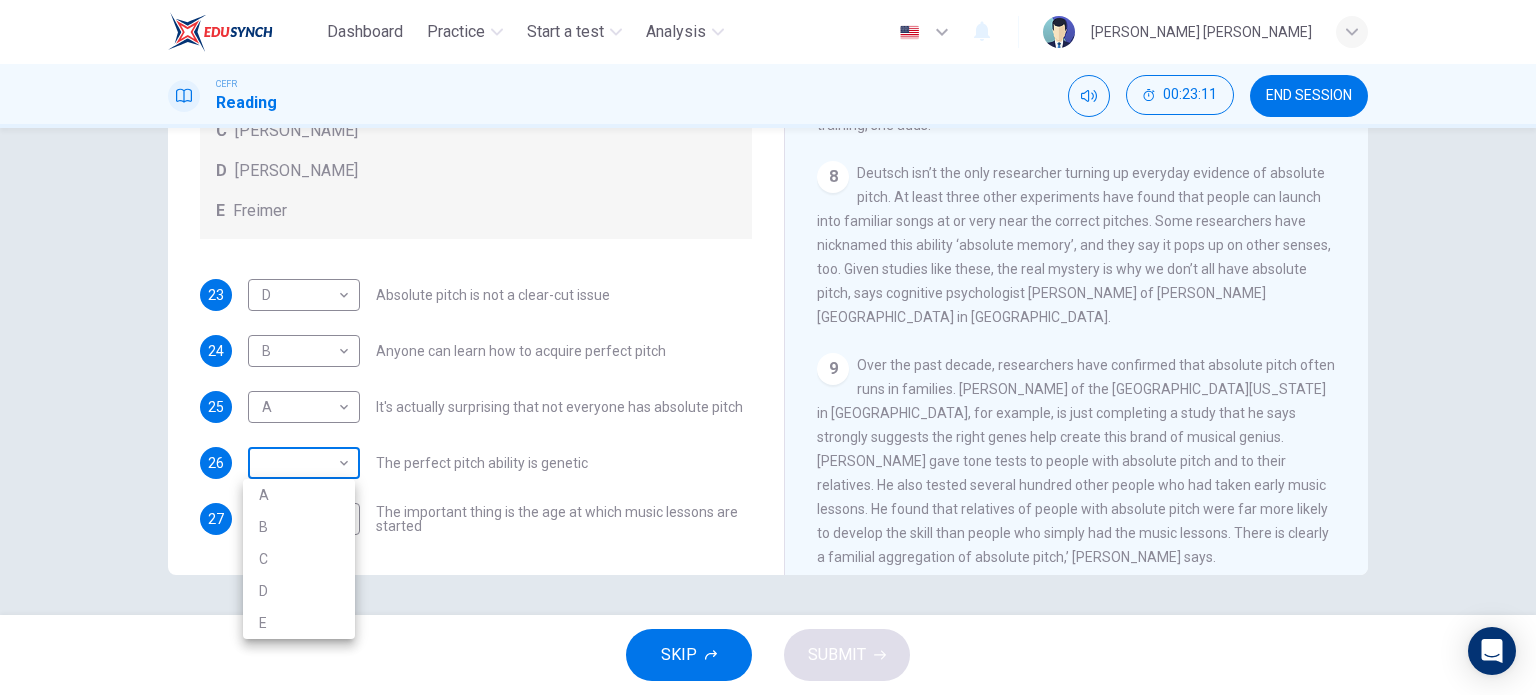 click on "Dashboard Practice Start a test Analysis English en ​ NUR ADILAH BINTI HASSAN CEFR Reading 00:23:11 END SESSION Questions 23 - 27 The Reading Passage contains a number of opinions provided by five different scientists. Match each opinion with one of the scientists ( A-E  below).
Write your answers in the boxes below.
NB  You may use any of the choices  A-E  more than once. A Levitin B Deutsch C Gregersen D Marvin E Freimer 23 D D ​ Absolute pitch is not a clear-cut issue 24 B B ​ Anyone can learn how to acquire perfect pitch 25 A A ​ It's actually surprising that not everyone has absolute pitch 26 ​ ​ The perfect pitch ability is genetic 27 ​ ​ The important thing is the age at which music lessons are started Striking the Right Note CLICK TO ZOOM Click to Zoom 1 Is perfect pitch a rare talent possessed solely by the likes of
Beethoven? Kathryn Brown discusses this much sought-after musical ability. 2 3 4 5 6 7 8 9 10 11 12 13 SKIP SUBMIT EduSynch - Online Language Proficiency Testing" at bounding box center (768, 347) 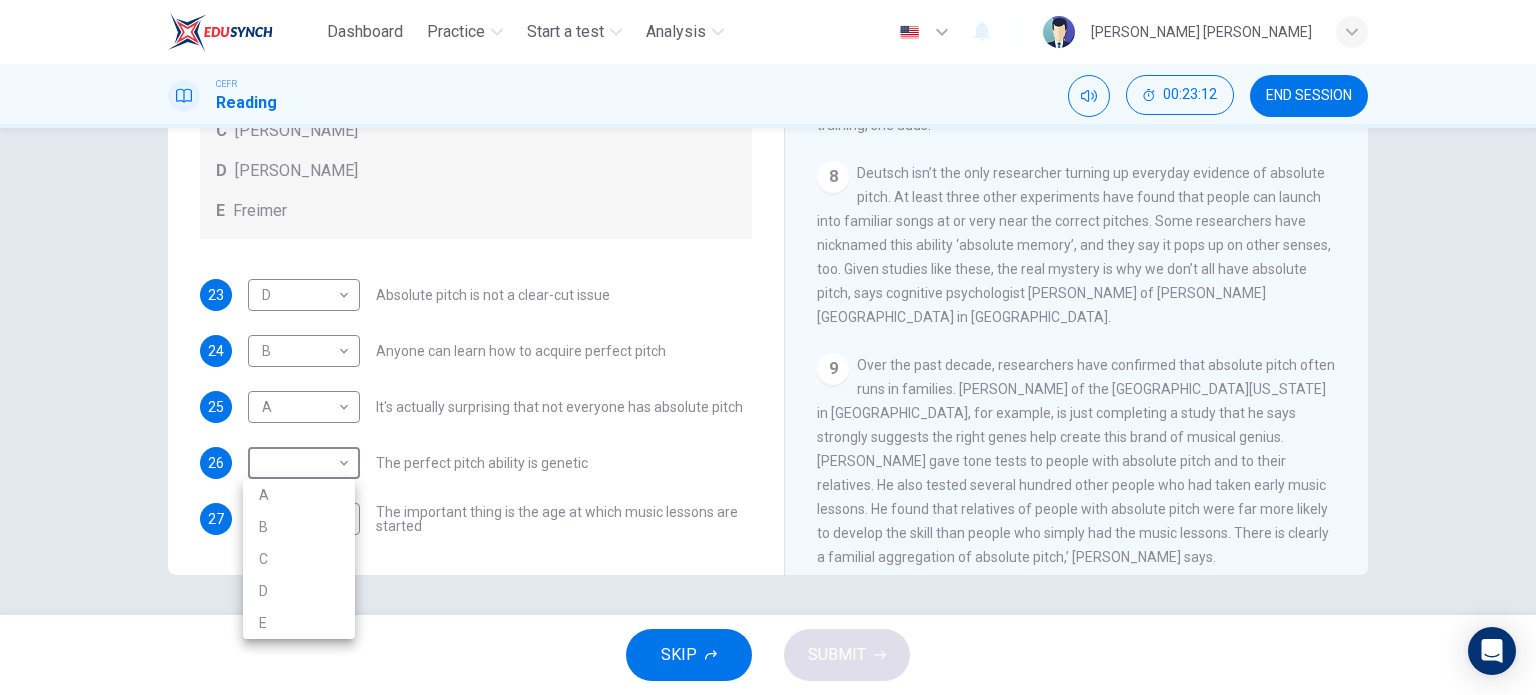 click on "E" at bounding box center [299, 623] 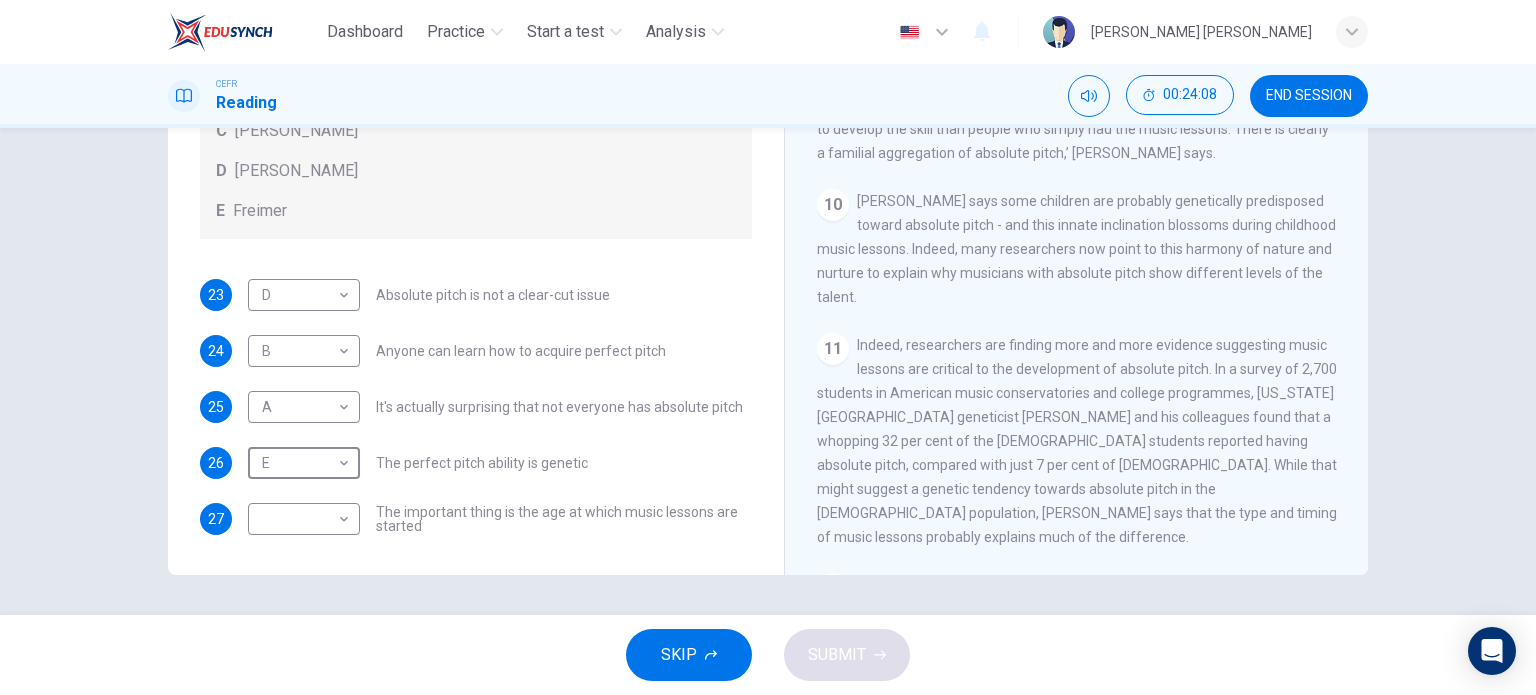 scroll, scrollTop: 1783, scrollLeft: 0, axis: vertical 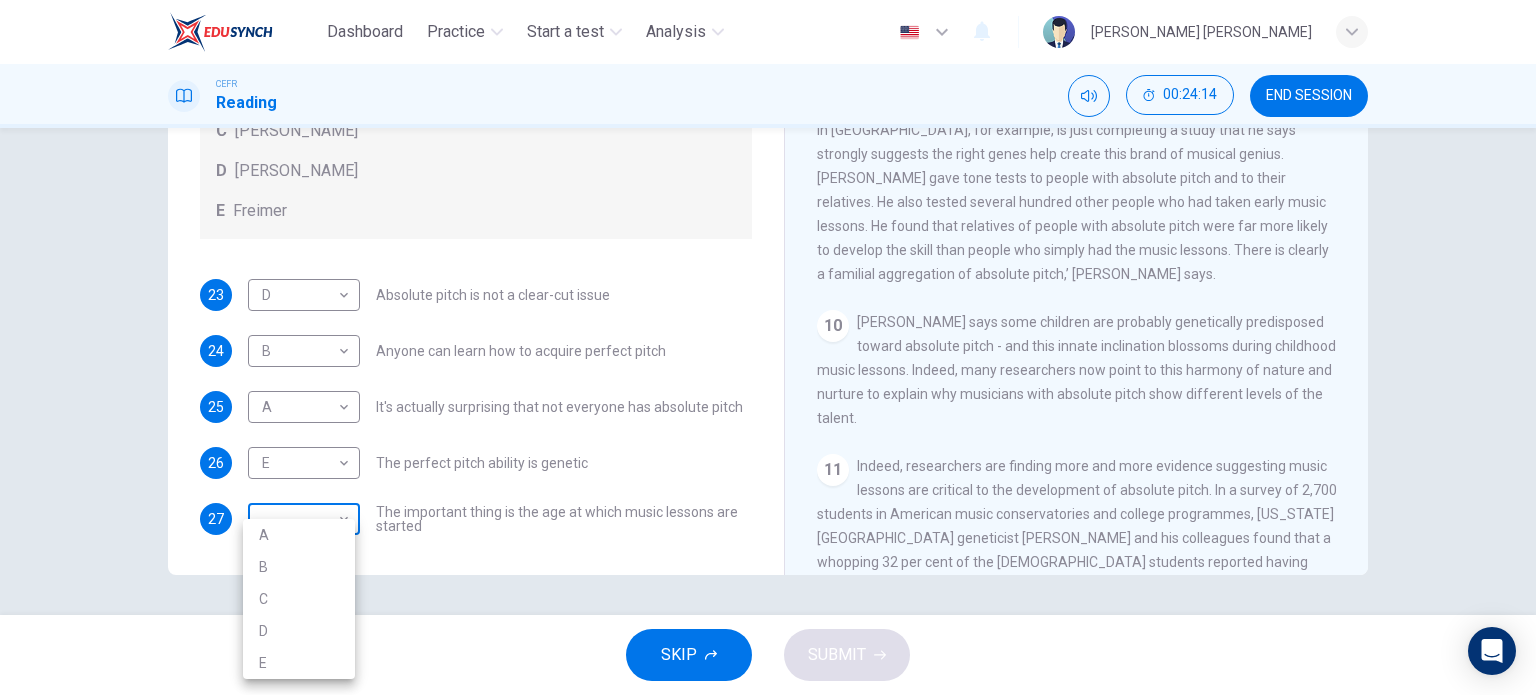 click on "Dashboard Practice Start a test Analysis English en ​ NUR ADILAH BINTI HASSAN CEFR Reading 00:24:14 END SESSION Questions 23 - 27 The Reading Passage contains a number of opinions provided by five different scientists. Match each opinion with one of the scientists ( A-E  below).
Write your answers in the boxes below.
NB  You may use any of the choices  A-E  more than once. A Levitin B Deutsch C Gregersen D Marvin E Freimer 23 D D ​ Absolute pitch is not a clear-cut issue 24 B B ​ Anyone can learn how to acquire perfect pitch 25 A A ​ It's actually surprising that not everyone has absolute pitch 26 E E ​ The perfect pitch ability is genetic 27 ​ ​ The important thing is the age at which music lessons are started Striking the Right Note CLICK TO ZOOM Click to Zoom 1 Is perfect pitch a rare talent possessed solely by the likes of
Beethoven? Kathryn Brown discusses this much sought-after musical ability. 2 3 4 5 6 7 8 9 10 11 12 13 SKIP SUBMIT EduSynch - Online Language Proficiency Testing" at bounding box center [768, 347] 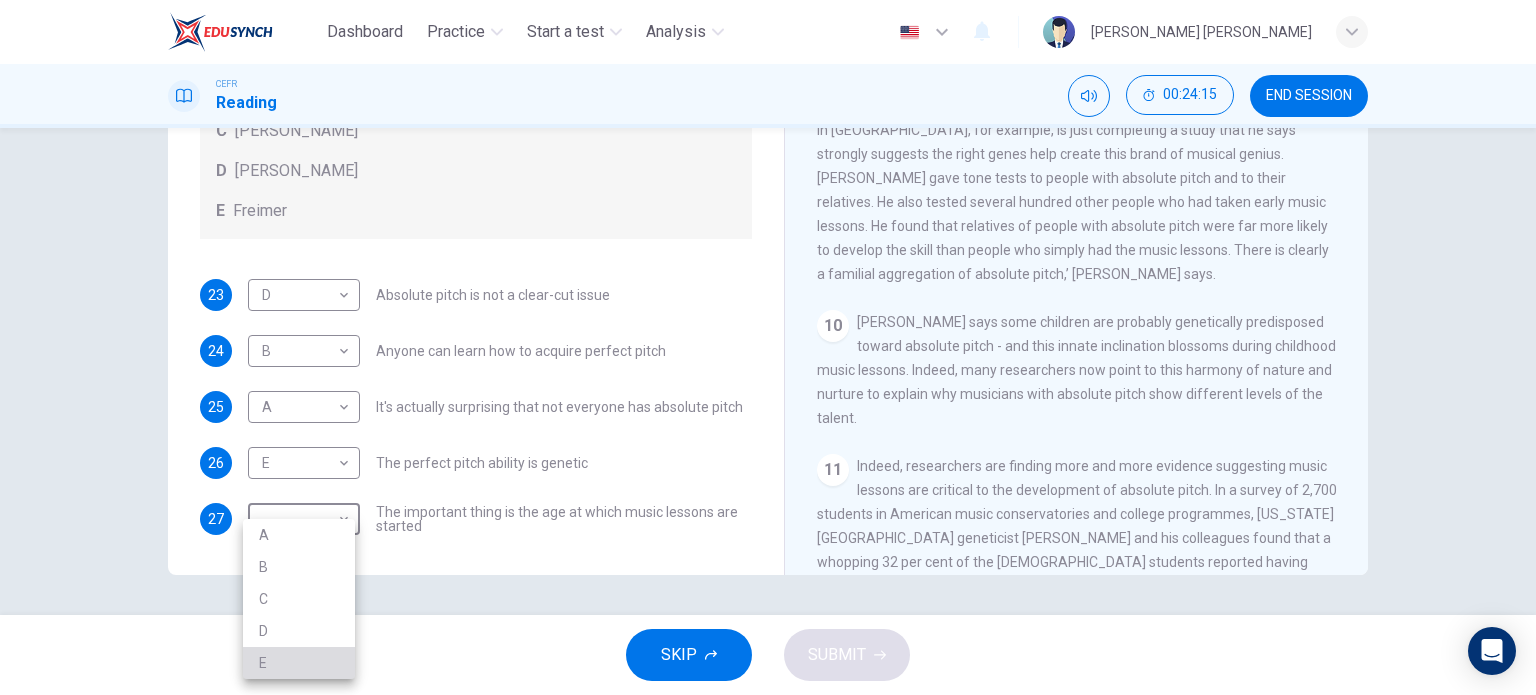 click on "E" at bounding box center [299, 663] 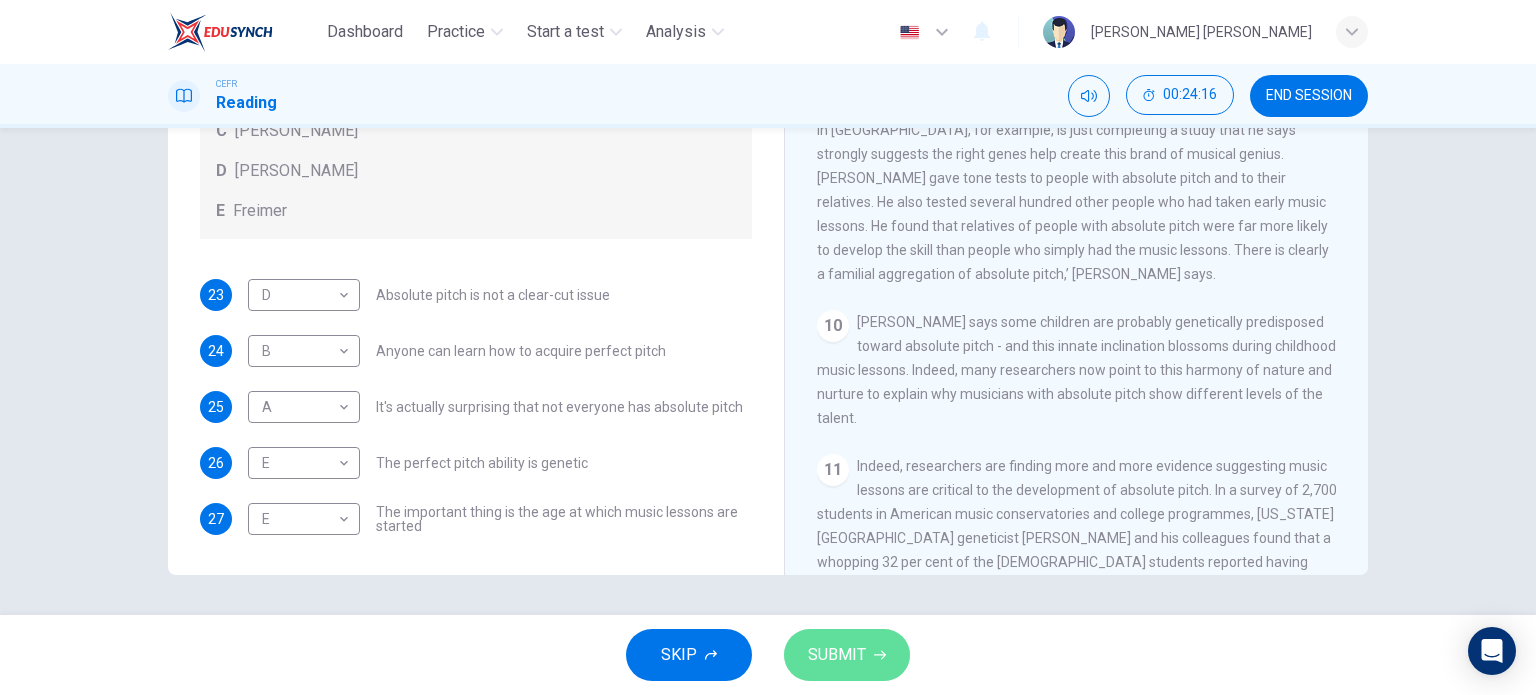 click on "SUBMIT" at bounding box center [847, 655] 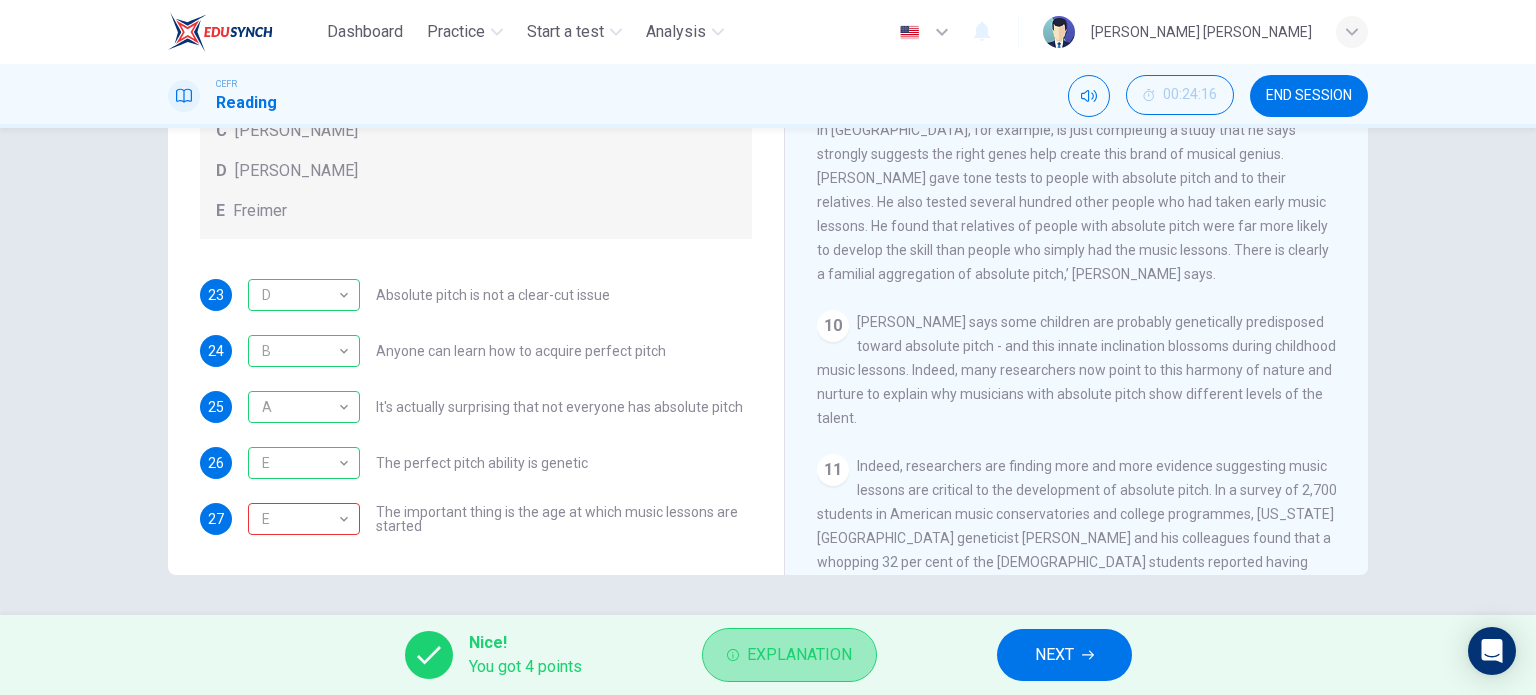 click on "Explanation" at bounding box center (799, 655) 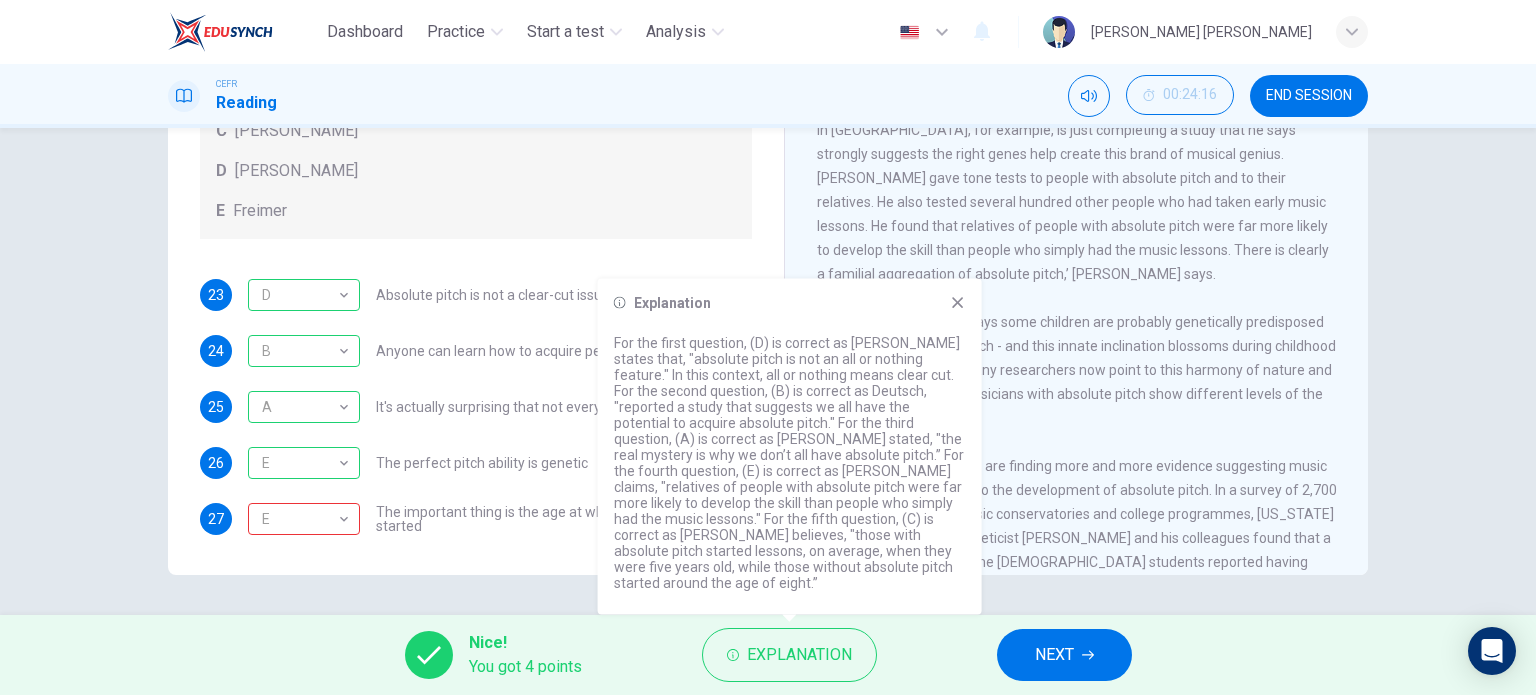 click 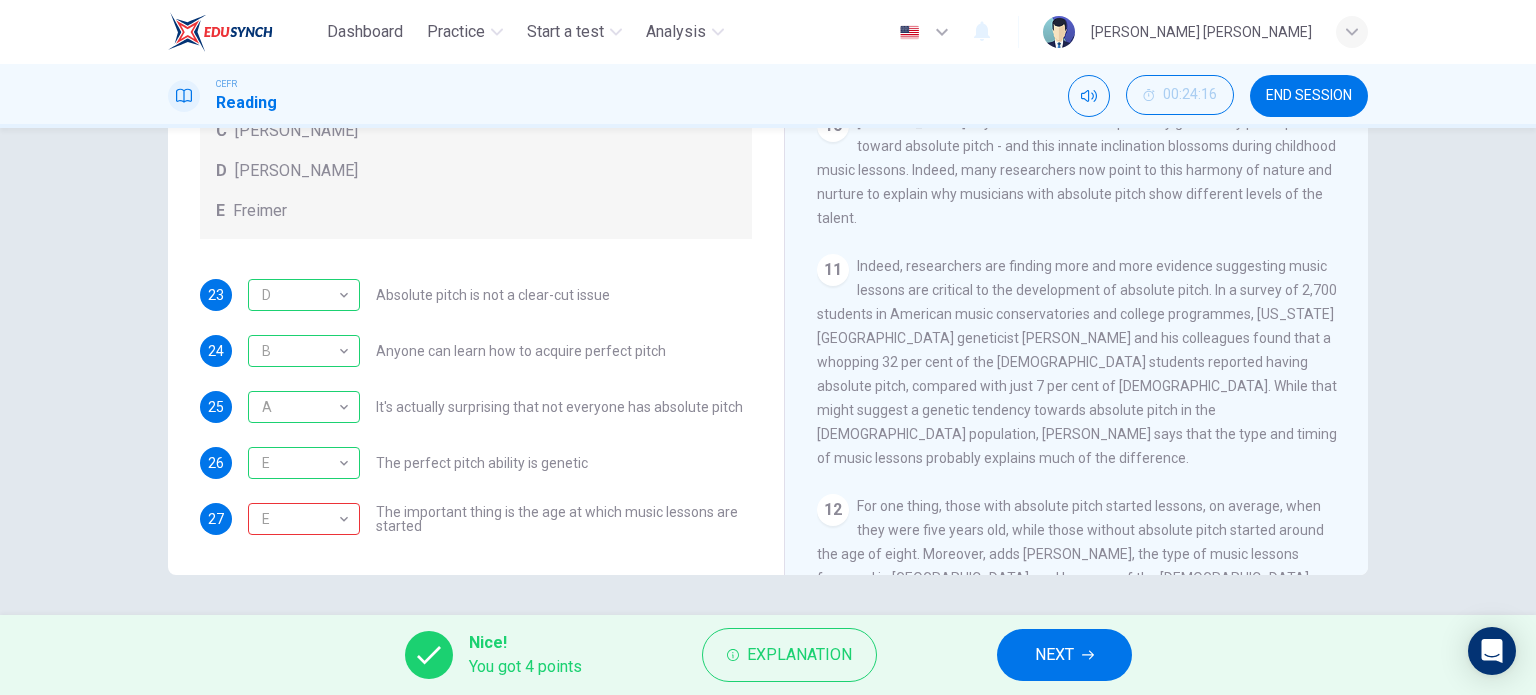 scroll, scrollTop: 2083, scrollLeft: 0, axis: vertical 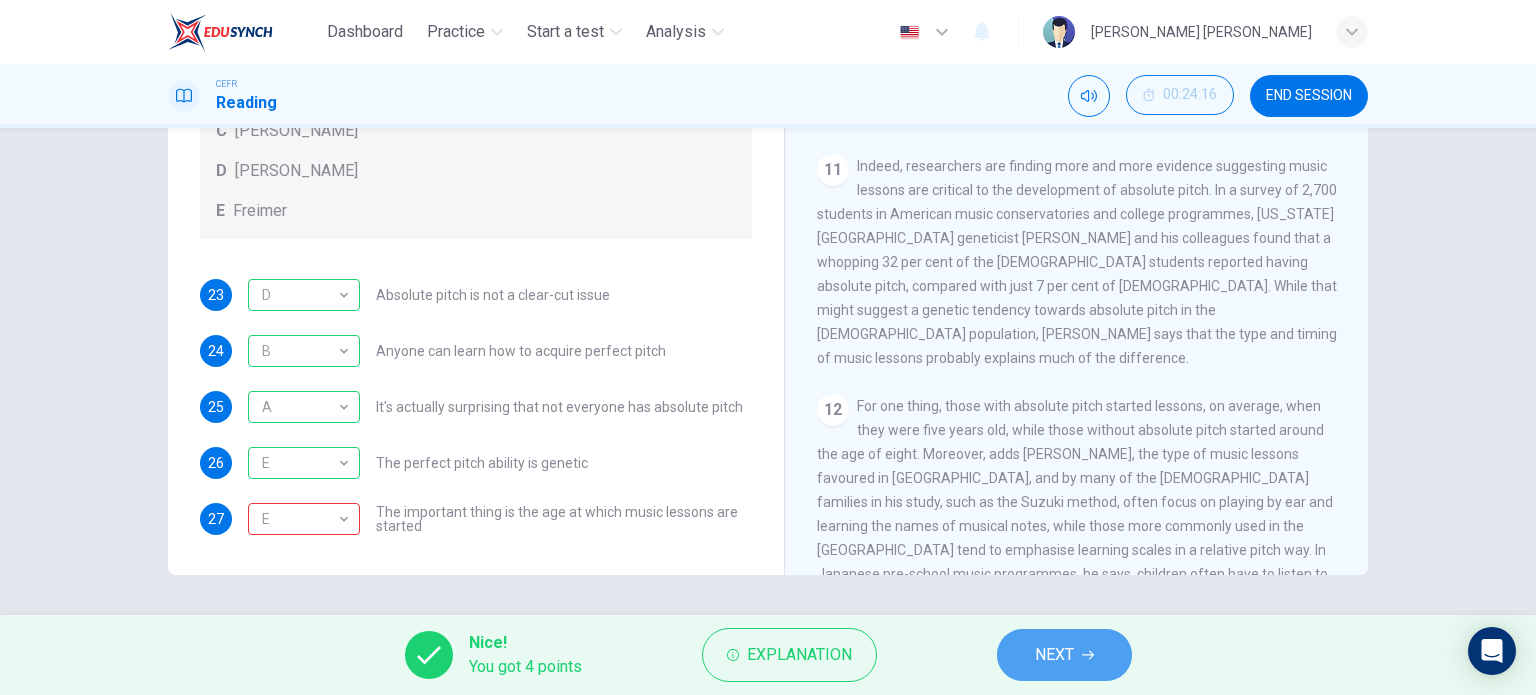 click on "NEXT" at bounding box center [1064, 655] 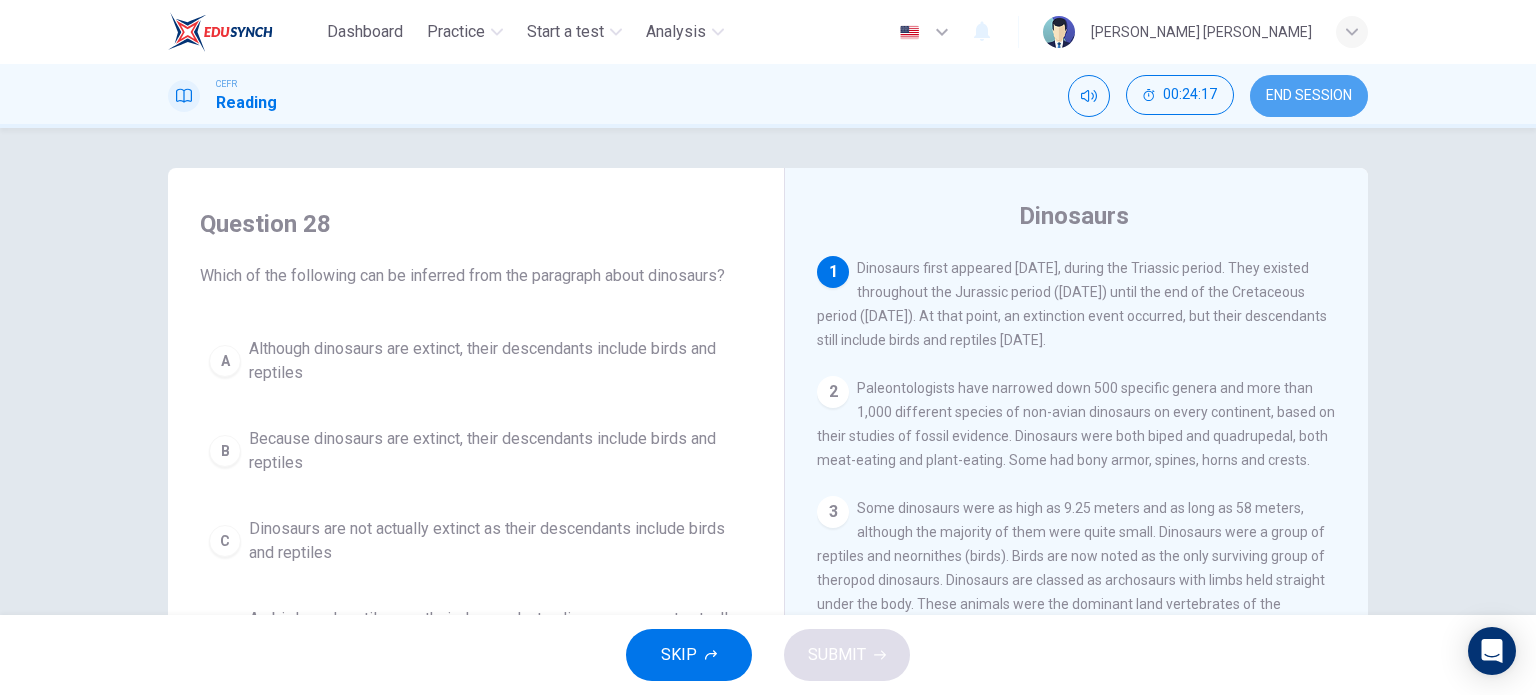 click on "END SESSION" at bounding box center [1309, 96] 